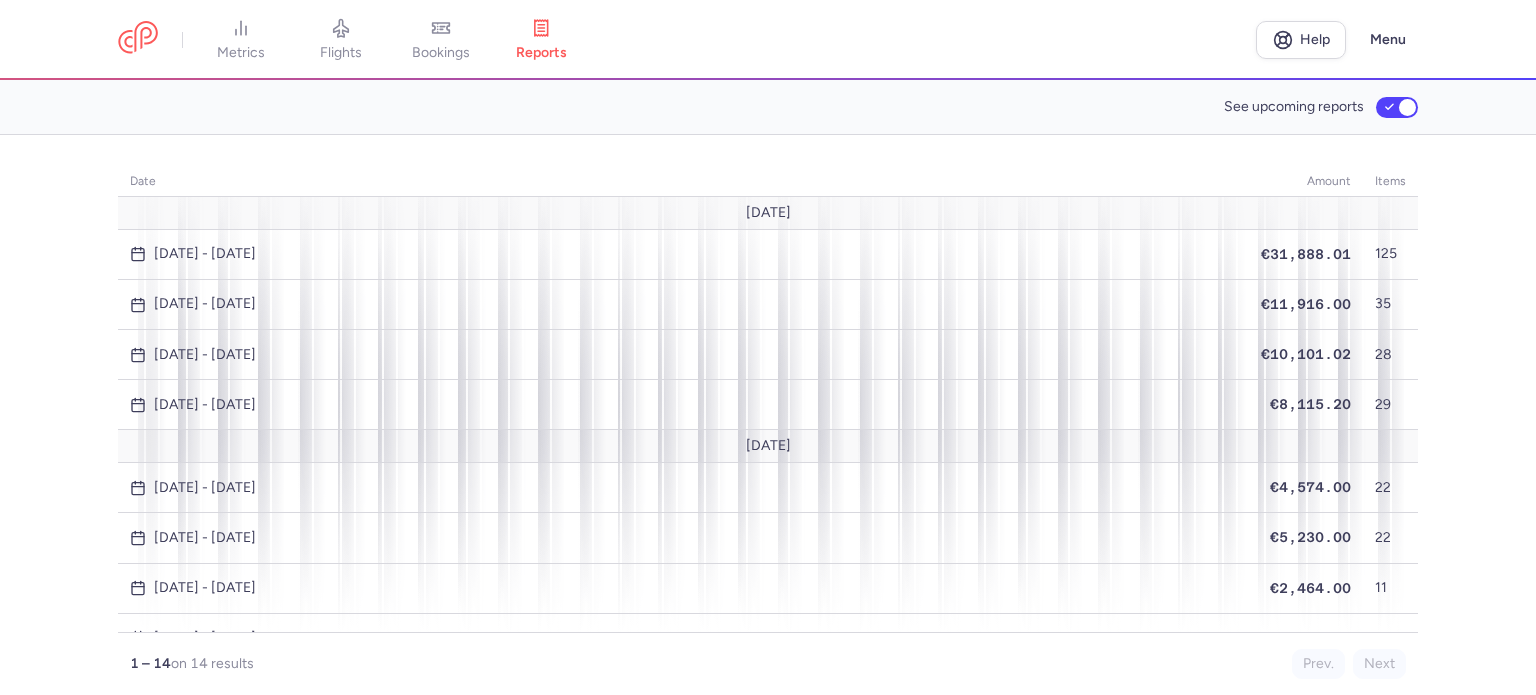 scroll, scrollTop: 0, scrollLeft: 0, axis: both 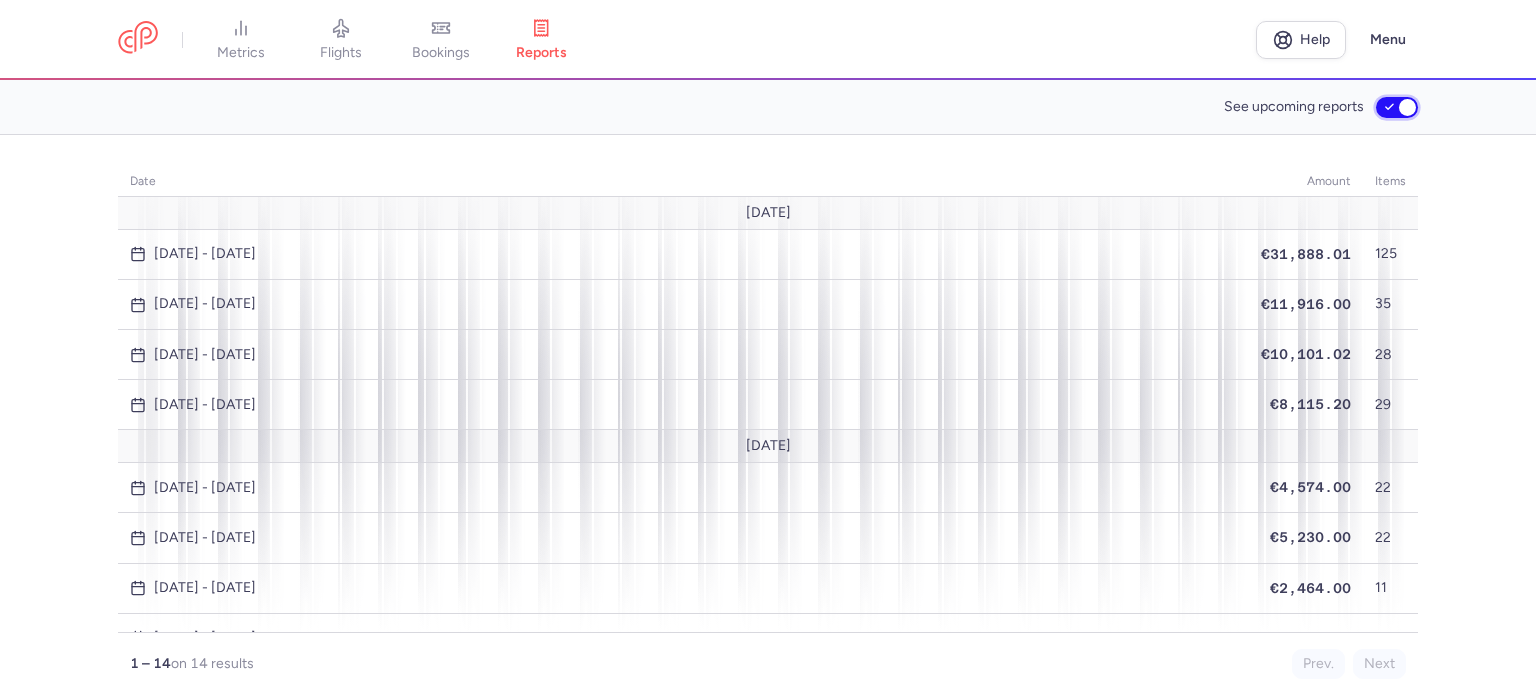 click on "See upcoming reports" at bounding box center [1397, 107] 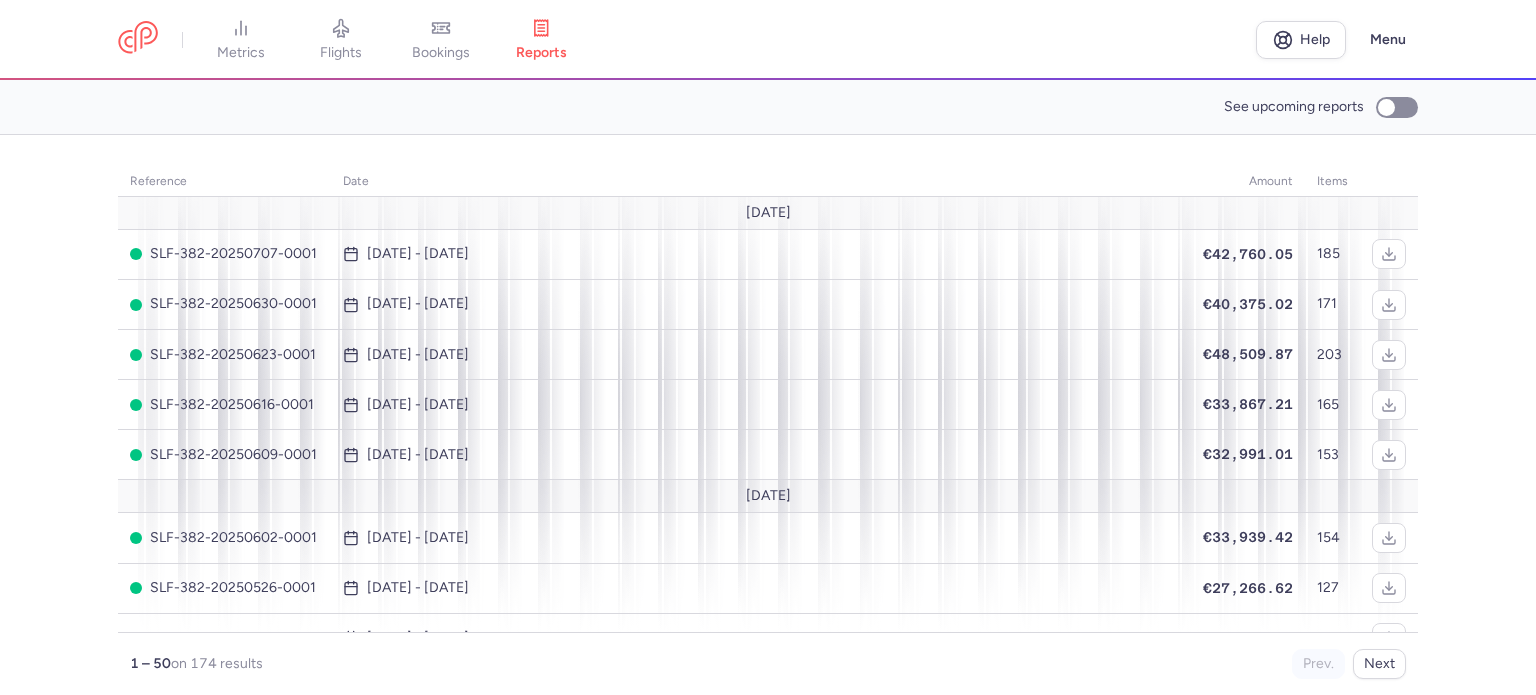 scroll, scrollTop: 0, scrollLeft: 0, axis: both 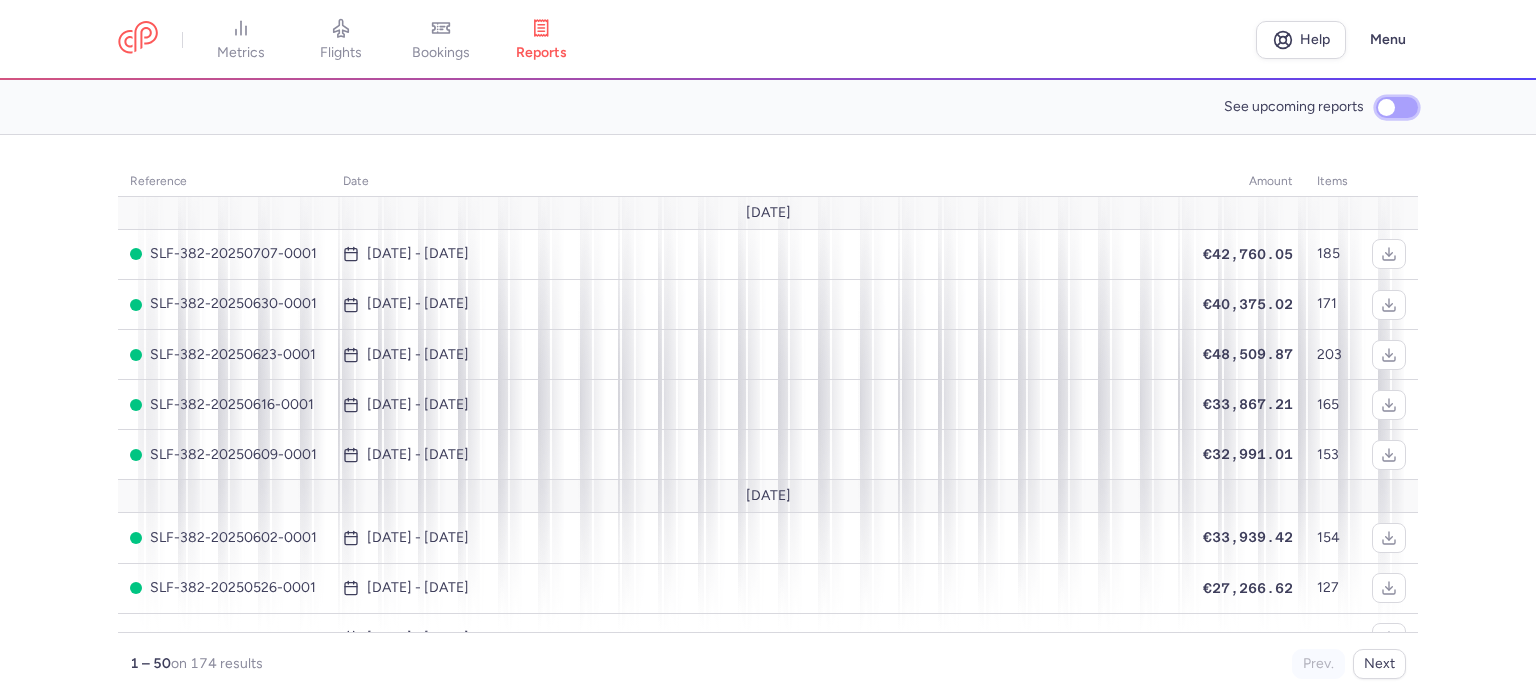 click on "See upcoming reports" at bounding box center [1397, 107] 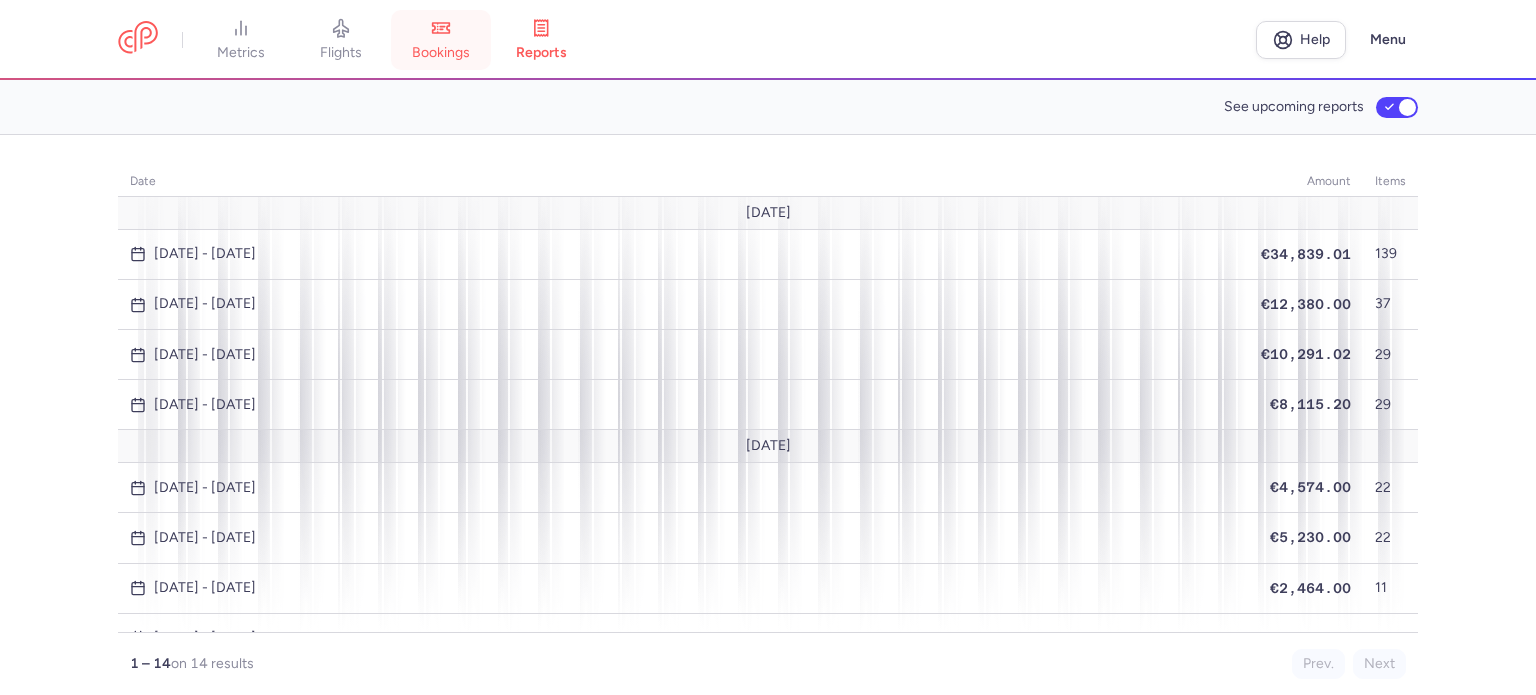 click on "bookings" at bounding box center (441, 40) 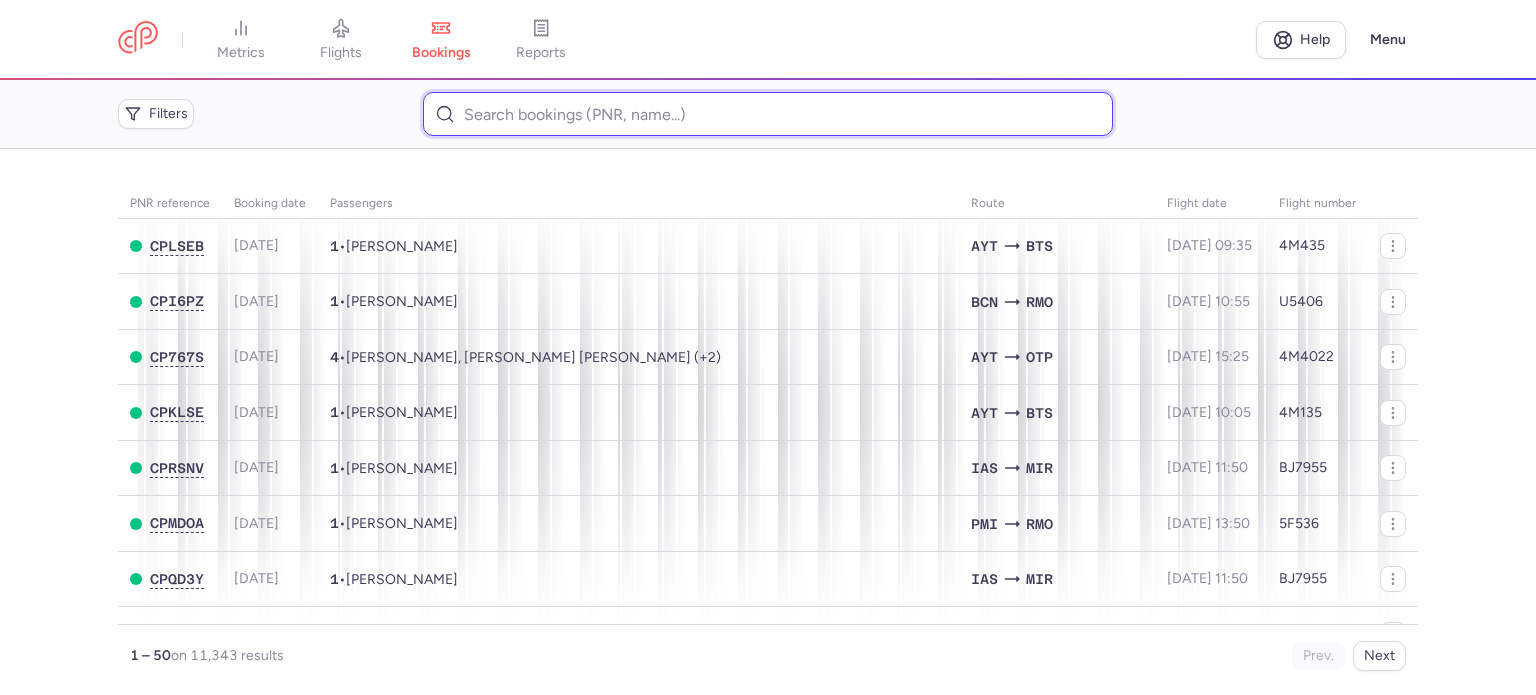 click at bounding box center [767, 114] 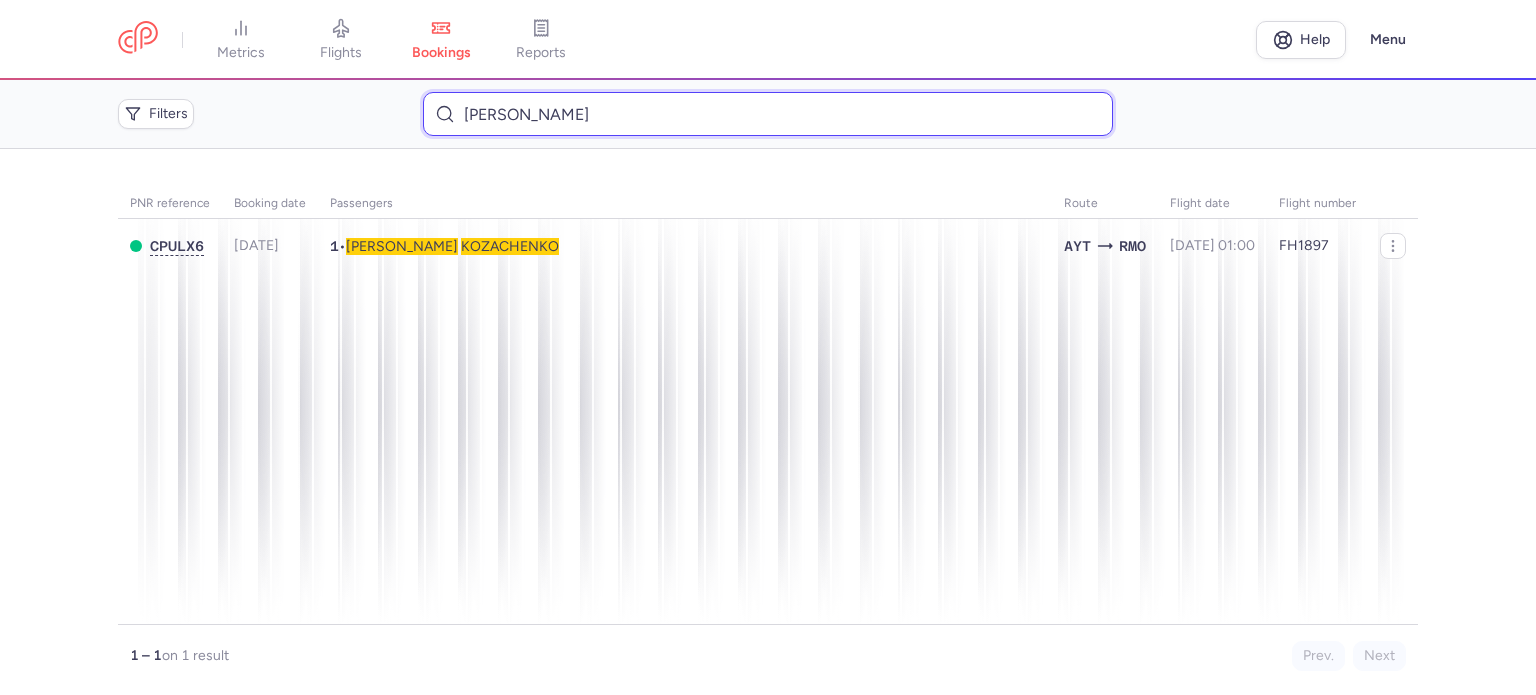 type on "[PERSON_NAME]" 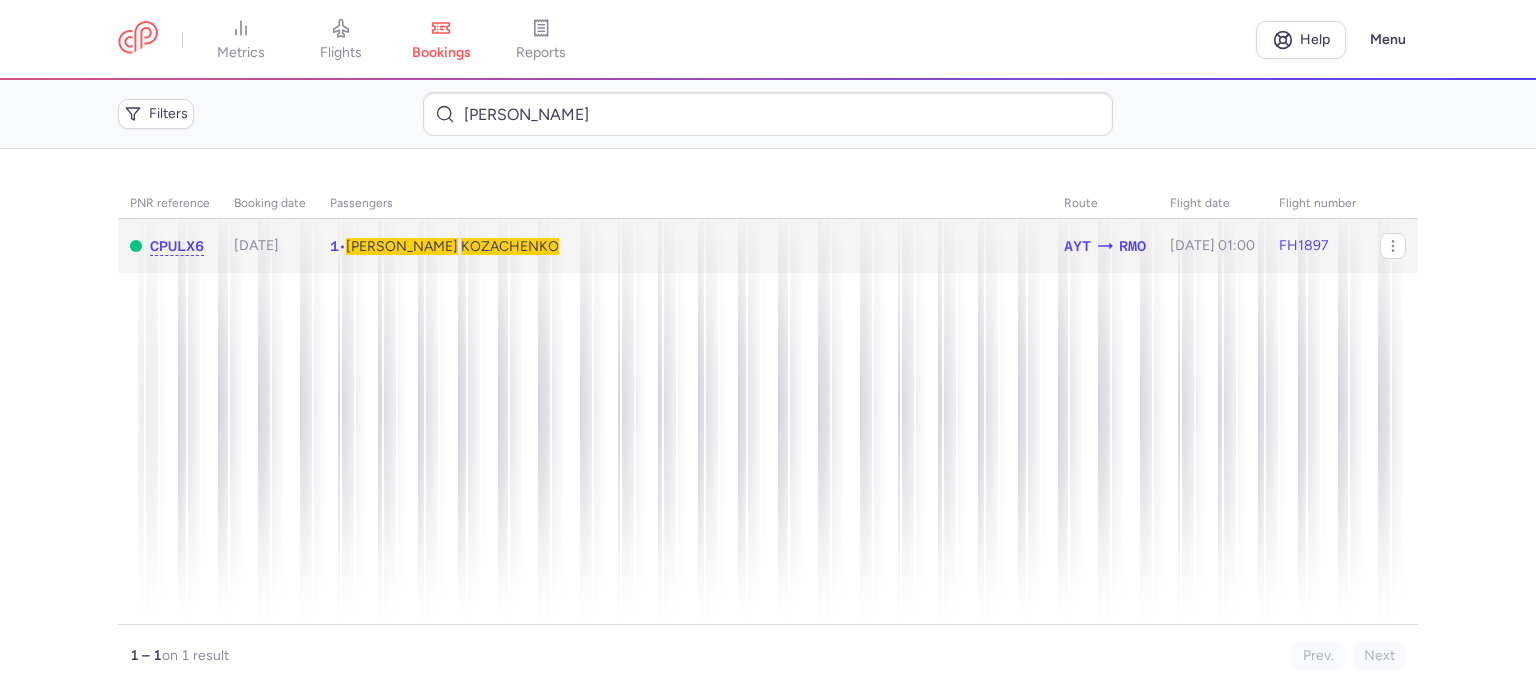 click on "KOZACHENKO" at bounding box center (510, 246) 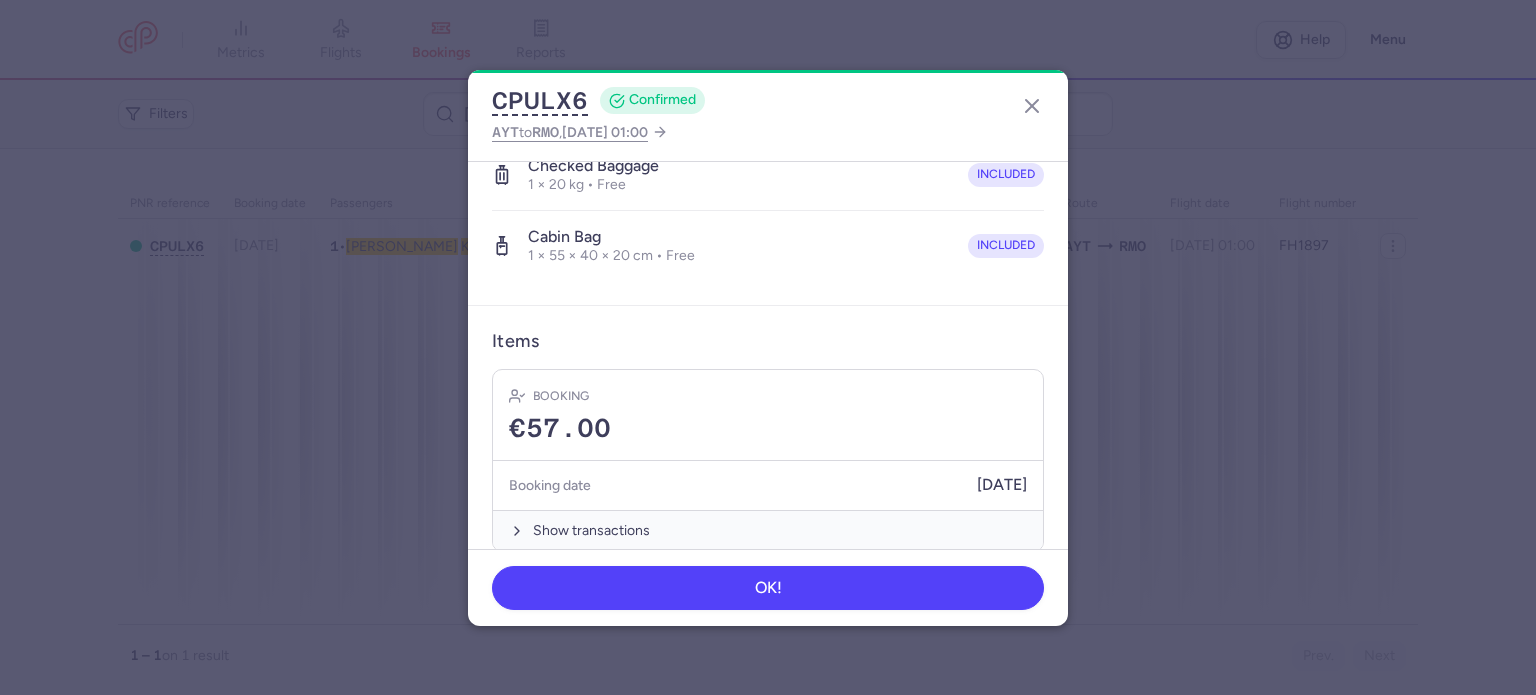 scroll, scrollTop: 423, scrollLeft: 0, axis: vertical 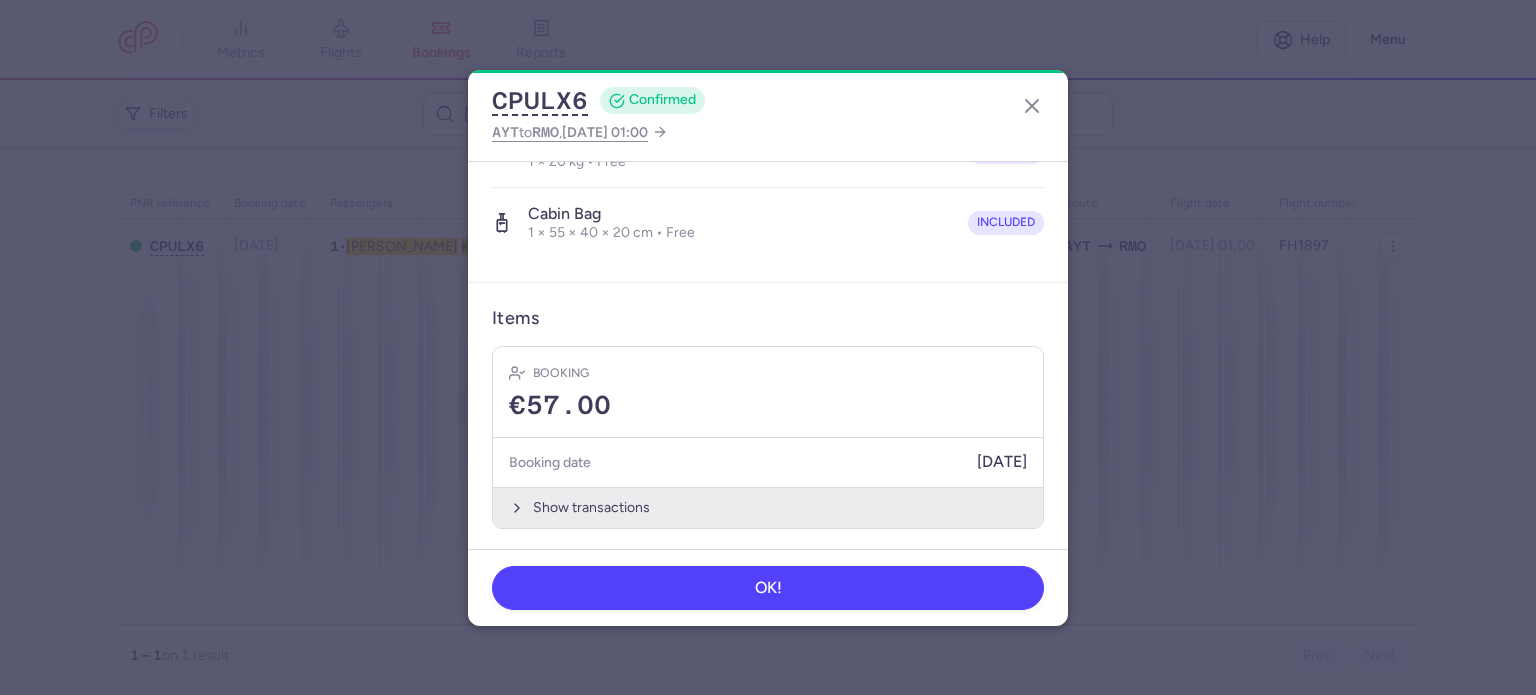 click on "Show transactions" at bounding box center (768, 507) 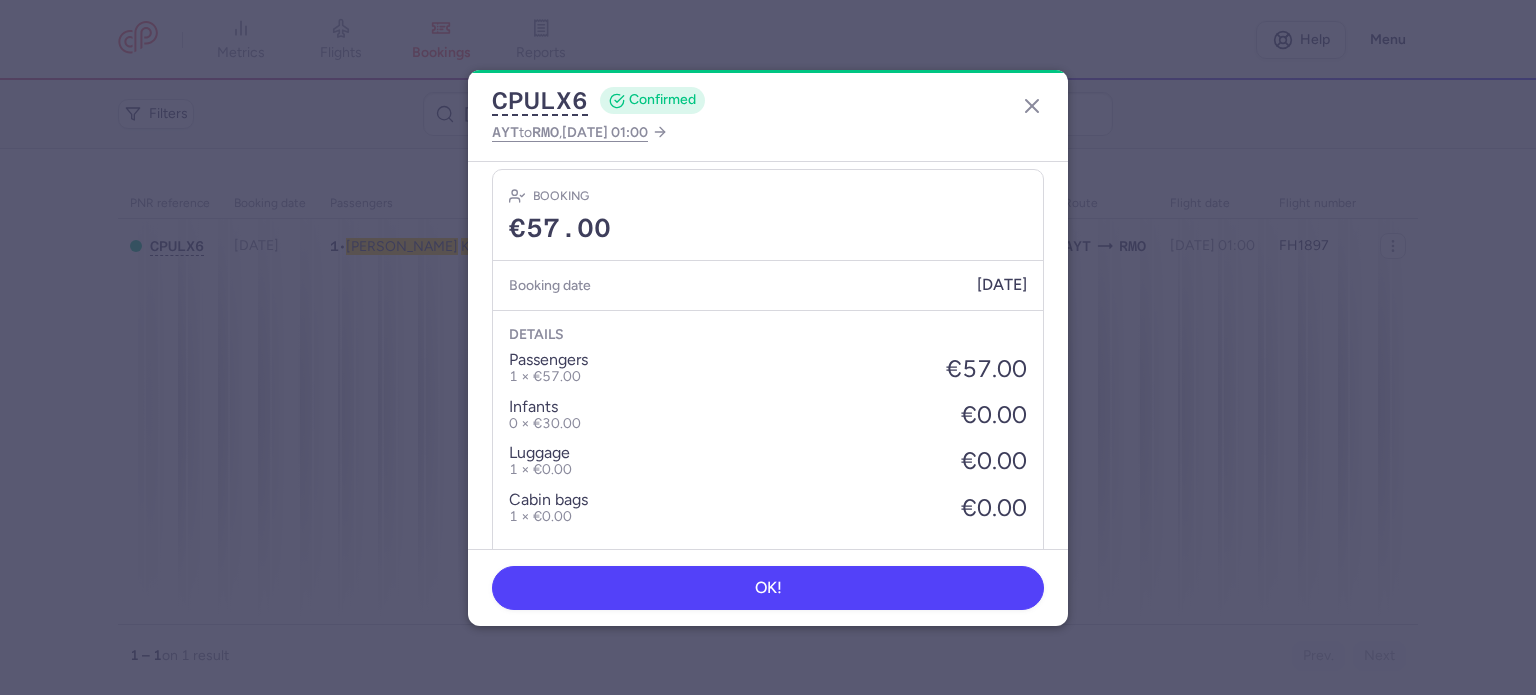 scroll, scrollTop: 739, scrollLeft: 0, axis: vertical 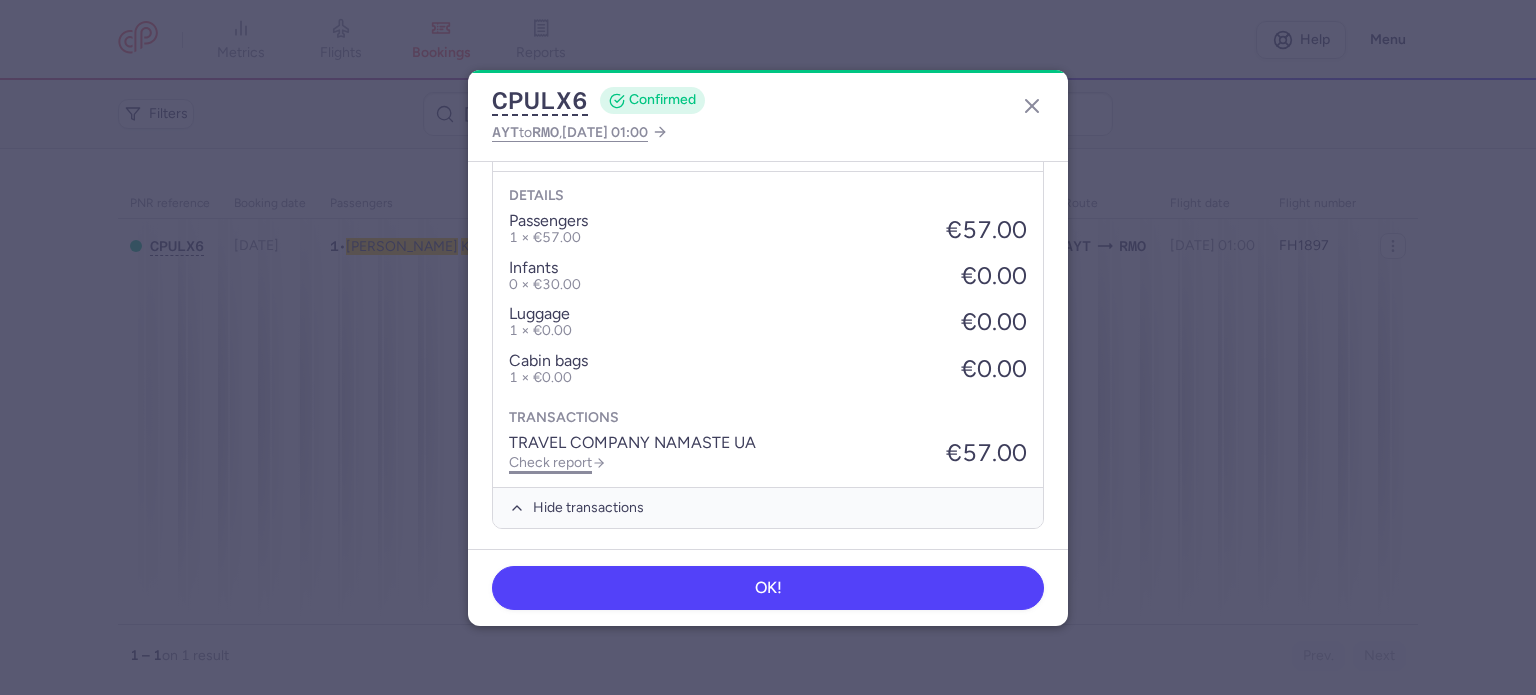 click on "Check report" 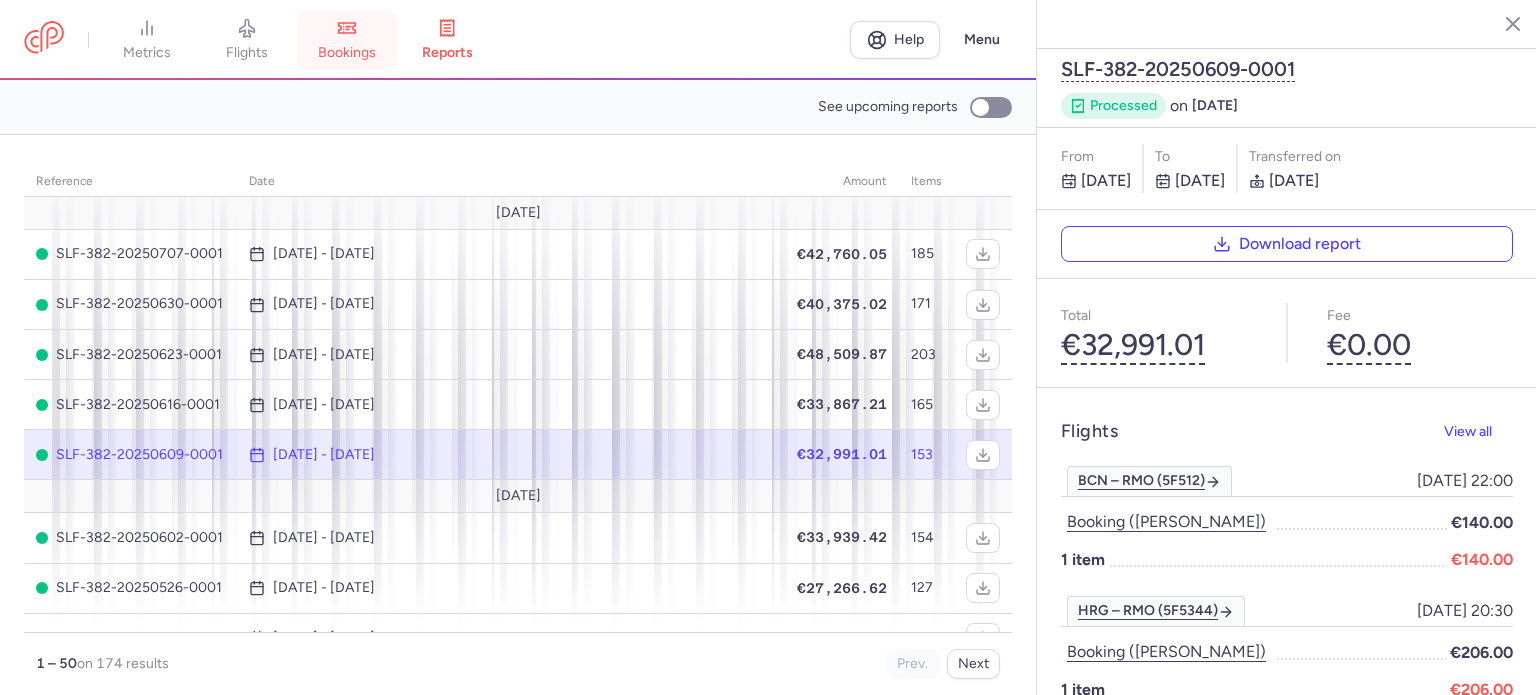 click on "bookings" at bounding box center (347, 53) 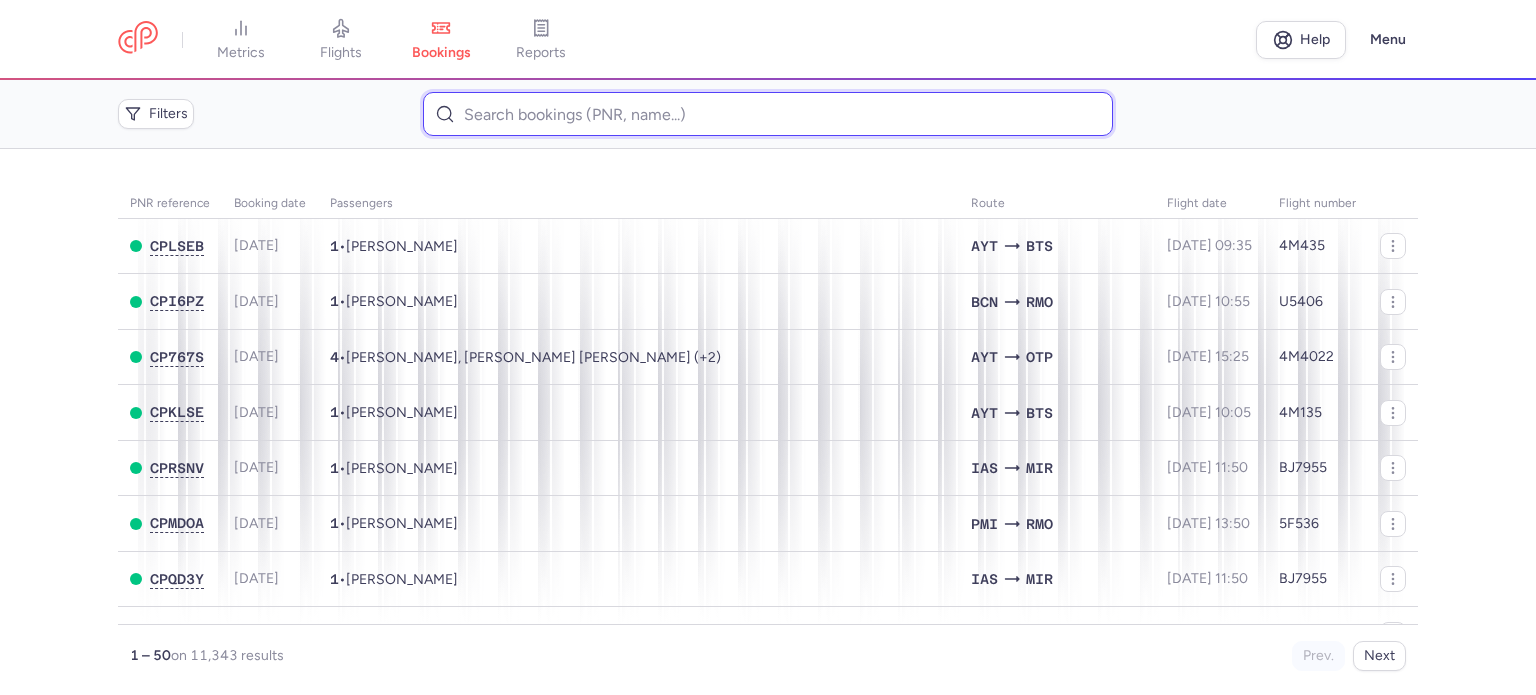 paste on "[PERSON_NAME]" 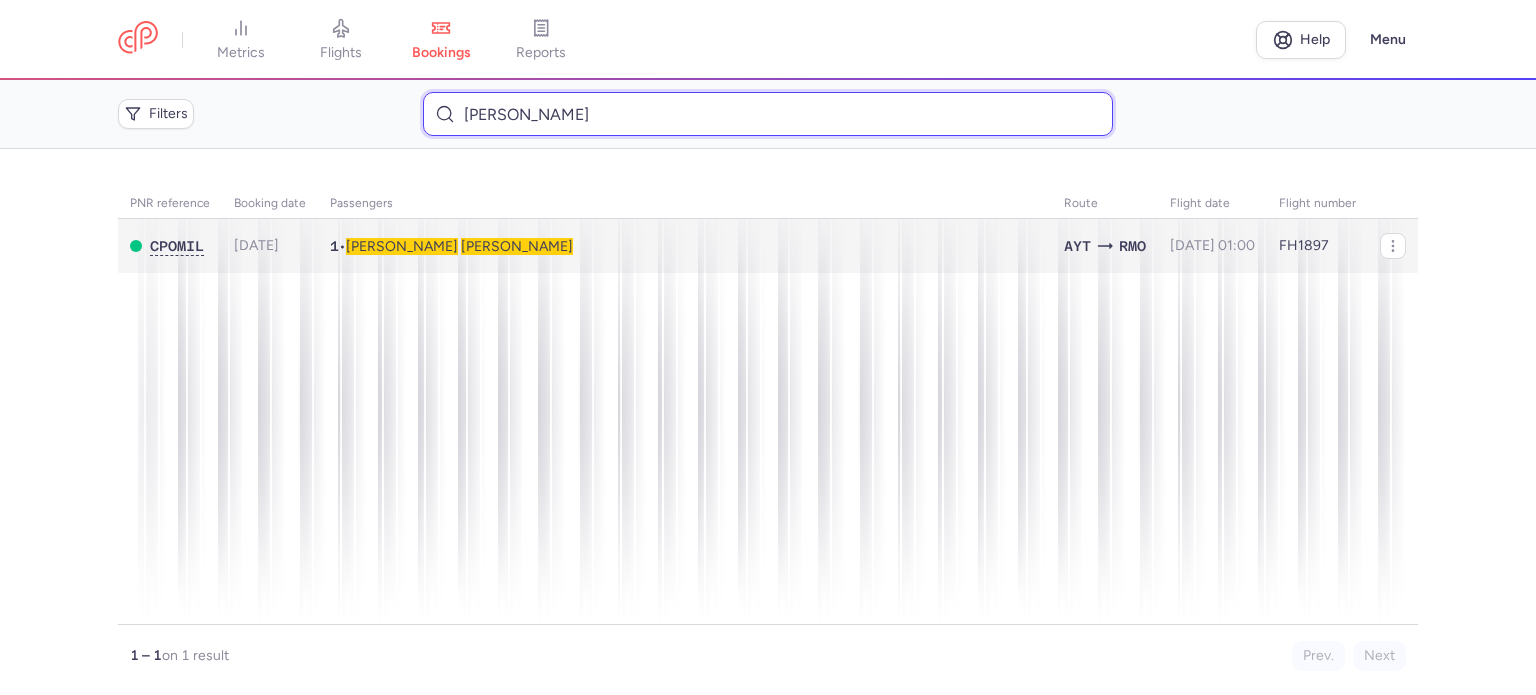type on "[PERSON_NAME]" 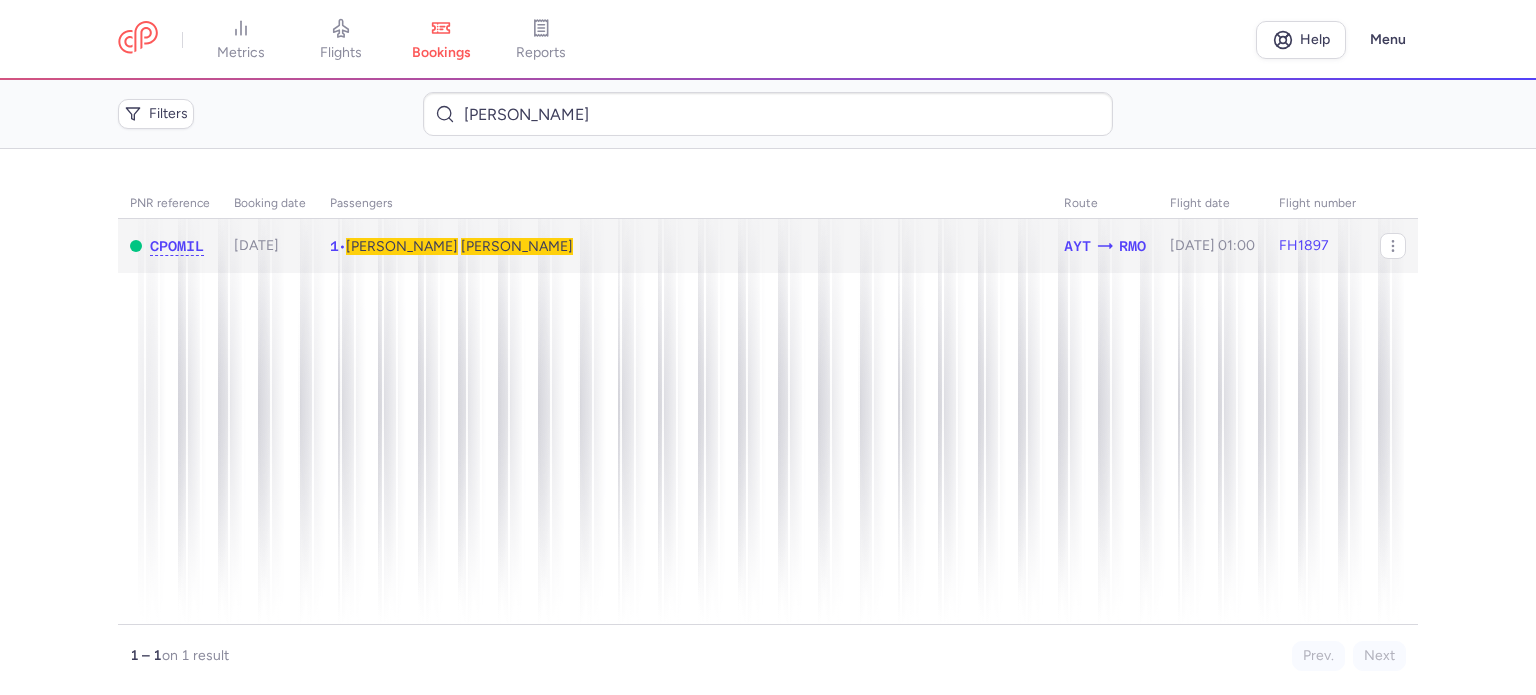 click on "[PERSON_NAME]" at bounding box center [517, 246] 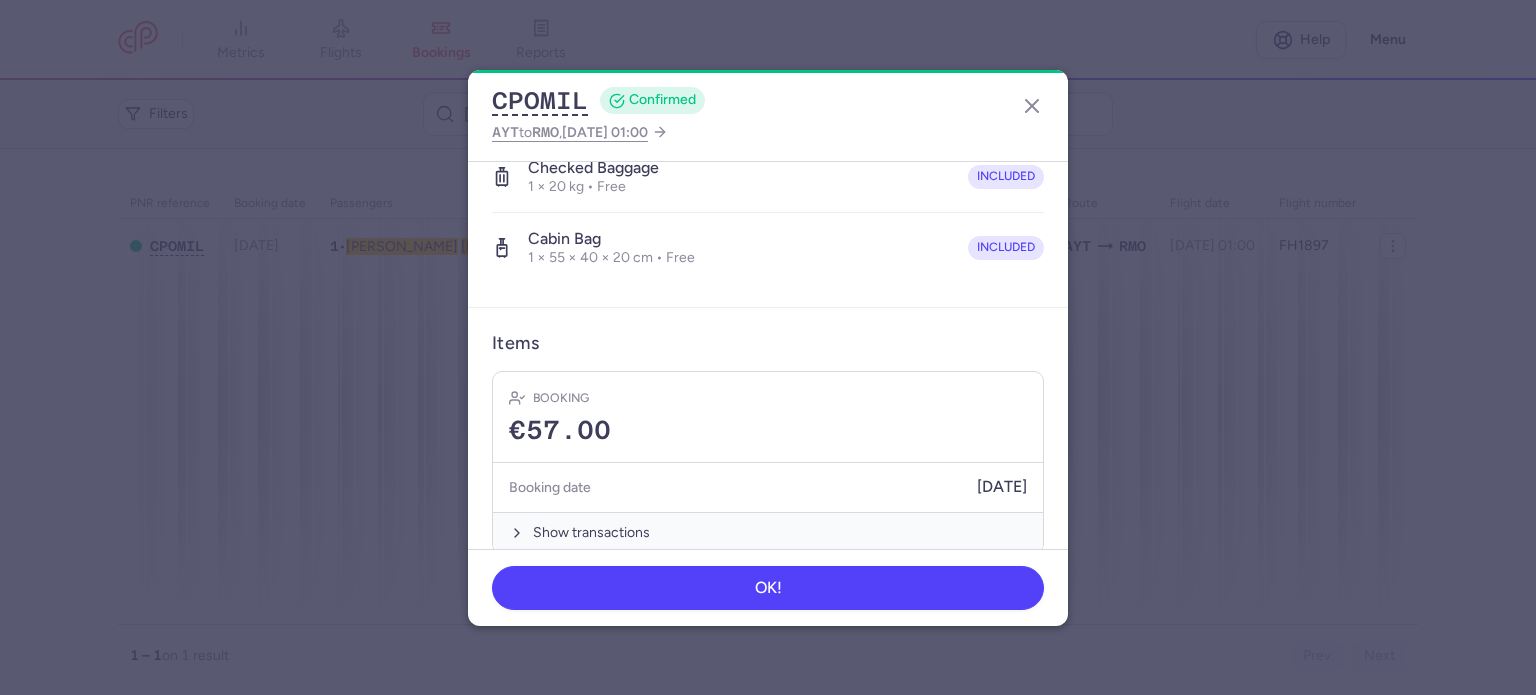 scroll, scrollTop: 423, scrollLeft: 0, axis: vertical 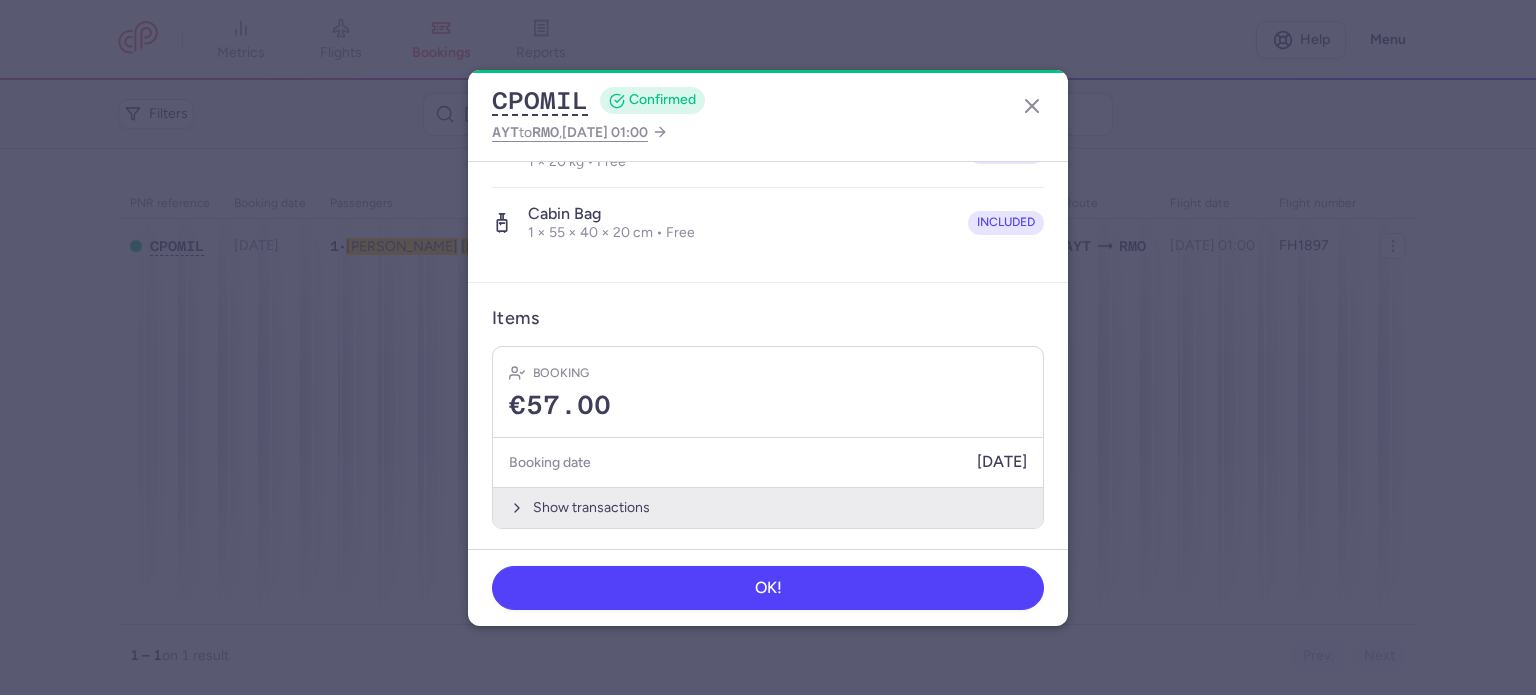 click on "Show transactions" at bounding box center [768, 507] 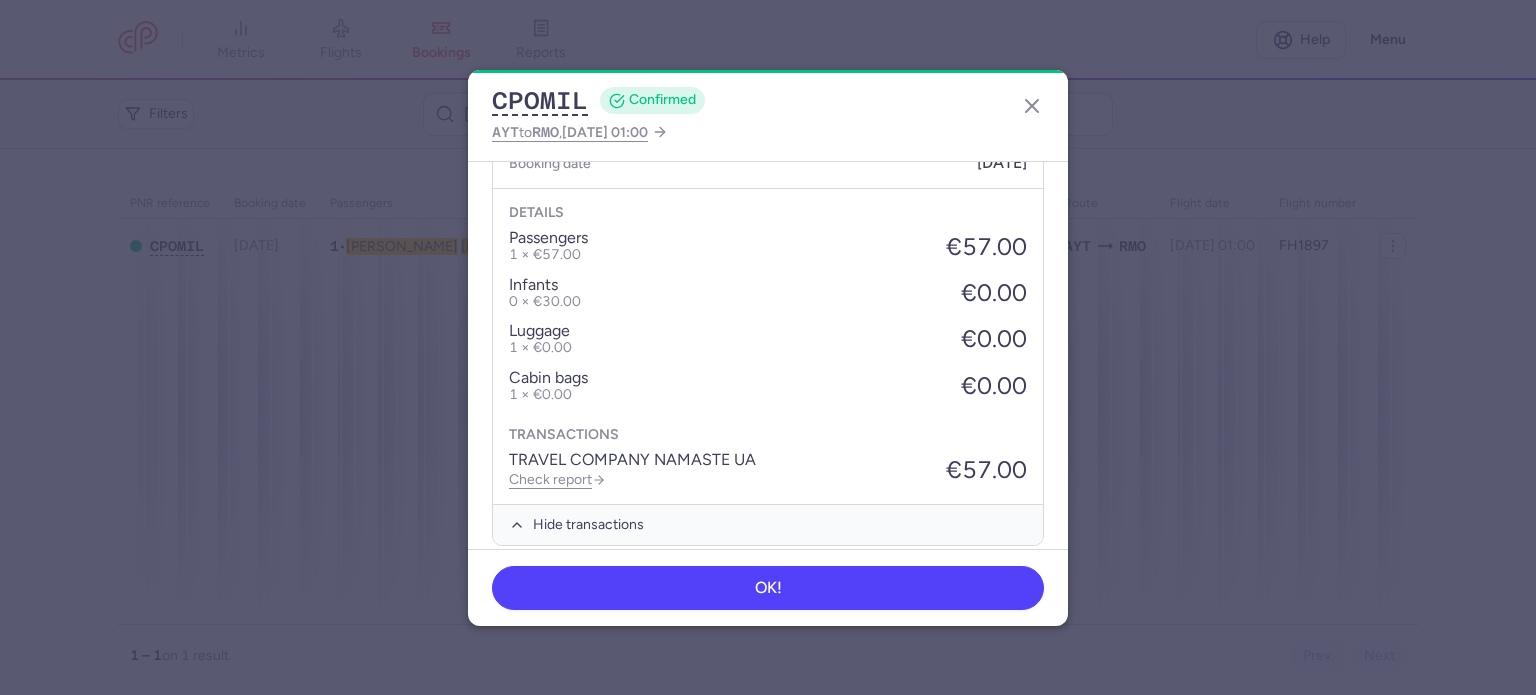 scroll, scrollTop: 723, scrollLeft: 0, axis: vertical 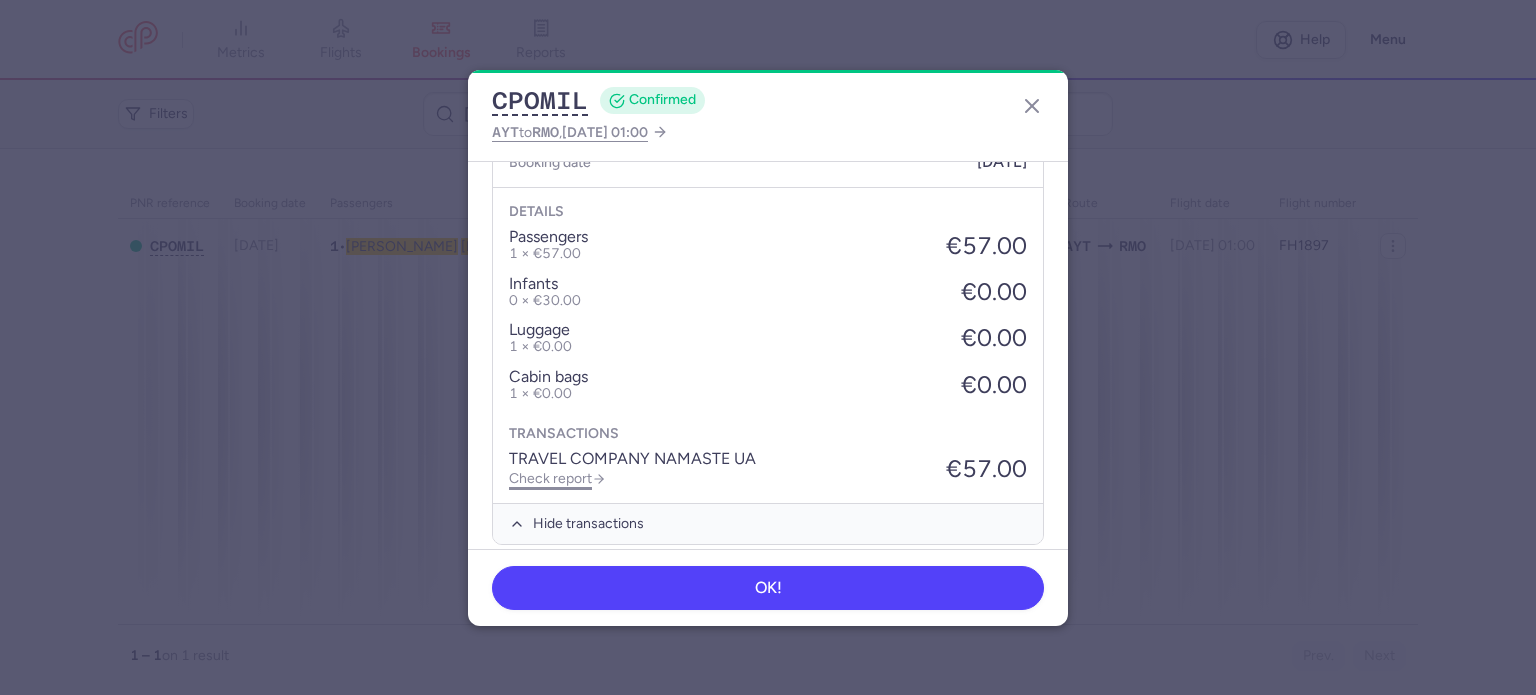 click on "Check report" 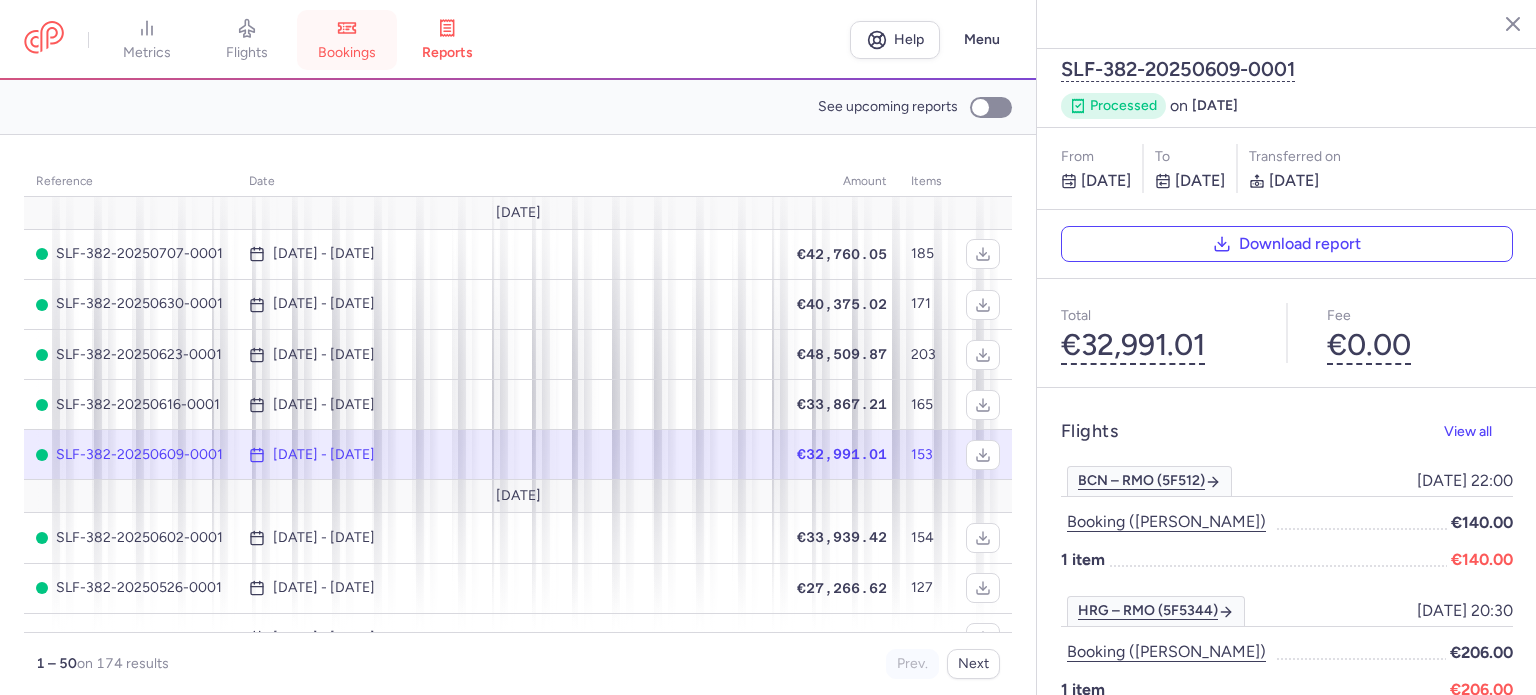 click on "bookings" at bounding box center [347, 40] 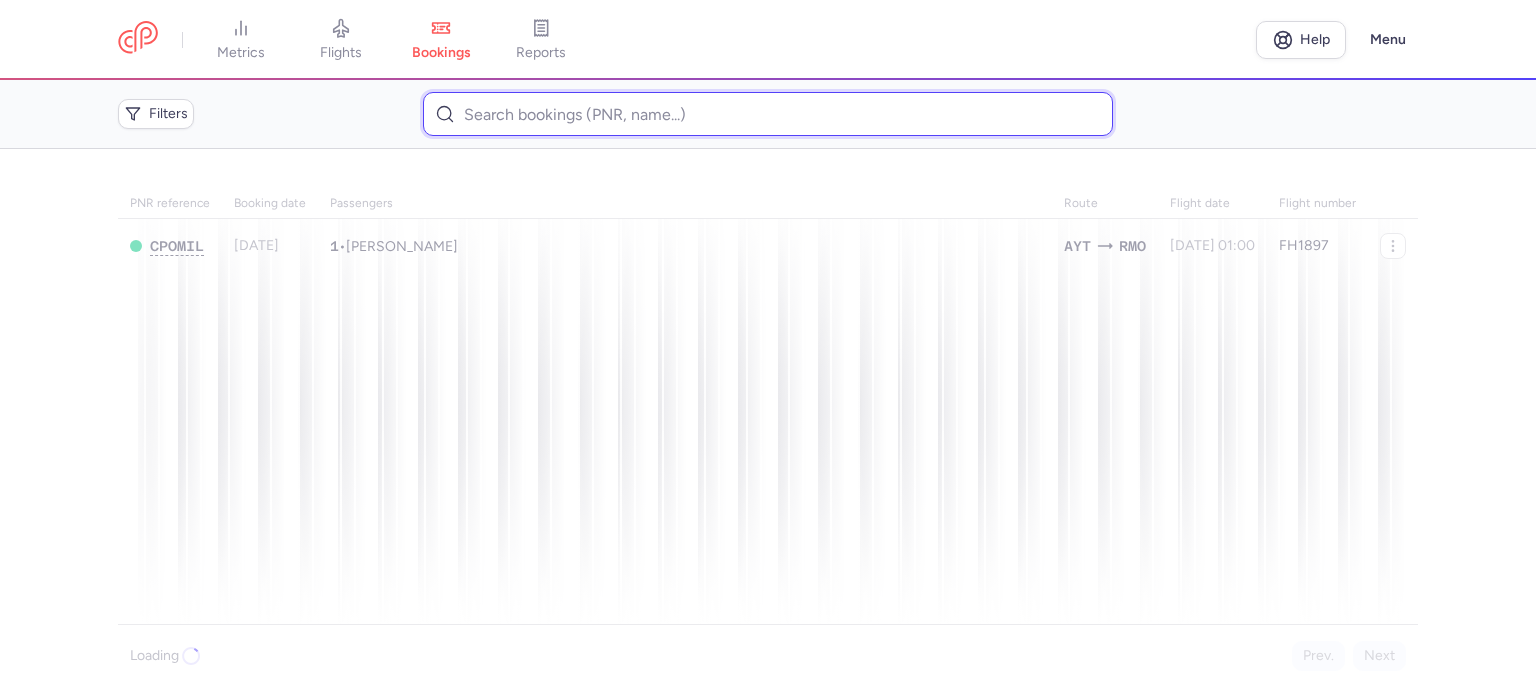 drag, startPoint x: 462, startPoint y: 106, endPoint x: 487, endPoint y: 106, distance: 25 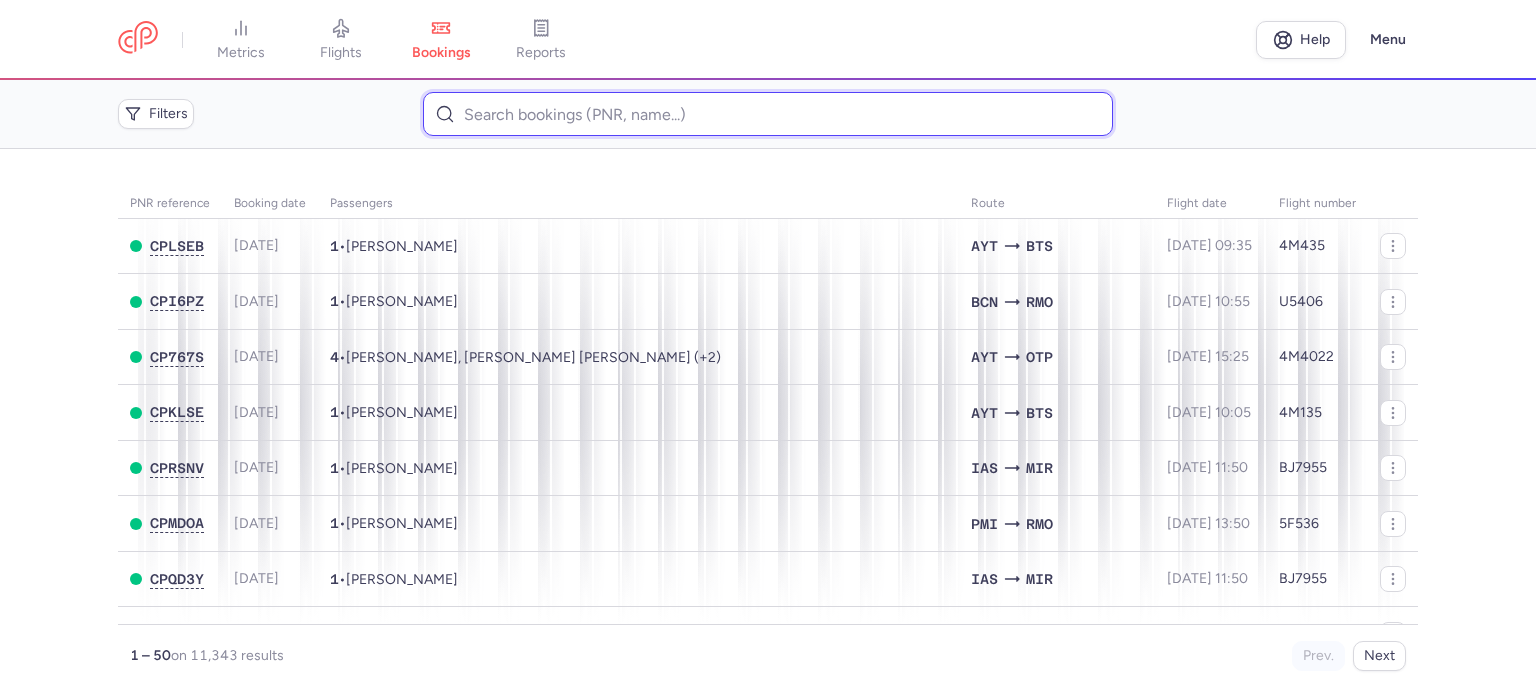 paste on "[PERSON_NAME] [PERSON_NAME] [PERSON_NAME]" 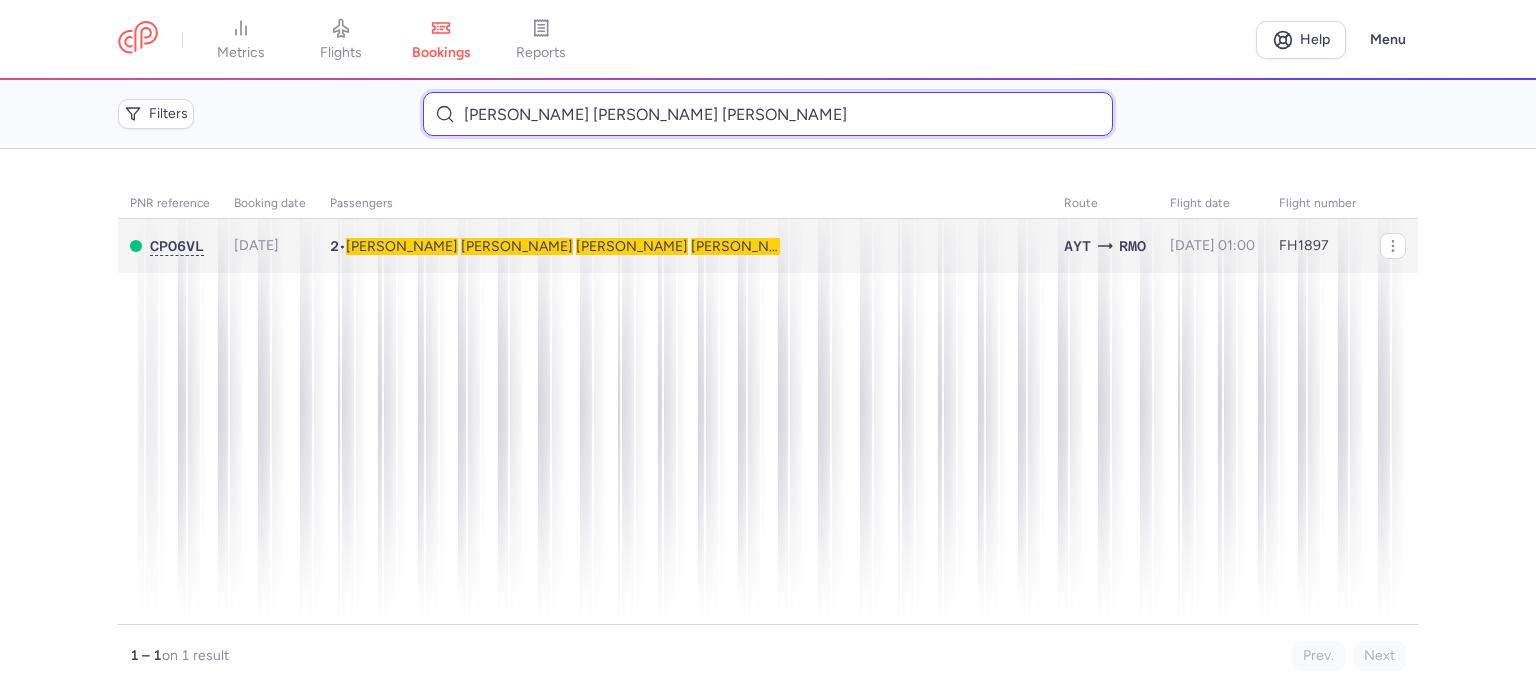 type on "[PERSON_NAME] [PERSON_NAME] [PERSON_NAME]" 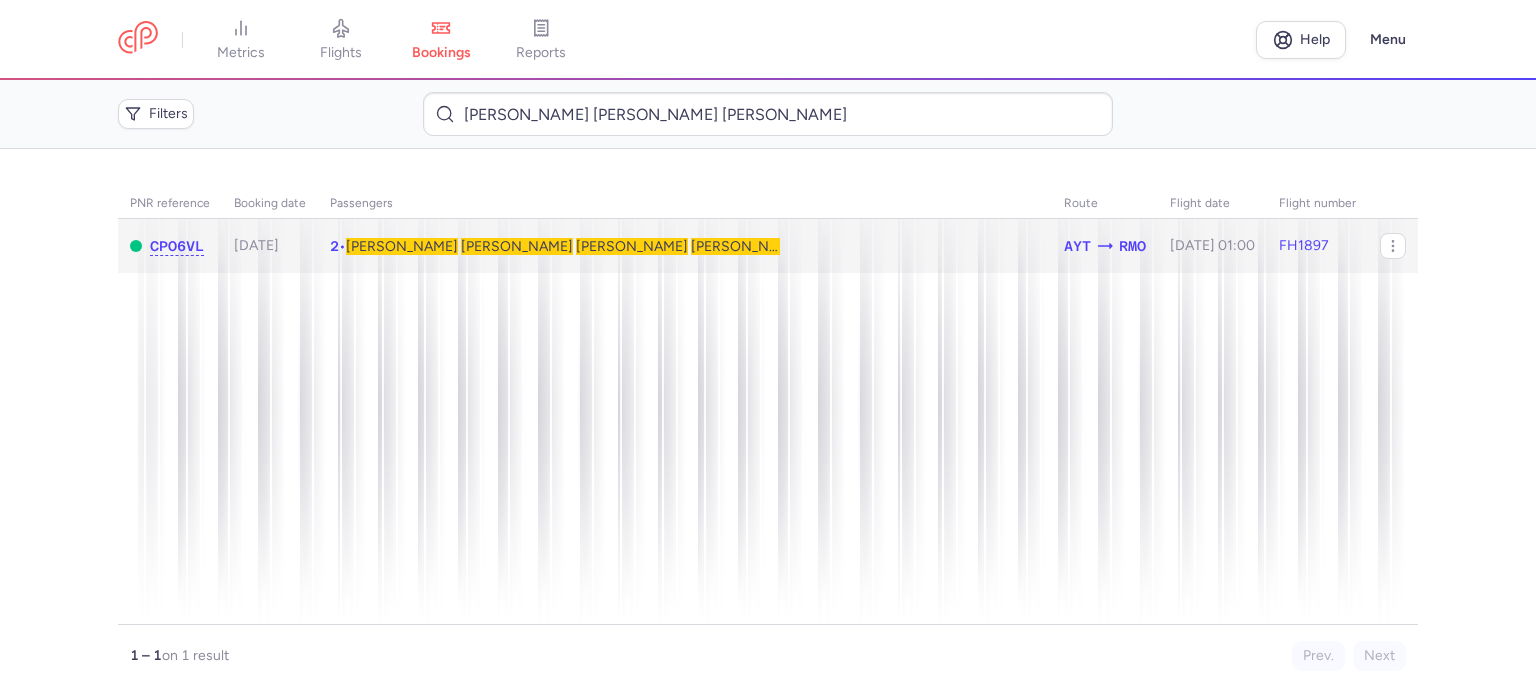click on "[PERSON_NAME]" at bounding box center [747, 246] 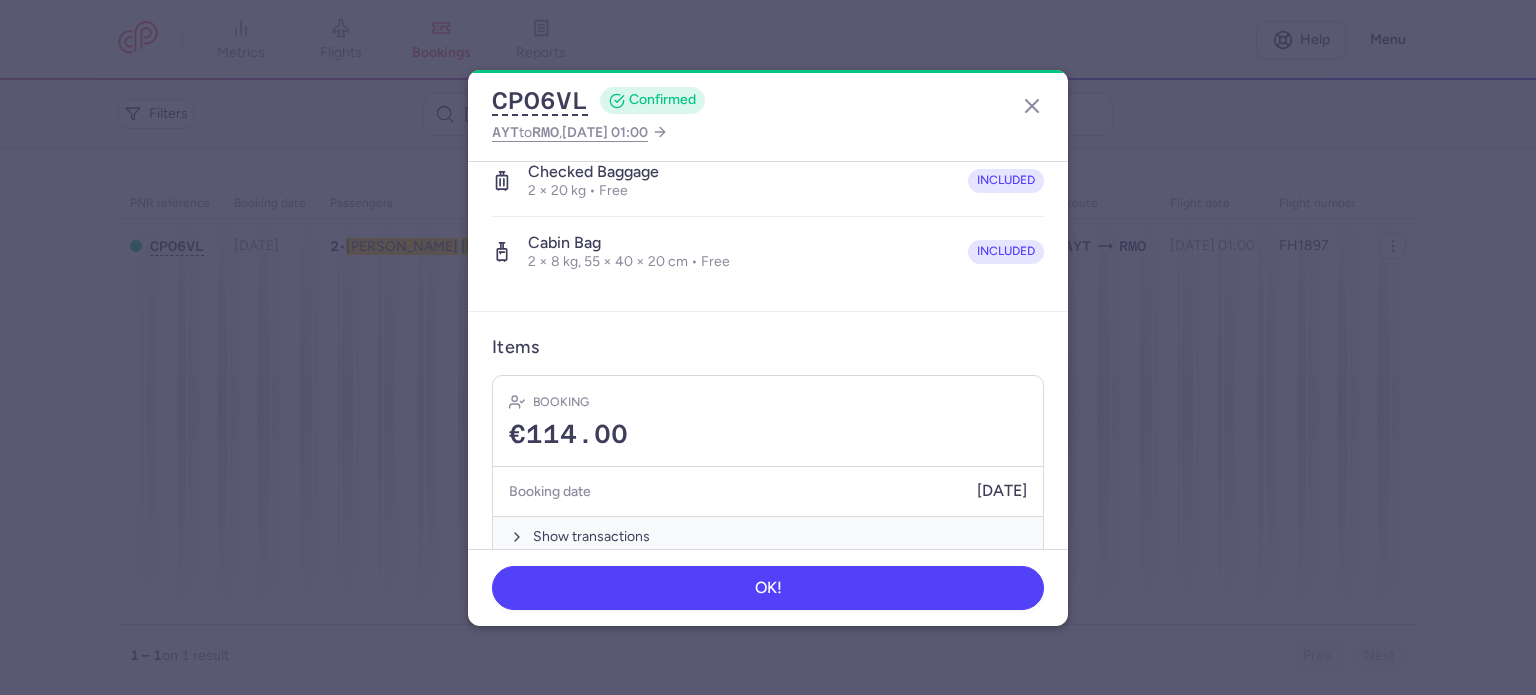 scroll, scrollTop: 492, scrollLeft: 0, axis: vertical 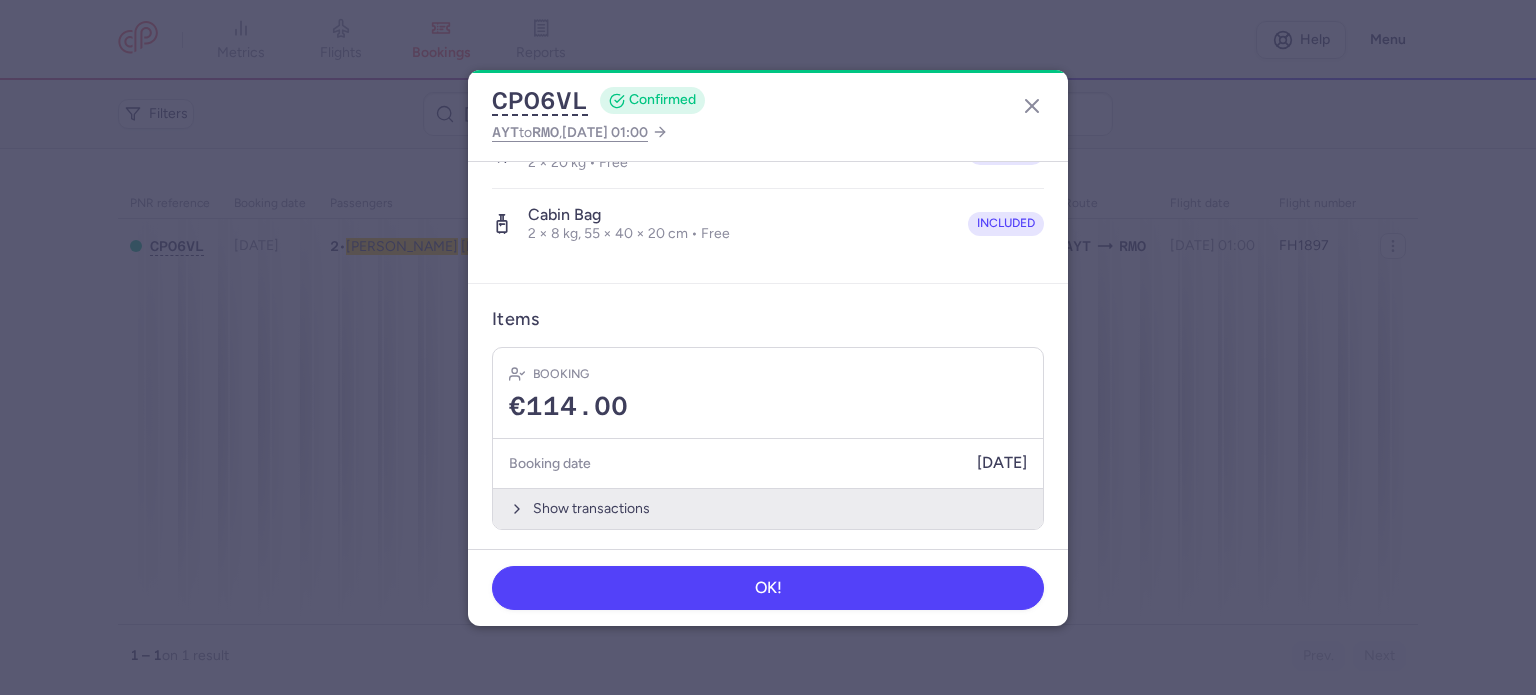 click on "Show transactions" at bounding box center [768, 508] 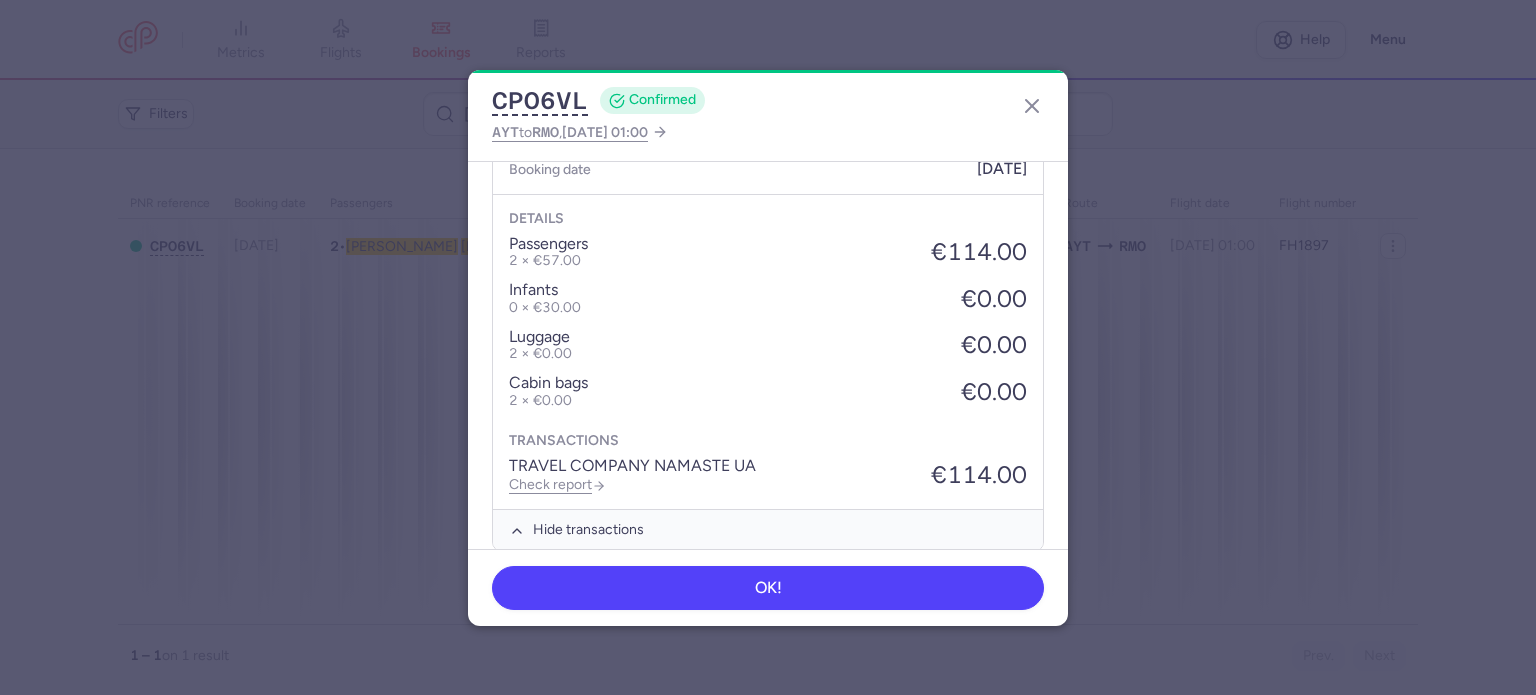 scroll, scrollTop: 808, scrollLeft: 0, axis: vertical 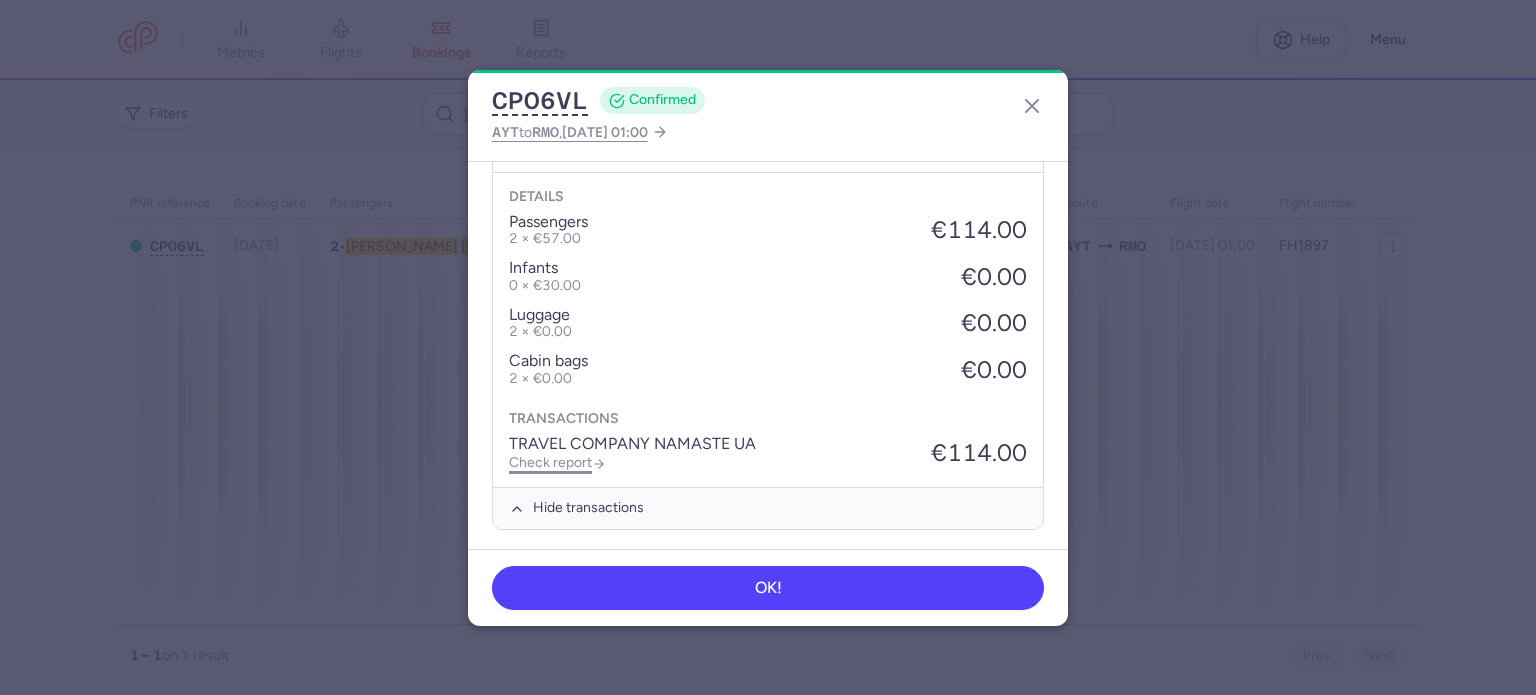 click on "Check report" 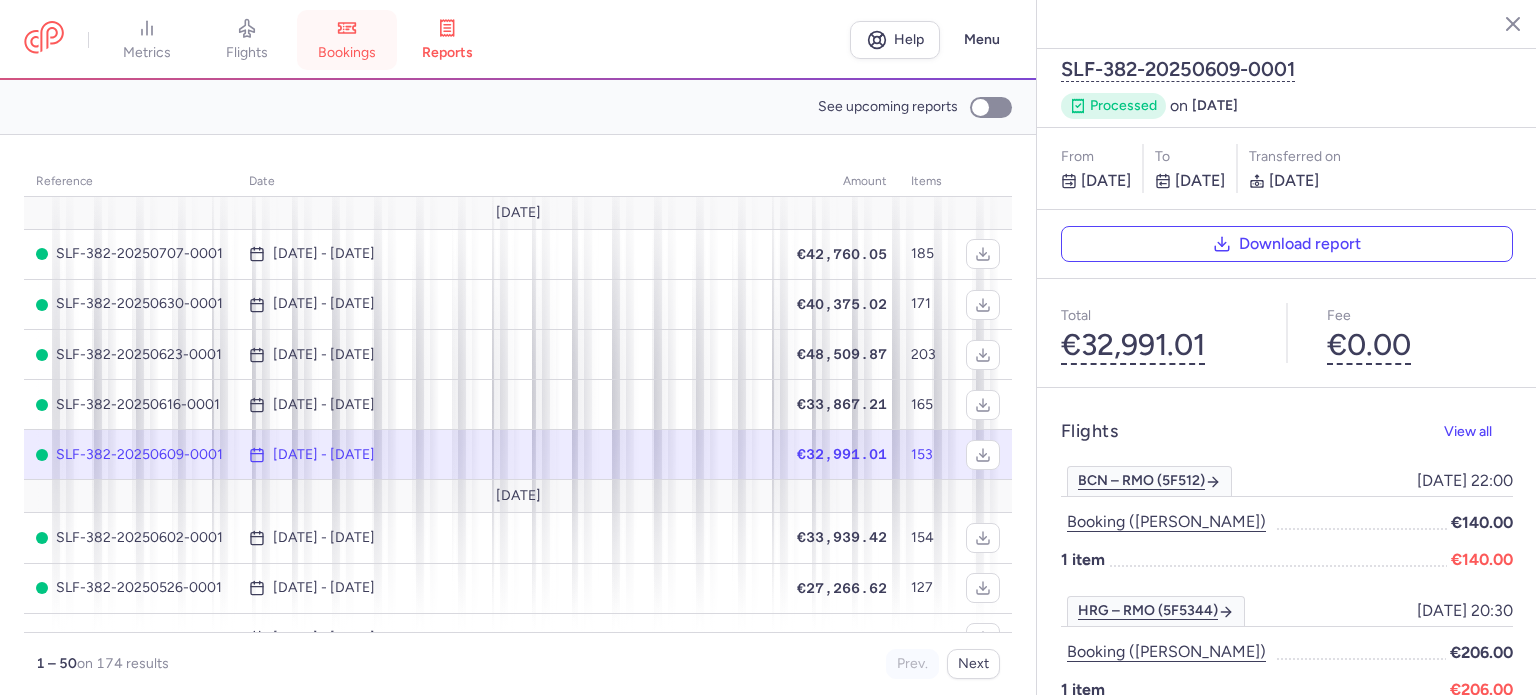 click on "bookings" at bounding box center (347, 53) 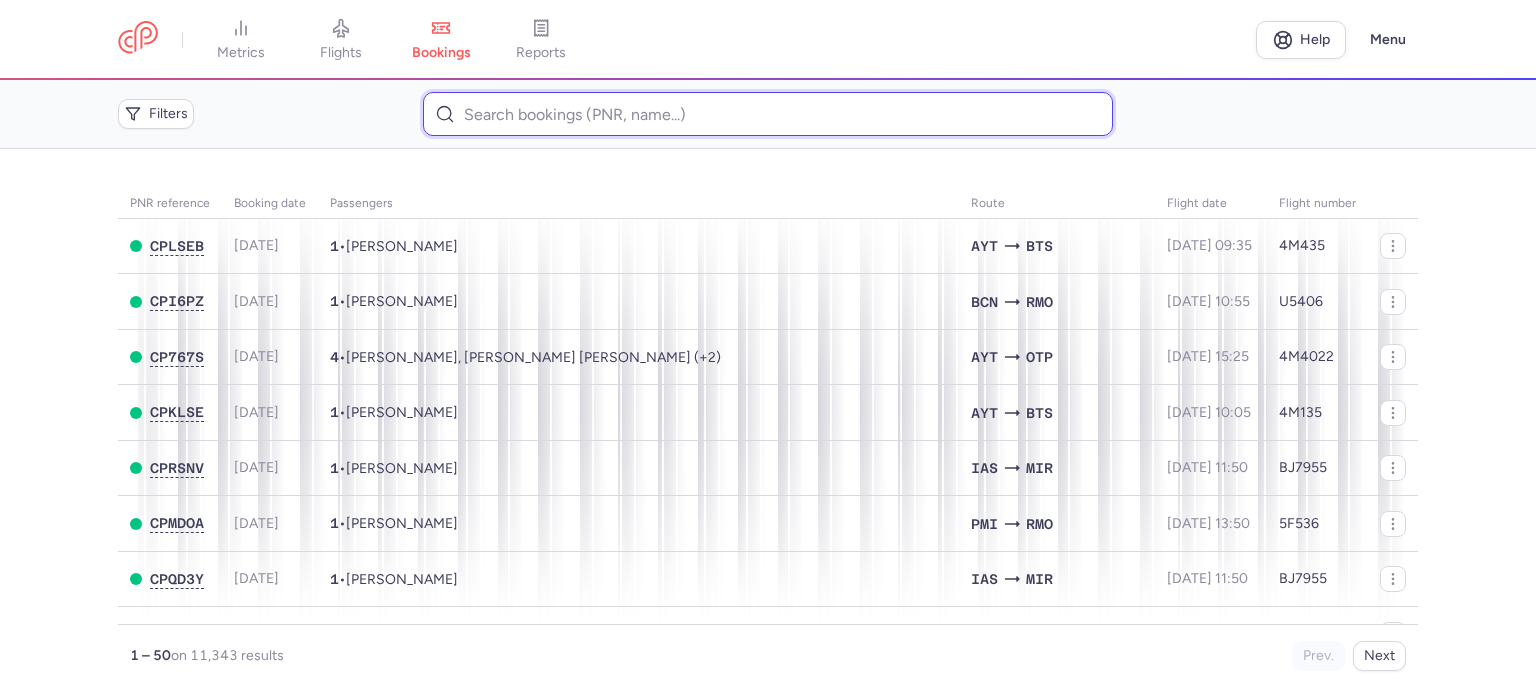 paste on "[PERSON_NAME]" 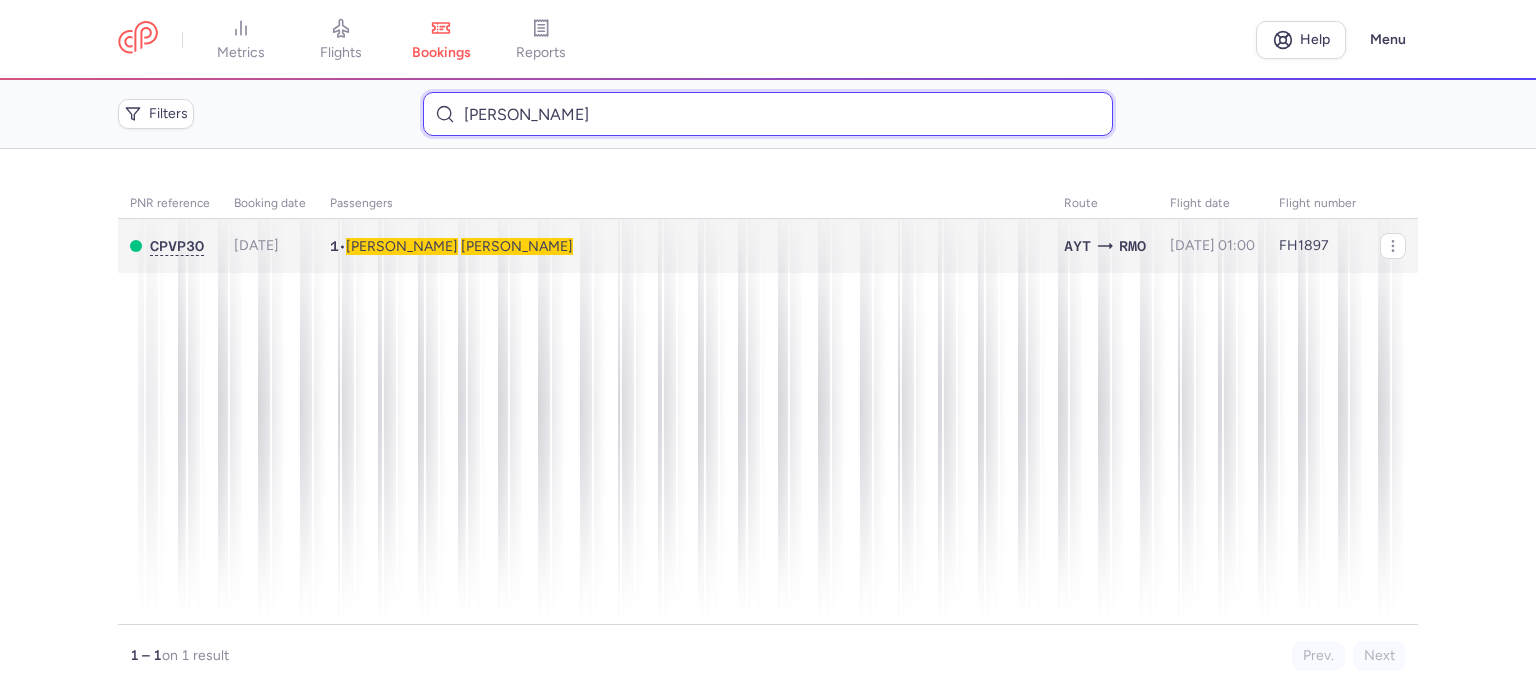type on "[PERSON_NAME]" 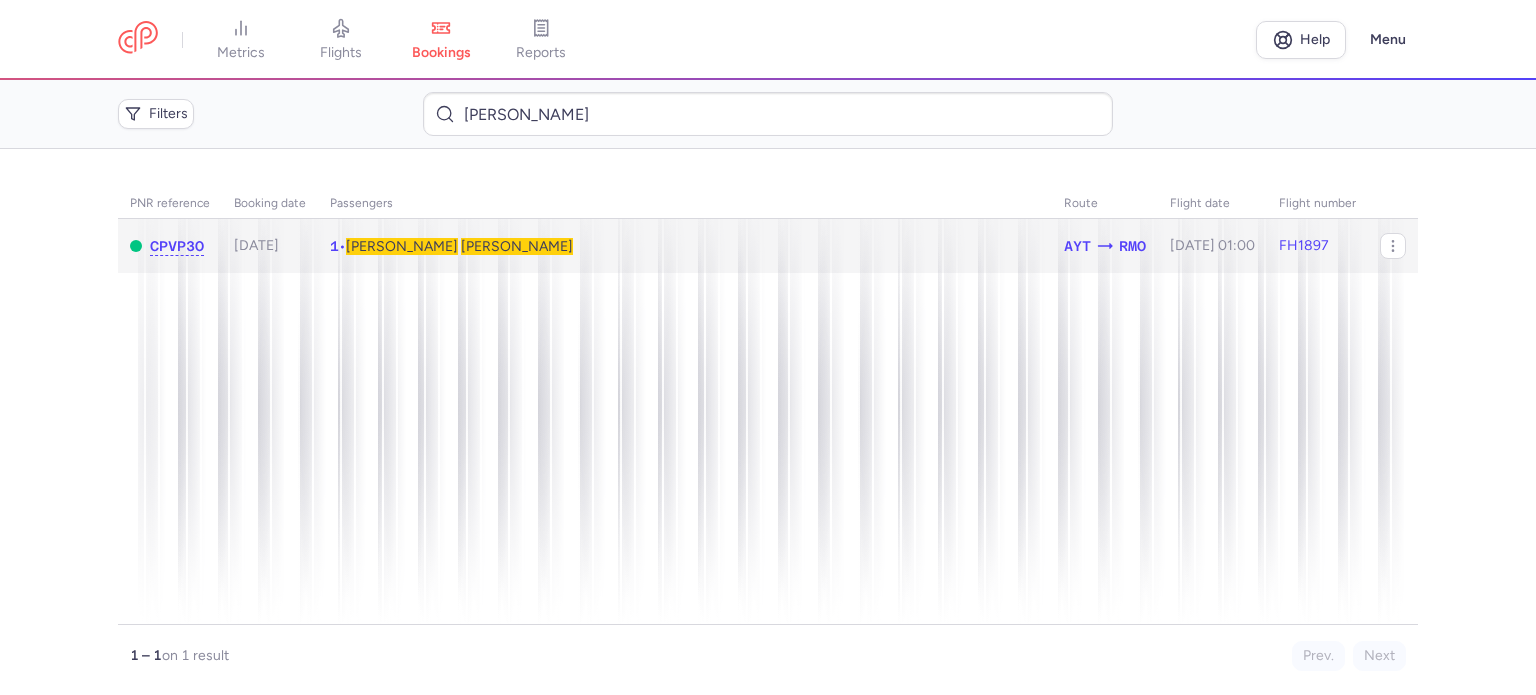 click on "[PERSON_NAME]" at bounding box center [517, 246] 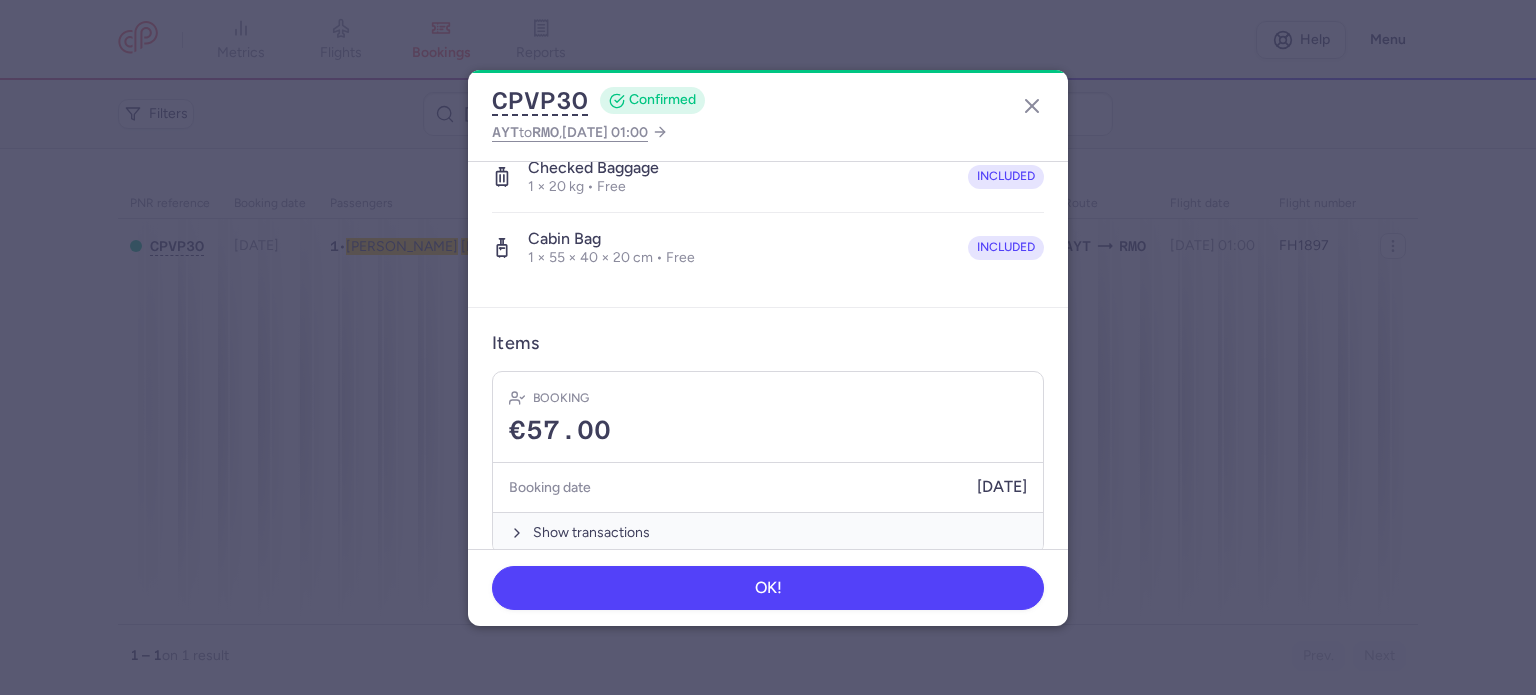 scroll, scrollTop: 423, scrollLeft: 0, axis: vertical 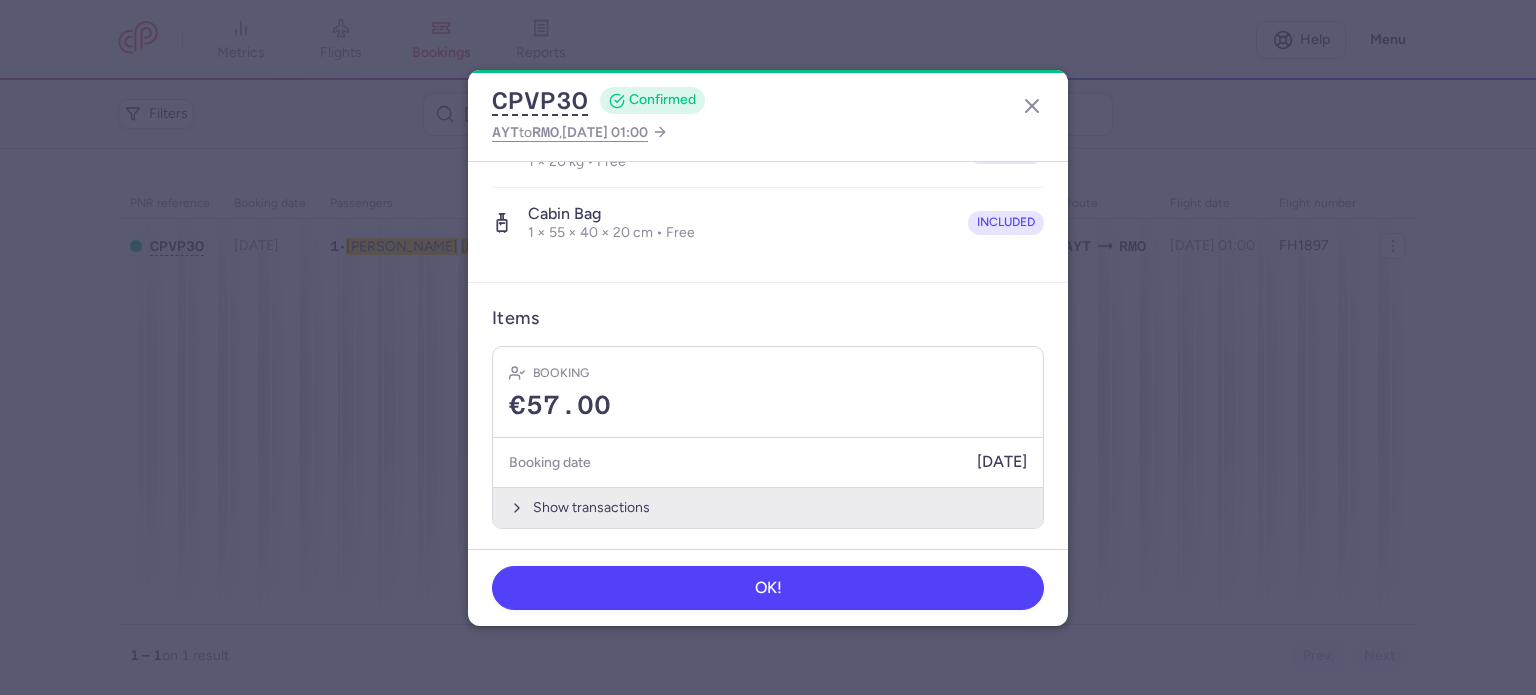 click on "Show transactions" at bounding box center (768, 507) 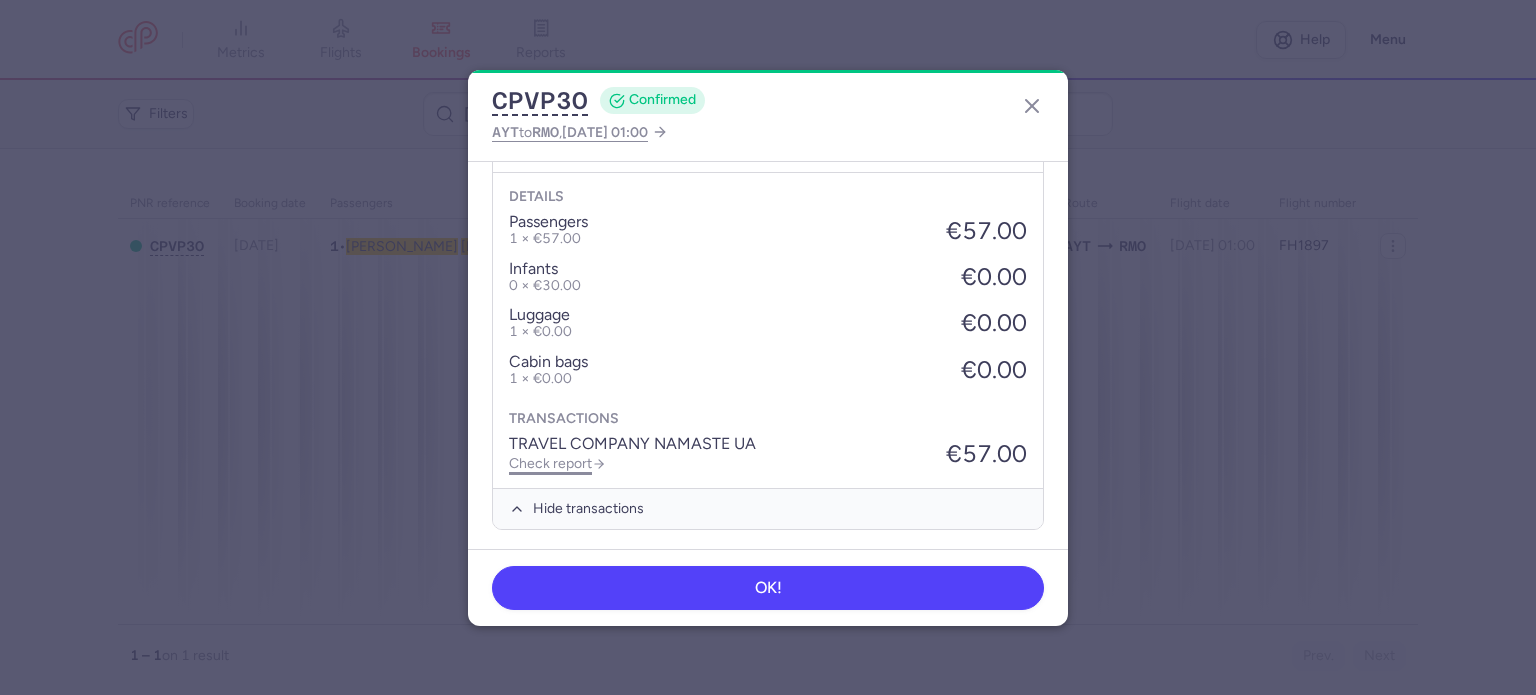 scroll, scrollTop: 739, scrollLeft: 0, axis: vertical 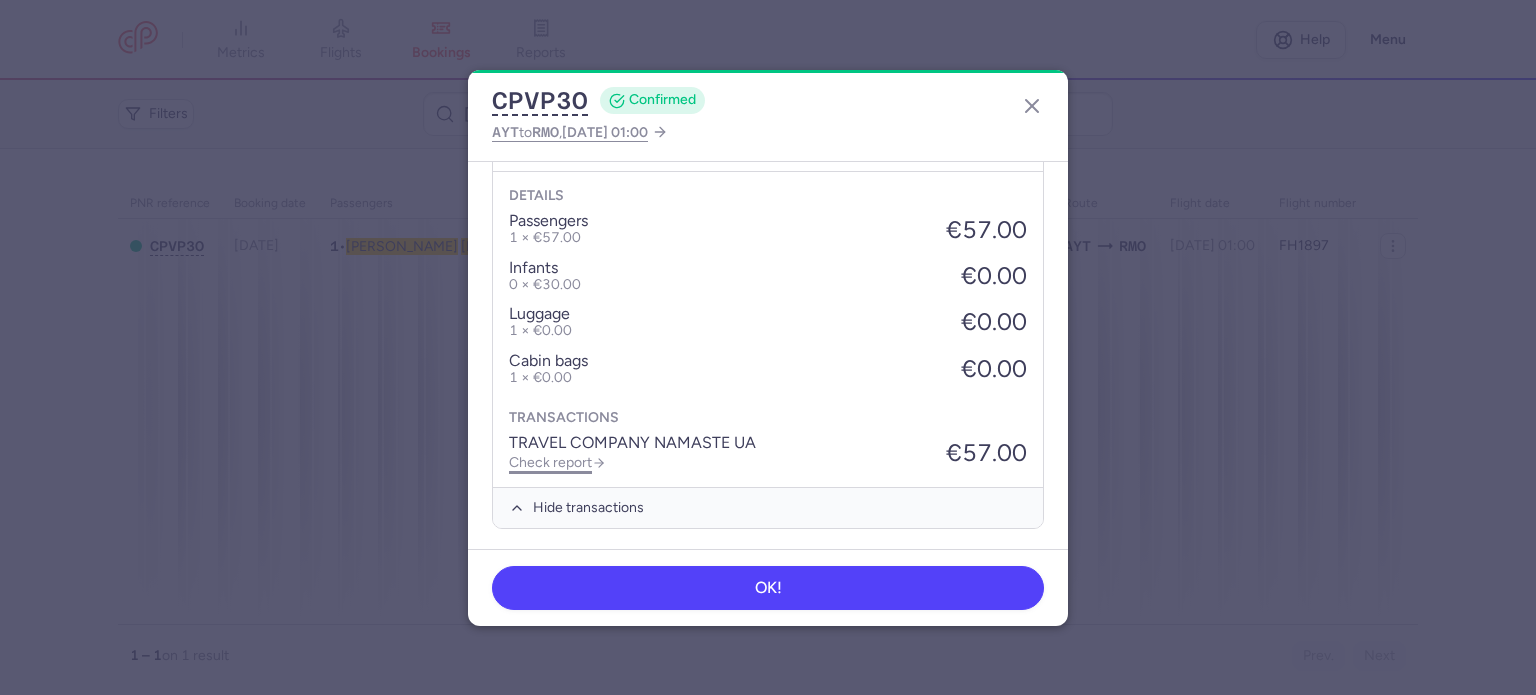 click on "Check report" 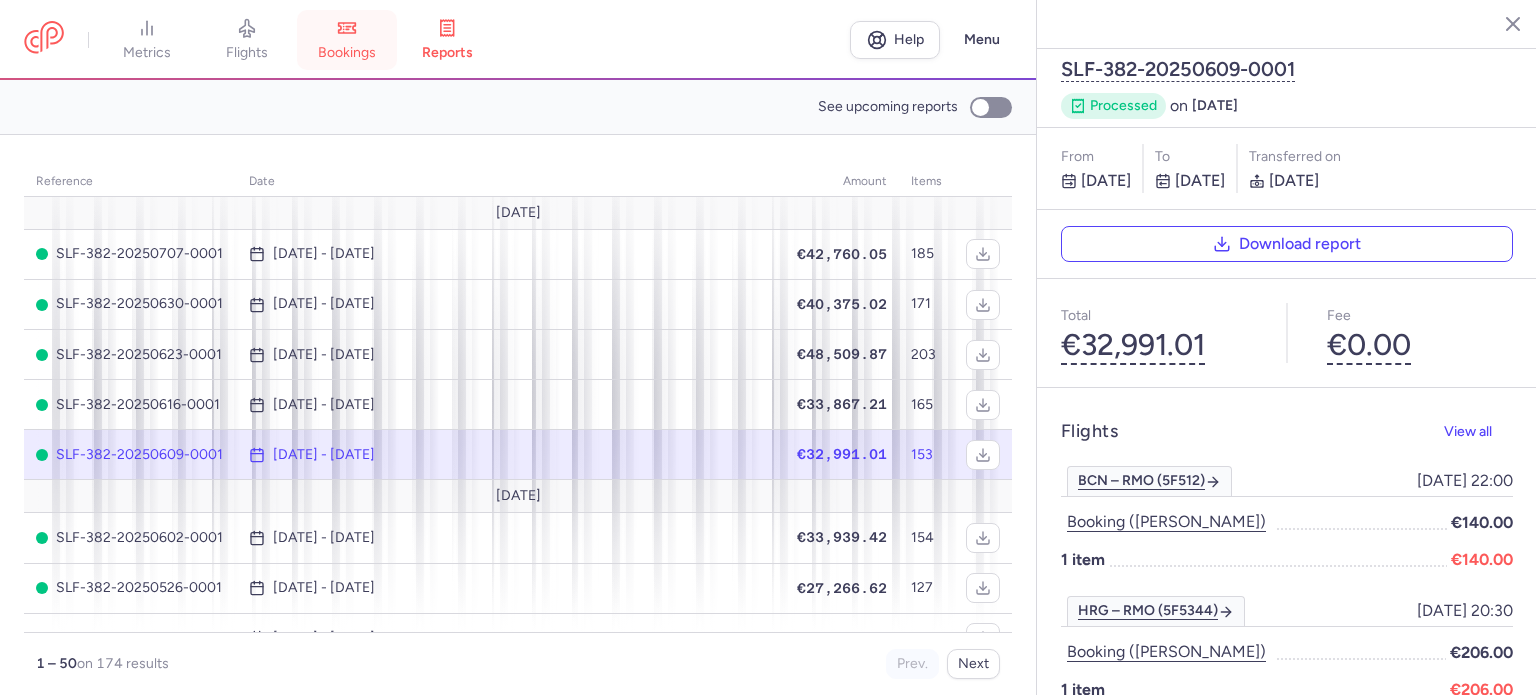 click on "bookings" at bounding box center (347, 40) 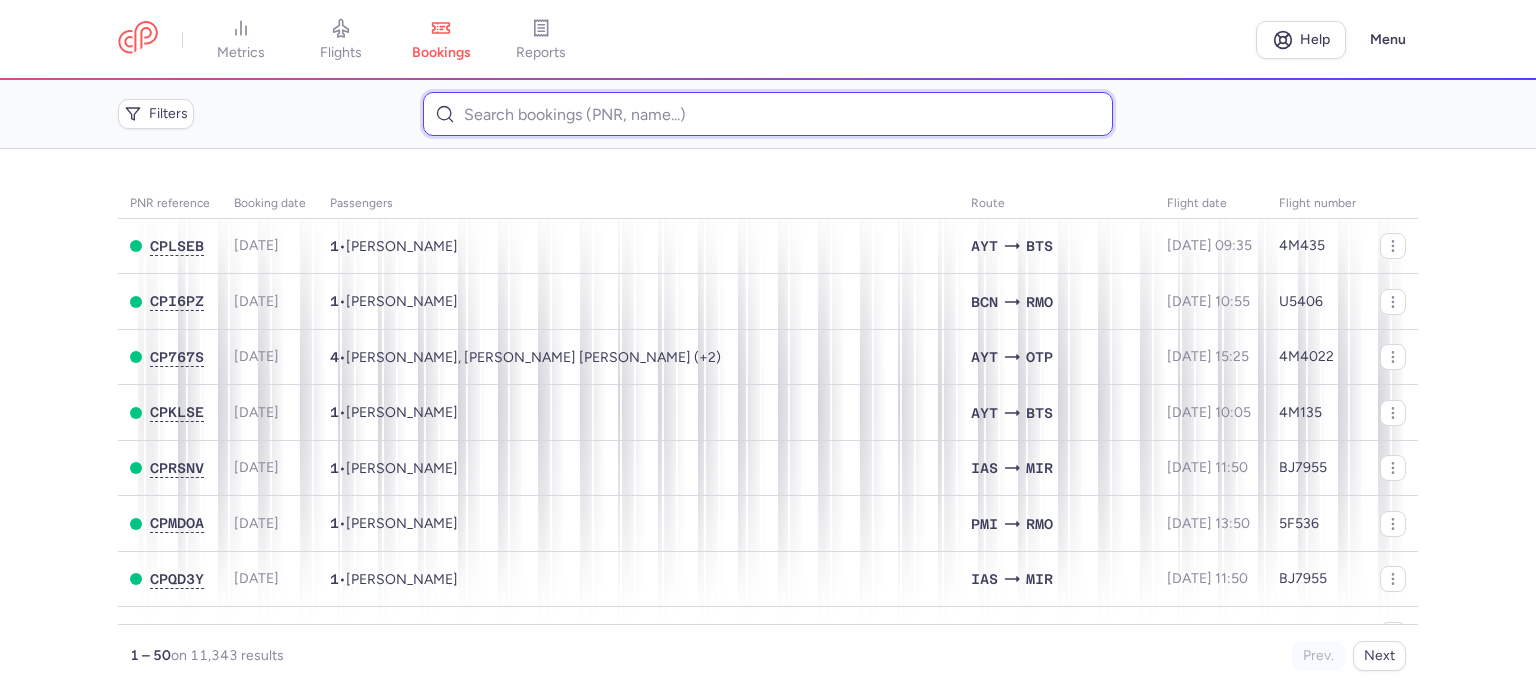paste on "ZELENIANSKII 	[PERSON_NAME]" 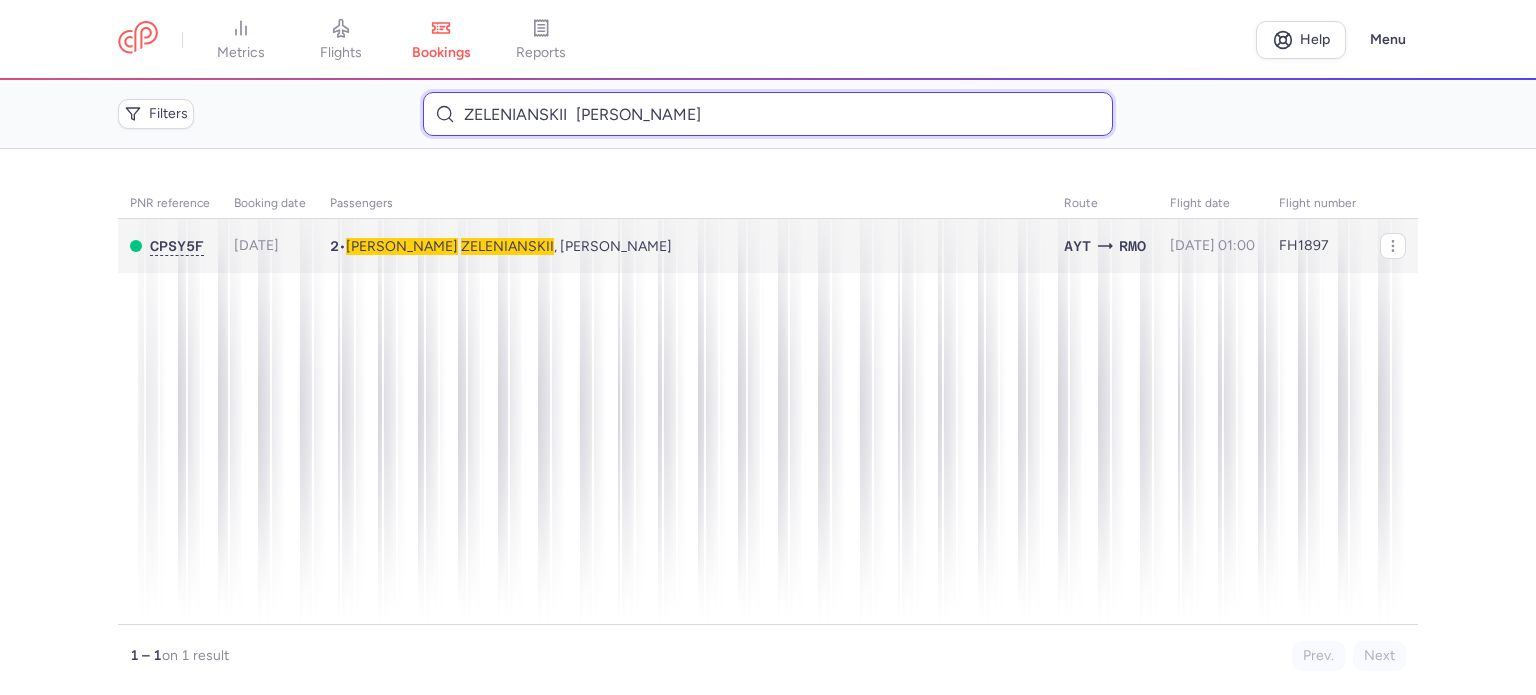 type on "ZELENIANSKII 	[PERSON_NAME]" 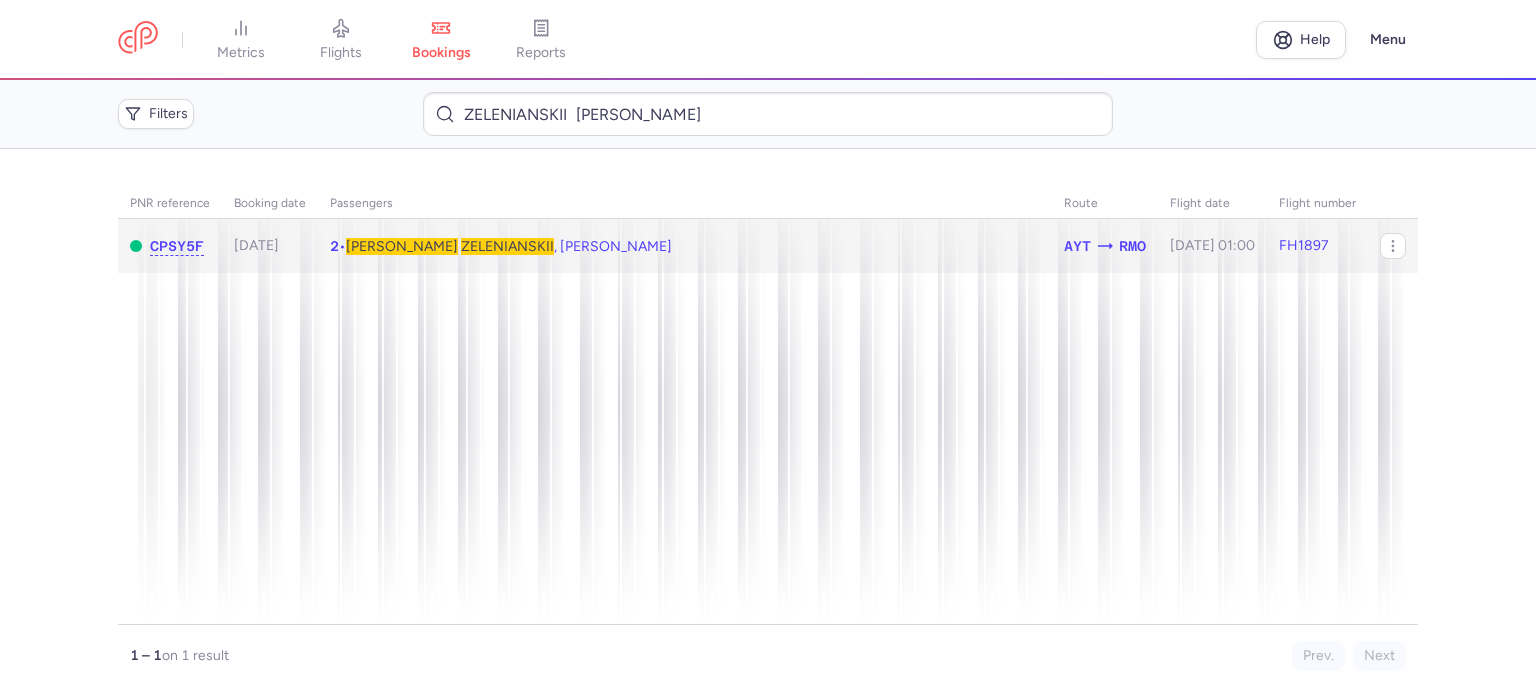 click on "[PERSON_NAME] , [PERSON_NAME]" at bounding box center (509, 246) 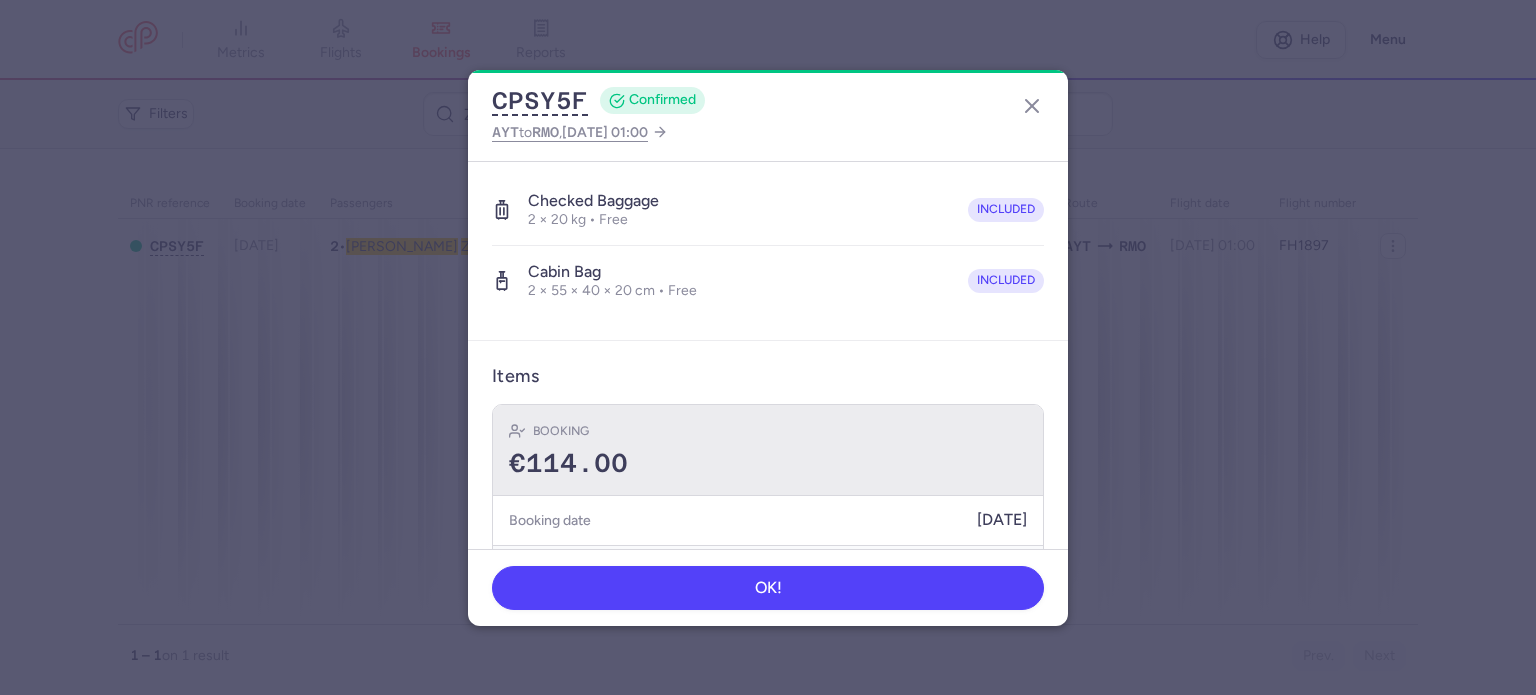 scroll, scrollTop: 492, scrollLeft: 0, axis: vertical 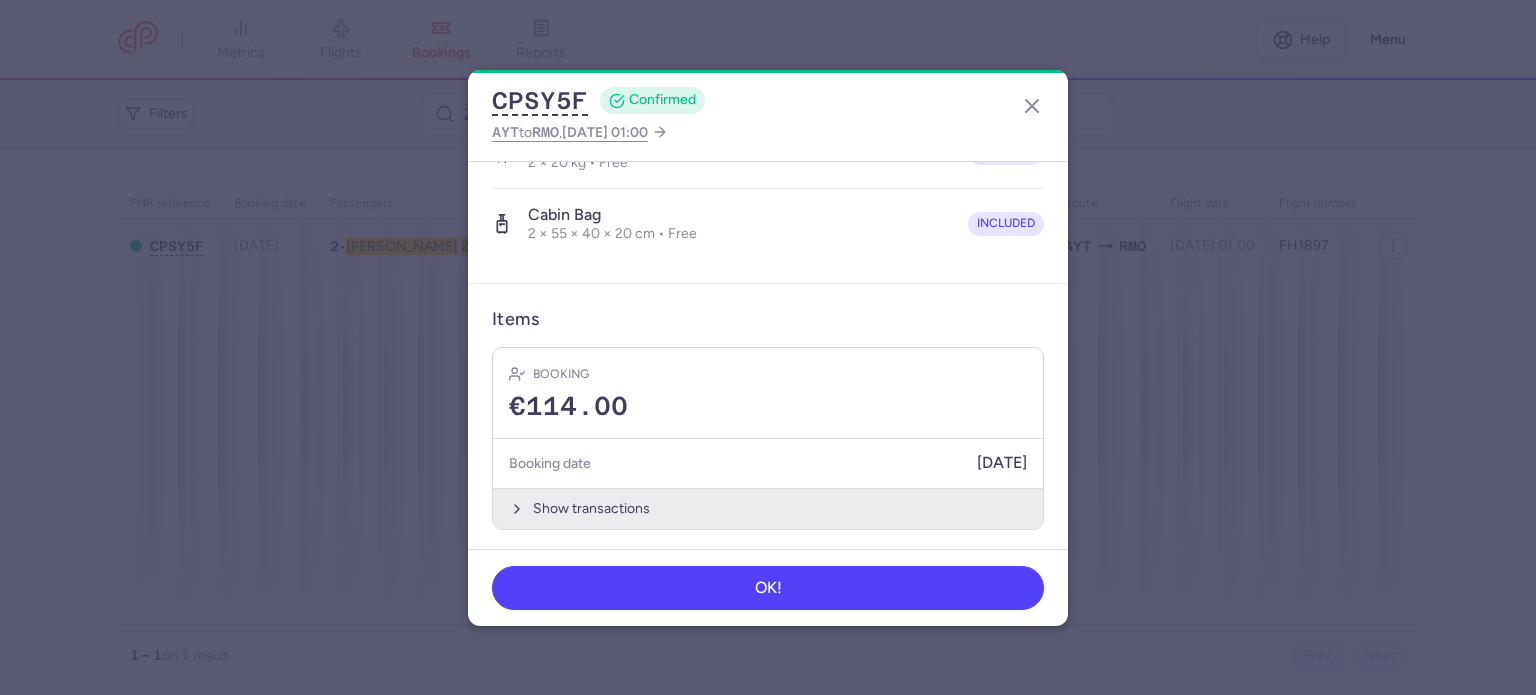 click on "Show transactions" at bounding box center (768, 508) 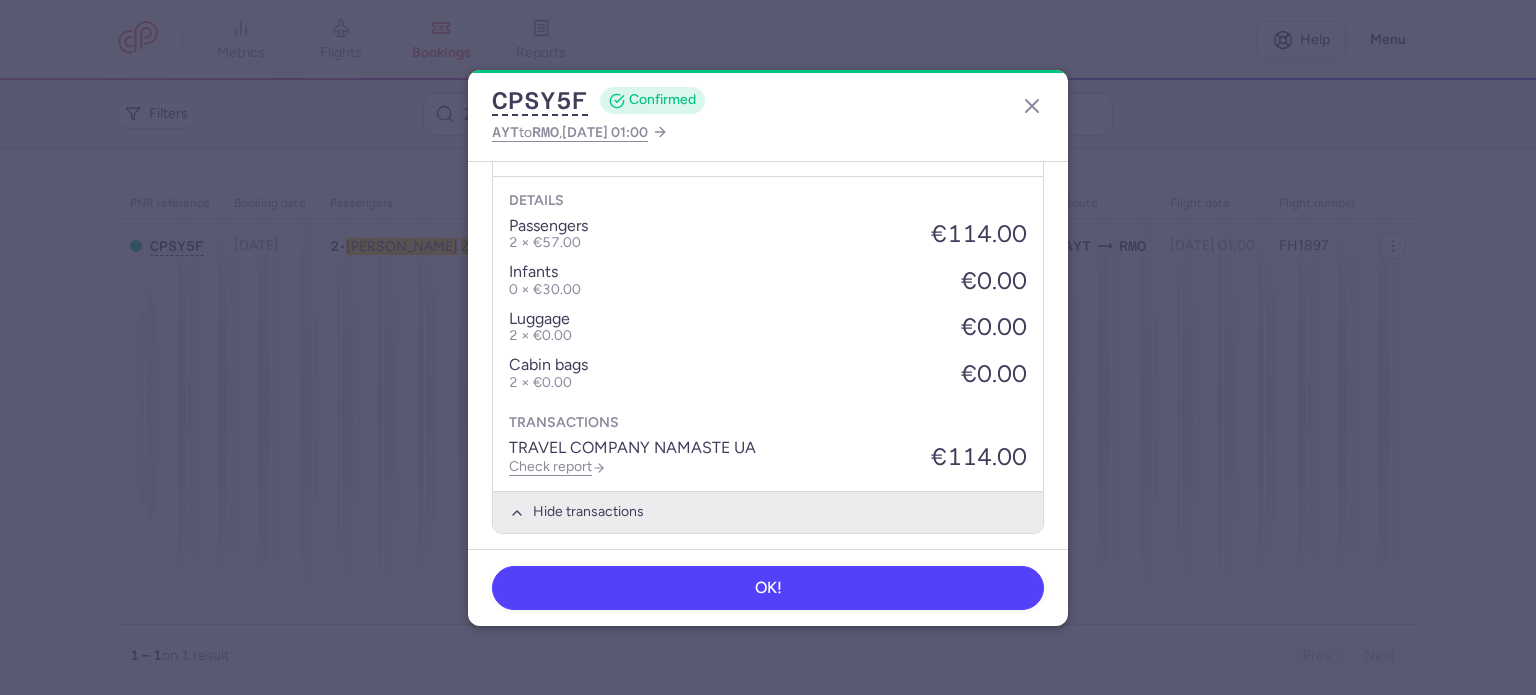 scroll, scrollTop: 808, scrollLeft: 0, axis: vertical 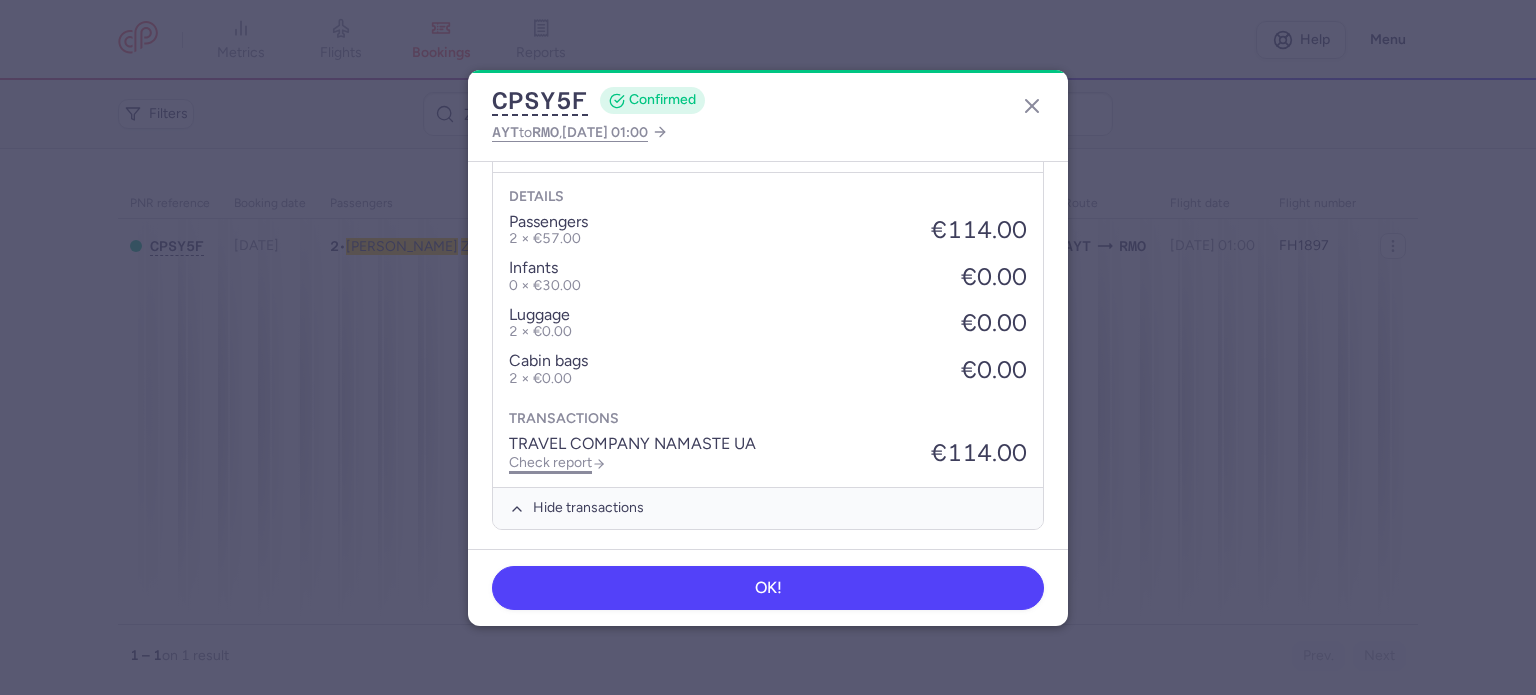 click on "Check report" 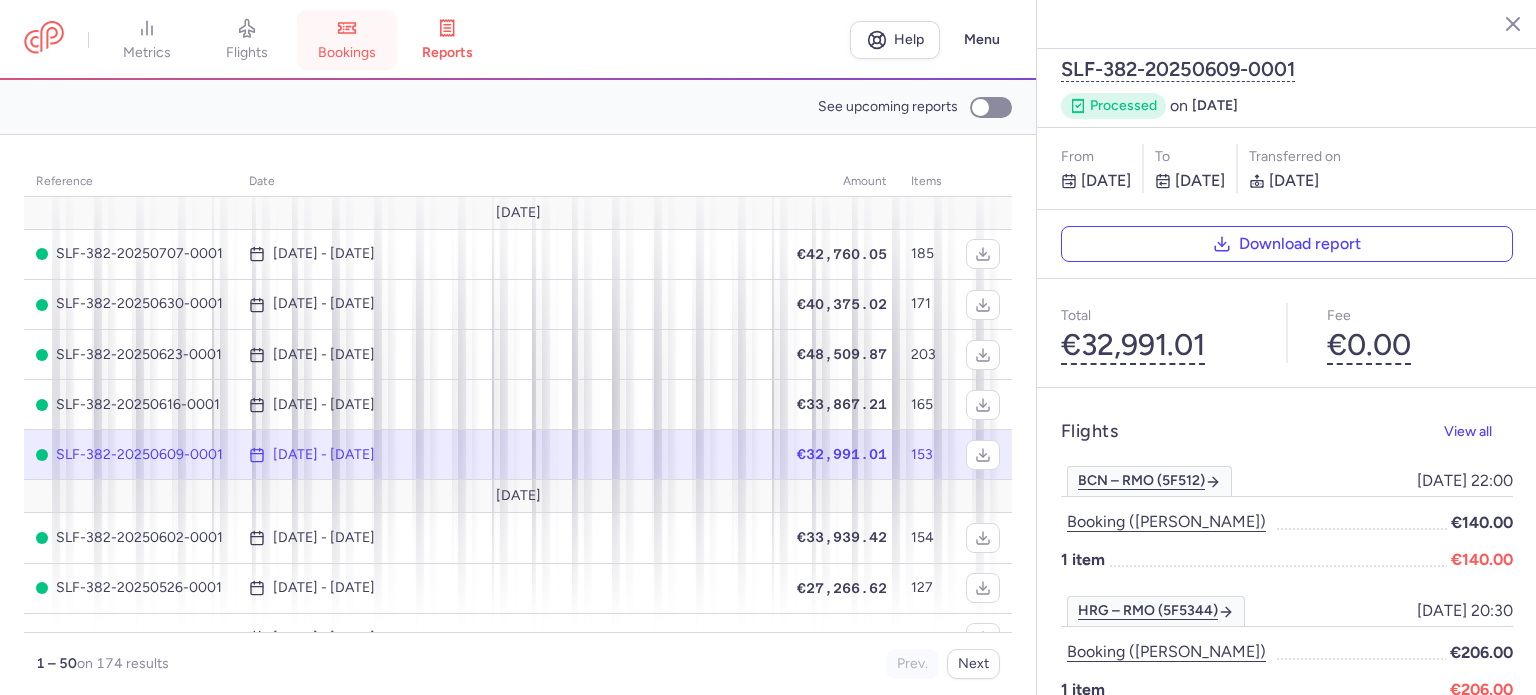 click on "bookings" at bounding box center [347, 53] 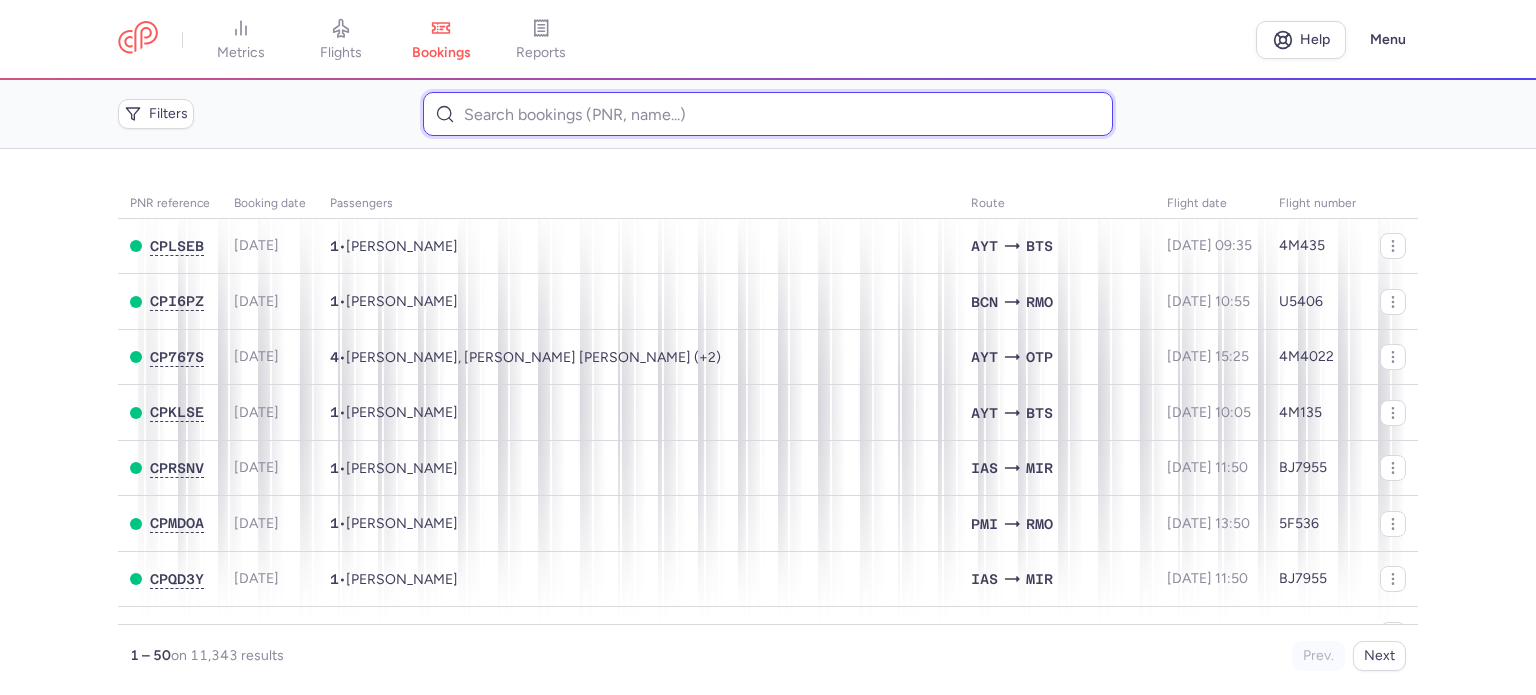 paste on "[PERSON_NAME]" 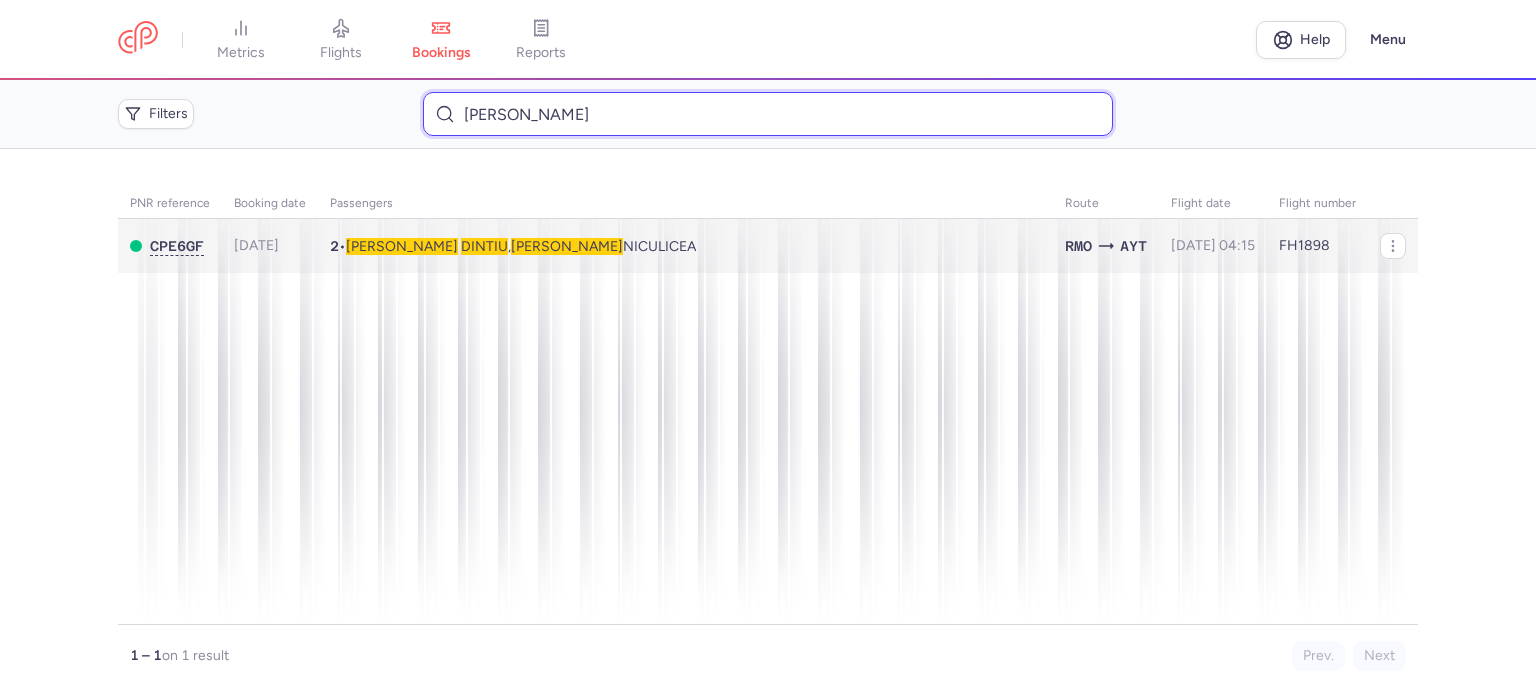 type on "[PERSON_NAME]" 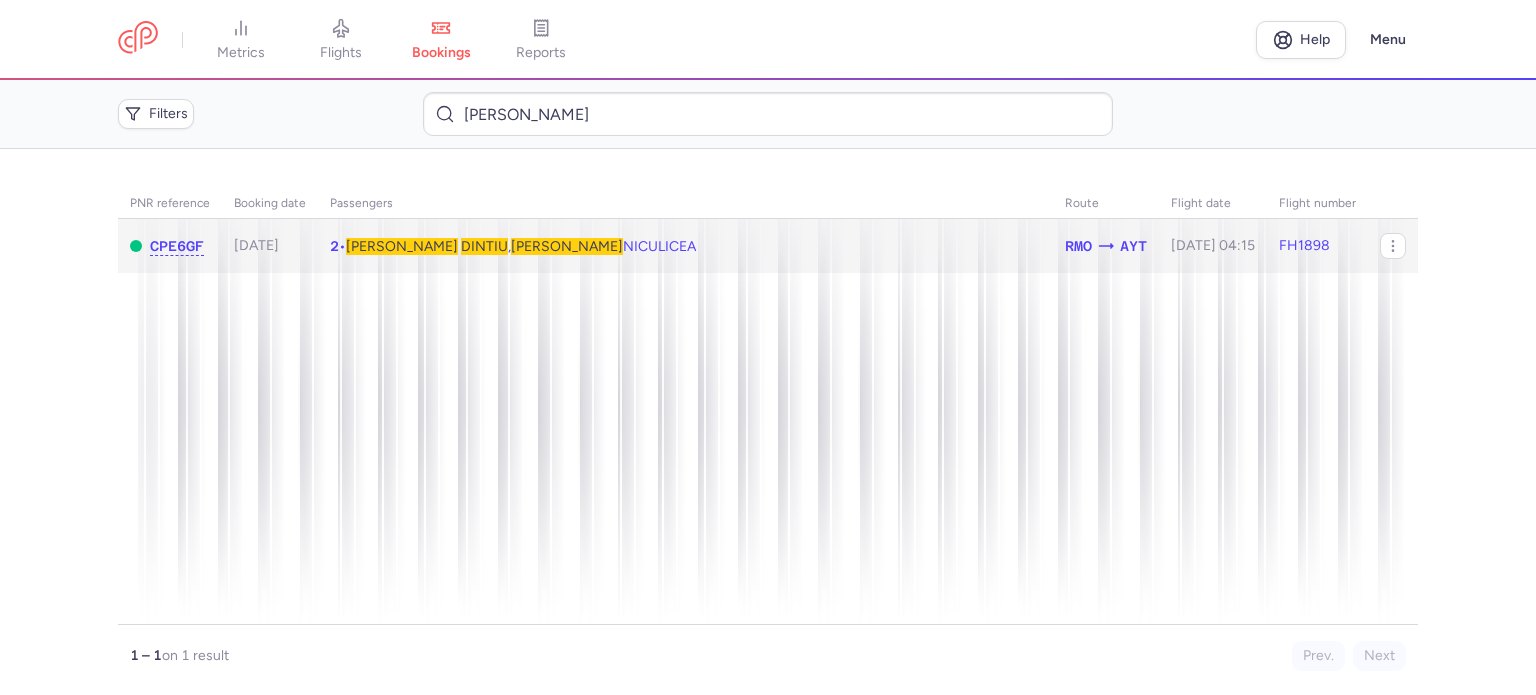 click on "[PERSON_NAME]" at bounding box center [567, 246] 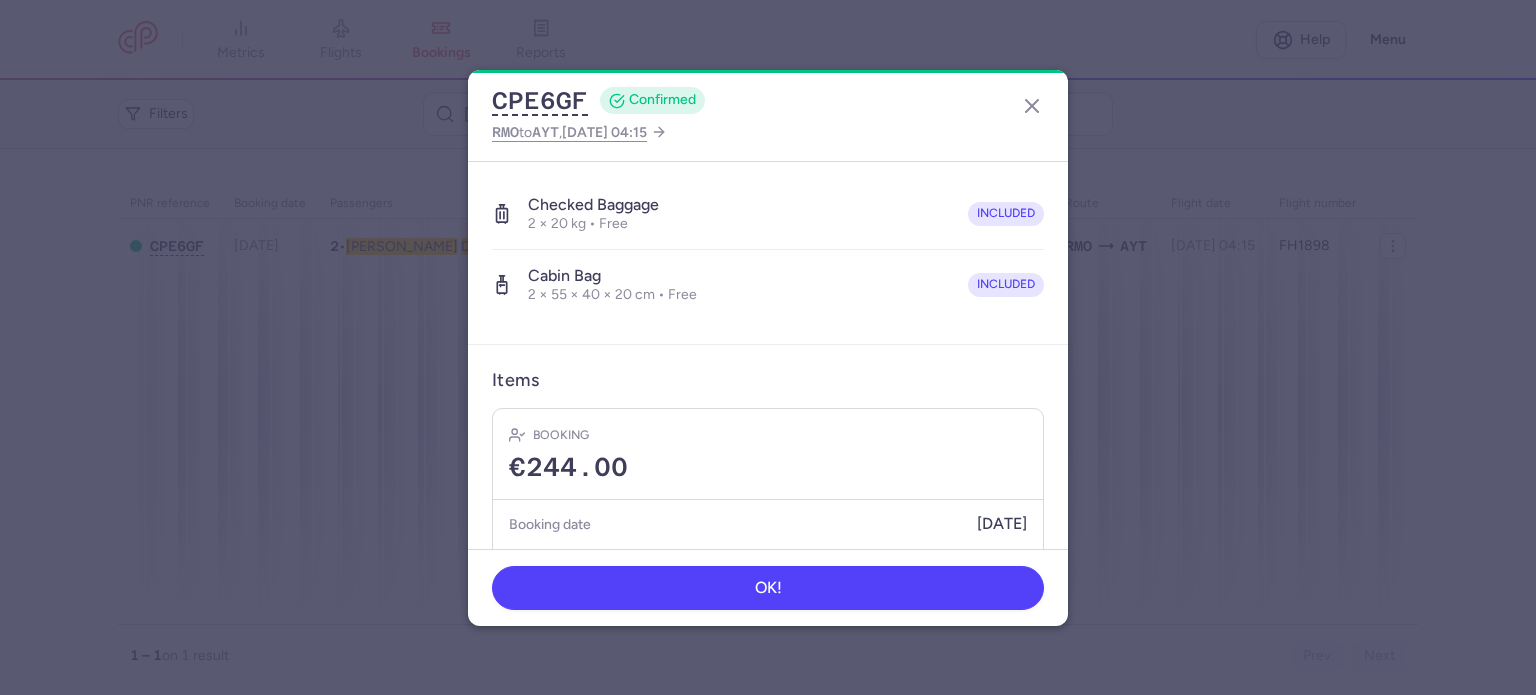 scroll, scrollTop: 492, scrollLeft: 0, axis: vertical 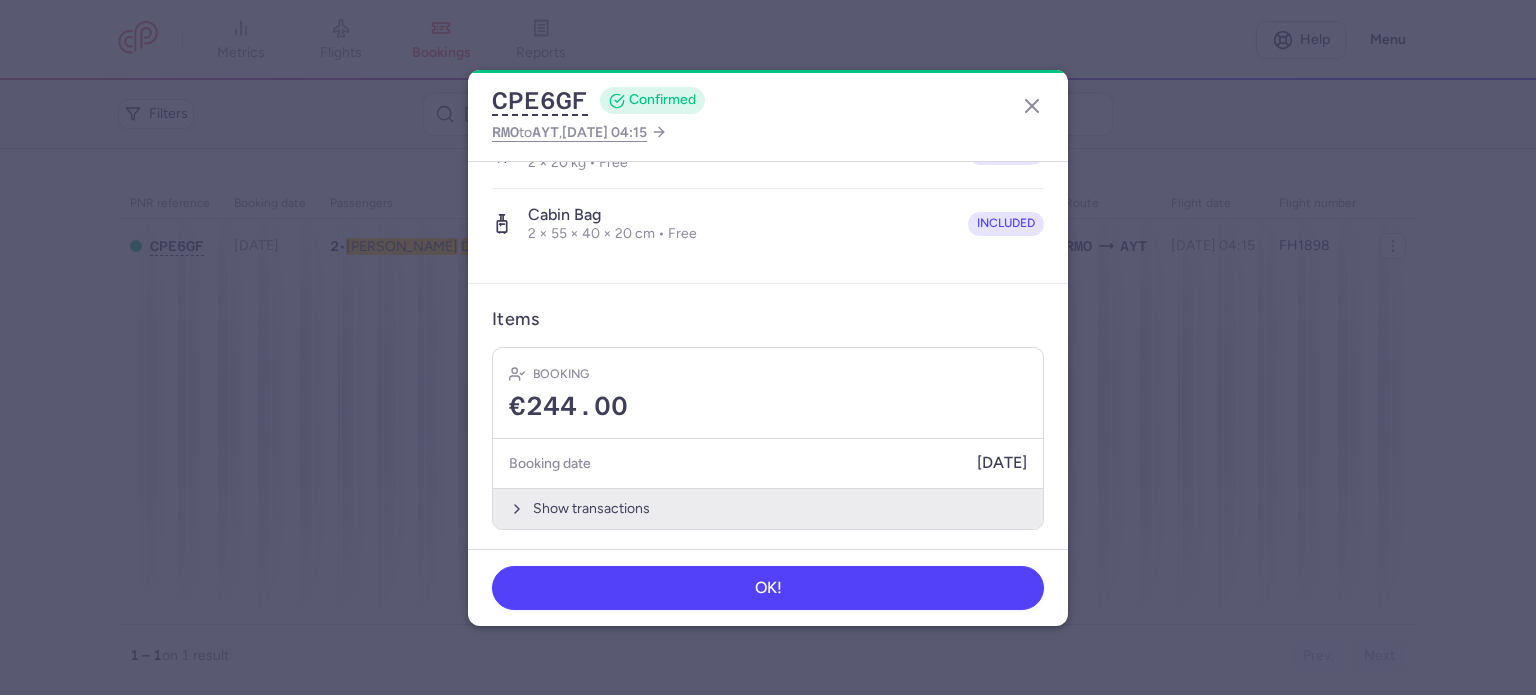 click on "Show transactions" at bounding box center (768, 508) 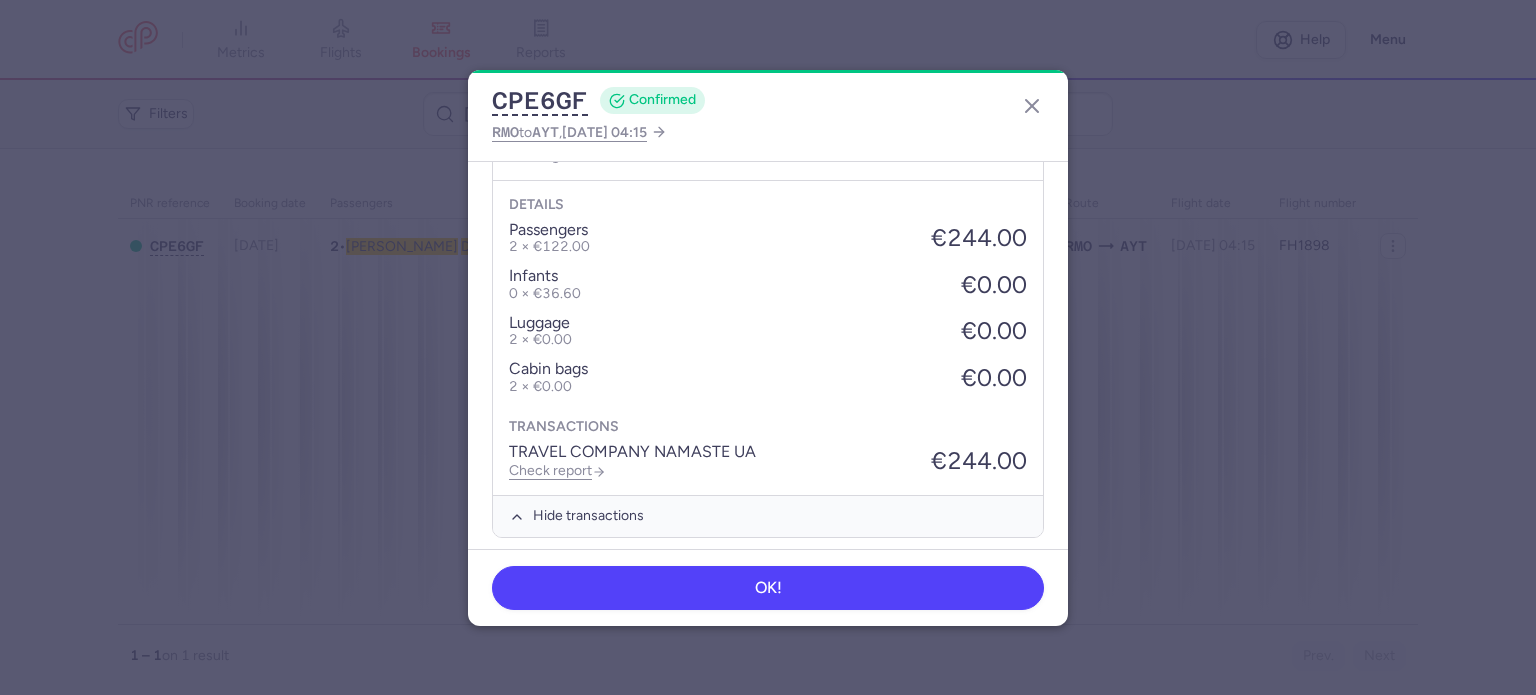 scroll, scrollTop: 808, scrollLeft: 0, axis: vertical 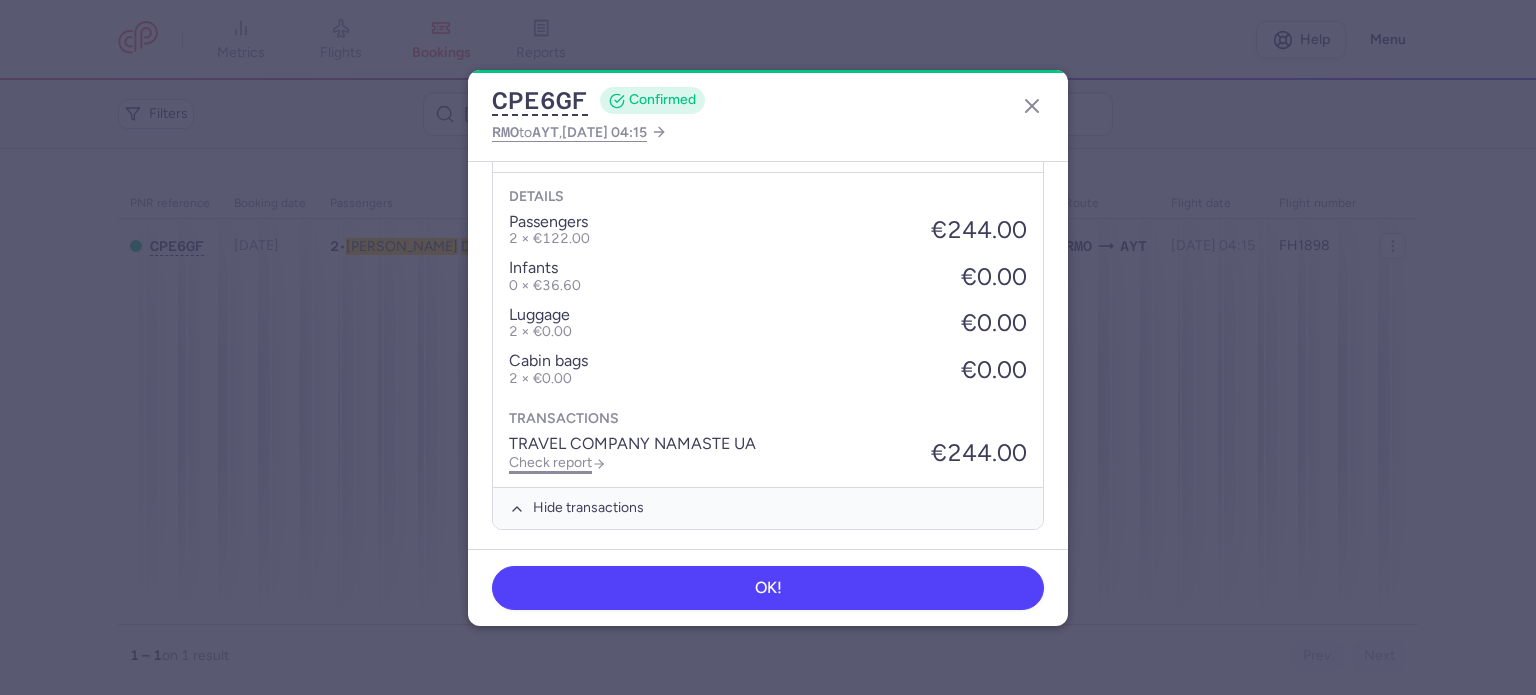 click on "Check report" 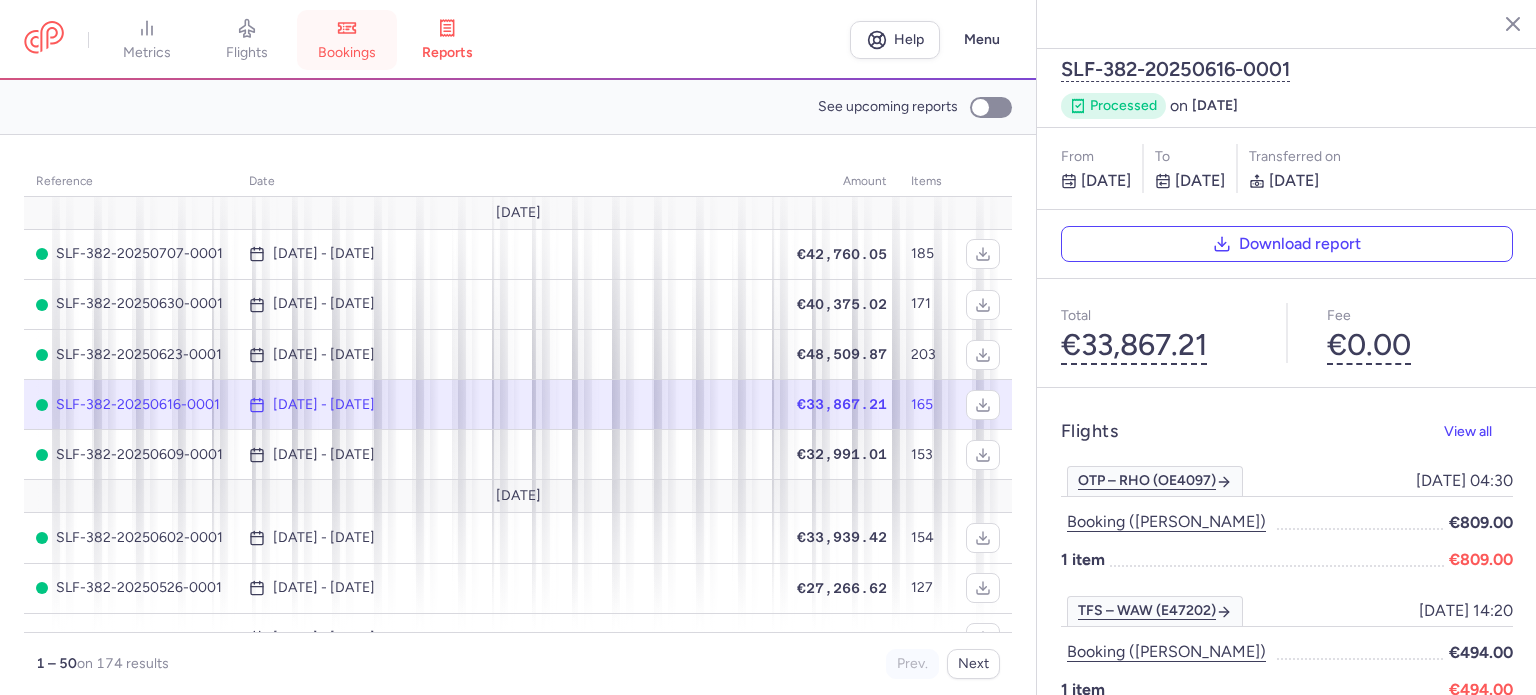click on "bookings" at bounding box center [347, 53] 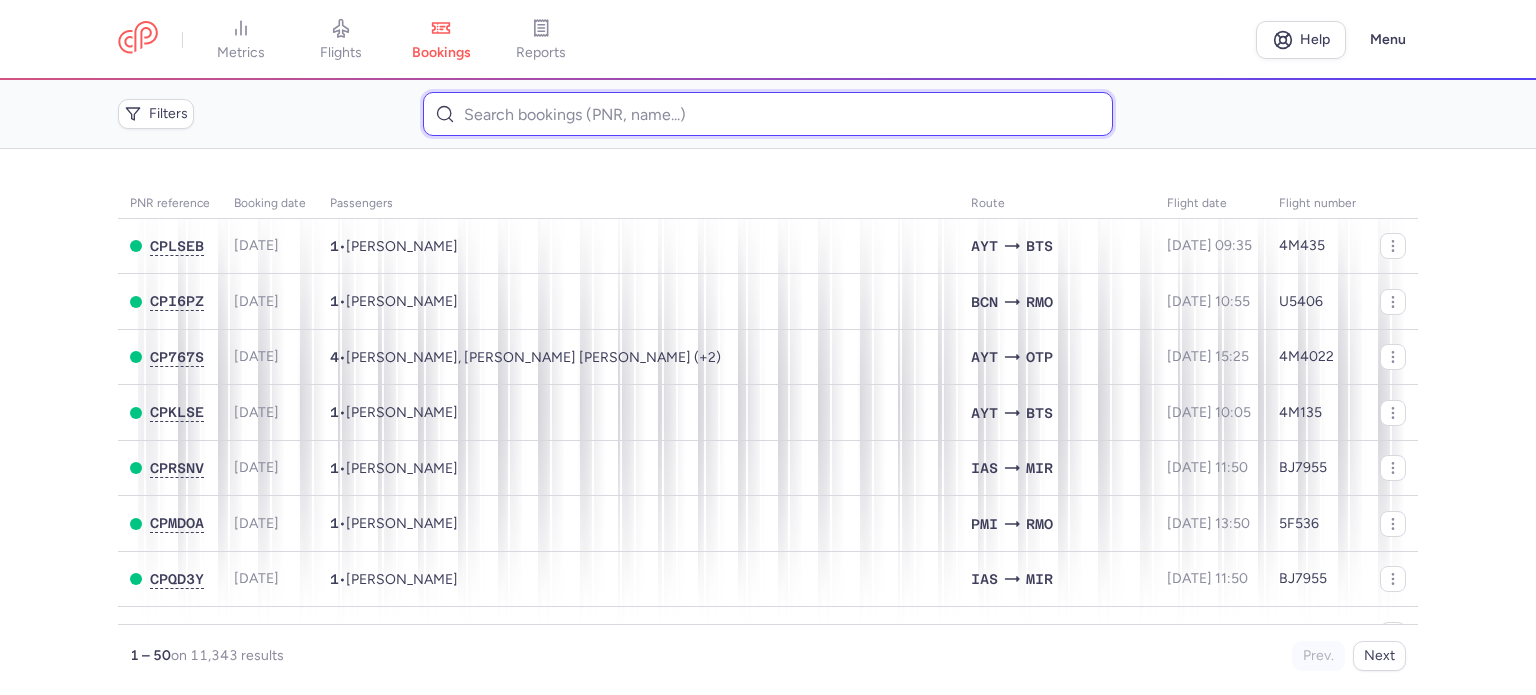 paste on "[PERSON_NAME]" 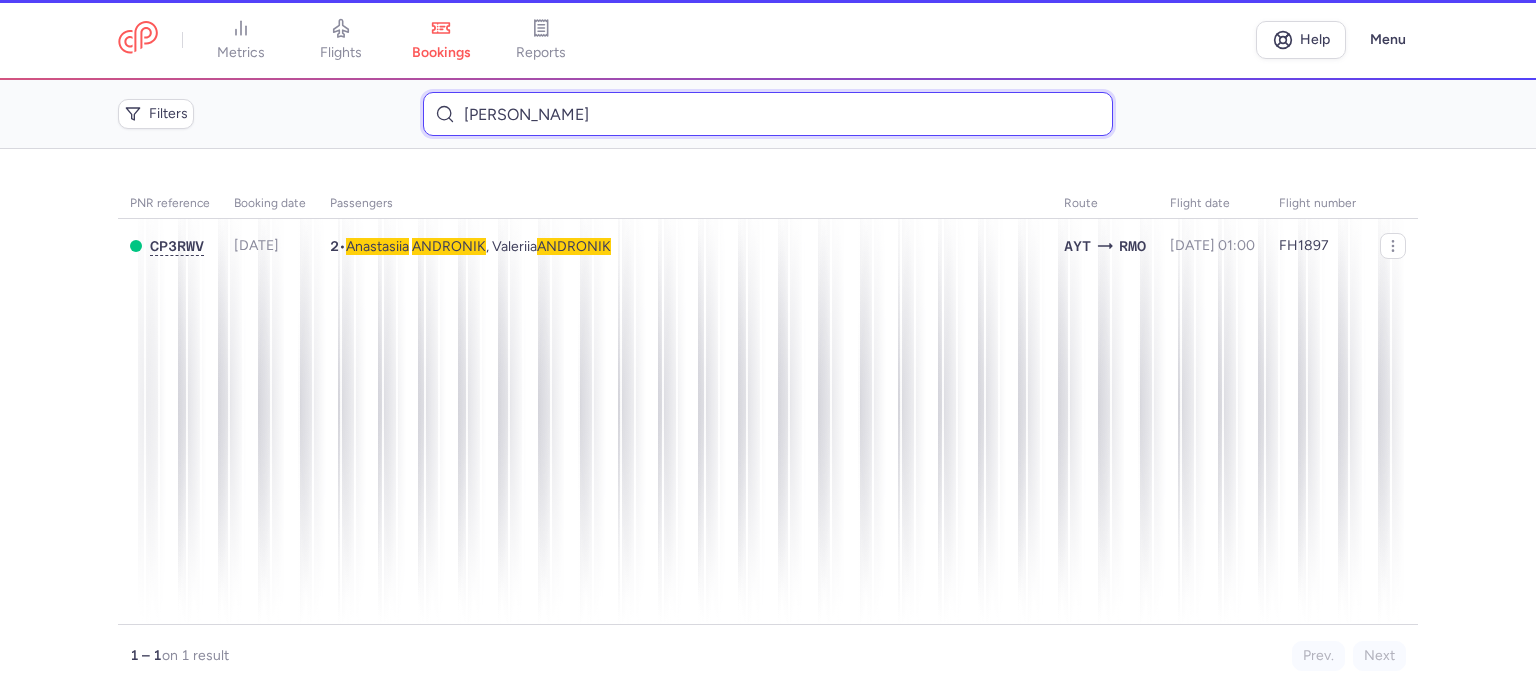 type on "[PERSON_NAME]" 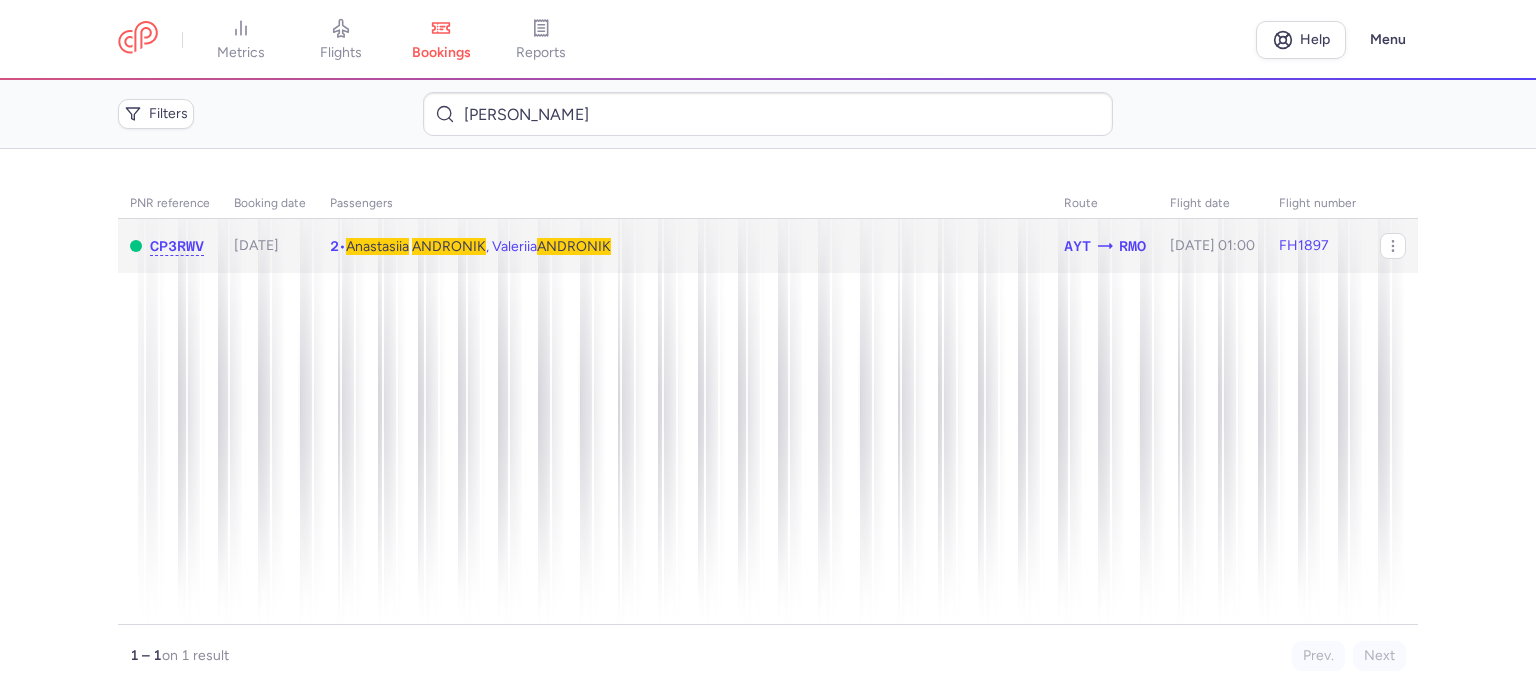 click on "ANDRONIK" at bounding box center (449, 246) 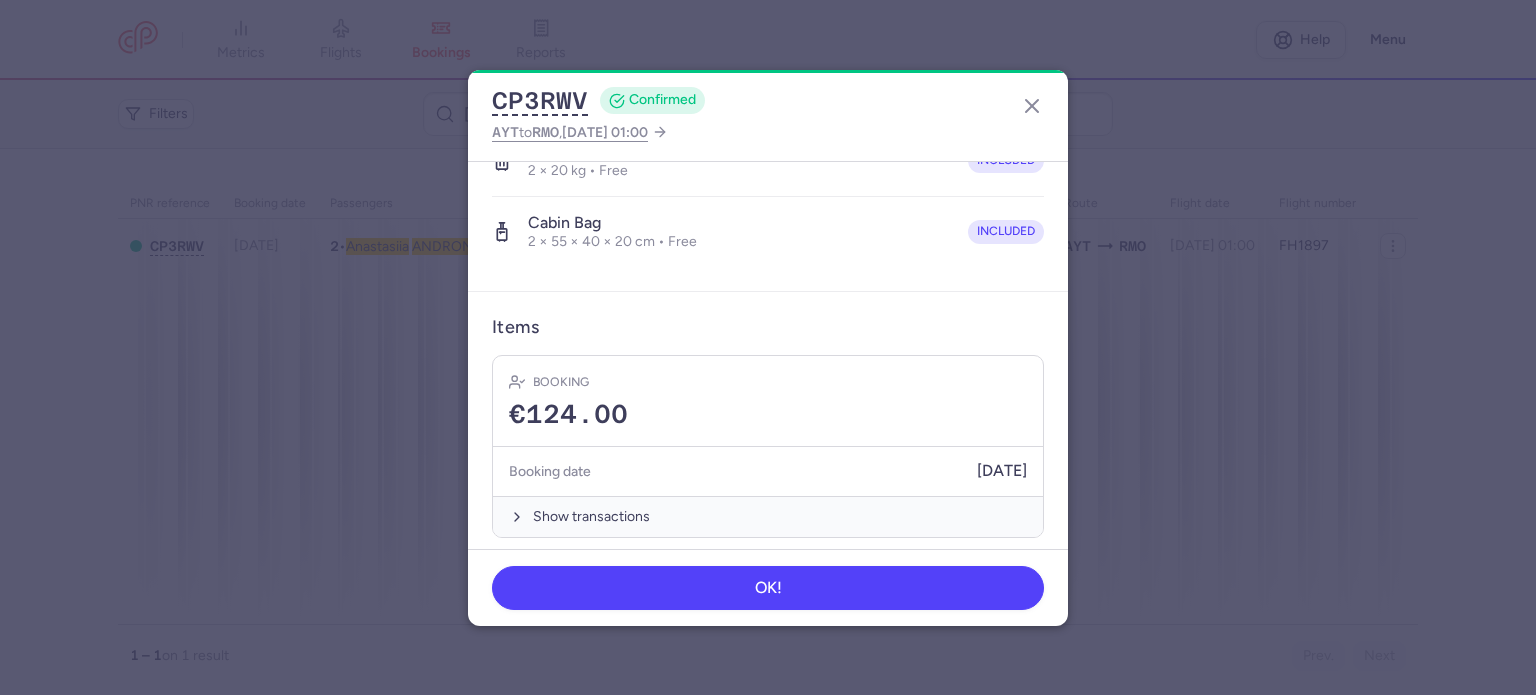 scroll, scrollTop: 492, scrollLeft: 0, axis: vertical 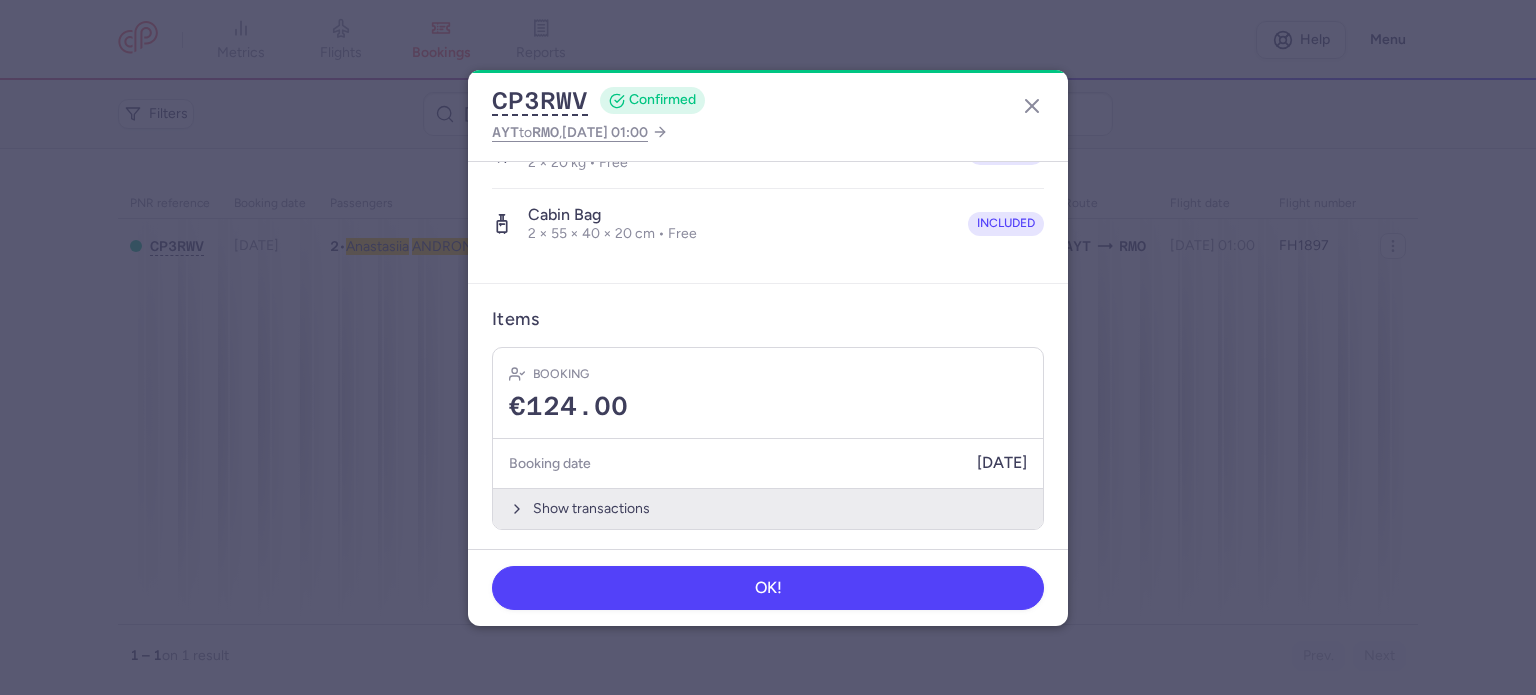 click on "Show transactions" at bounding box center [768, 508] 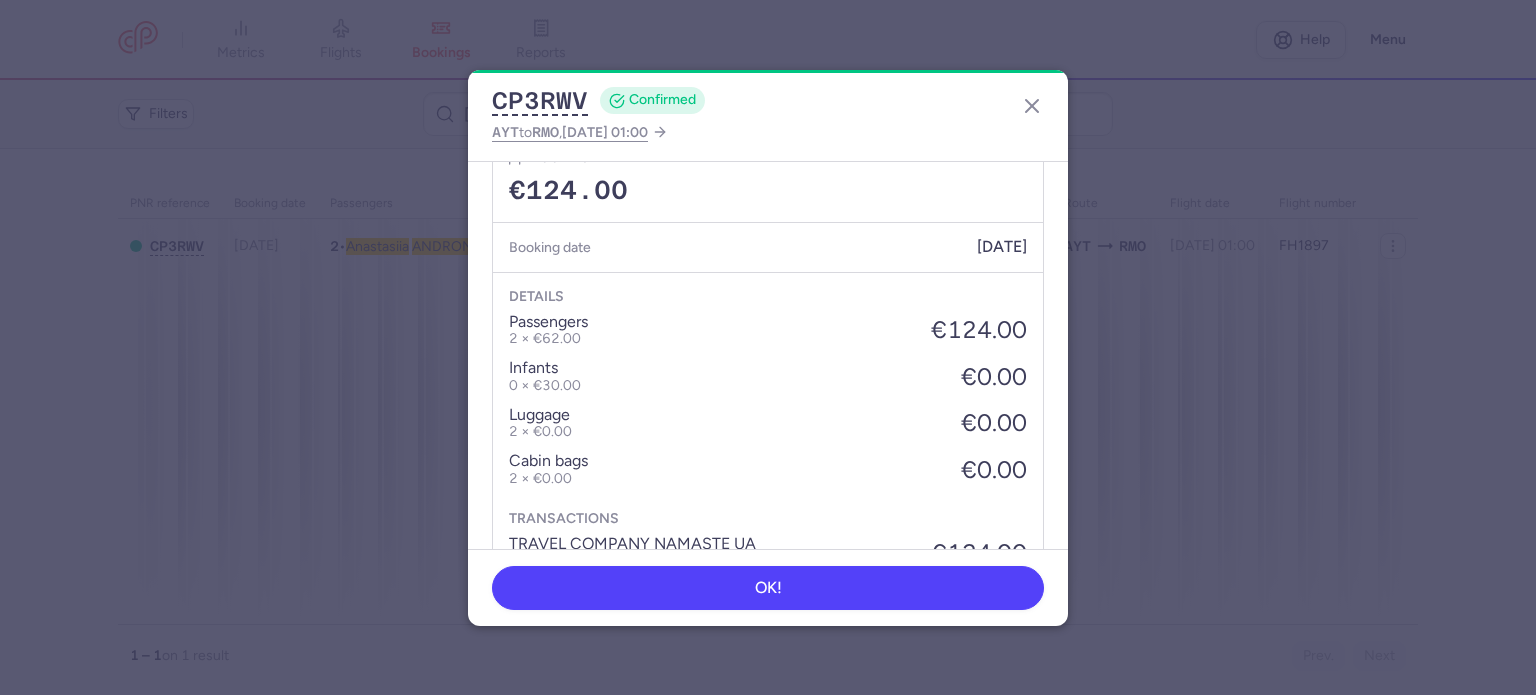 scroll, scrollTop: 808, scrollLeft: 0, axis: vertical 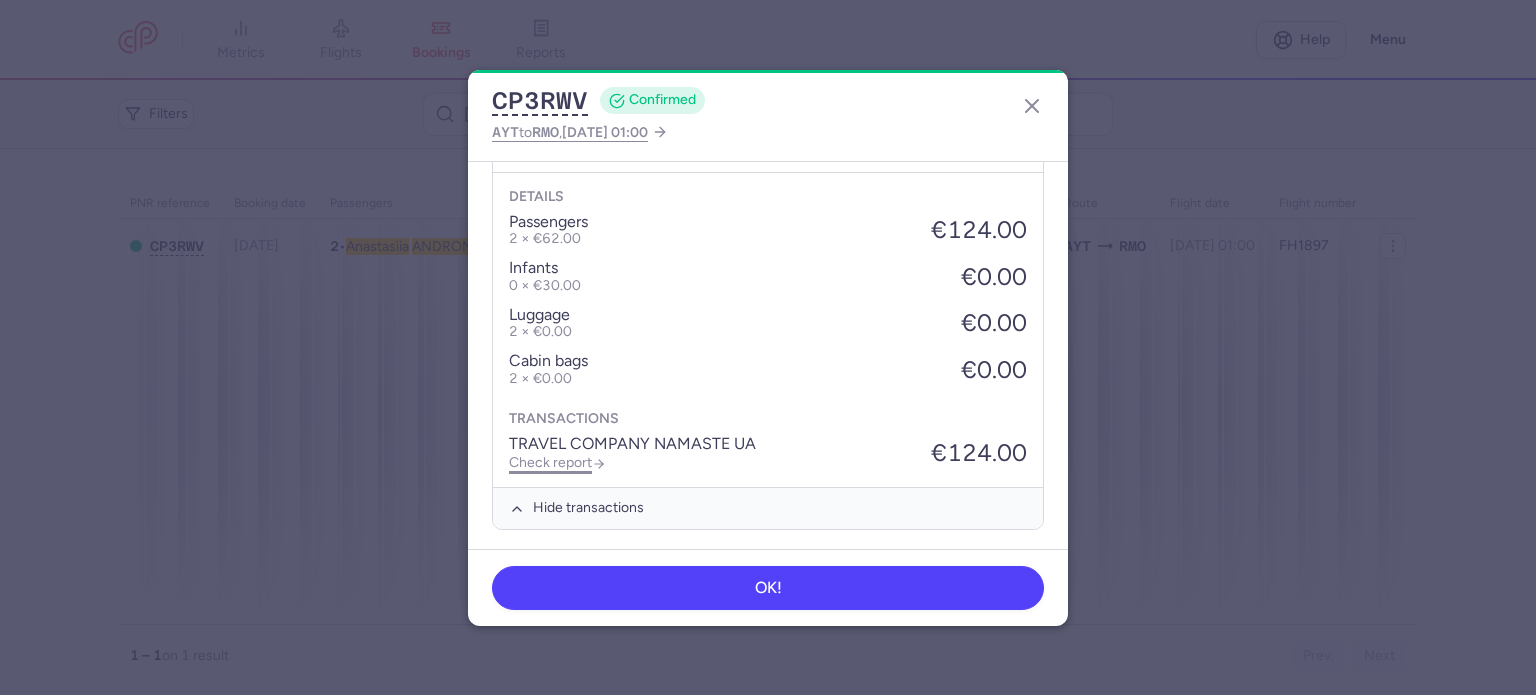 click on "Check report" 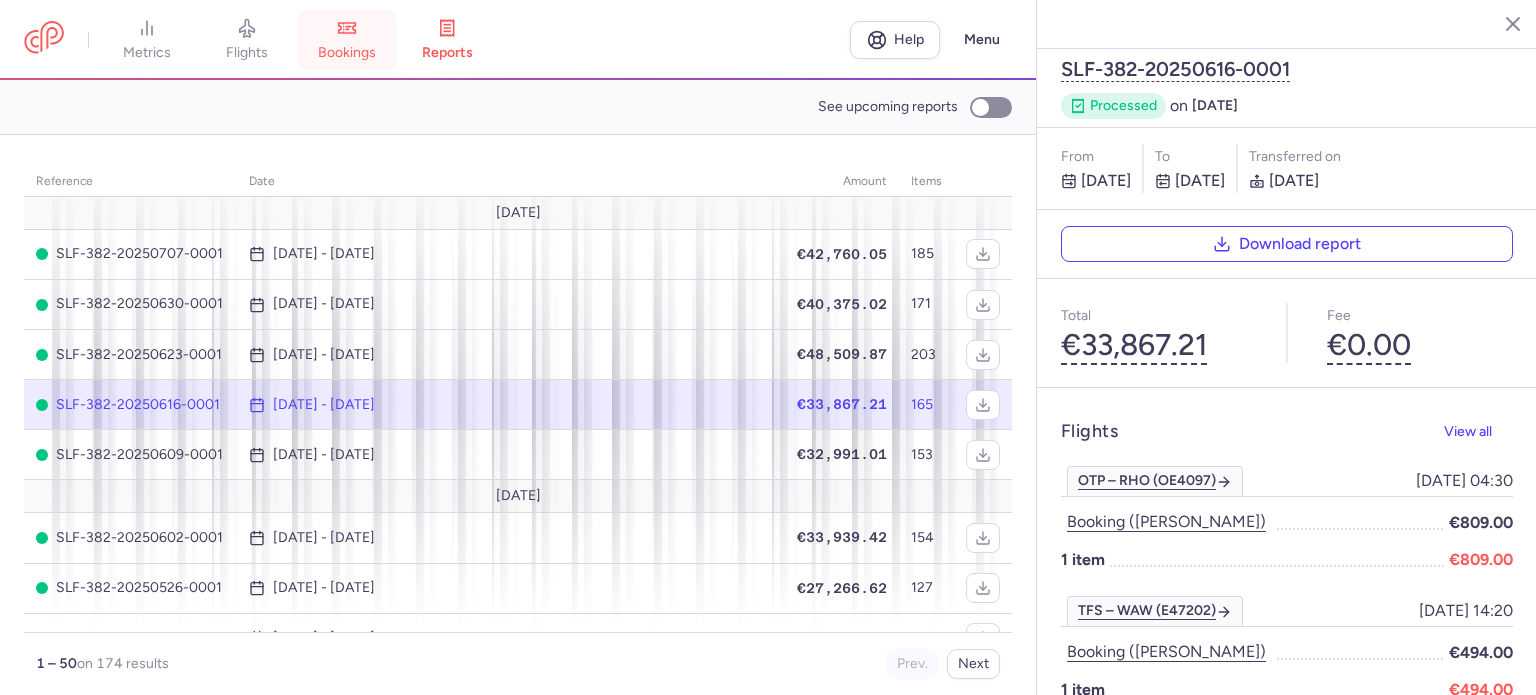 click on "bookings" at bounding box center [347, 53] 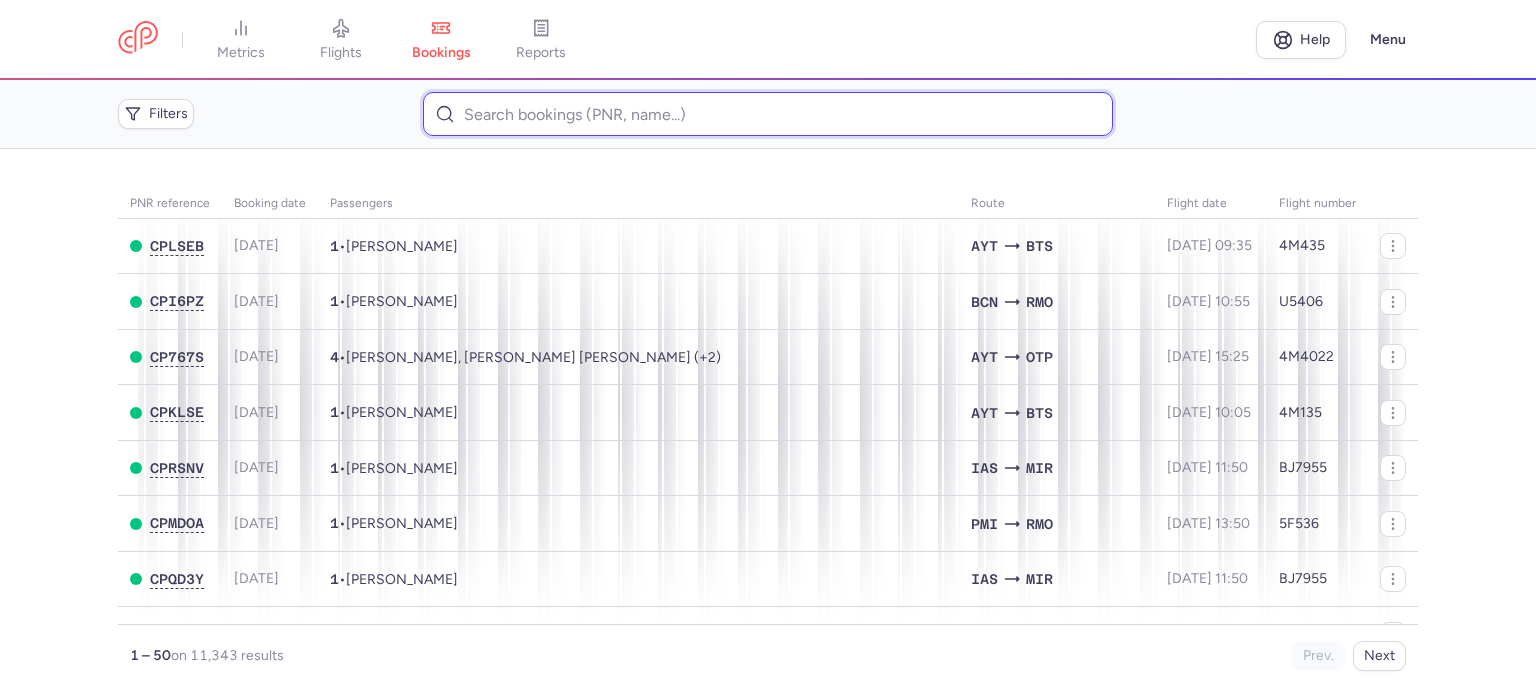 paste on "[PERSON_NAME]" 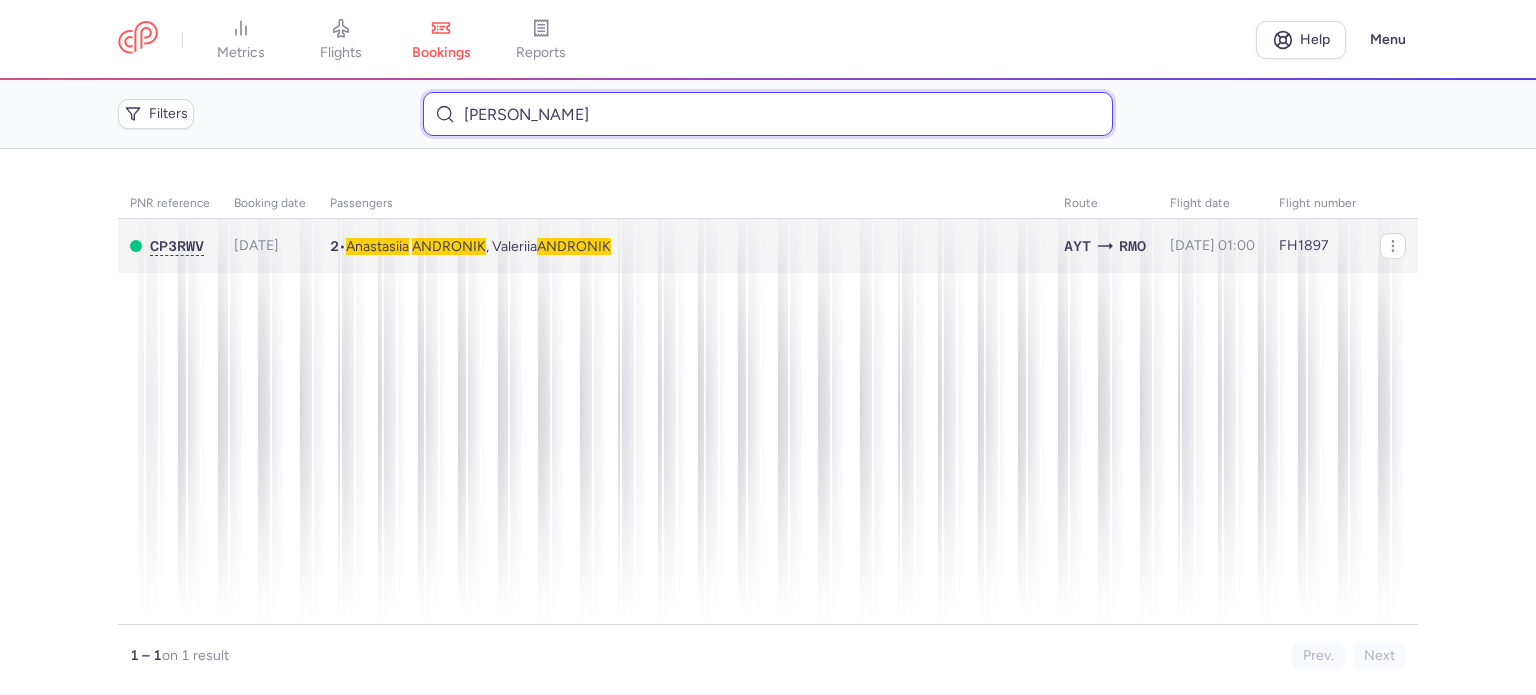 type on "[PERSON_NAME]" 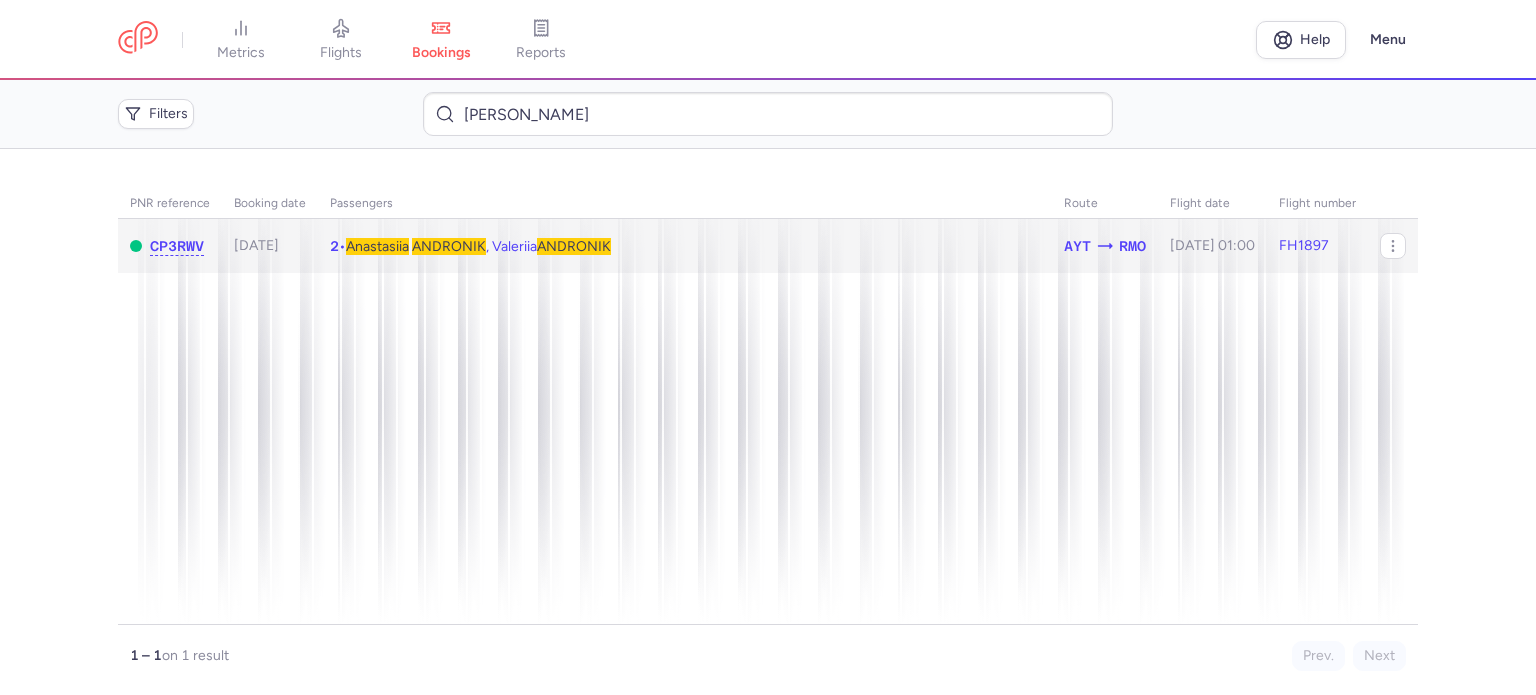 click on "ANDRONIK" at bounding box center [449, 246] 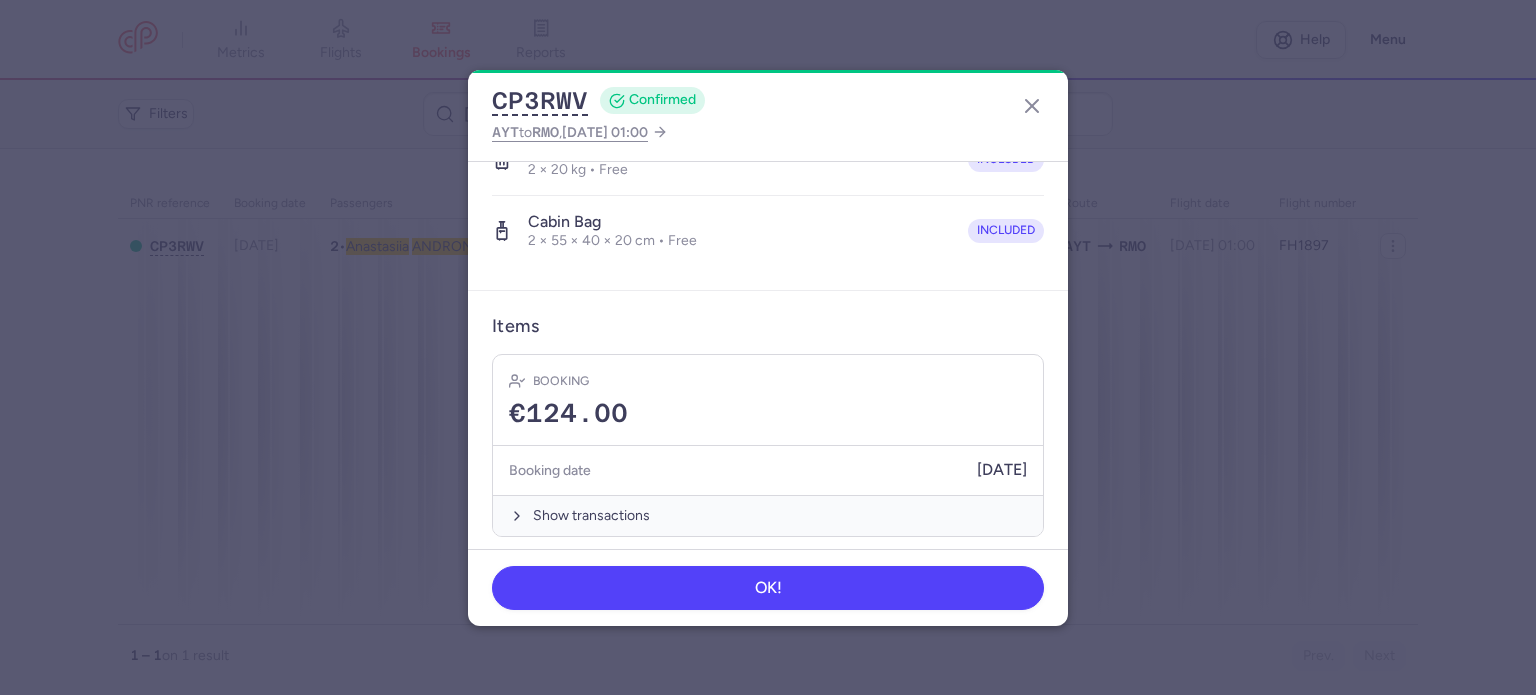 scroll, scrollTop: 492, scrollLeft: 0, axis: vertical 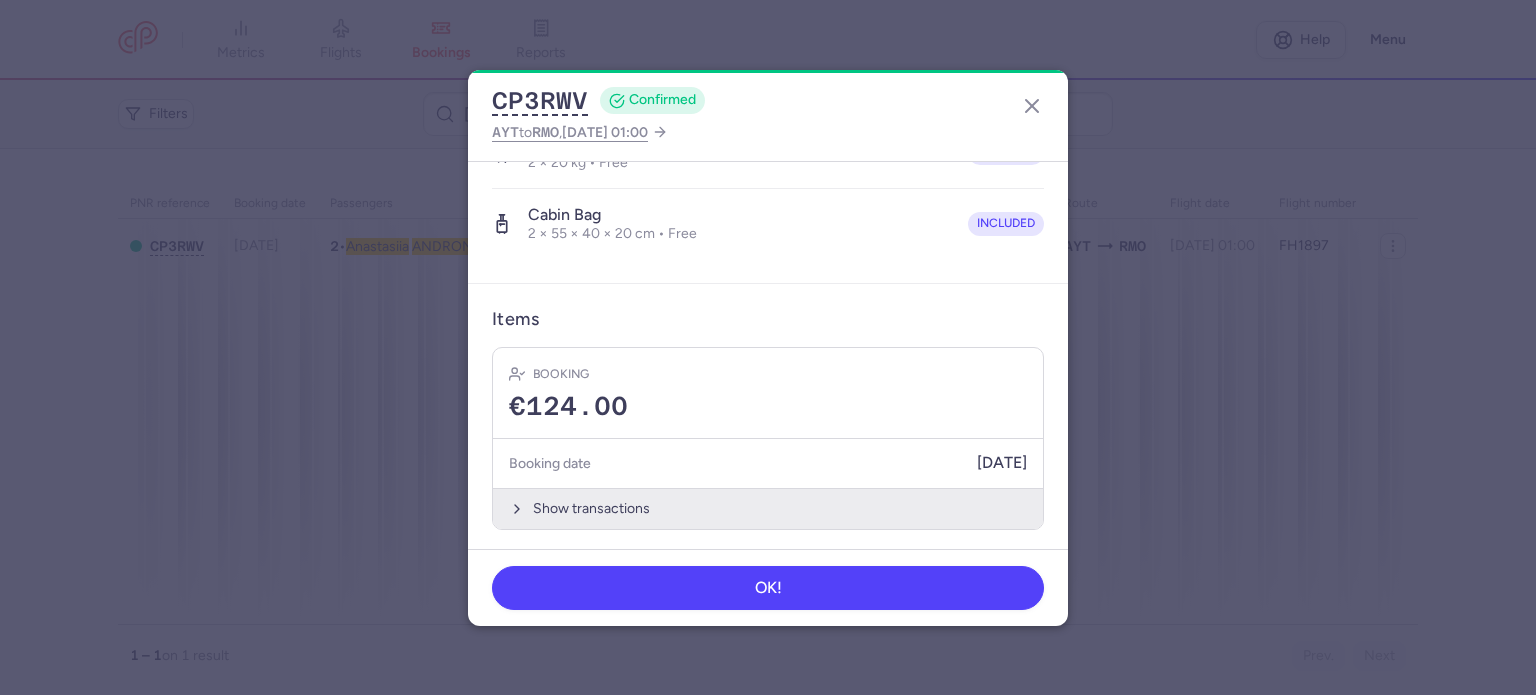 click on "Show transactions" at bounding box center (768, 508) 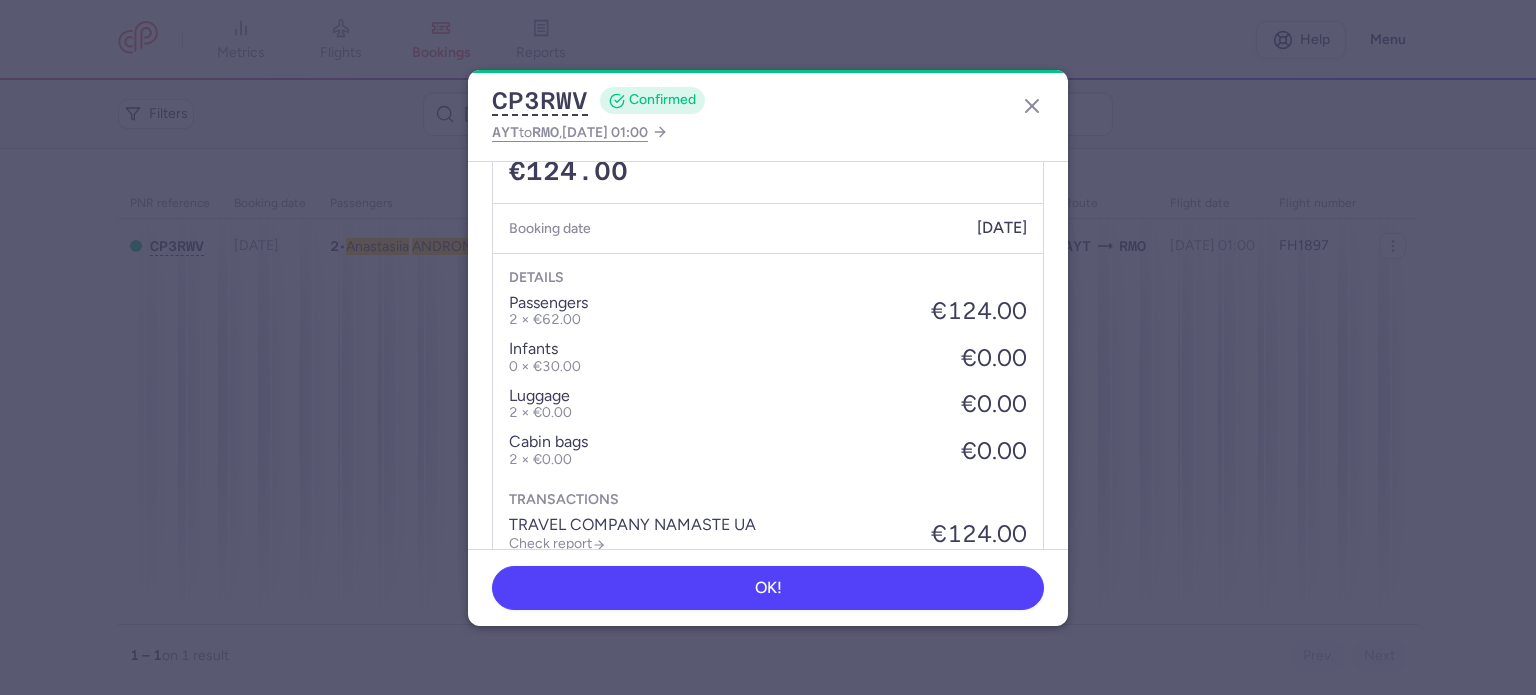 scroll, scrollTop: 808, scrollLeft: 0, axis: vertical 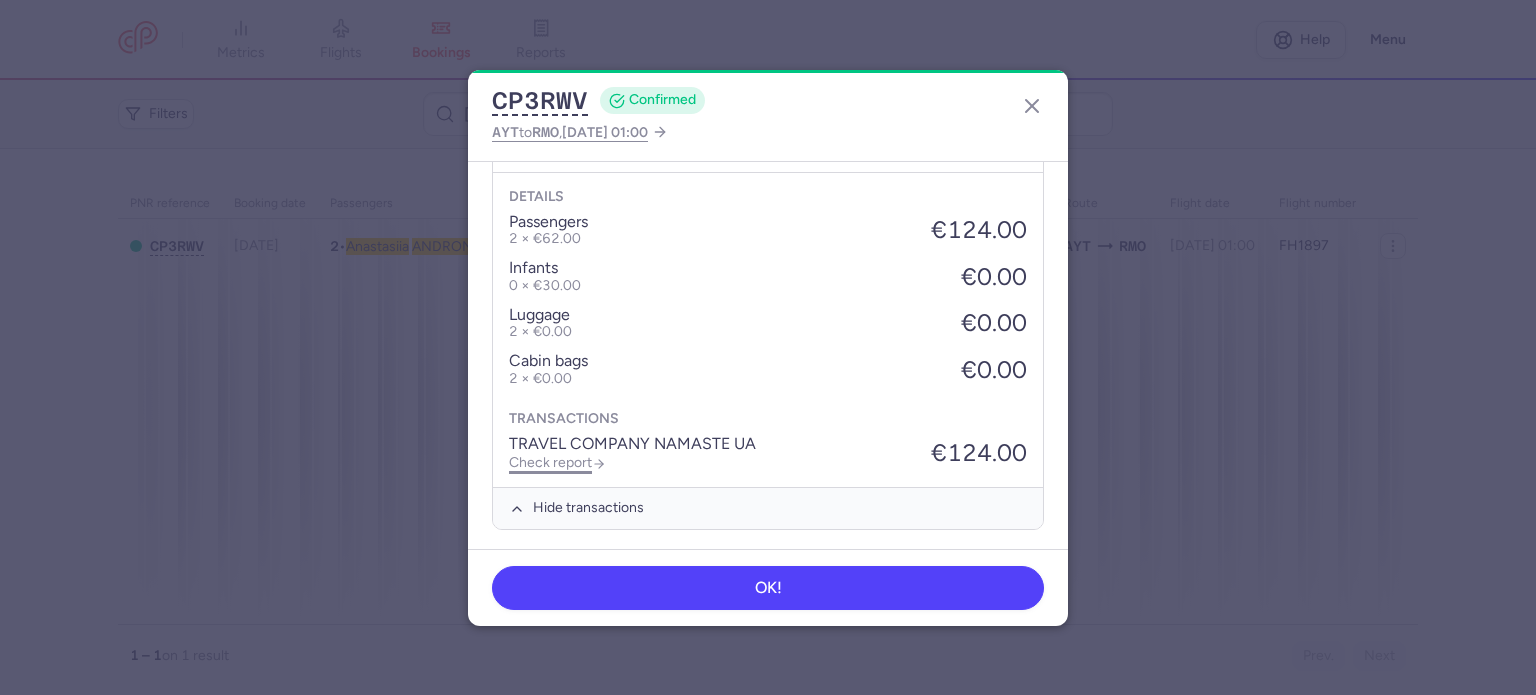 click on "Check report" 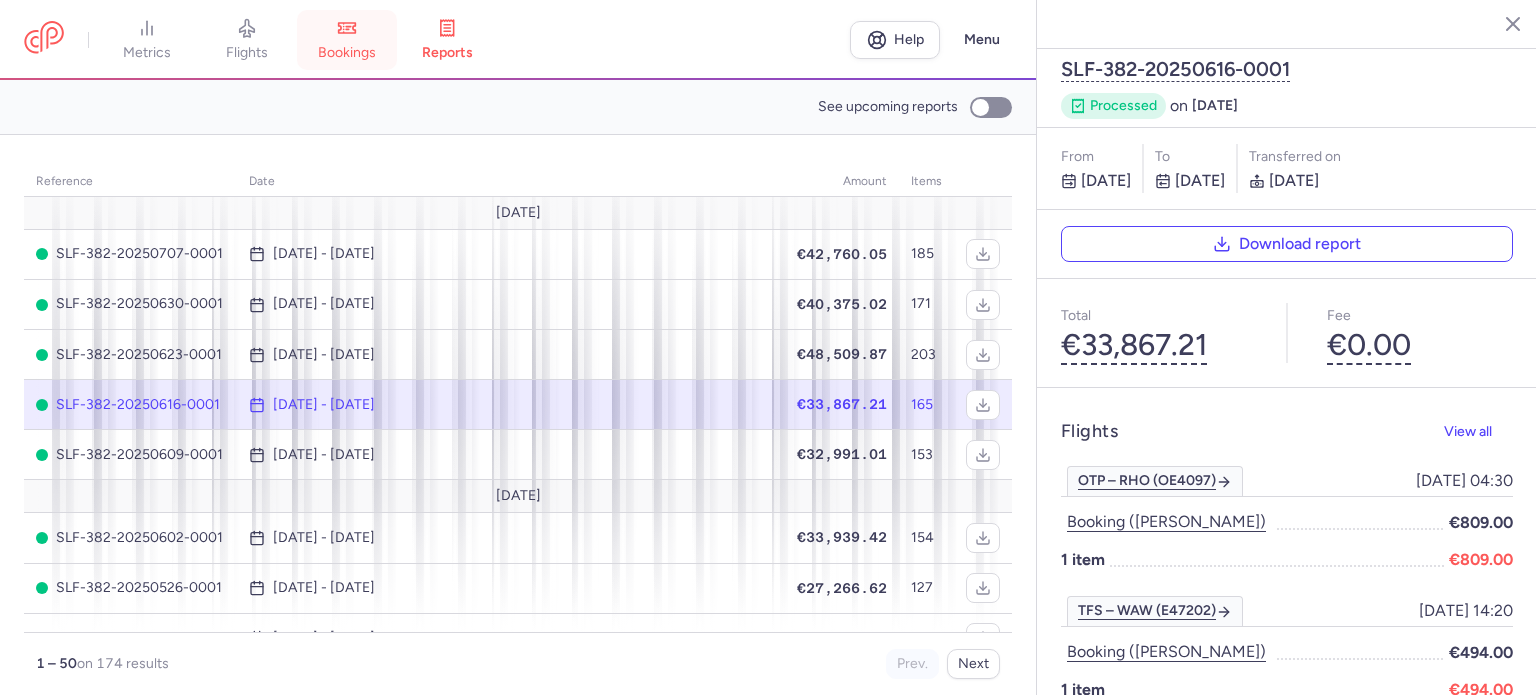 click 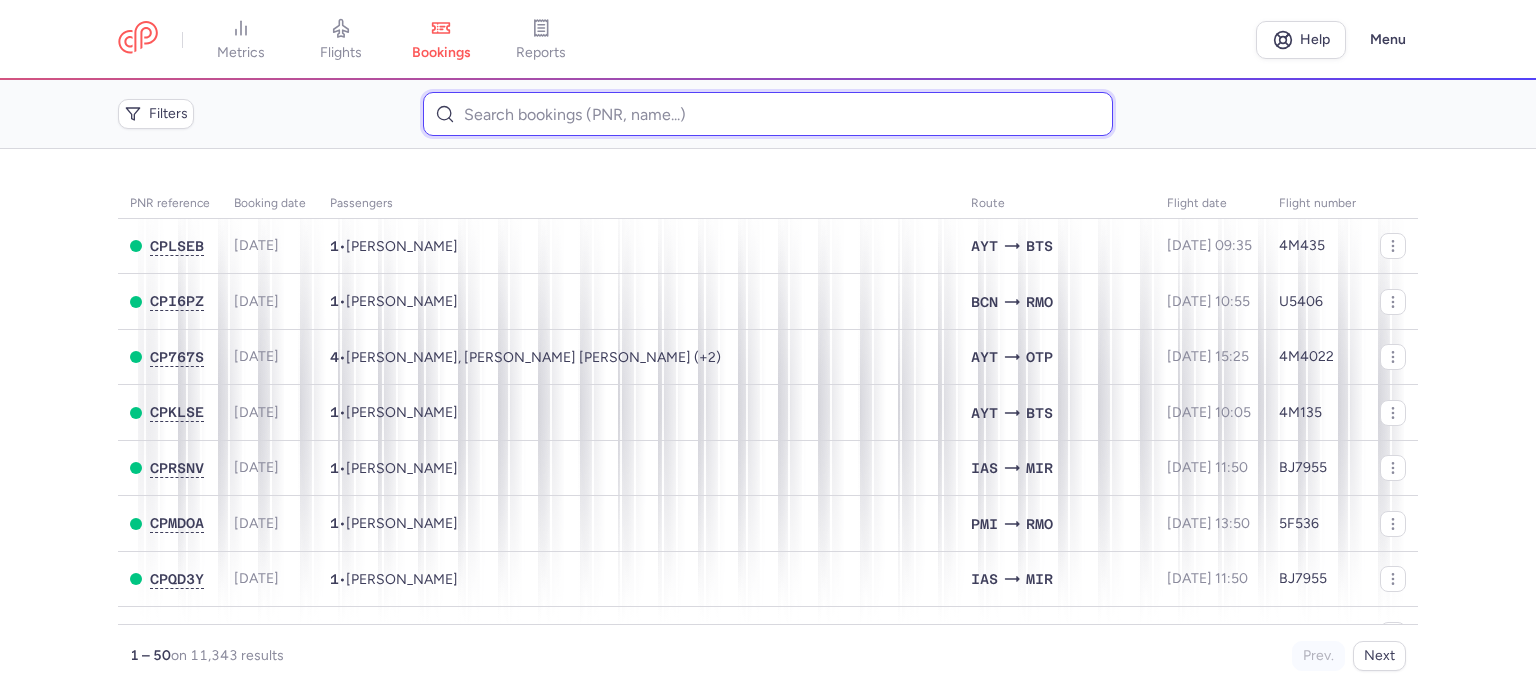 paste on "[PERSON_NAME]" 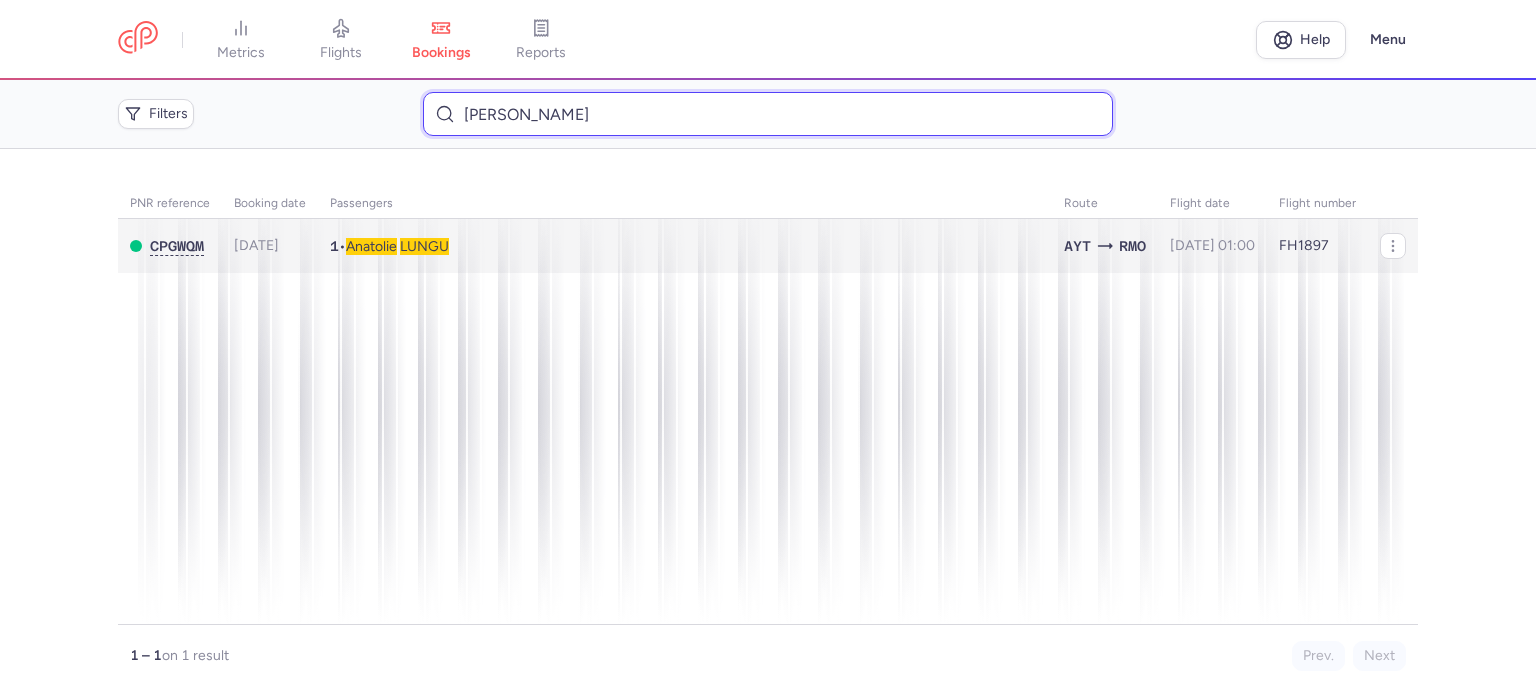 type on "[PERSON_NAME]" 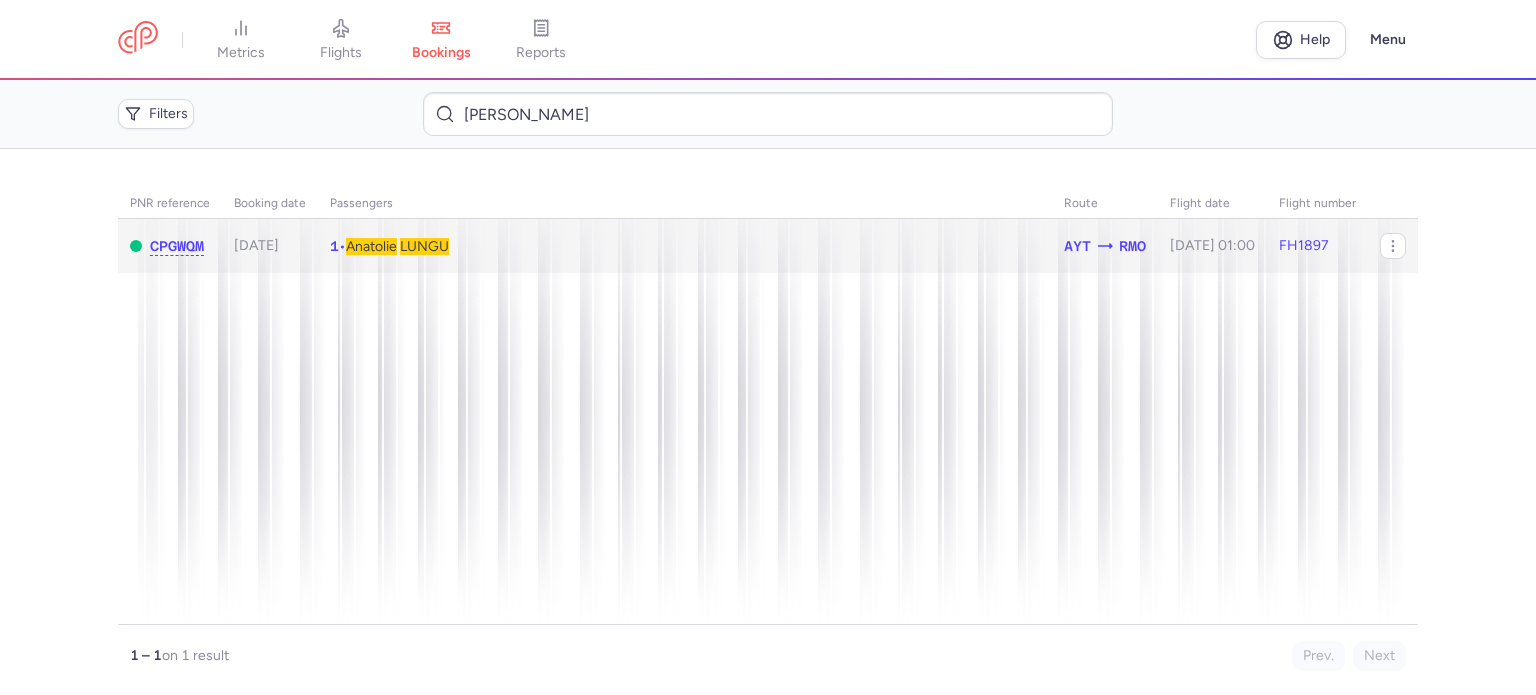 click on "Anatolie" at bounding box center (371, 246) 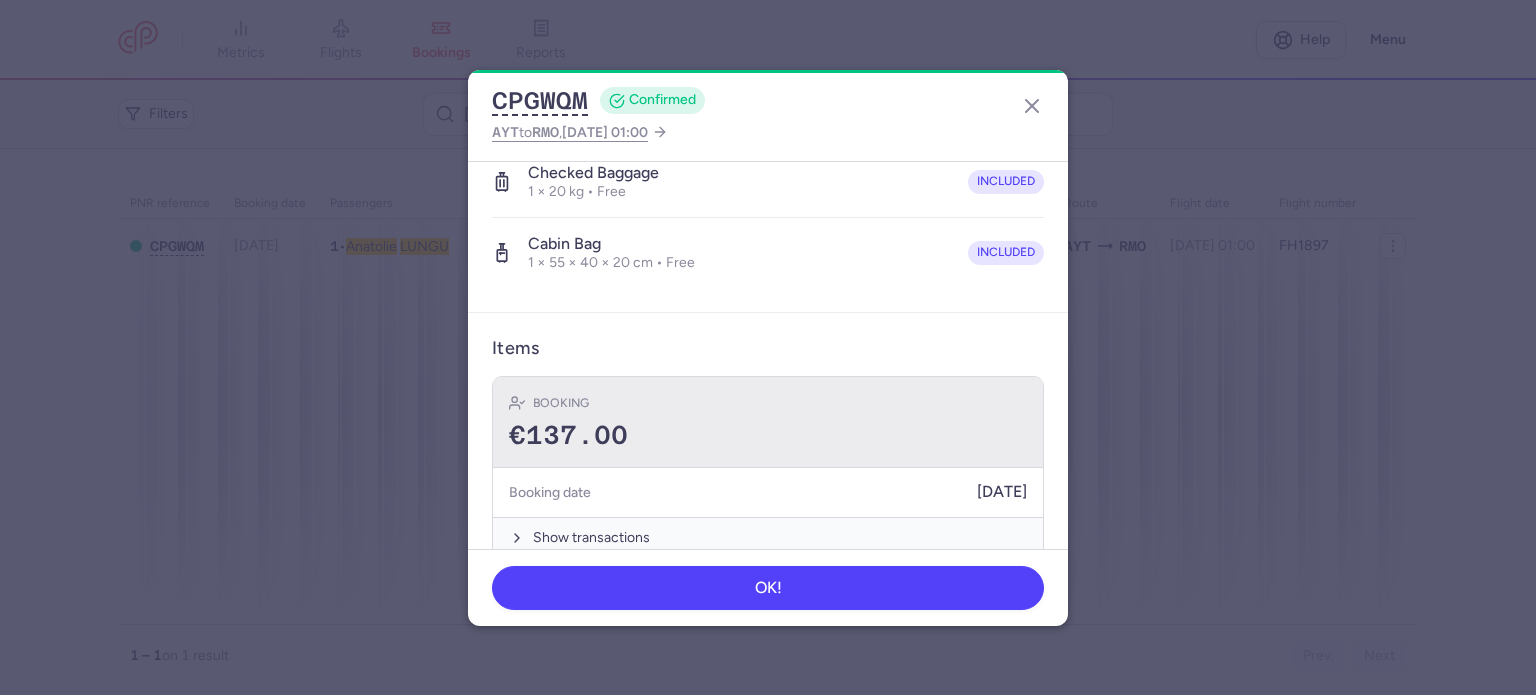 scroll, scrollTop: 423, scrollLeft: 0, axis: vertical 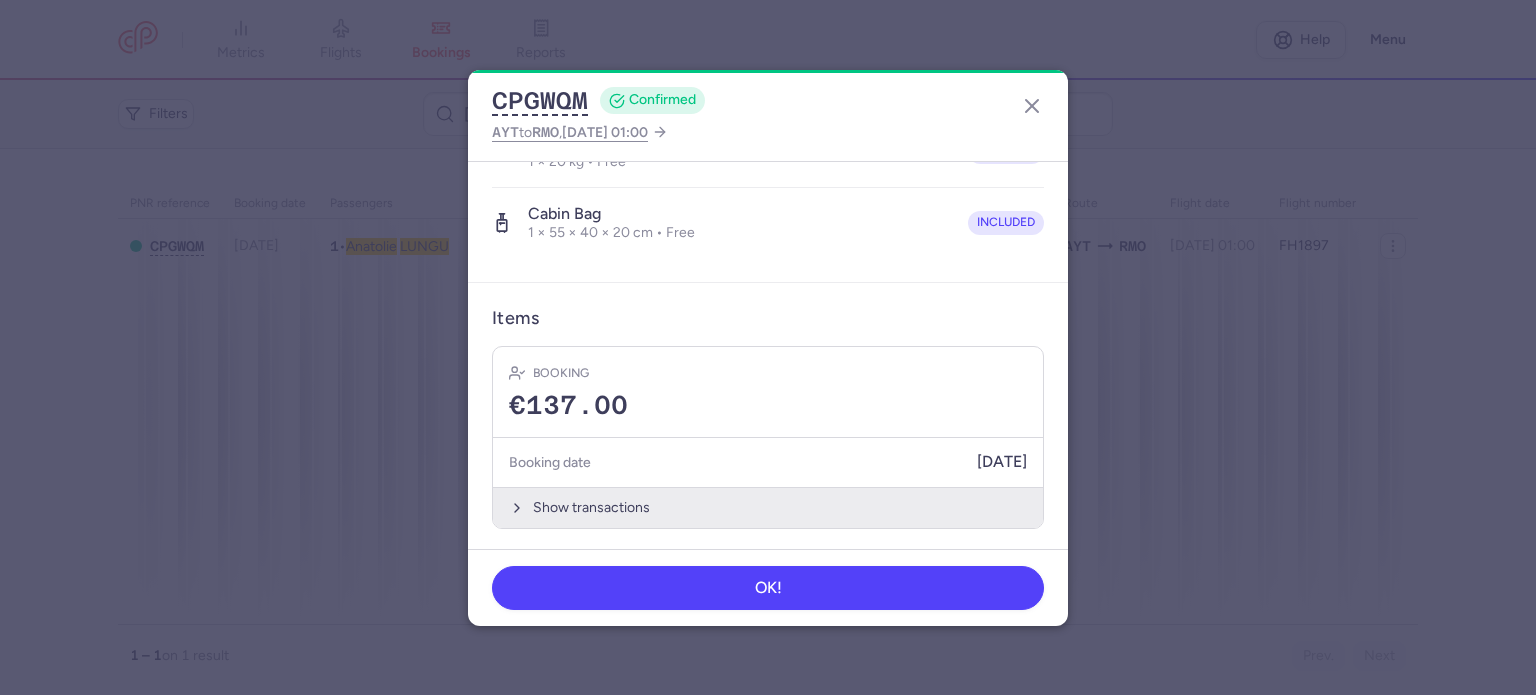 click on "Show transactions" at bounding box center (768, 507) 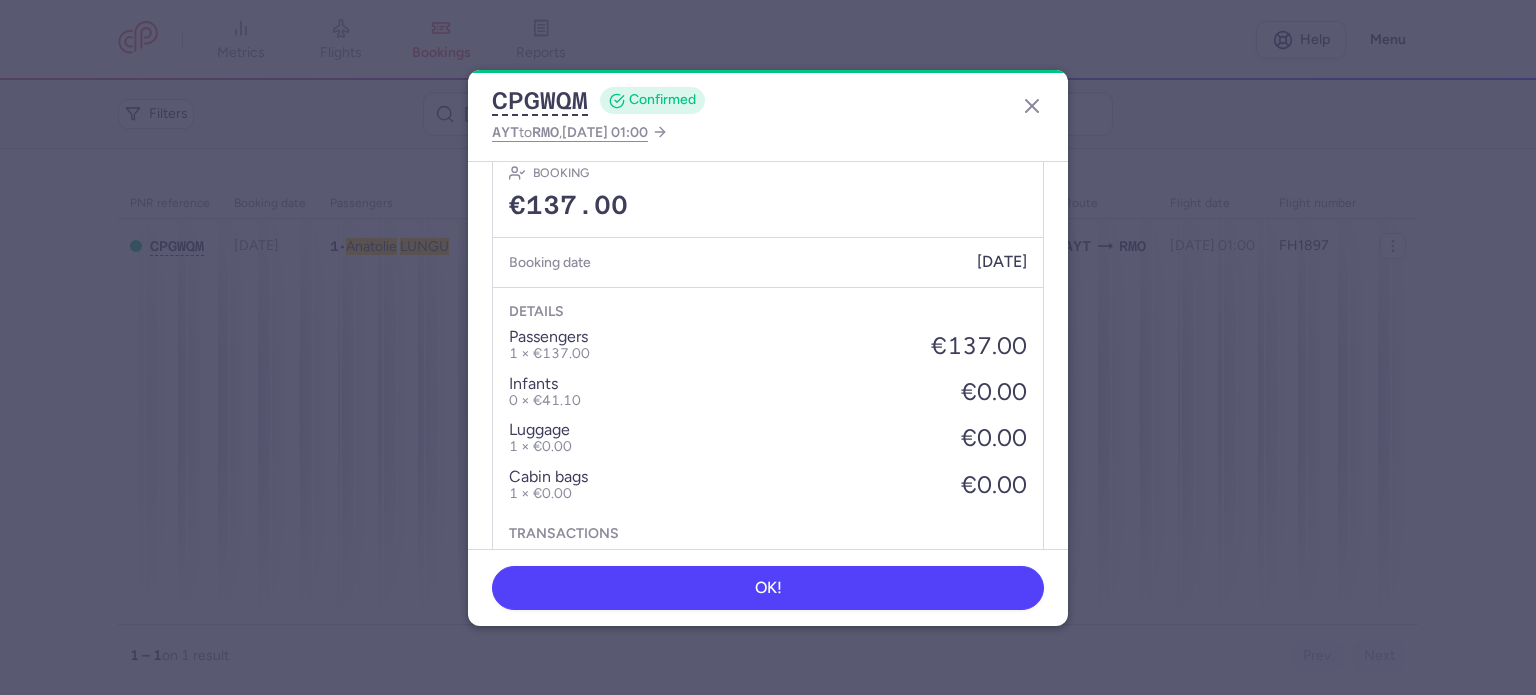 scroll, scrollTop: 723, scrollLeft: 0, axis: vertical 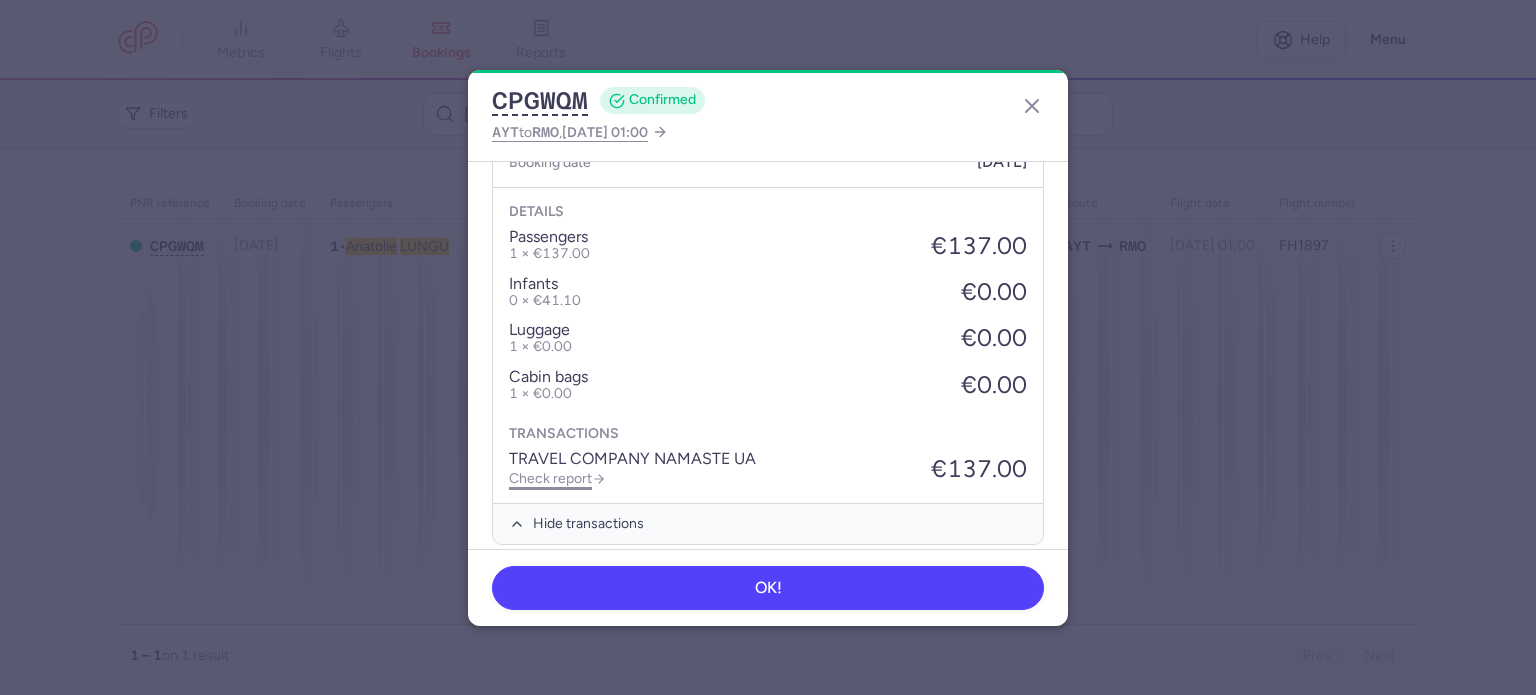 click on "Check report" 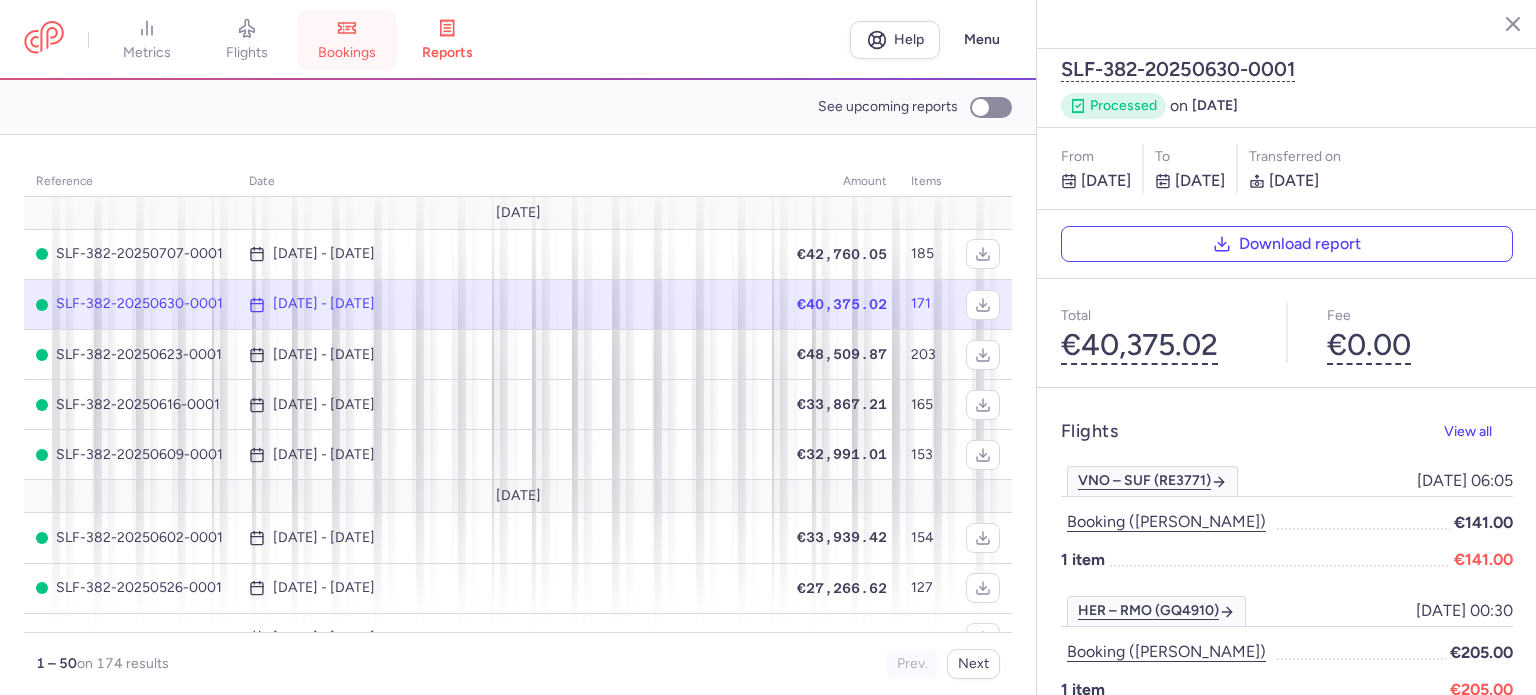 click on "bookings" at bounding box center (347, 53) 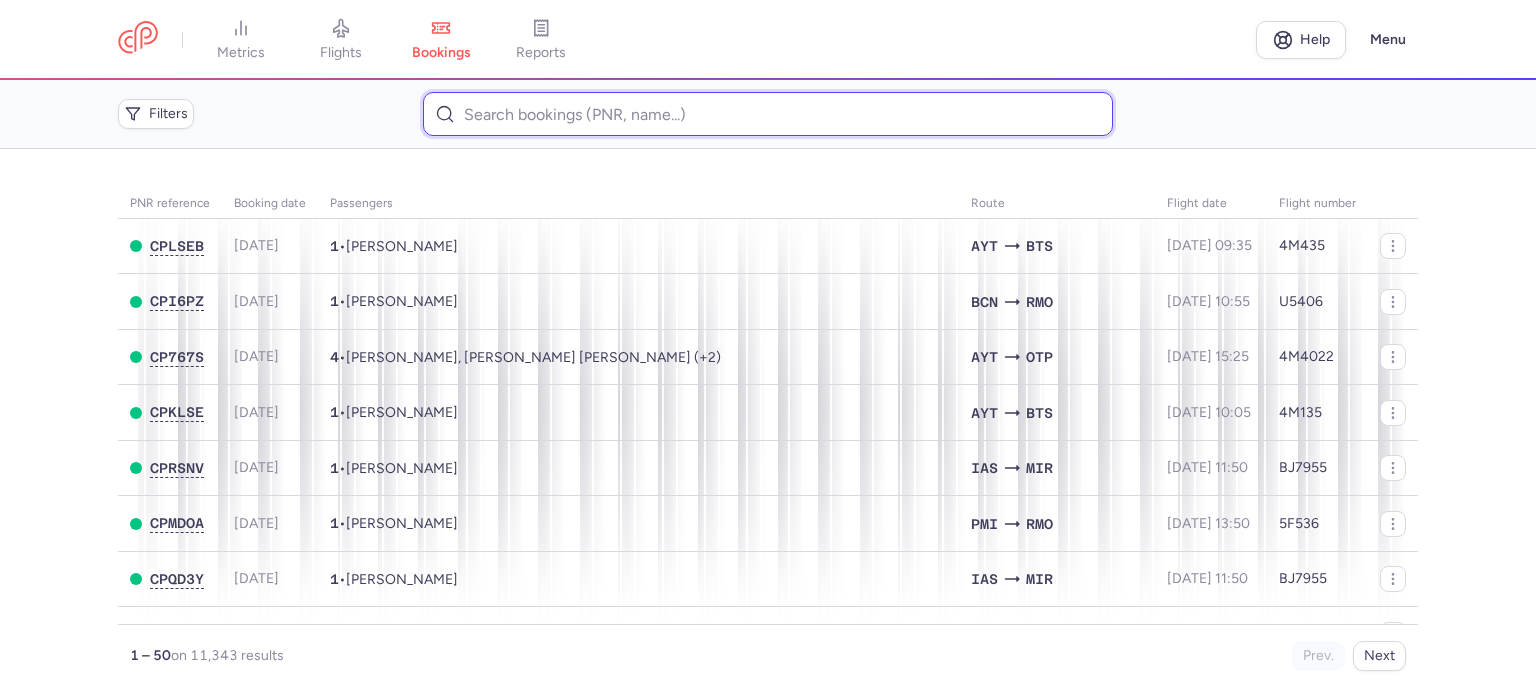 click at bounding box center (767, 114) 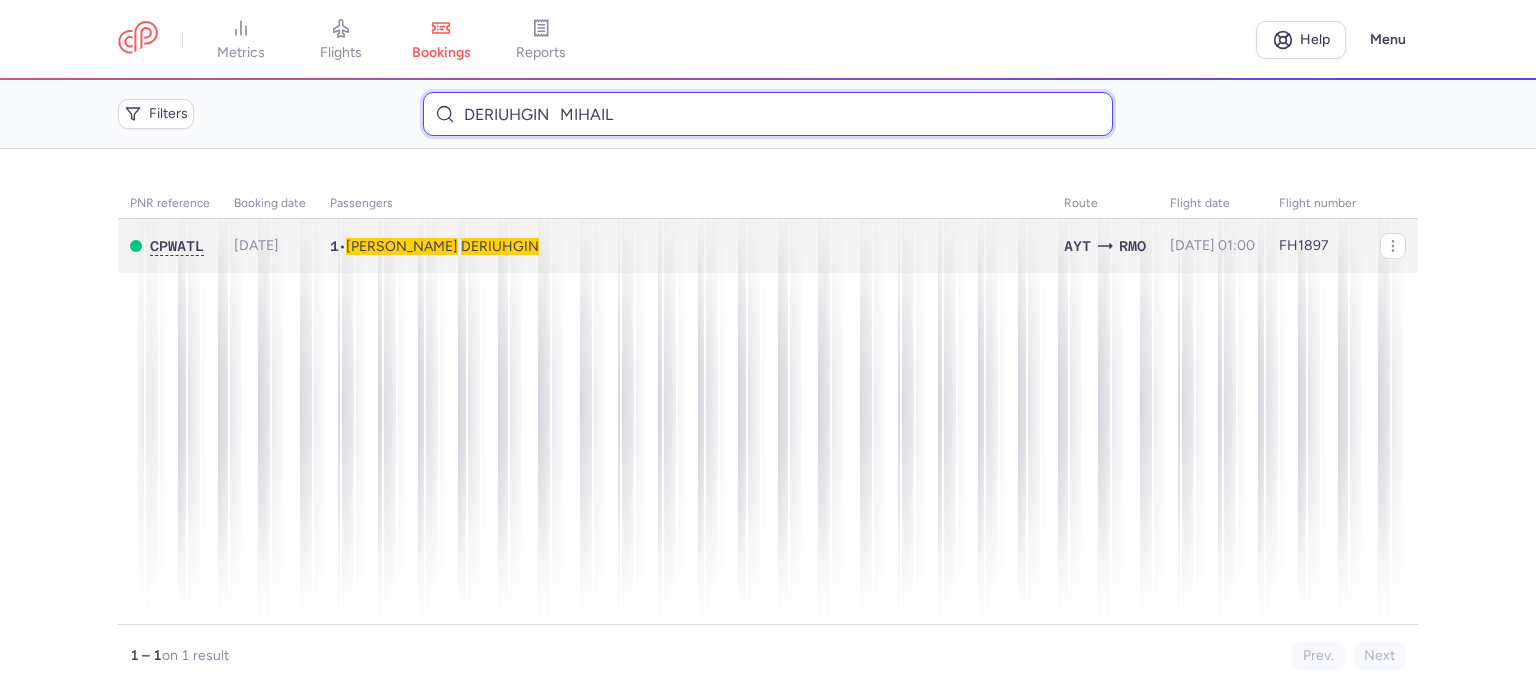 type on "DERIUHGIN 	MIHAIL" 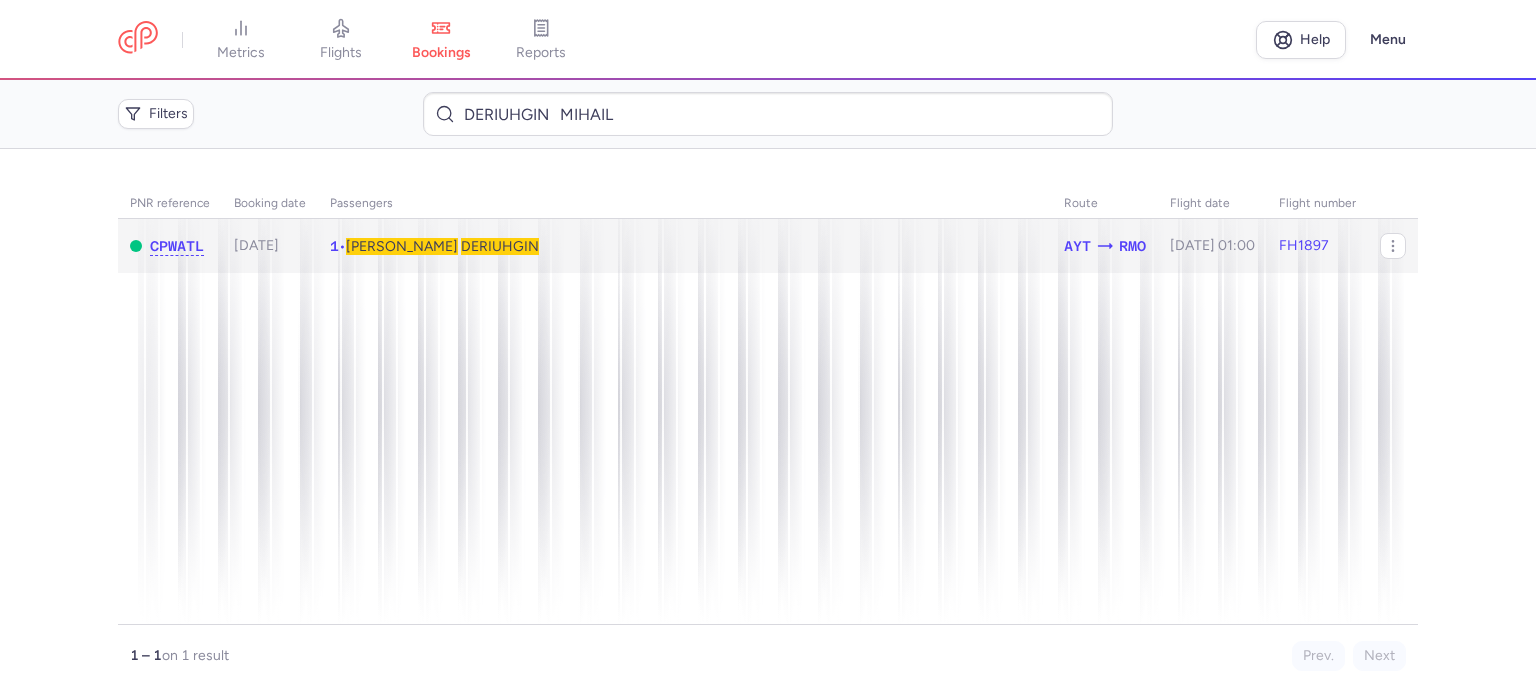 click on "DERIUHGIN" at bounding box center (500, 246) 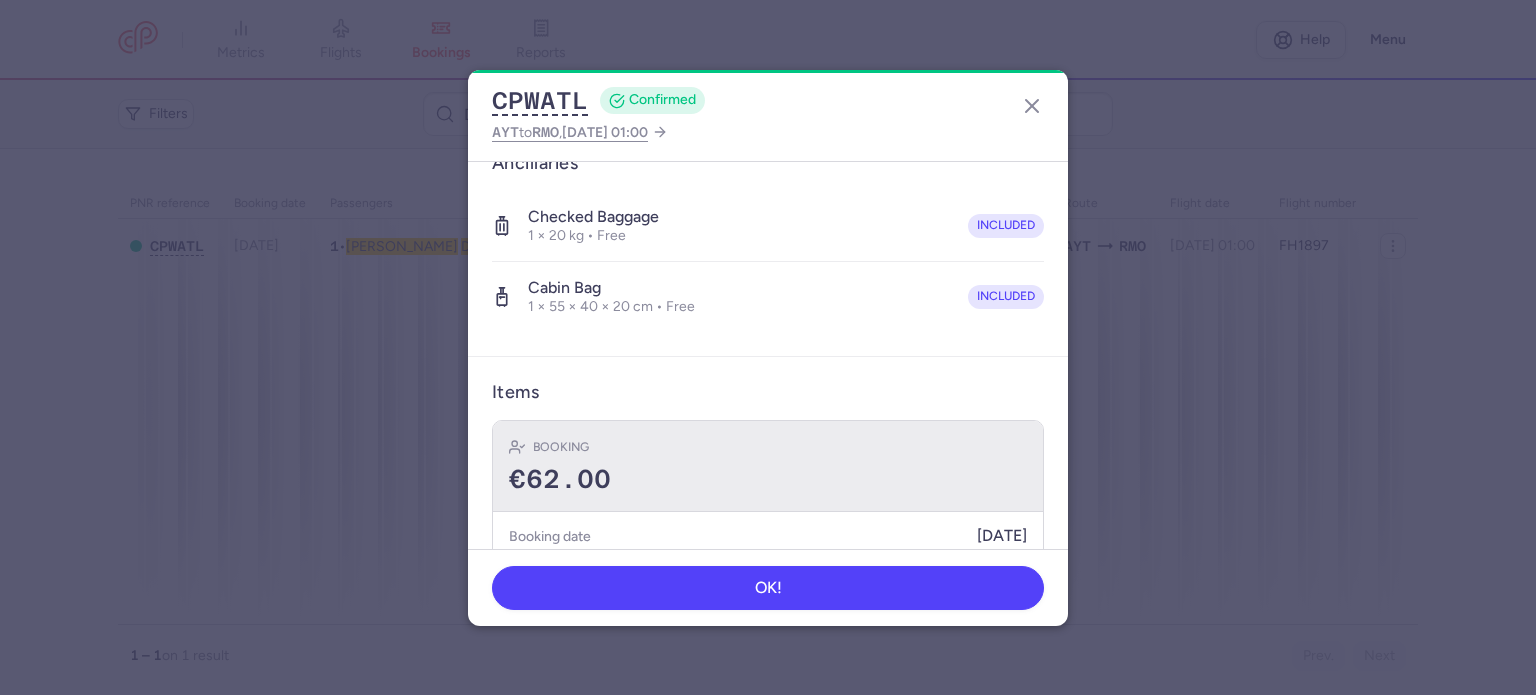 scroll, scrollTop: 423, scrollLeft: 0, axis: vertical 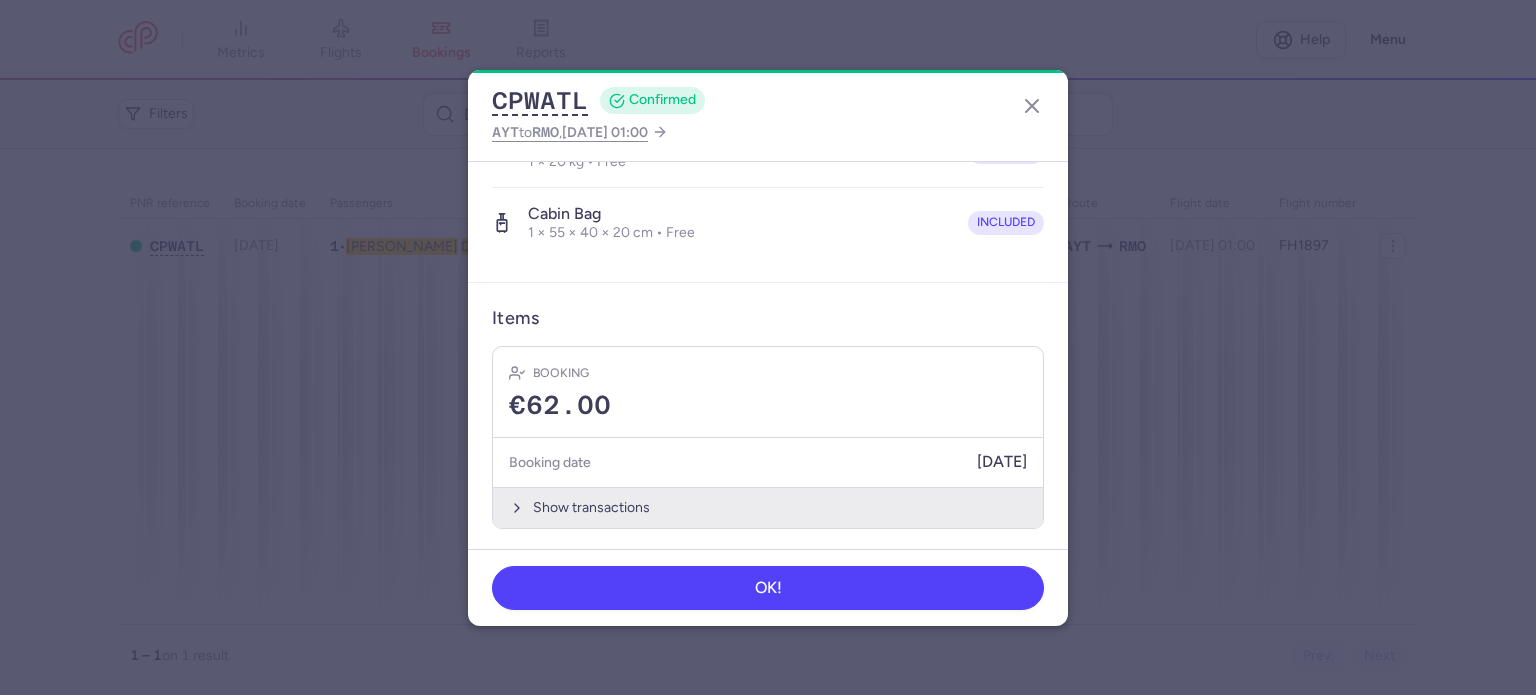 click on "Show transactions" at bounding box center (768, 507) 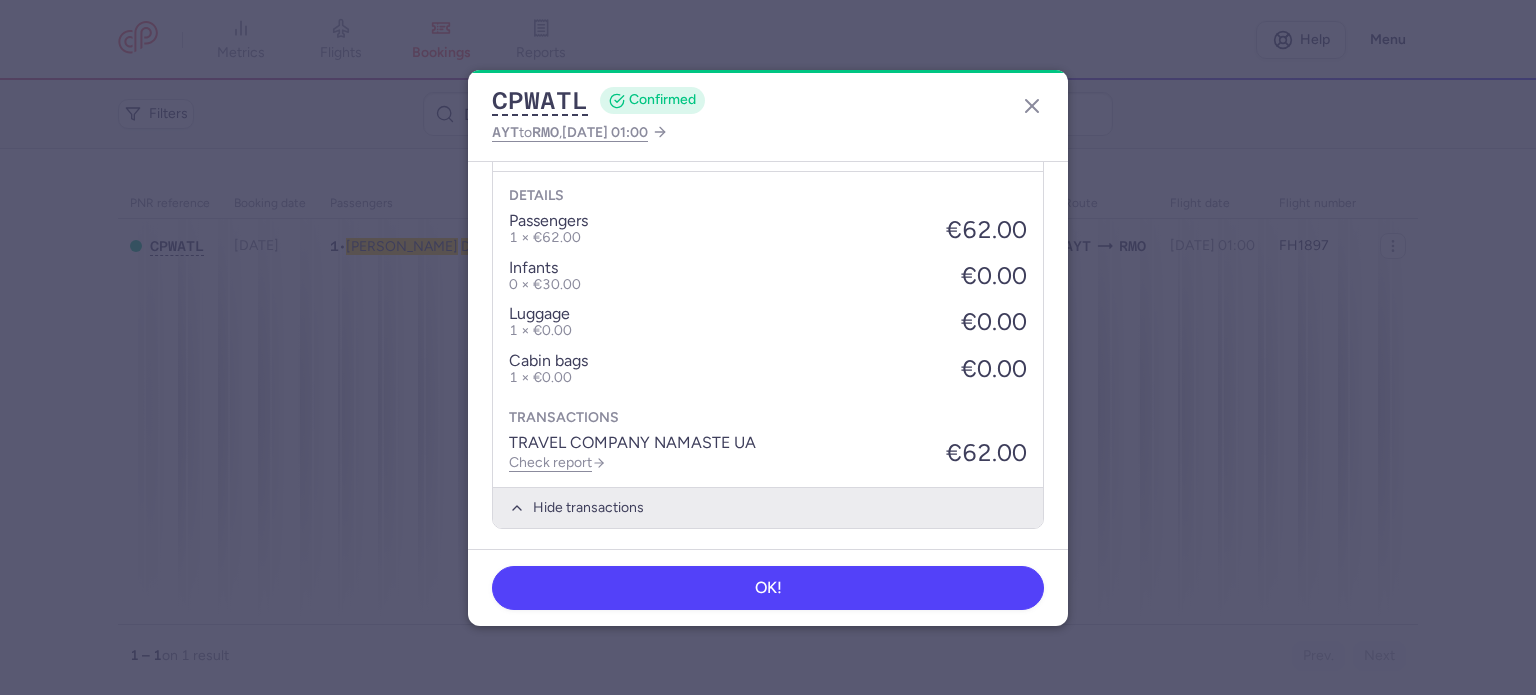 click on "Hide transactions" at bounding box center [768, 507] 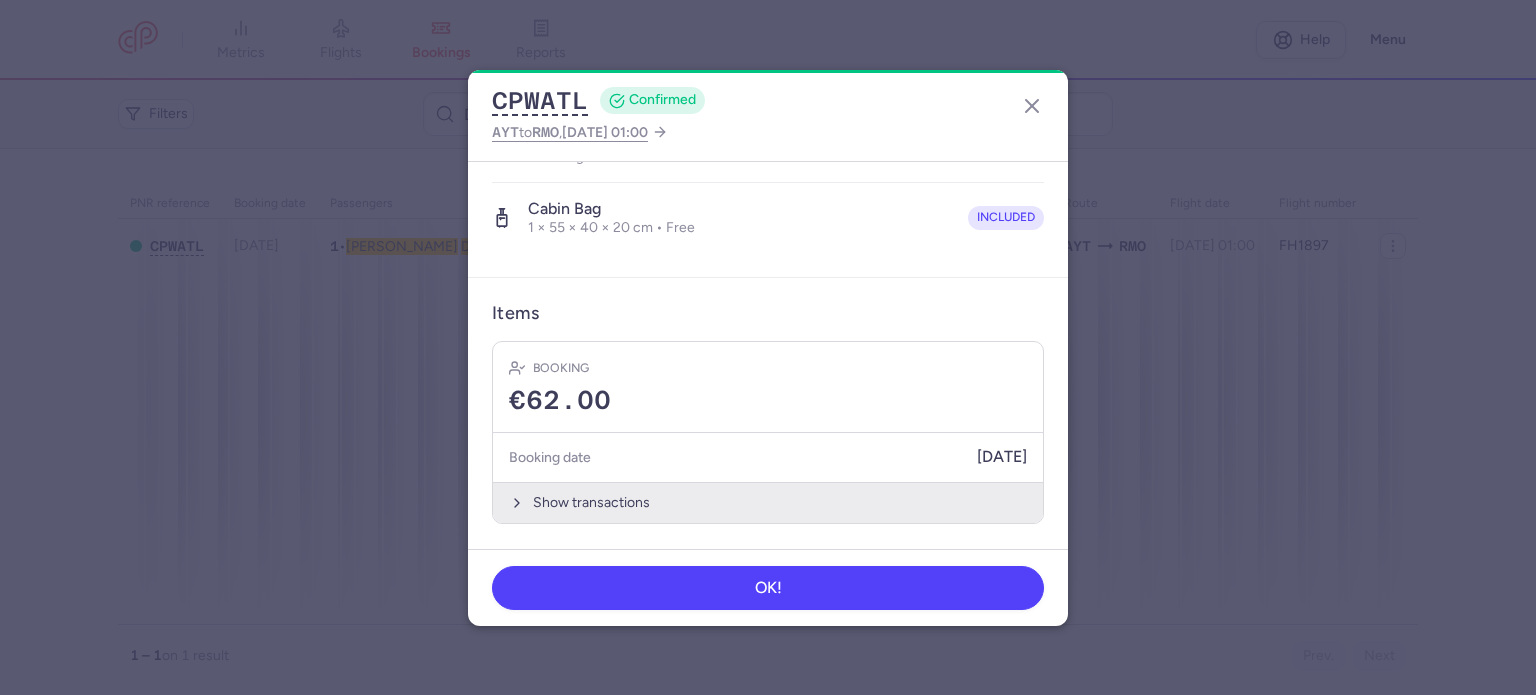 scroll, scrollTop: 423, scrollLeft: 0, axis: vertical 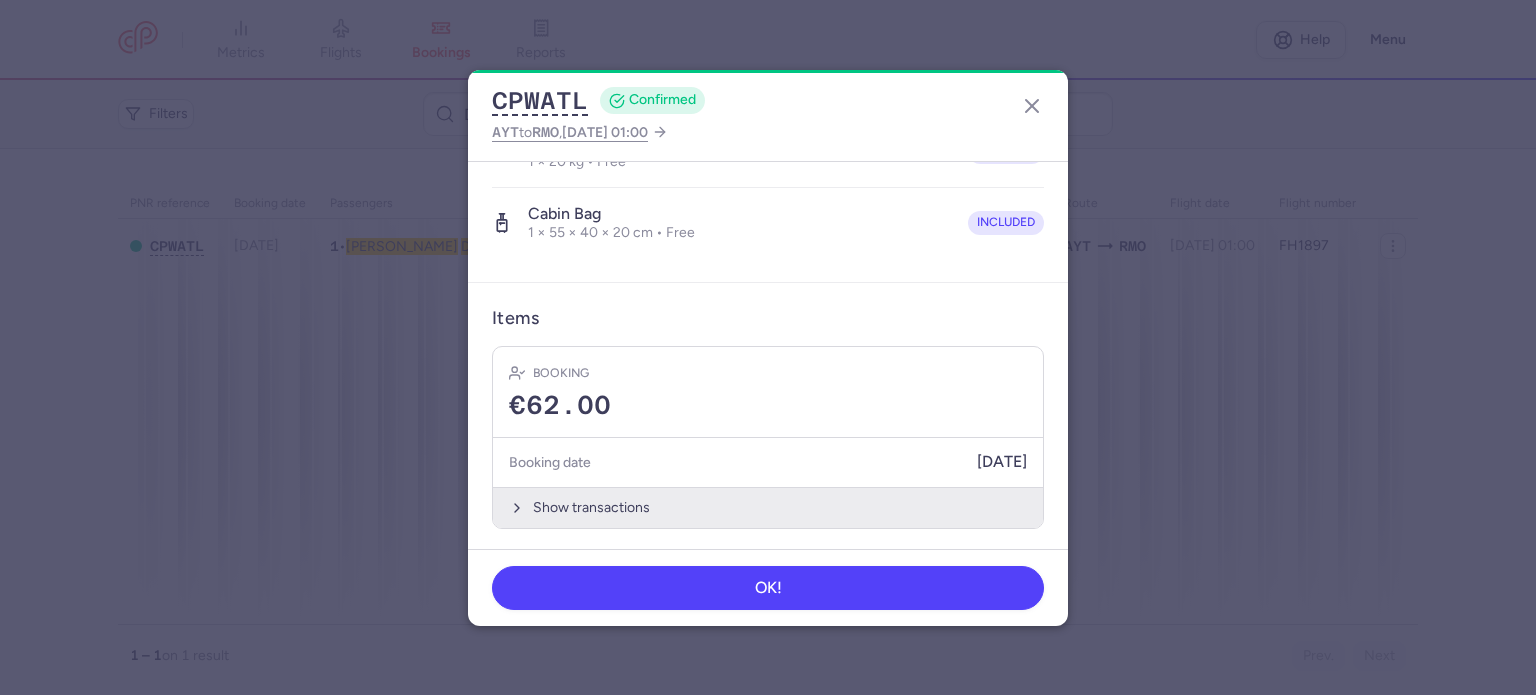 click on "Show transactions" at bounding box center (768, 507) 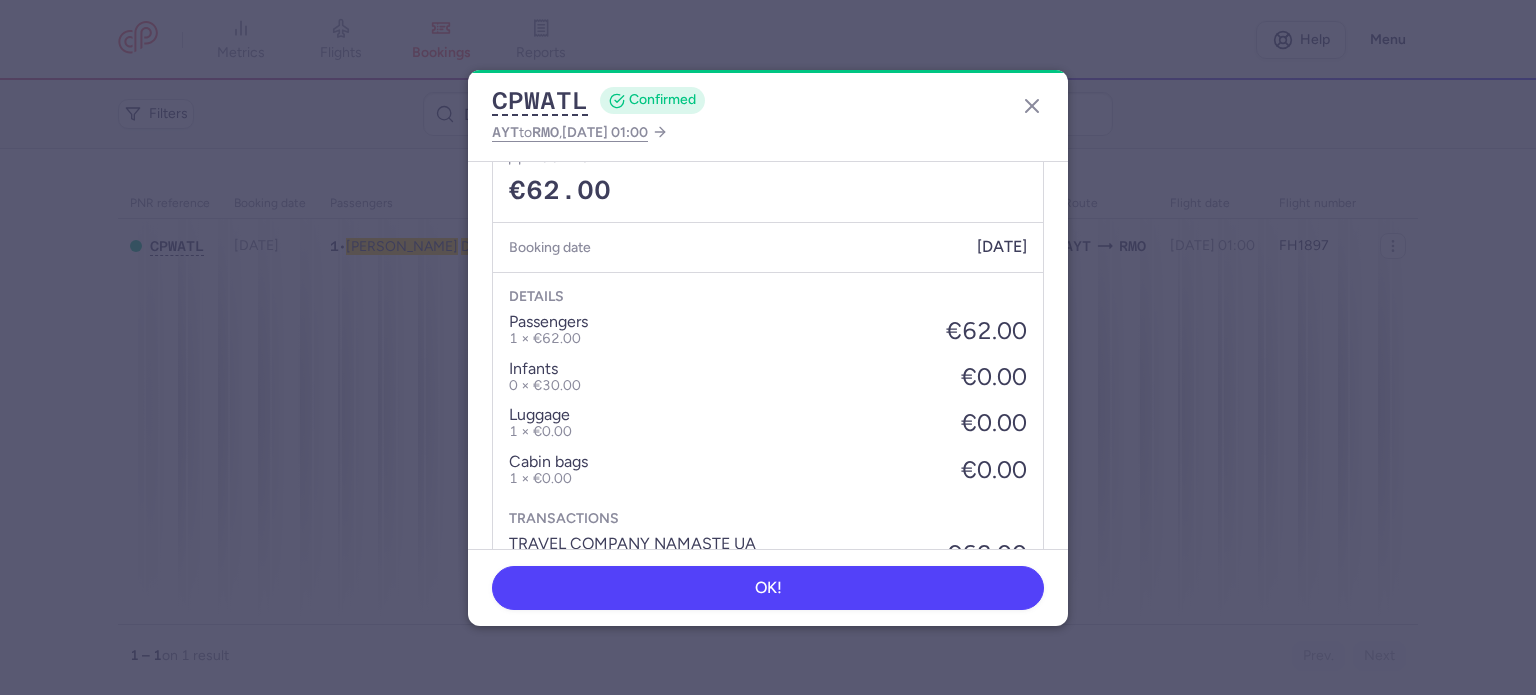scroll, scrollTop: 739, scrollLeft: 0, axis: vertical 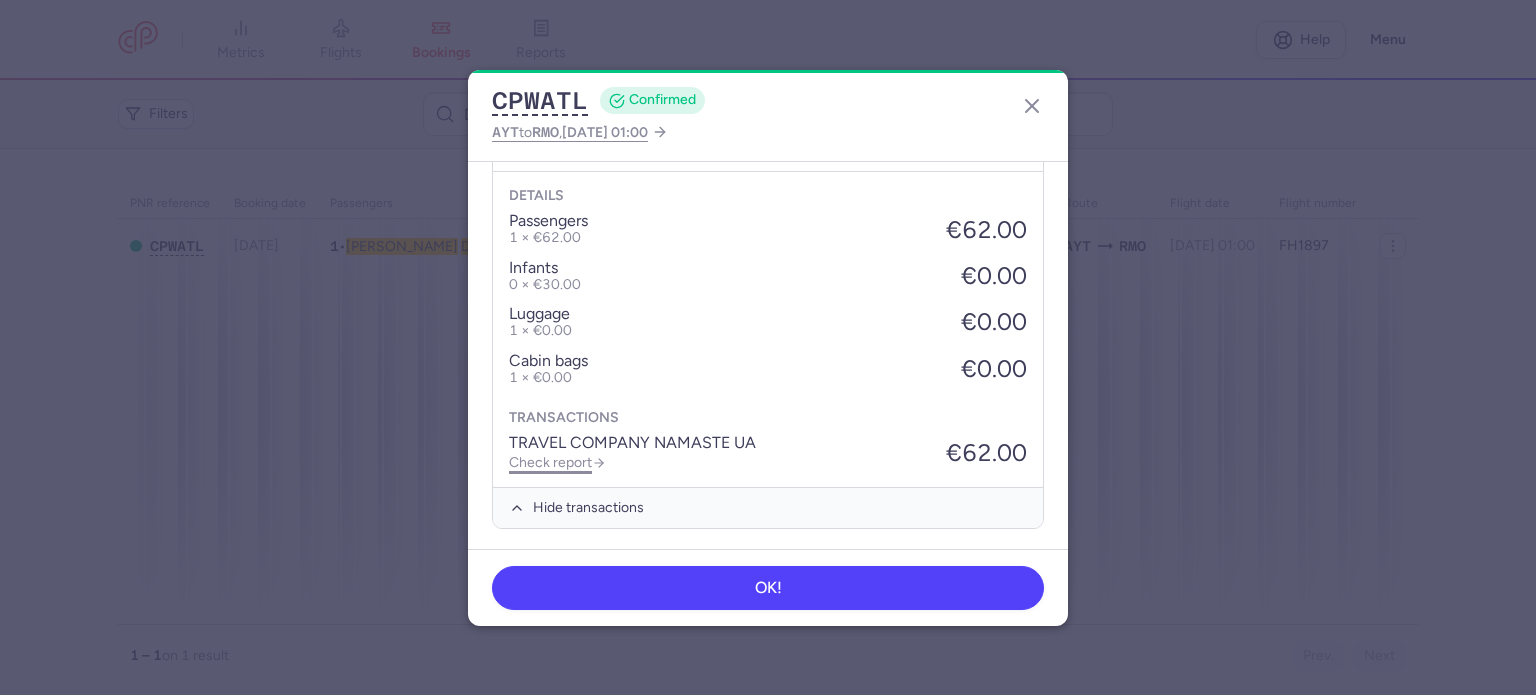 click on "Check report" 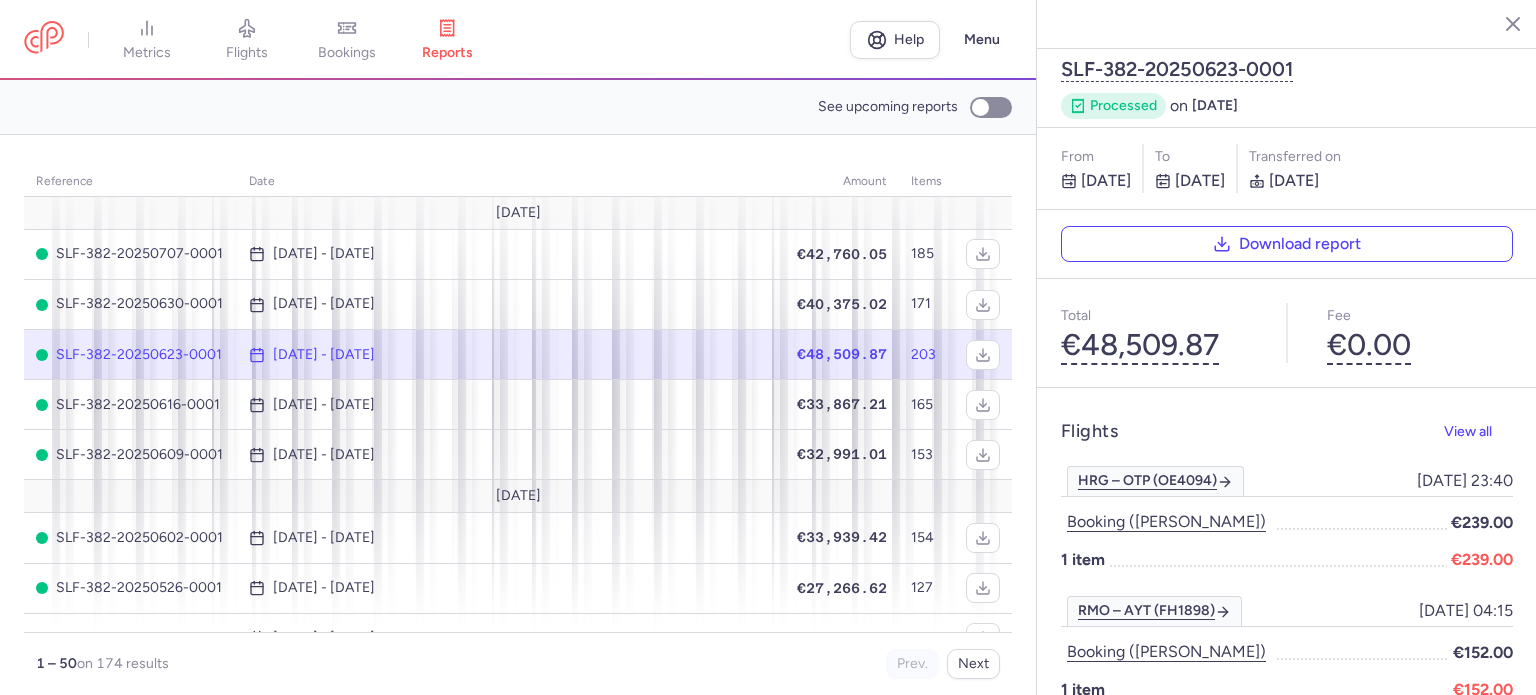 drag, startPoint x: 341, startPoint y: 40, endPoint x: 367, endPoint y: 96, distance: 61.741398 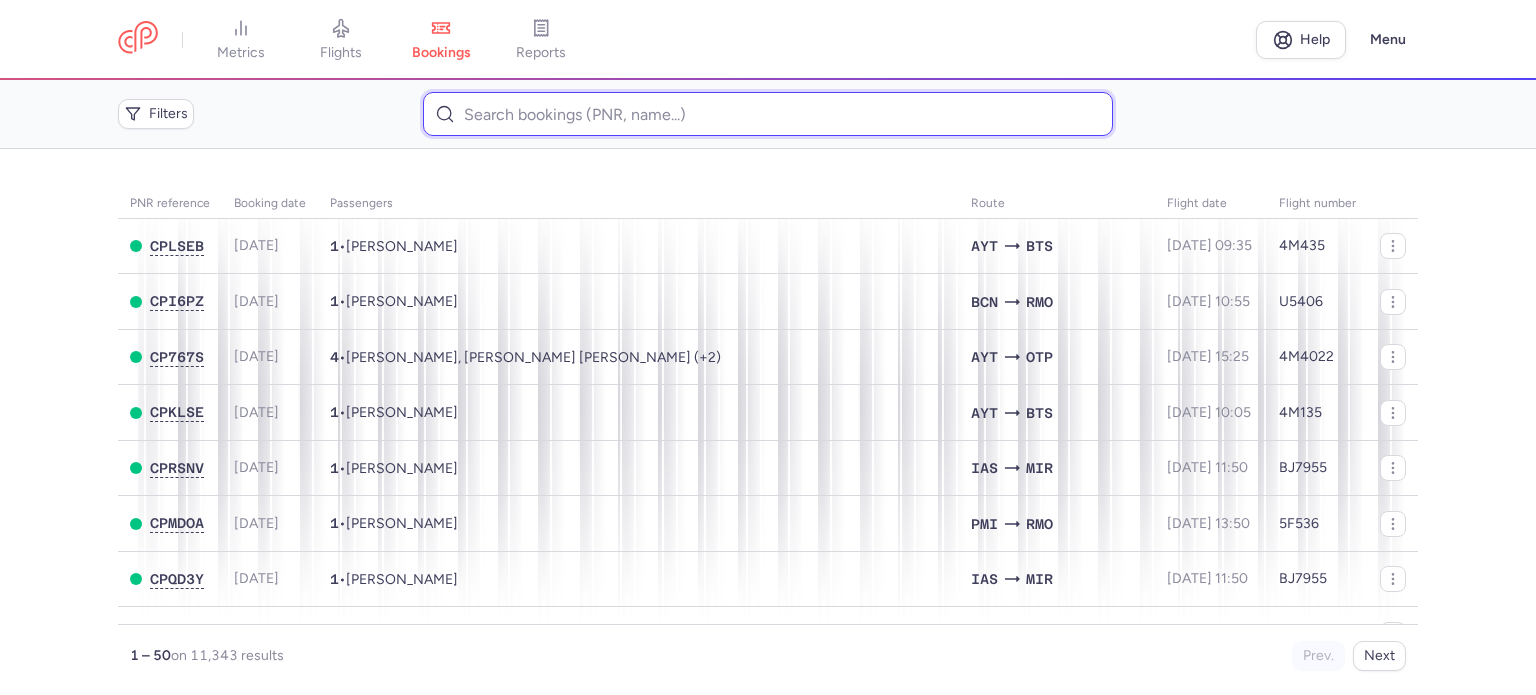 paste on "[PERSON_NAME]" 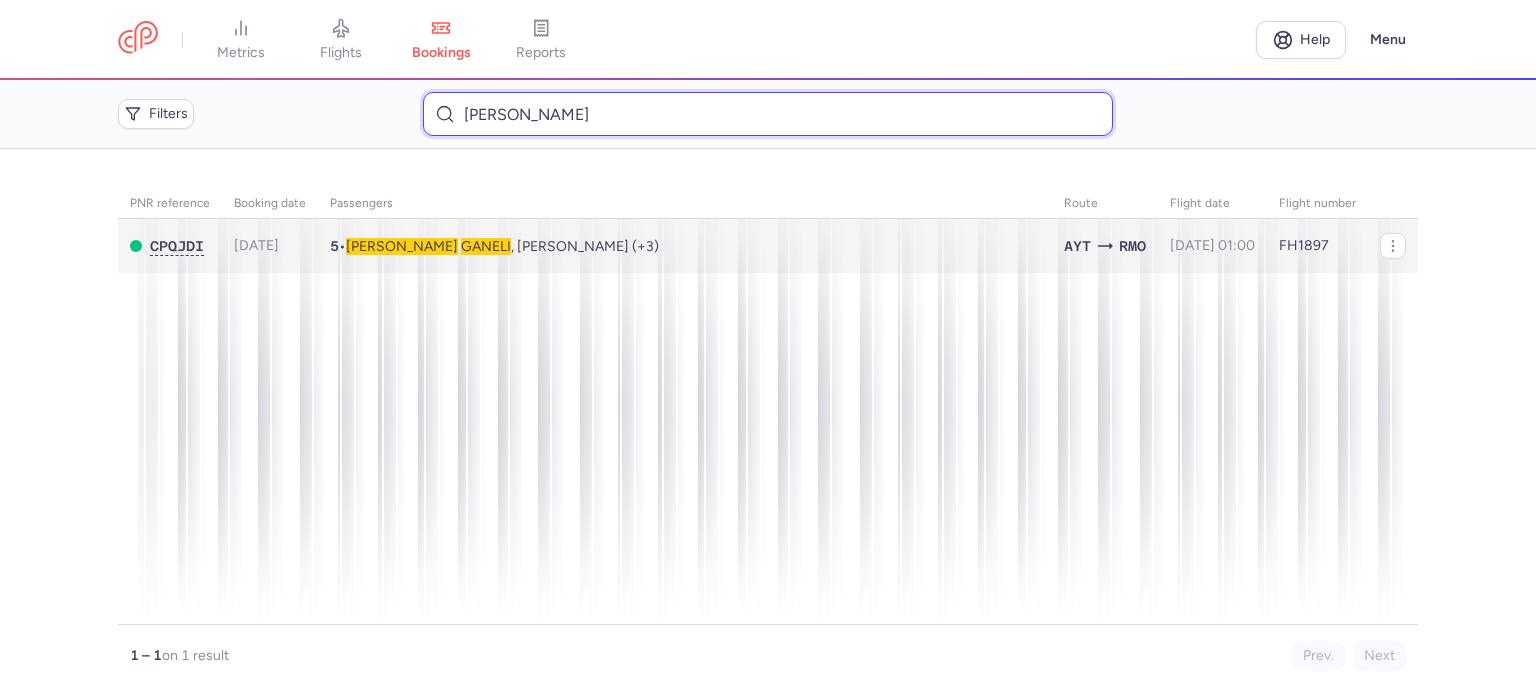 type on "[PERSON_NAME]" 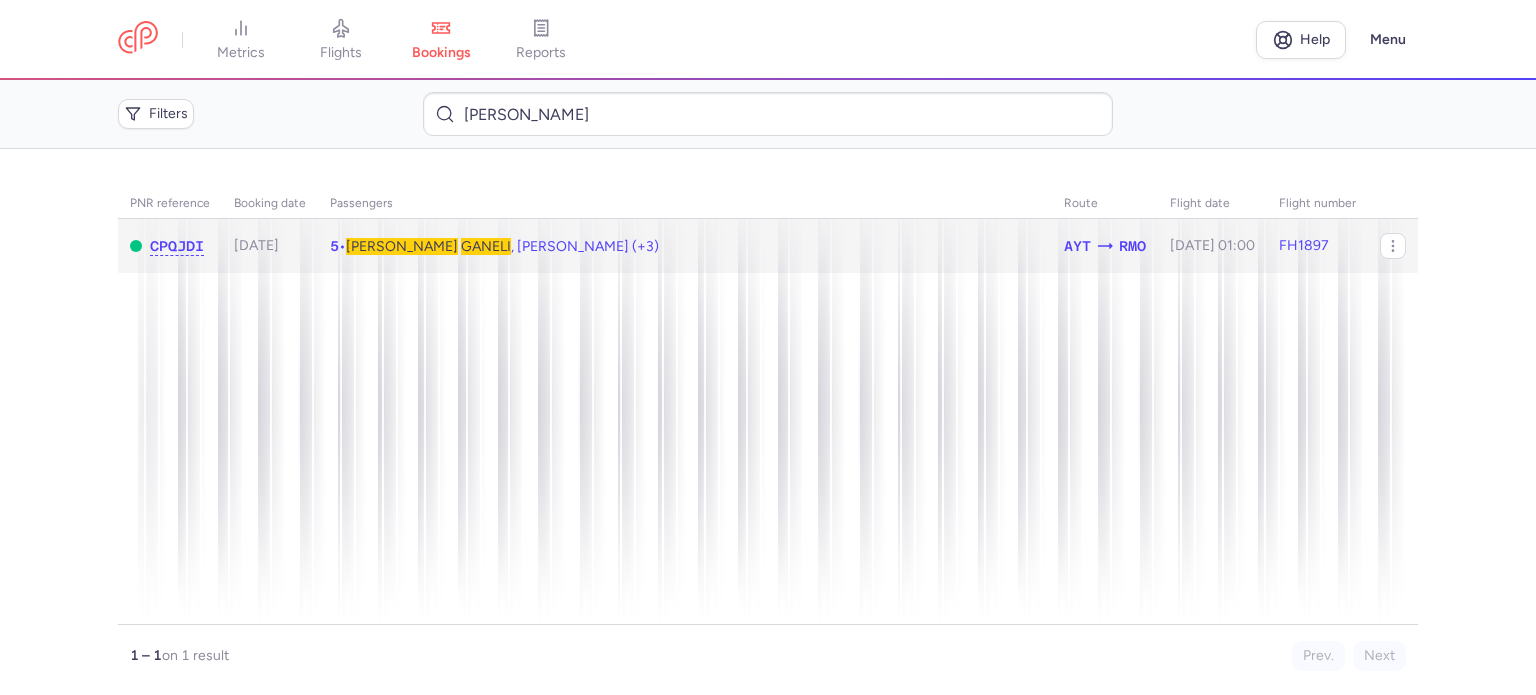 click on "GANELI" at bounding box center (486, 246) 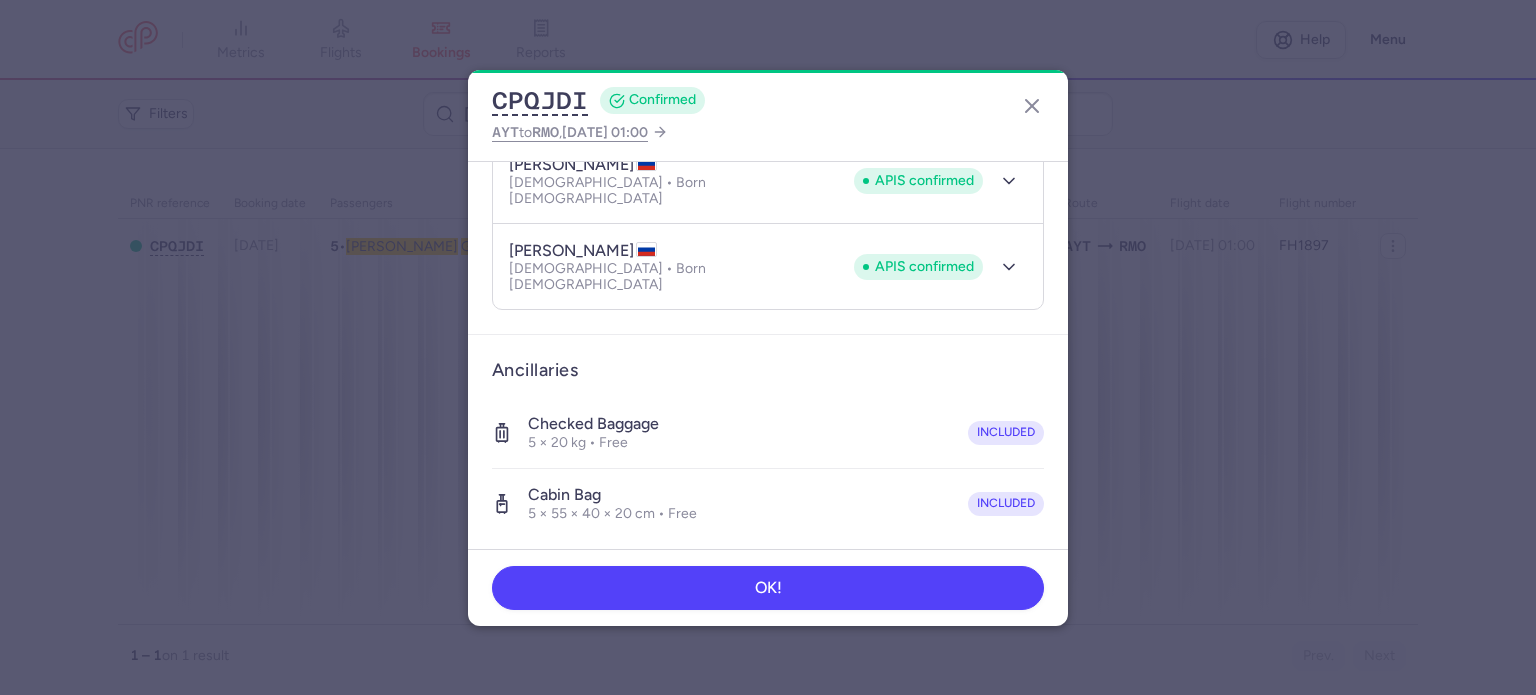 scroll, scrollTop: 699, scrollLeft: 0, axis: vertical 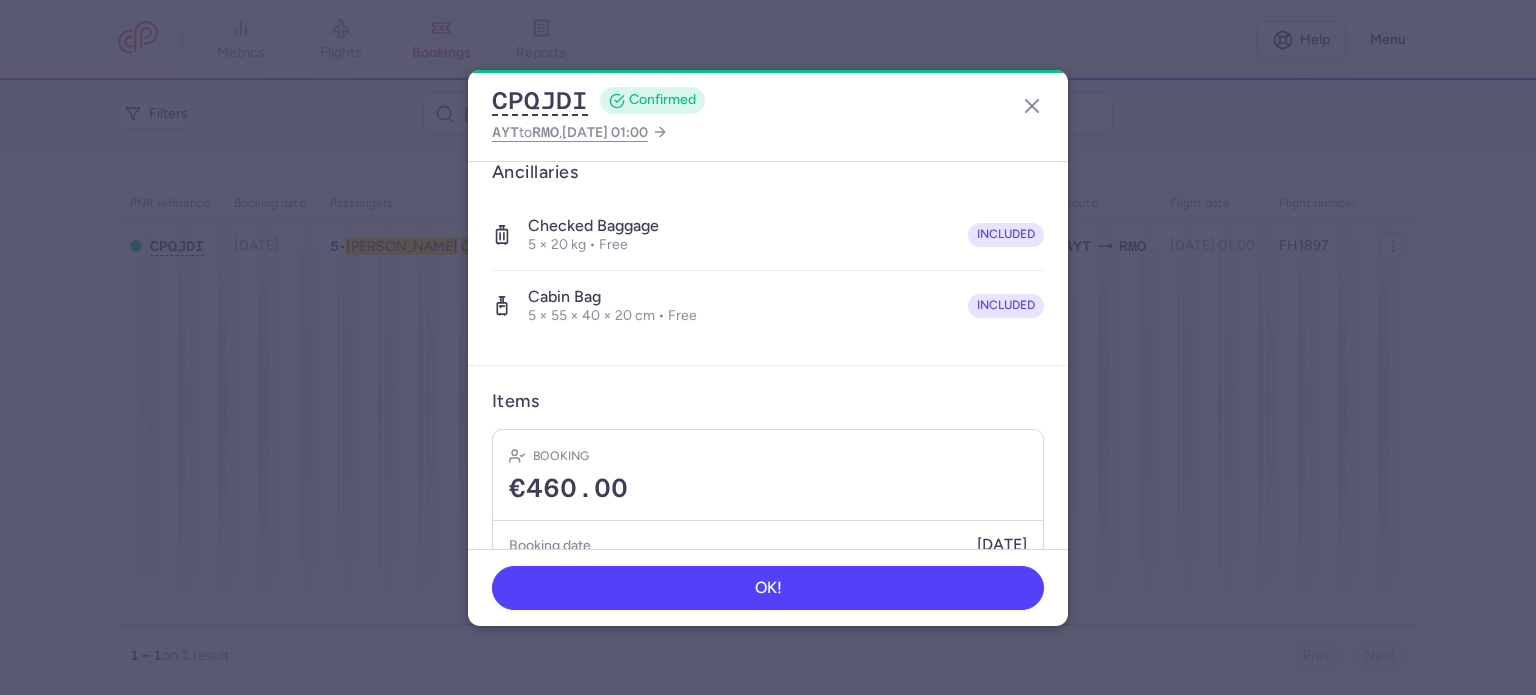 click on "Show transactions" at bounding box center [768, 590] 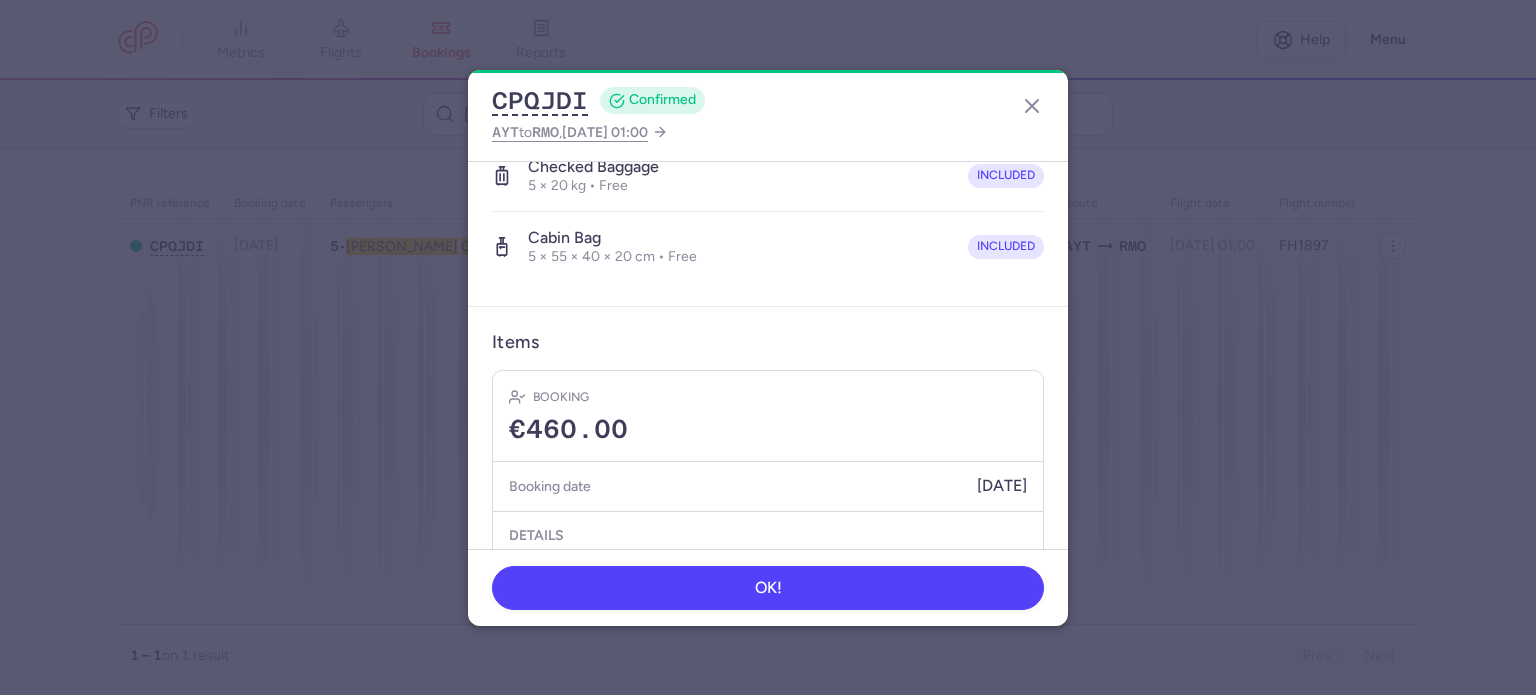 scroll, scrollTop: 1015, scrollLeft: 0, axis: vertical 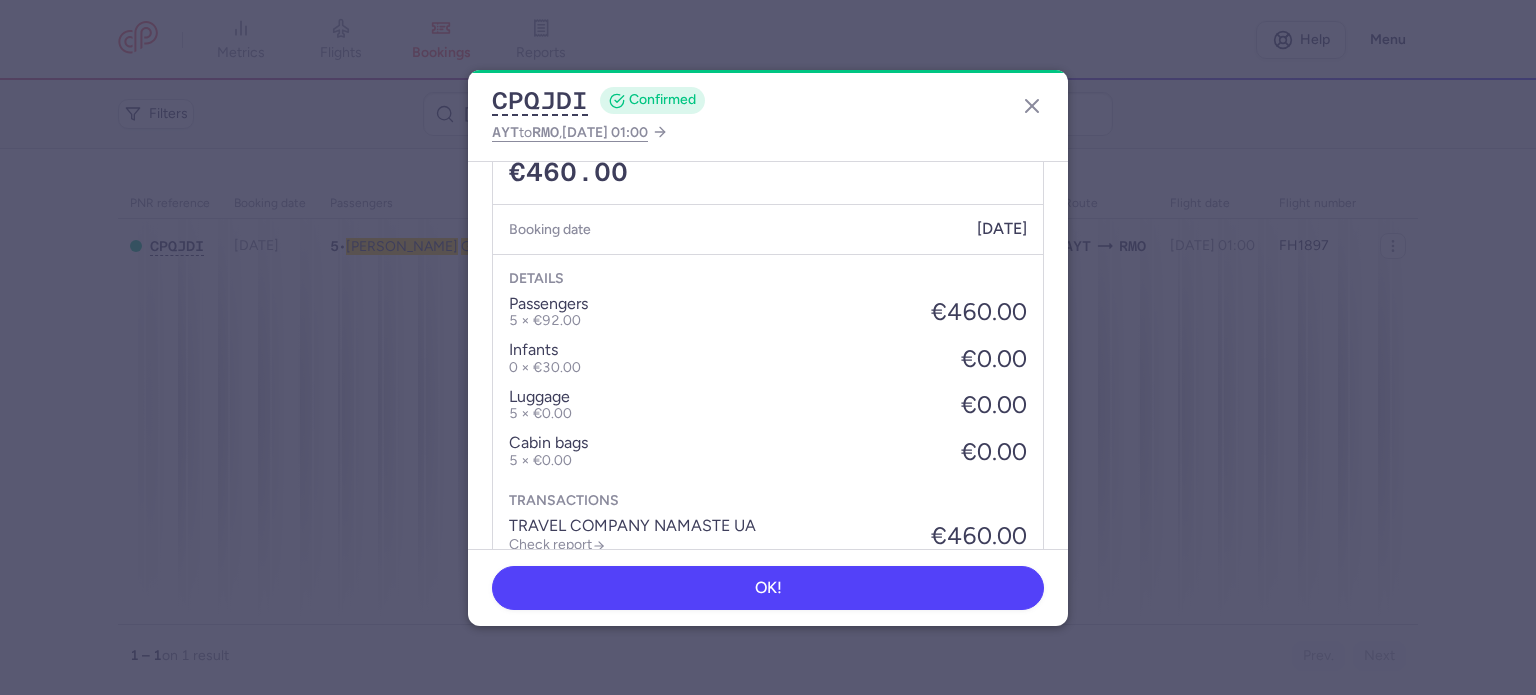 click on "Check report" 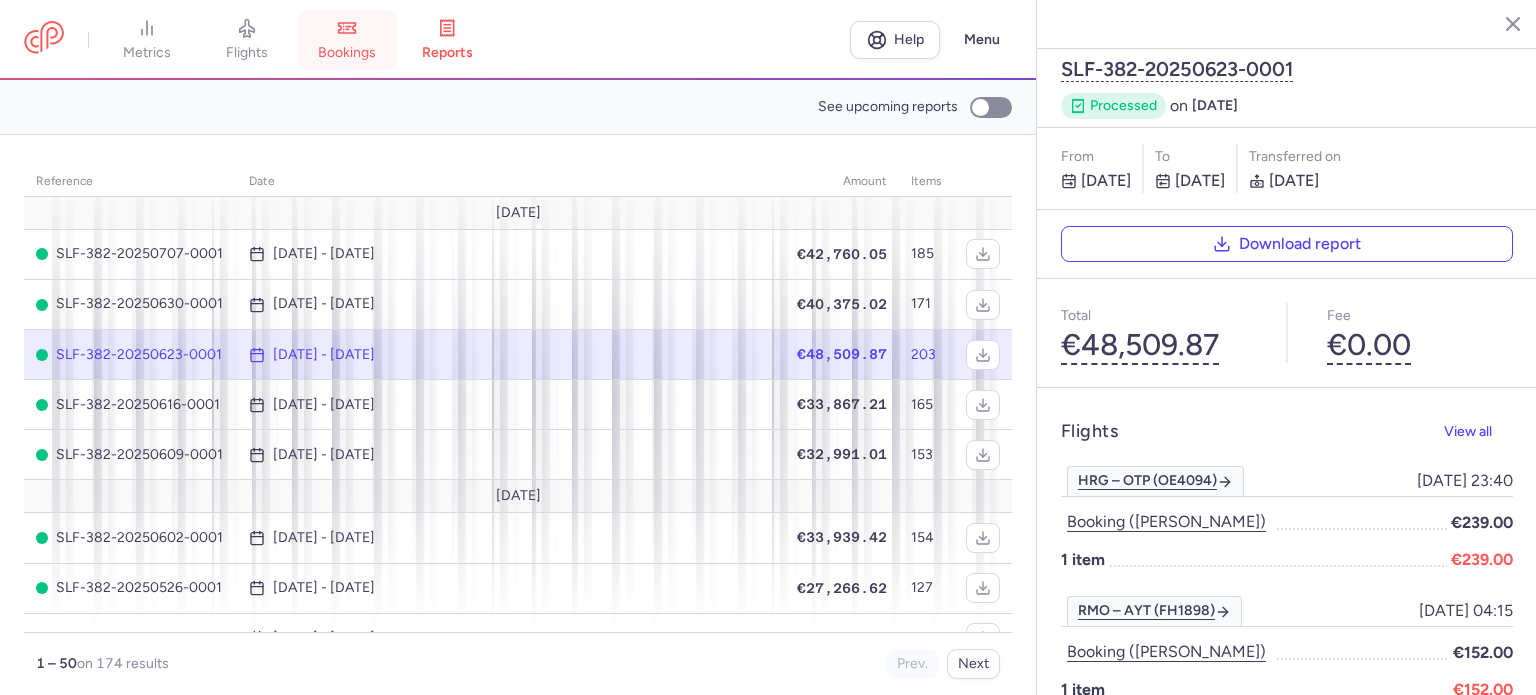 click on "bookings" at bounding box center (347, 40) 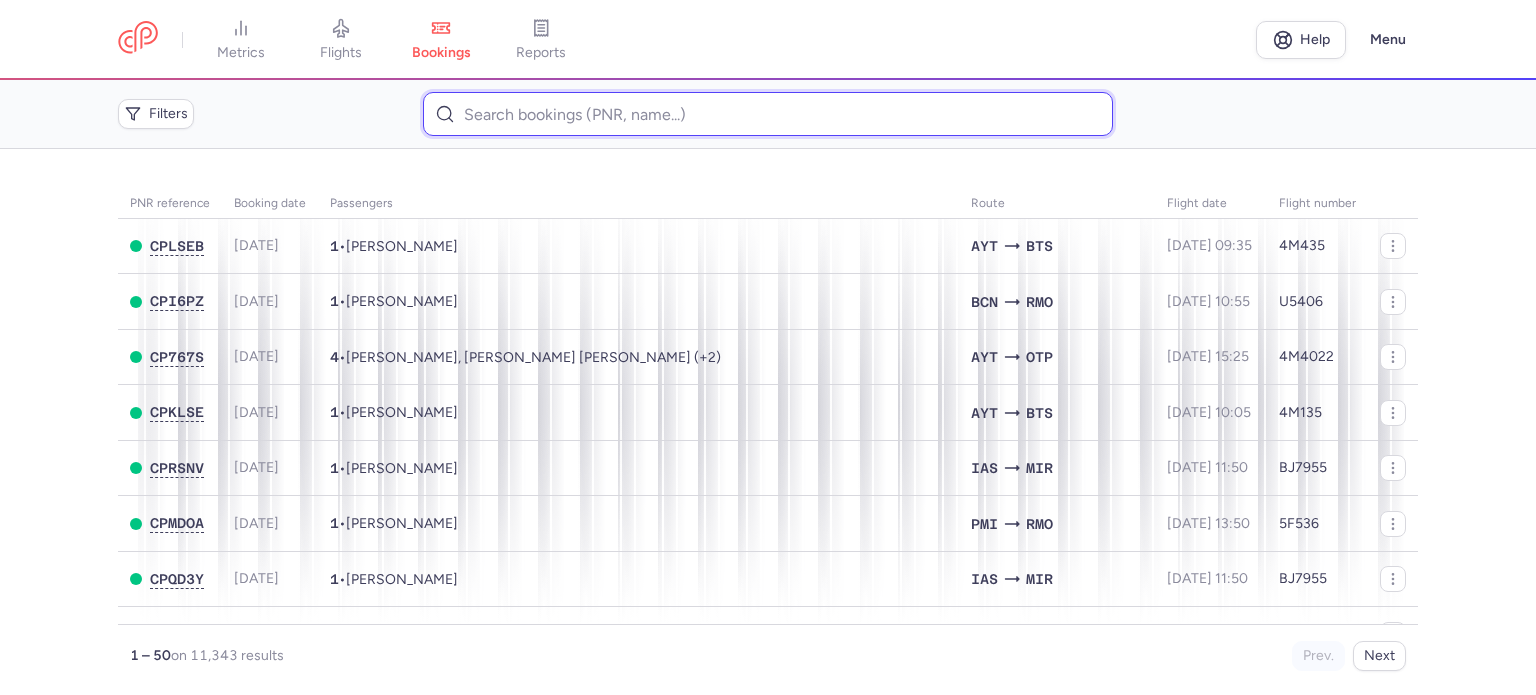 paste on "[PERSON_NAME]" 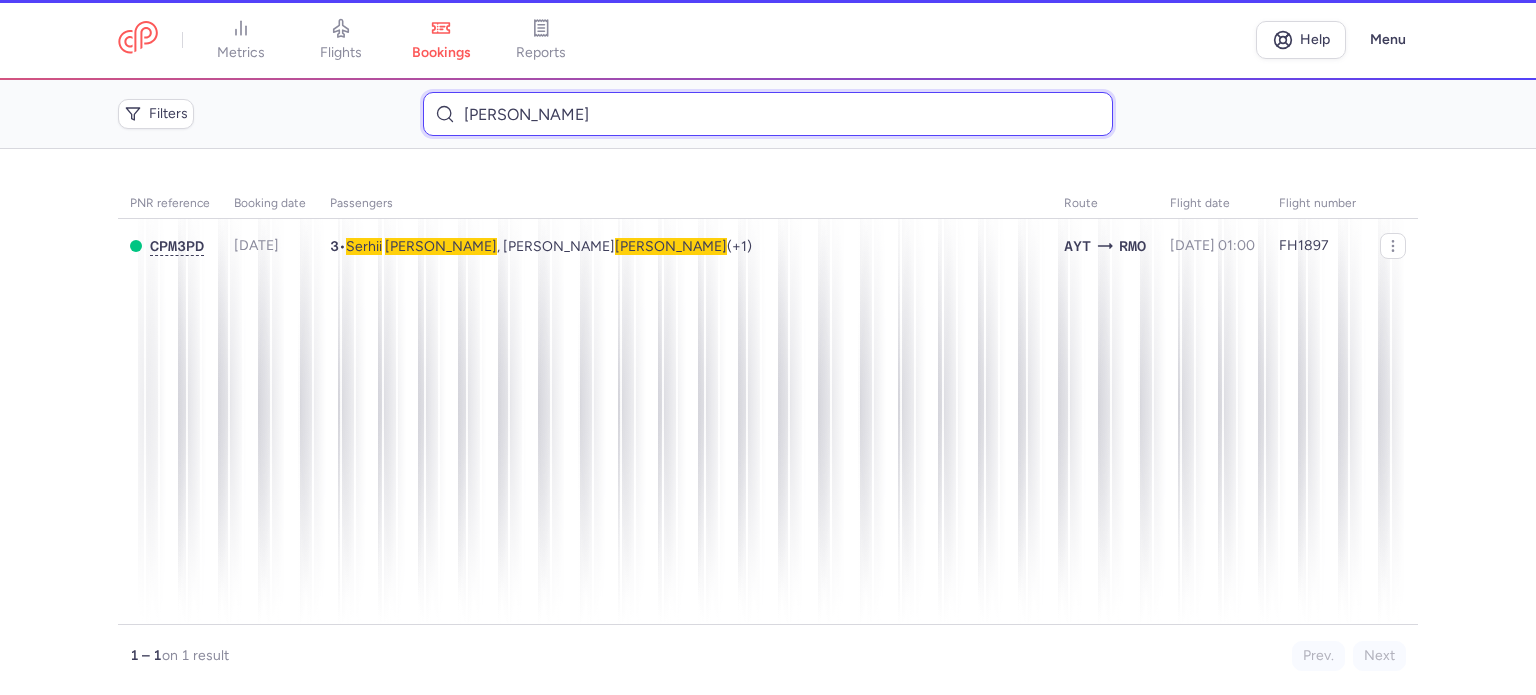 type on "[PERSON_NAME]" 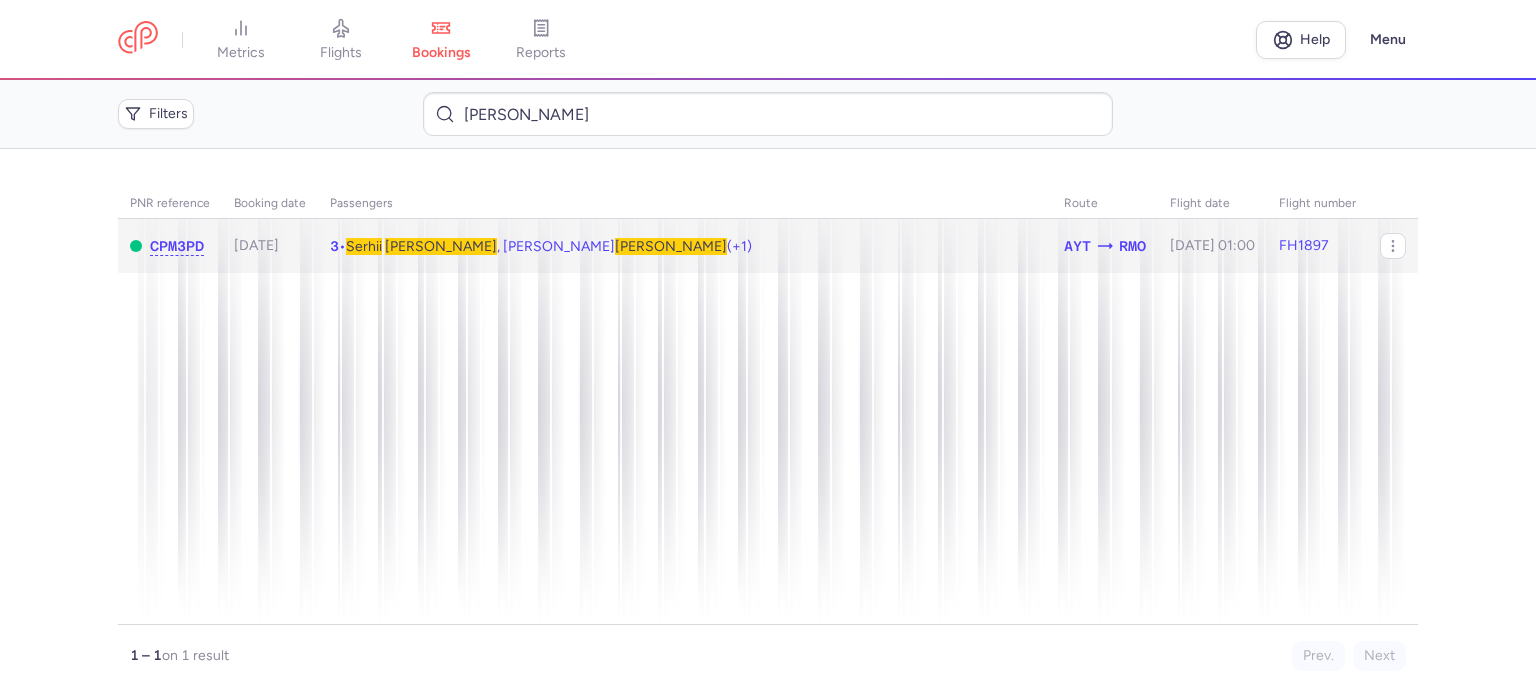 click on "[PERSON_NAME]" at bounding box center (441, 246) 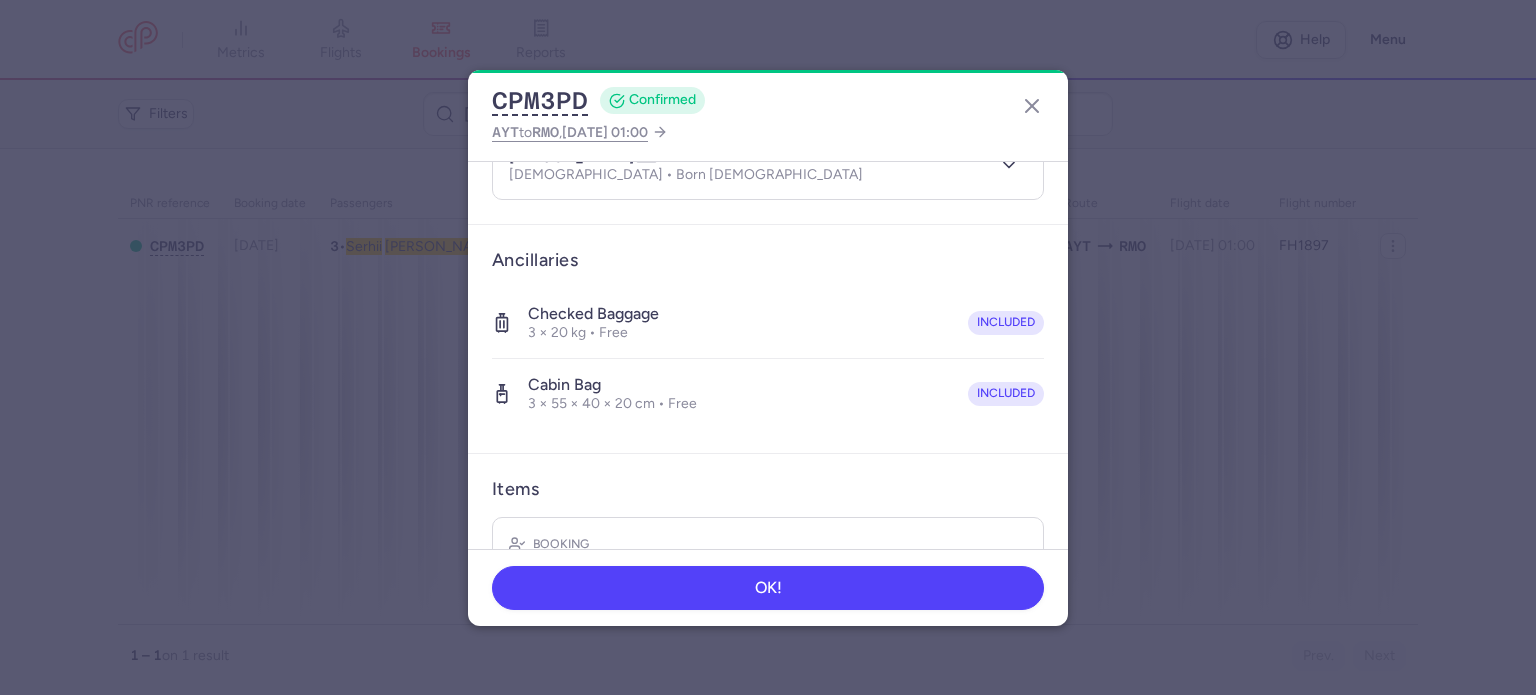 scroll, scrollTop: 561, scrollLeft: 0, axis: vertical 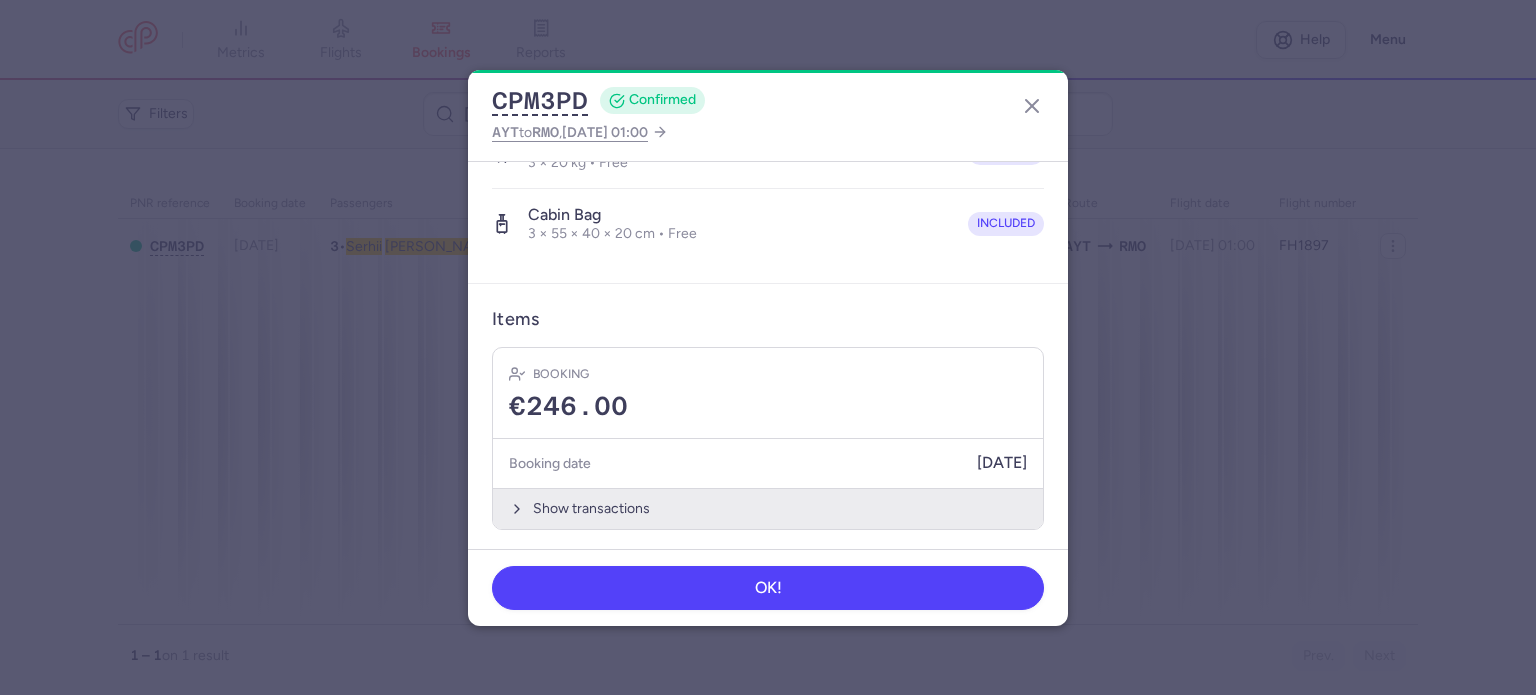 click on "Show transactions" at bounding box center [768, 508] 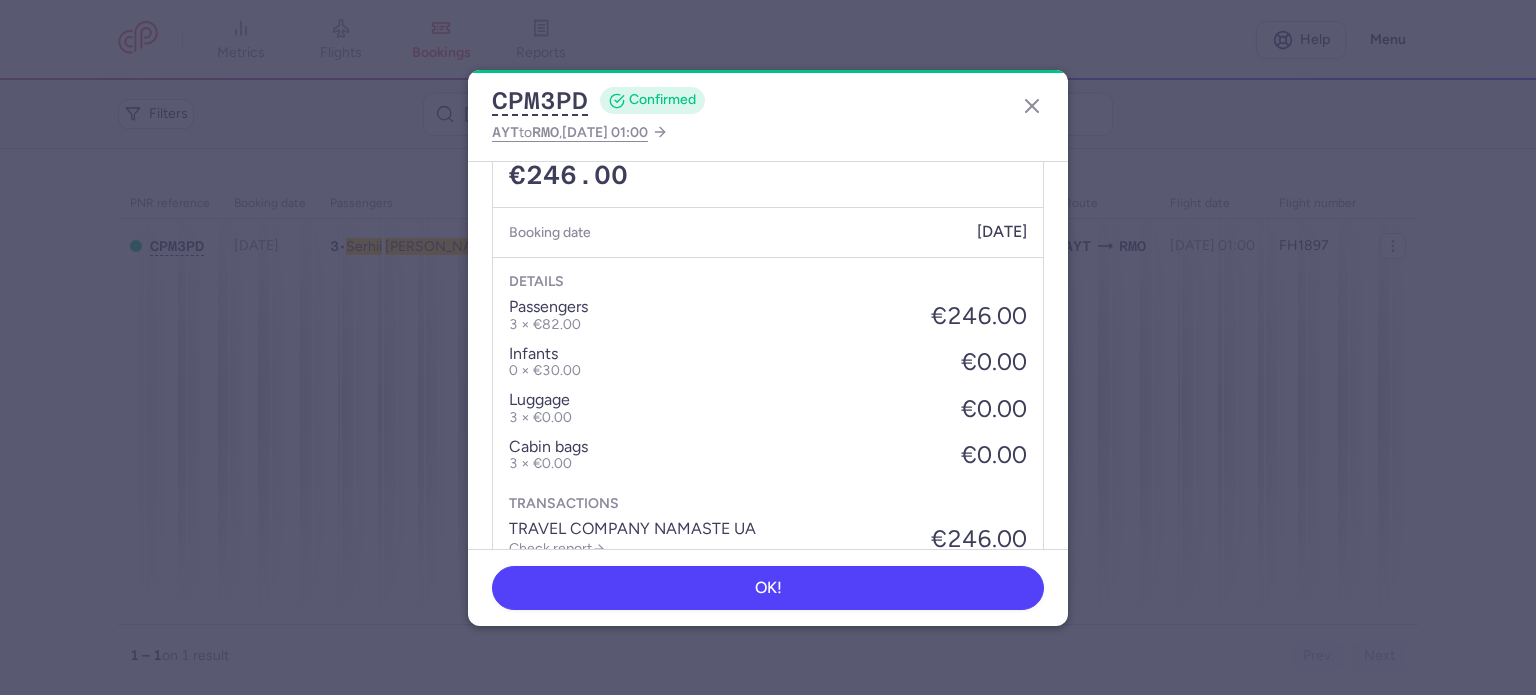 scroll, scrollTop: 876, scrollLeft: 0, axis: vertical 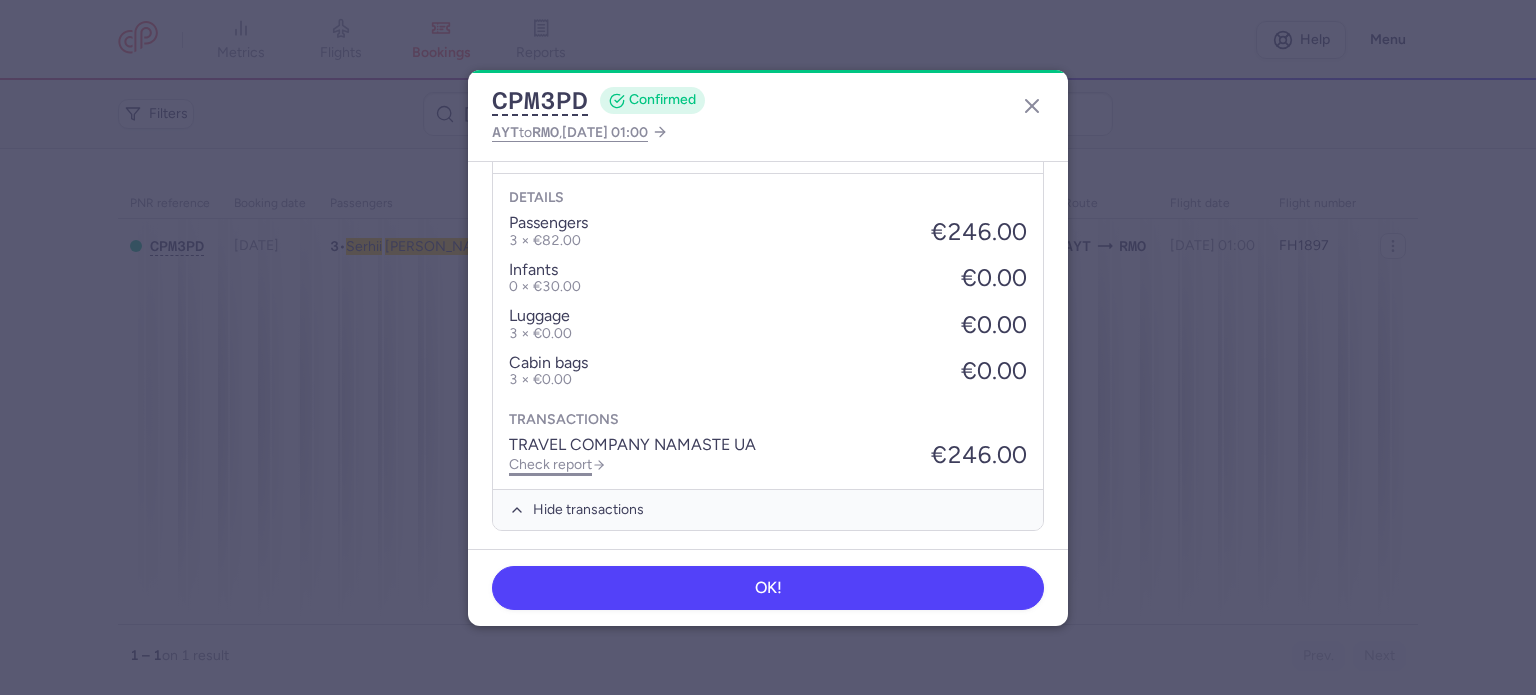 click on "Check report" 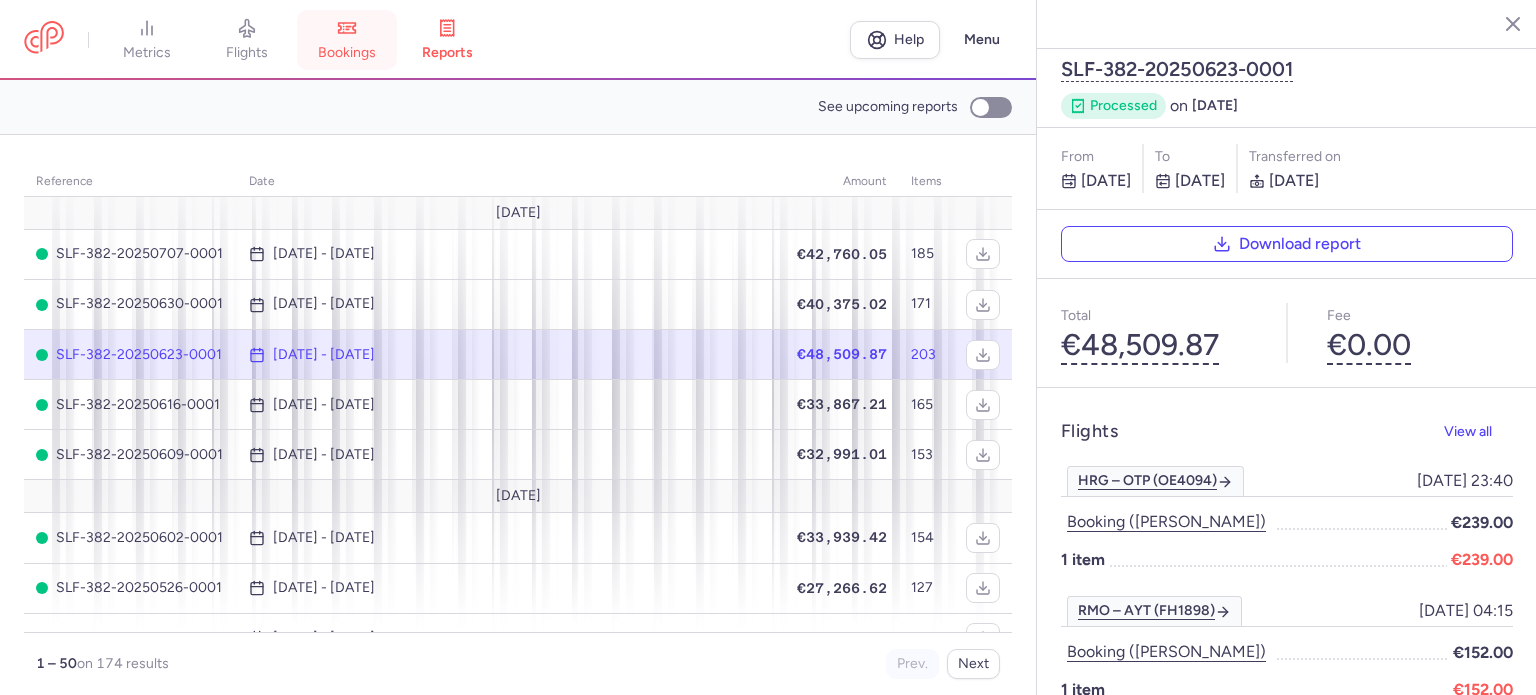 click on "bookings" at bounding box center (347, 53) 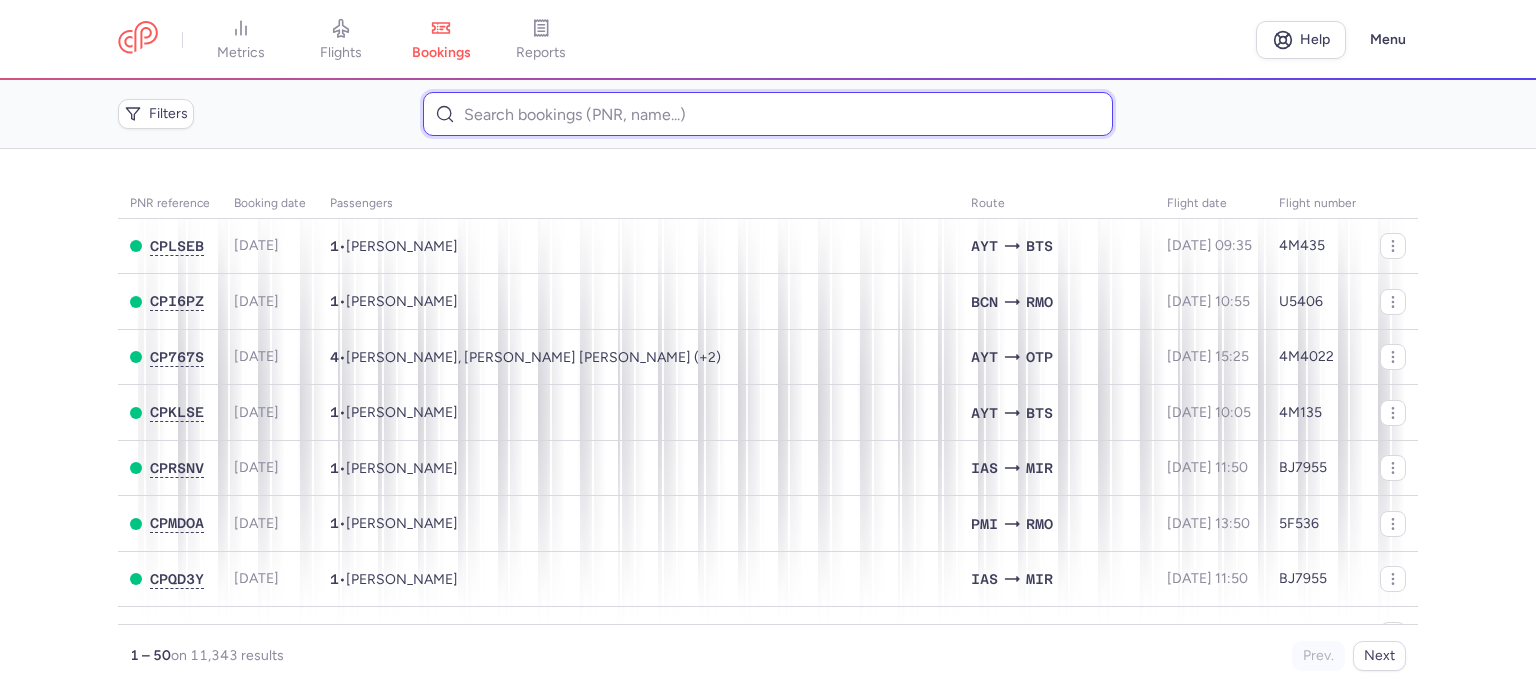paste on "[PERSON_NAME]" 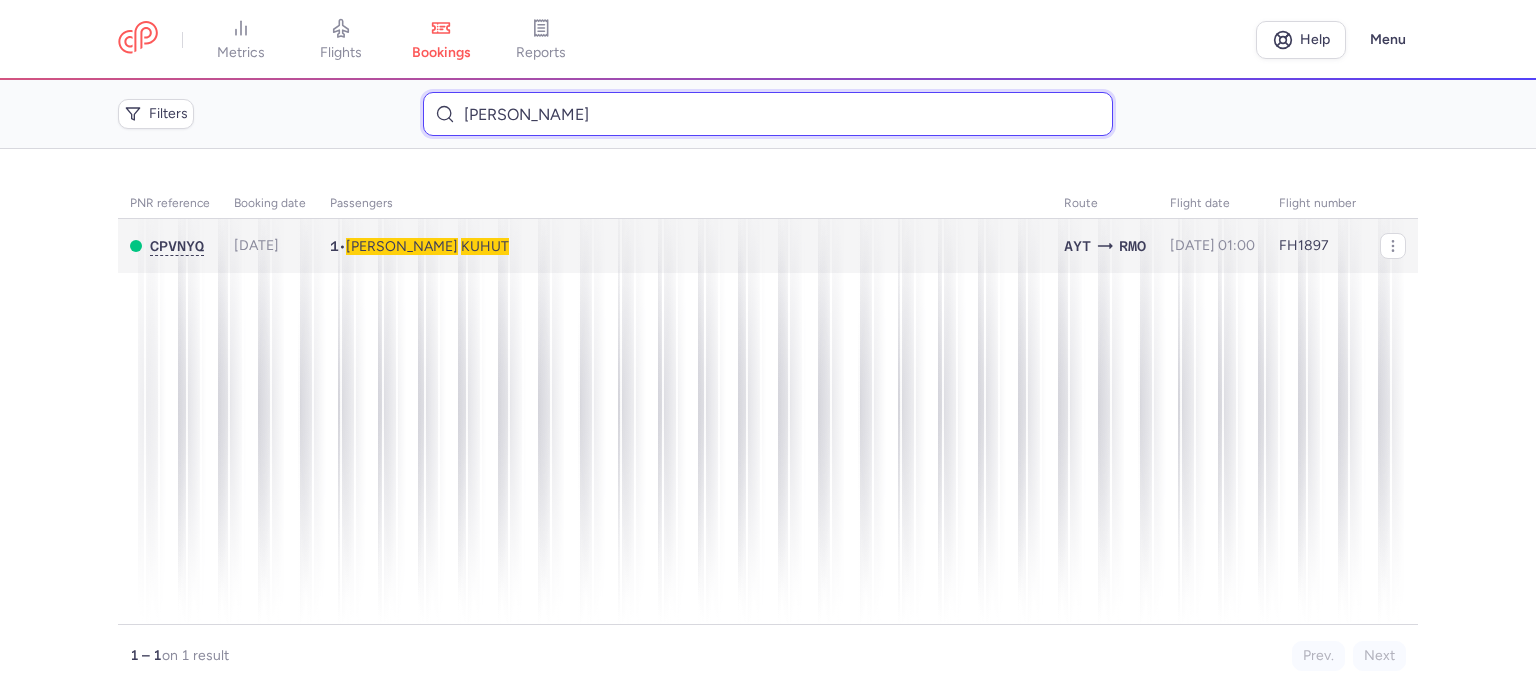 type on "[PERSON_NAME]" 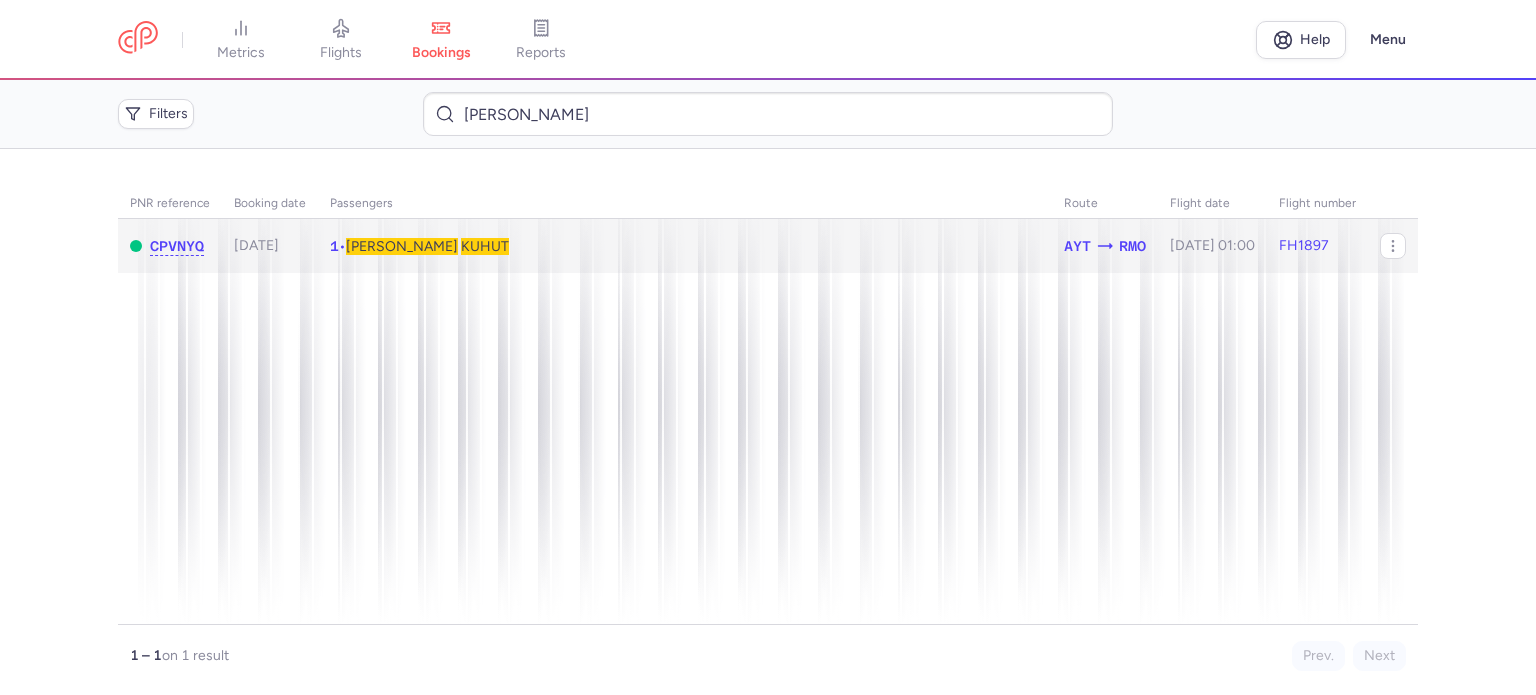 click on "KUHUT" at bounding box center [485, 246] 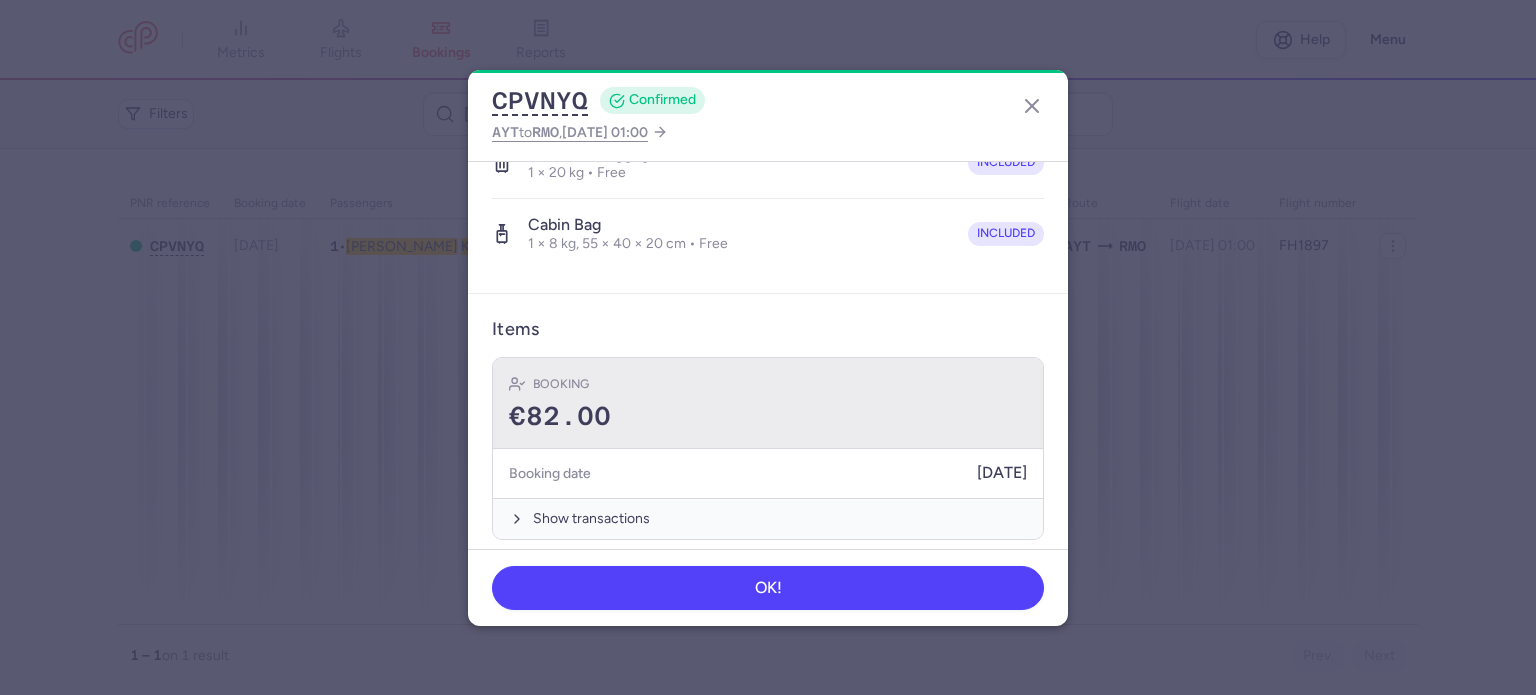 scroll, scrollTop: 423, scrollLeft: 0, axis: vertical 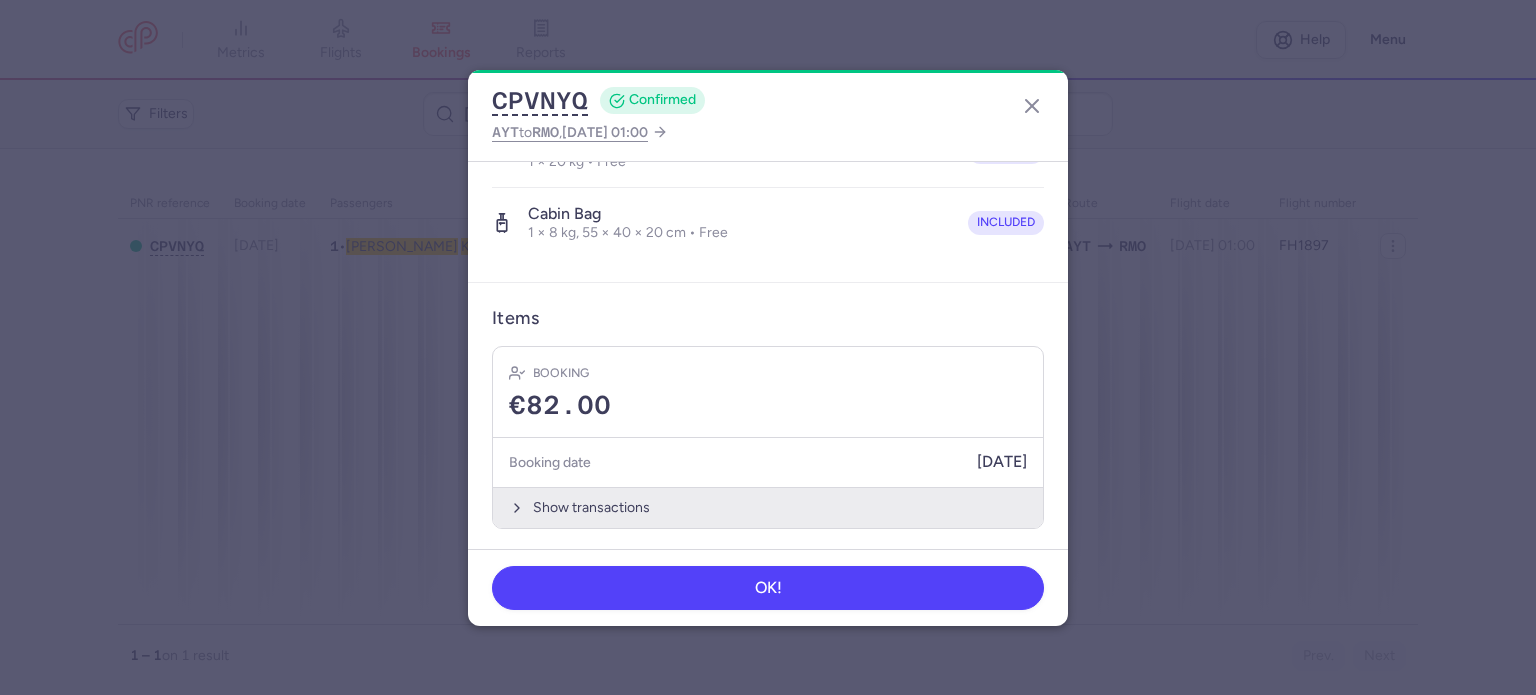click on "Show transactions" at bounding box center (768, 507) 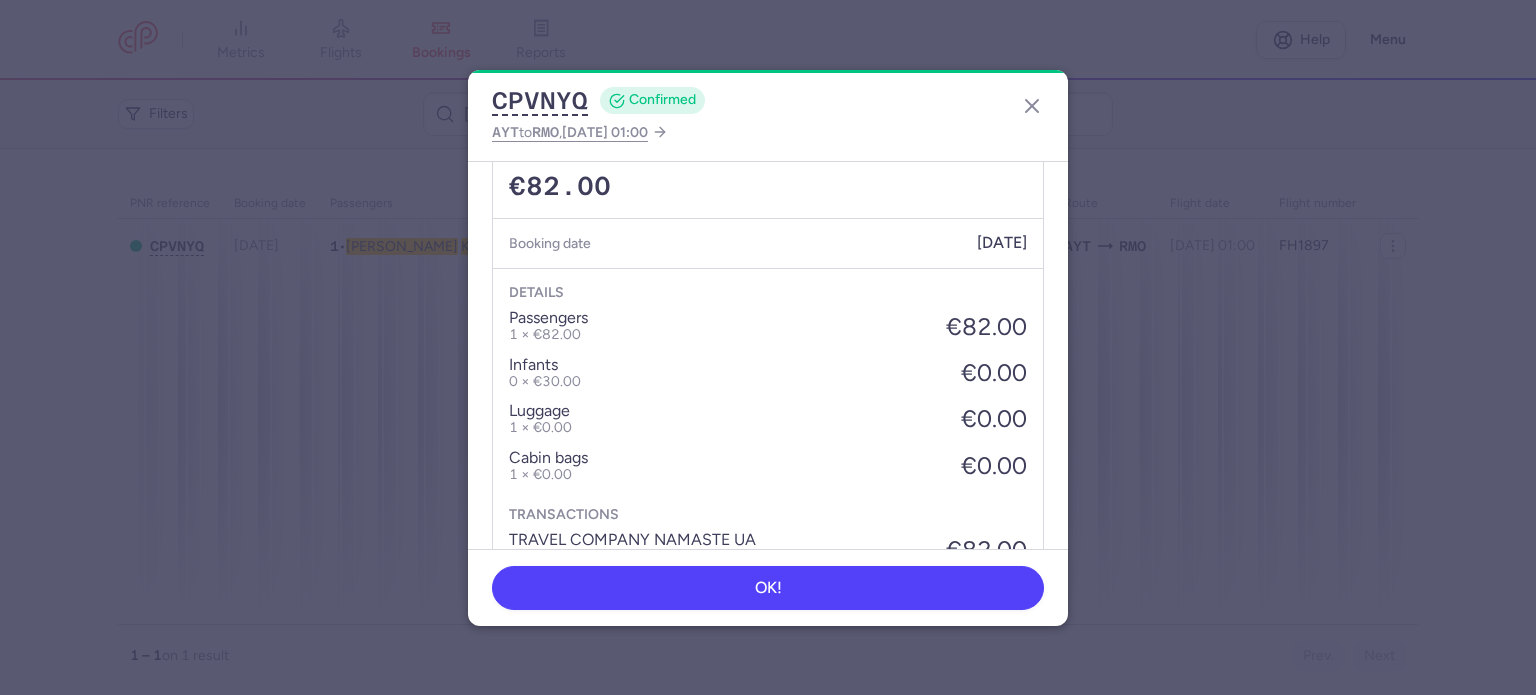 scroll, scrollTop: 739, scrollLeft: 0, axis: vertical 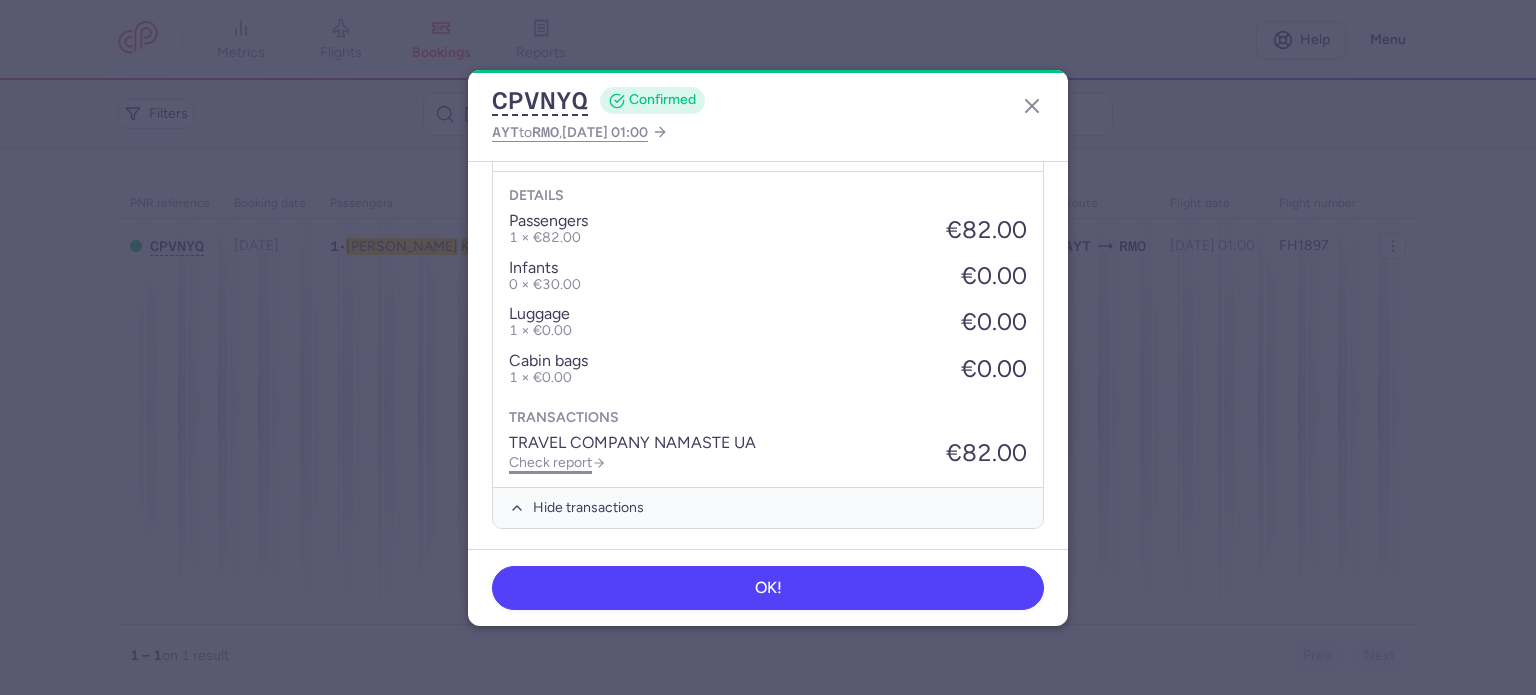 click on "Check report" 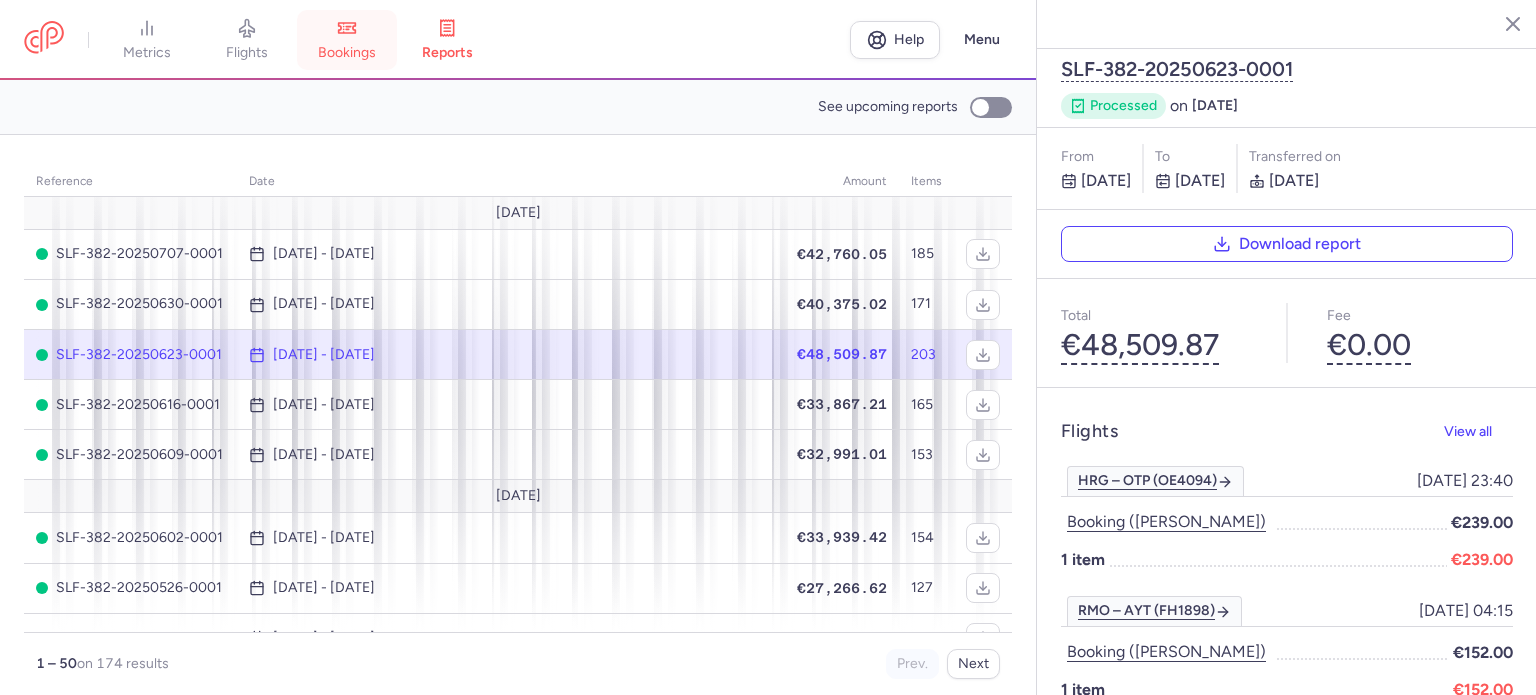 click on "bookings" at bounding box center (347, 53) 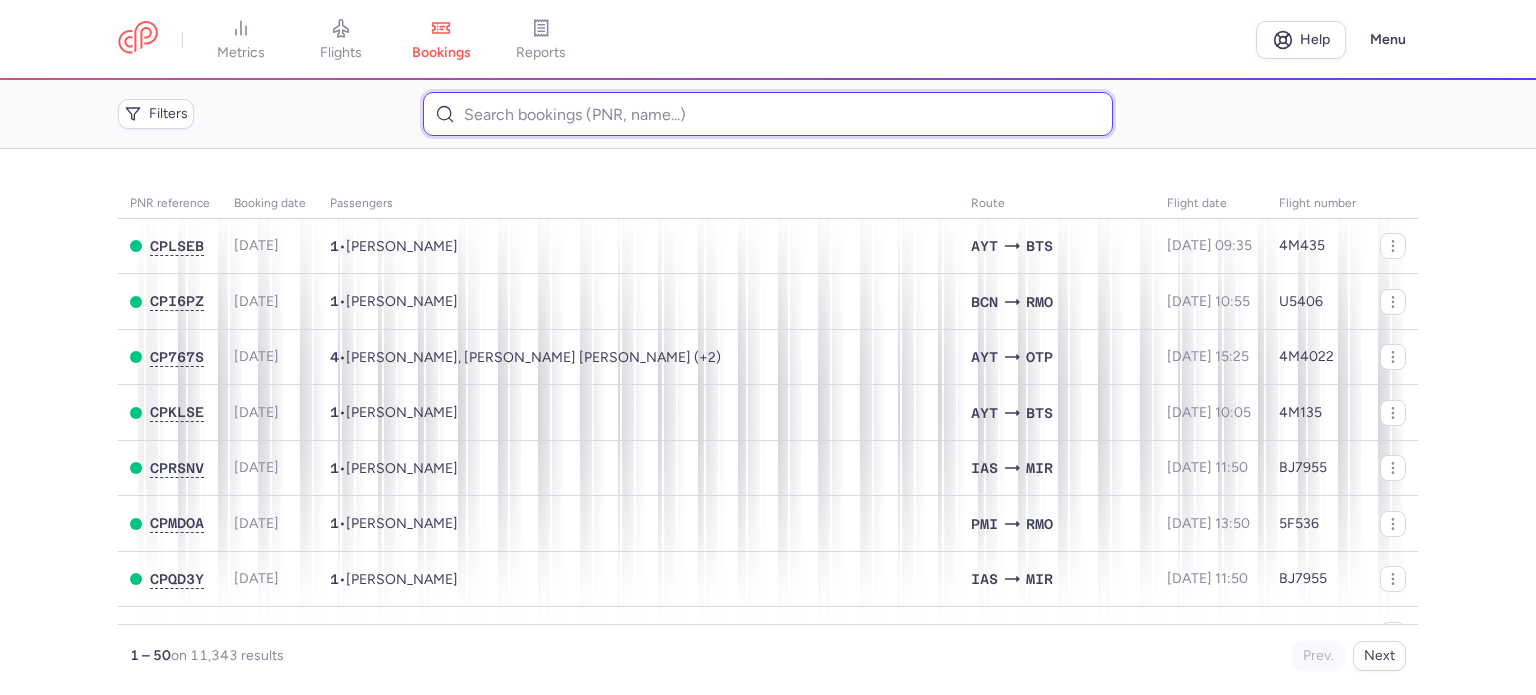 click at bounding box center [767, 114] 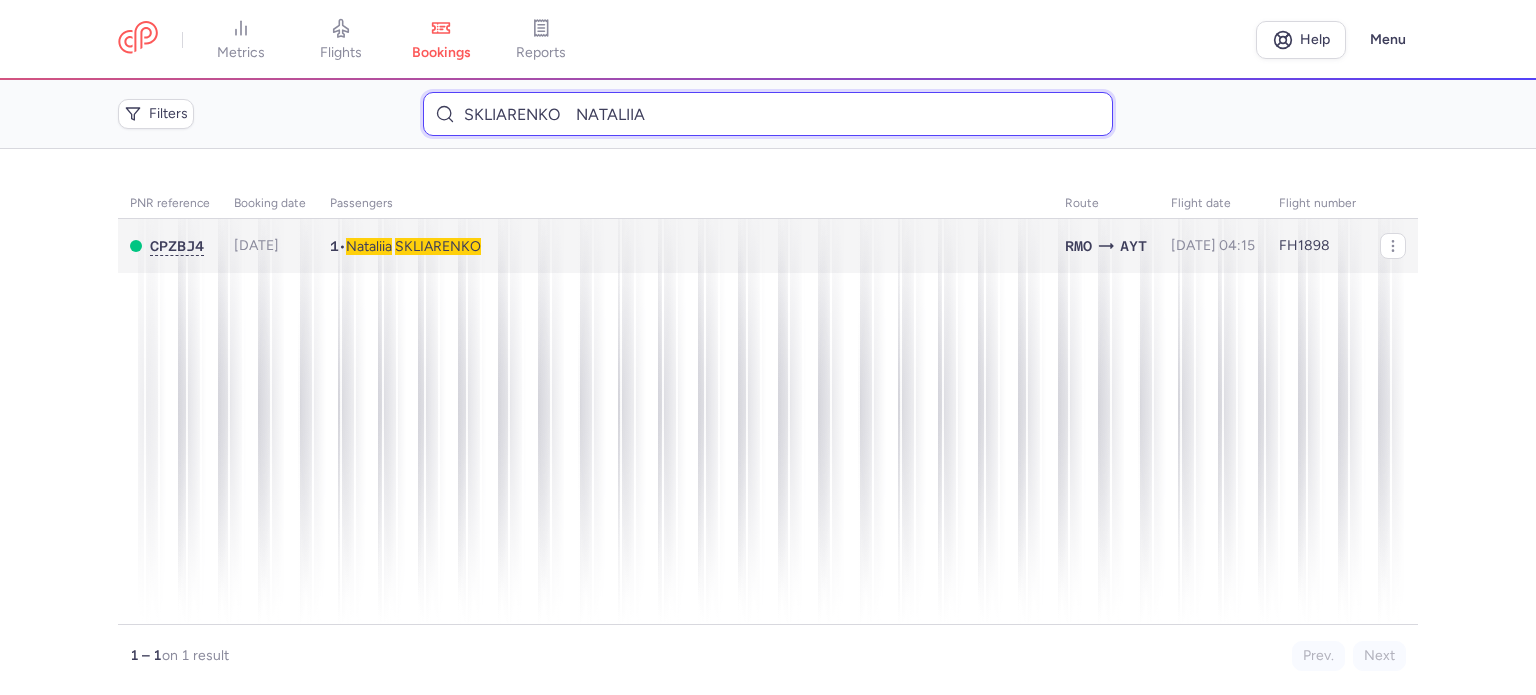type on "SKLIARENKO 	NATALIIA" 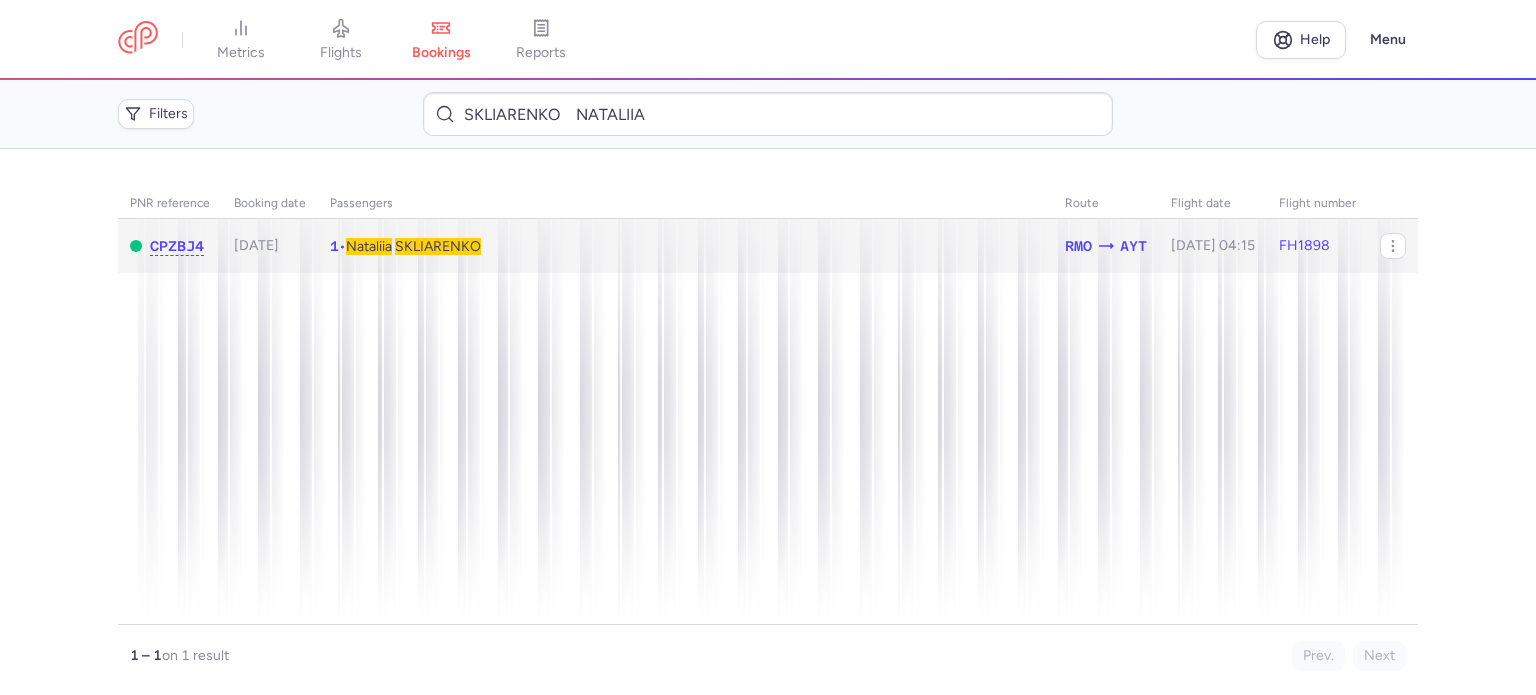 click on "SKLIARENKO" at bounding box center [438, 246] 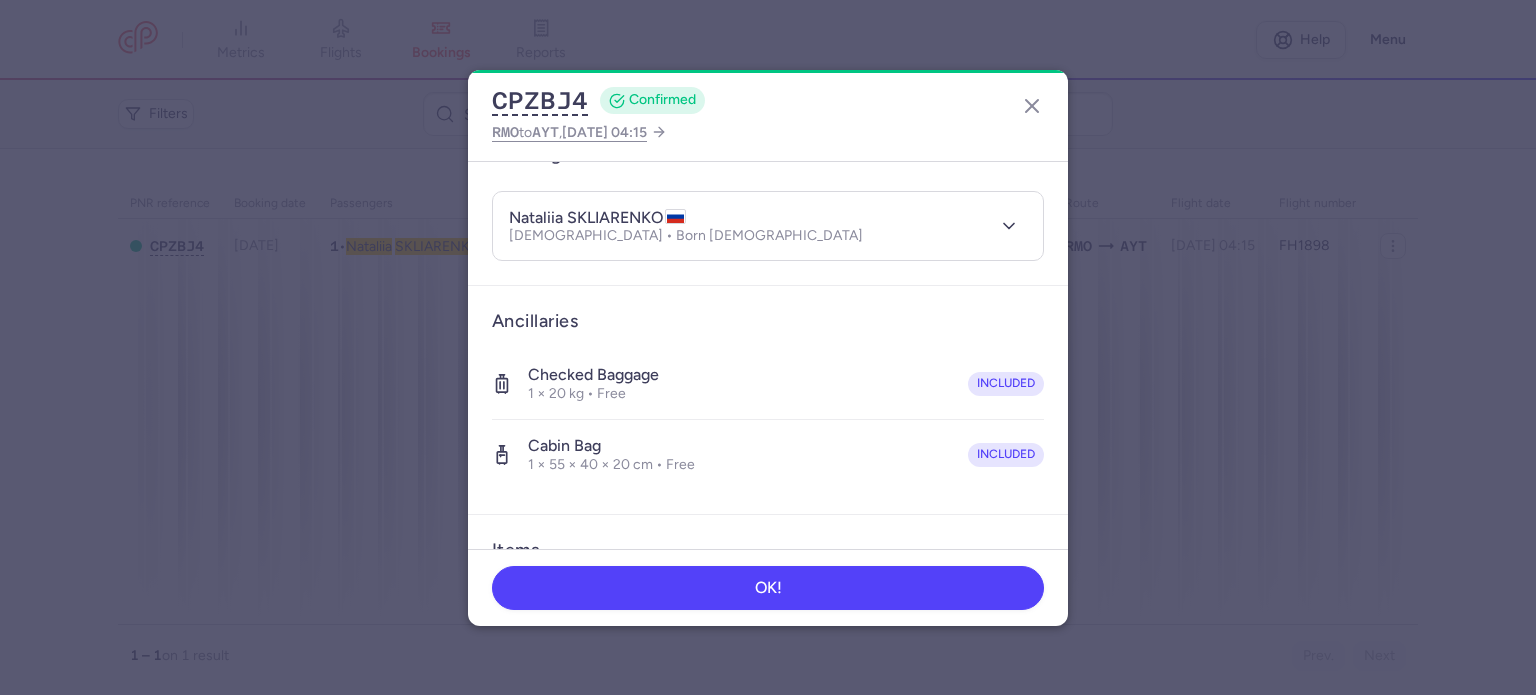 scroll, scrollTop: 400, scrollLeft: 0, axis: vertical 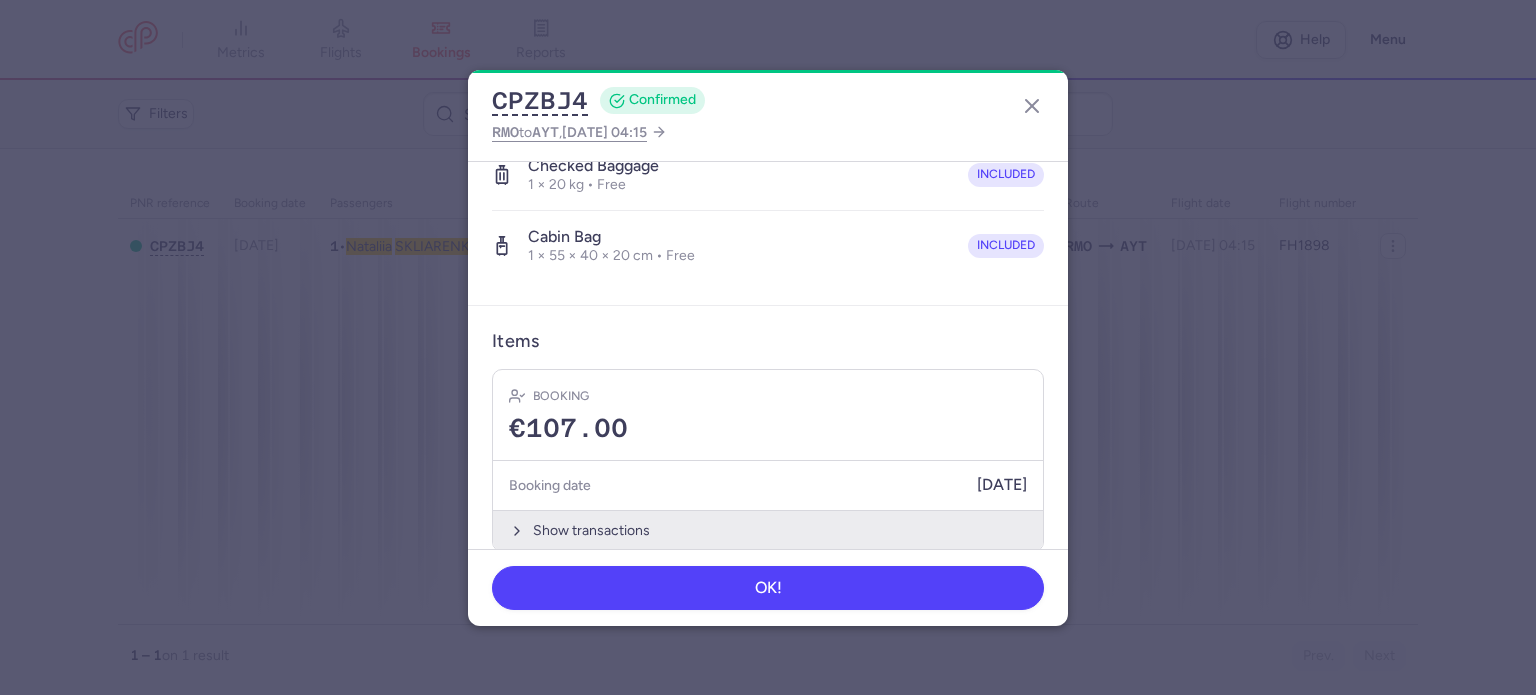 click on "Show transactions" at bounding box center [768, 530] 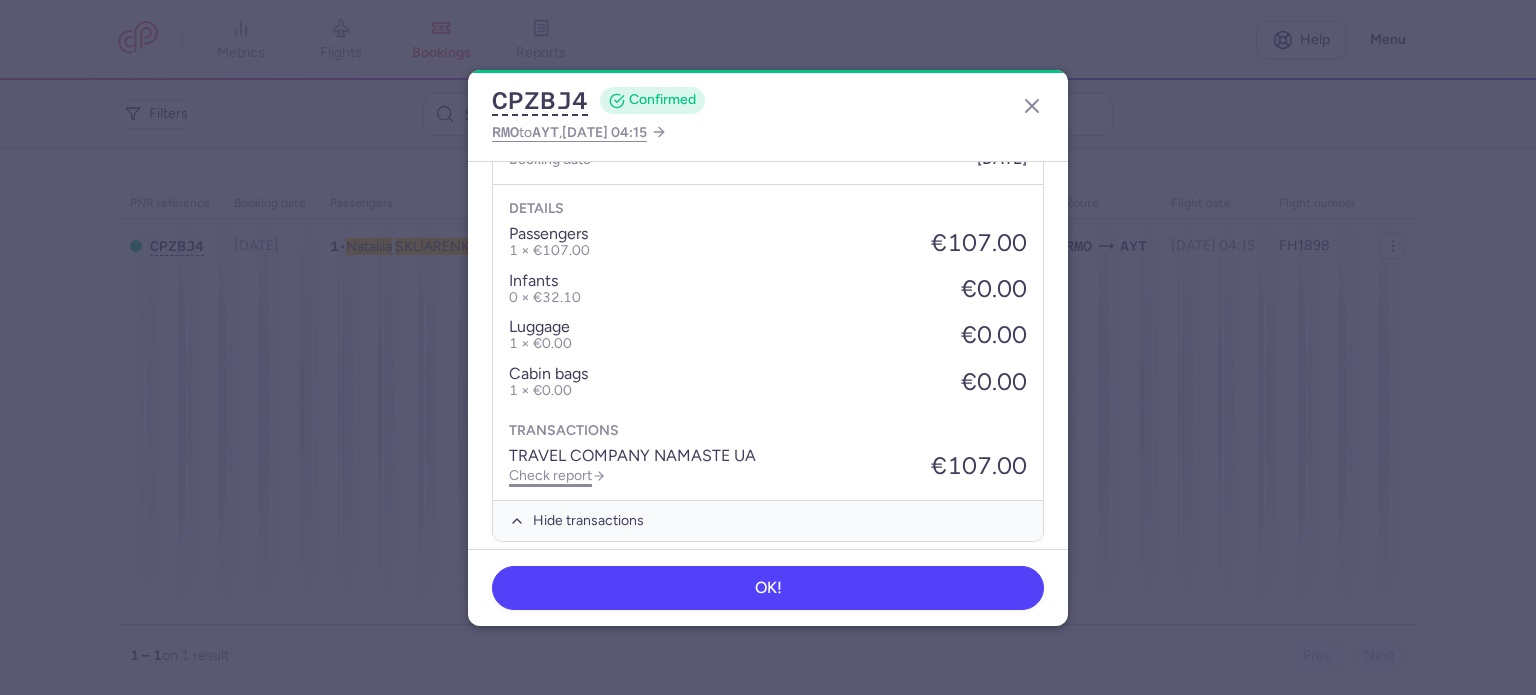scroll, scrollTop: 739, scrollLeft: 0, axis: vertical 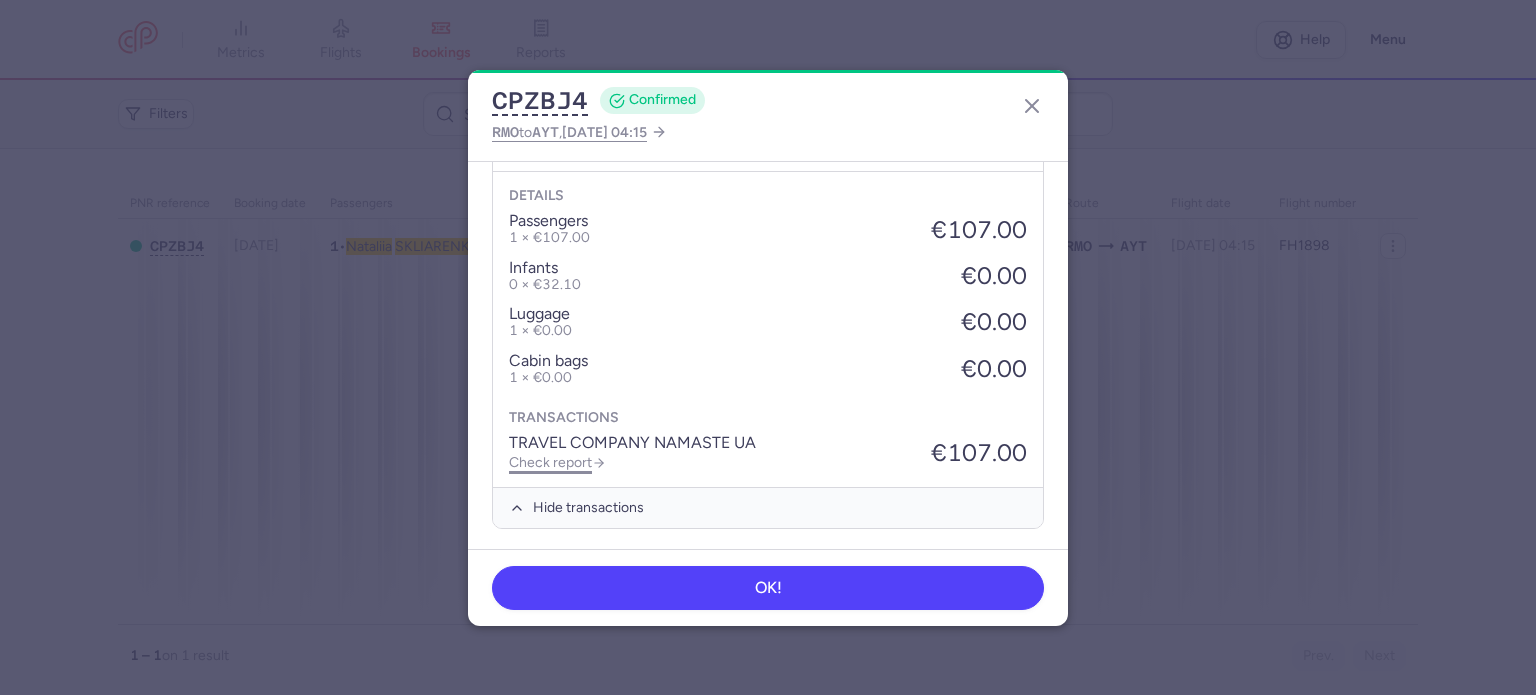 click on "Check report" 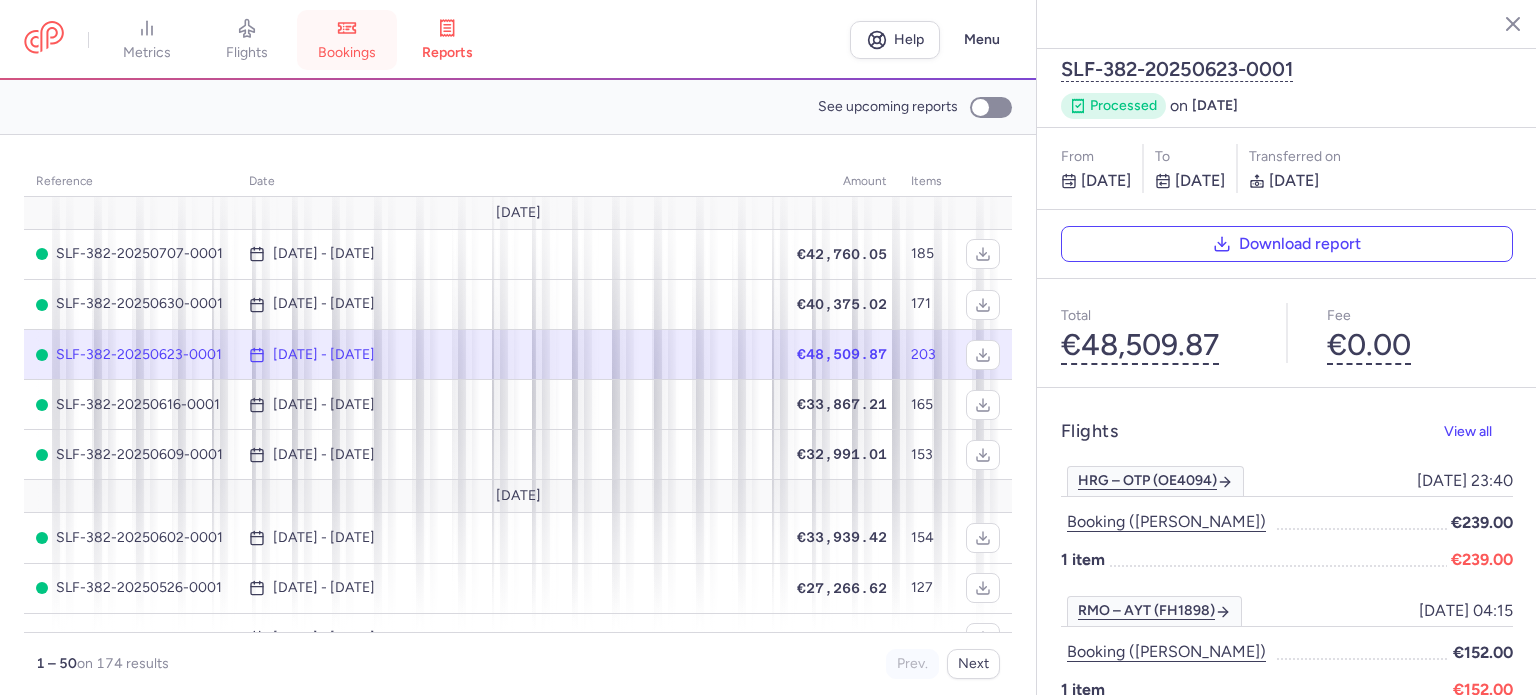 click on "bookings" at bounding box center (347, 53) 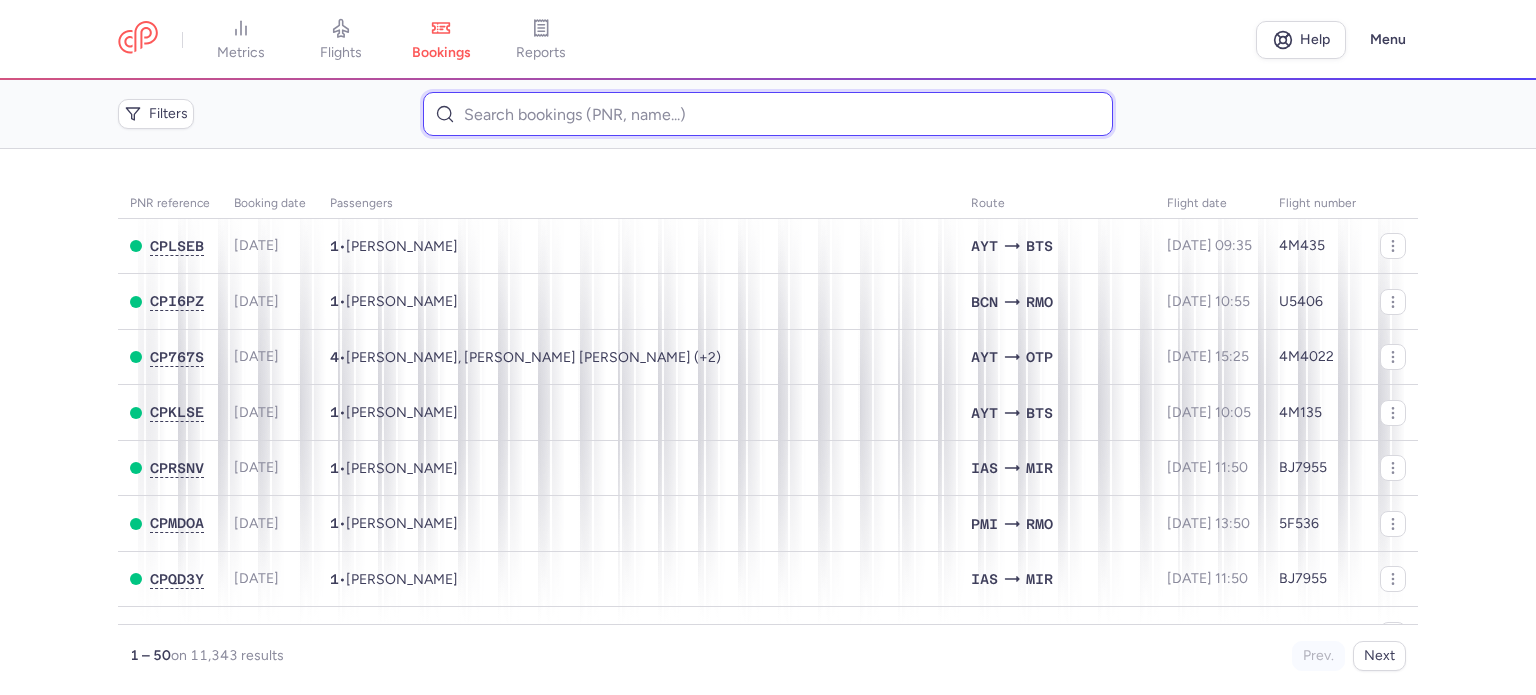 click at bounding box center [767, 114] 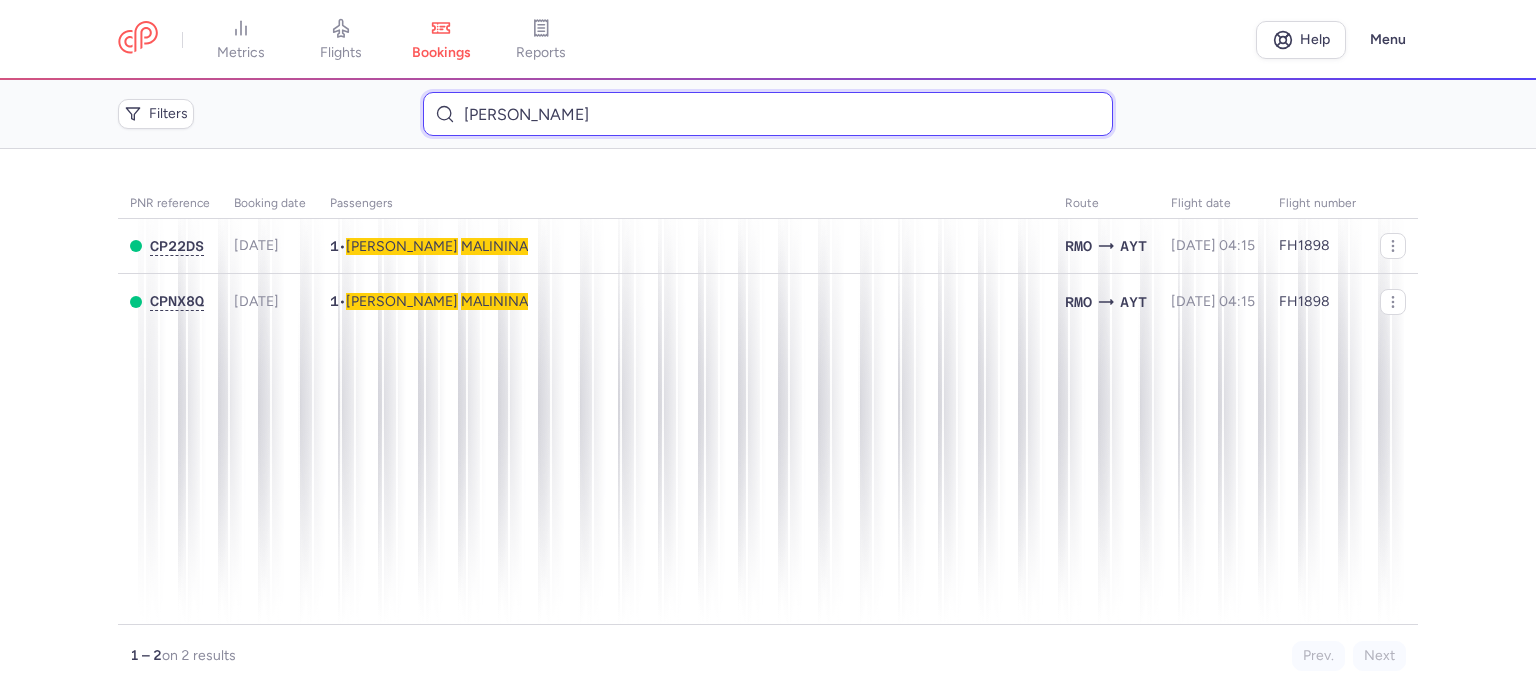 type on "[PERSON_NAME]" 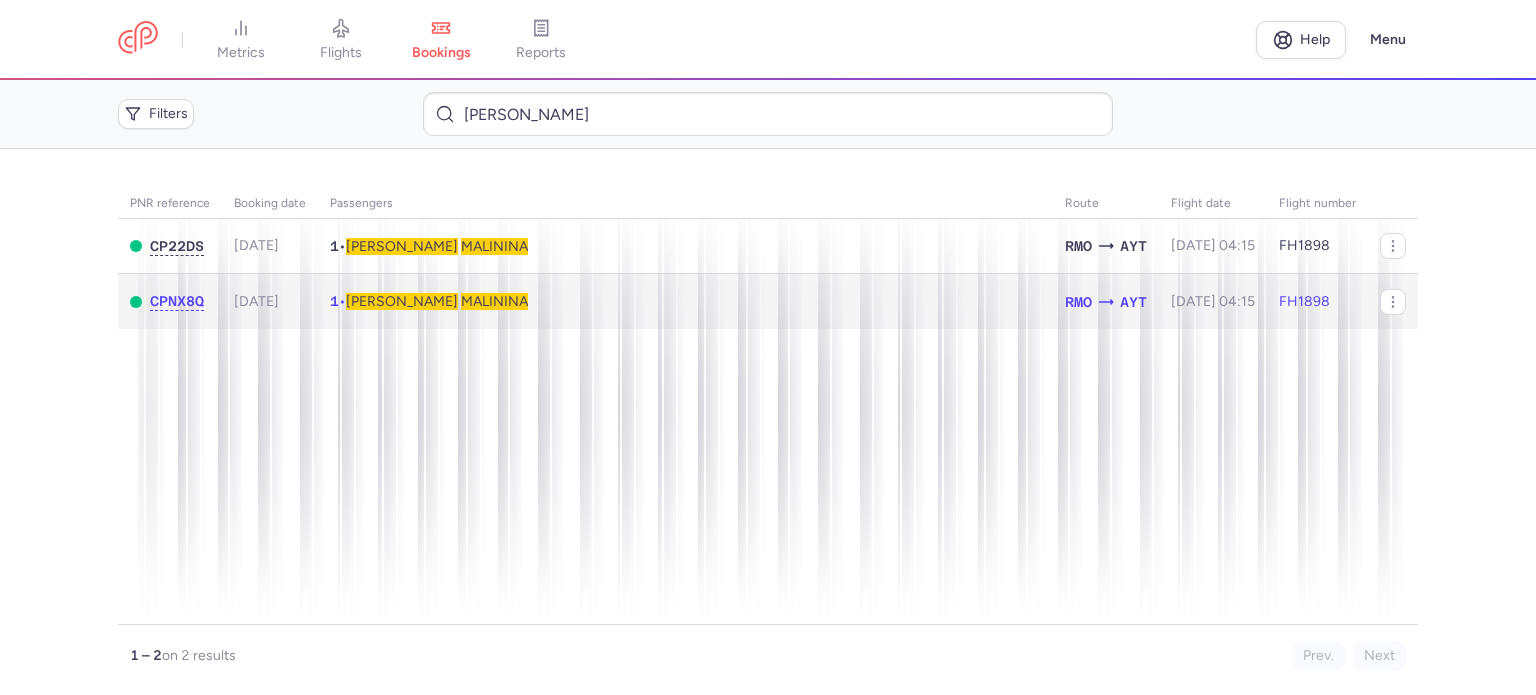 click on "[PERSON_NAME]" at bounding box center (402, 301) 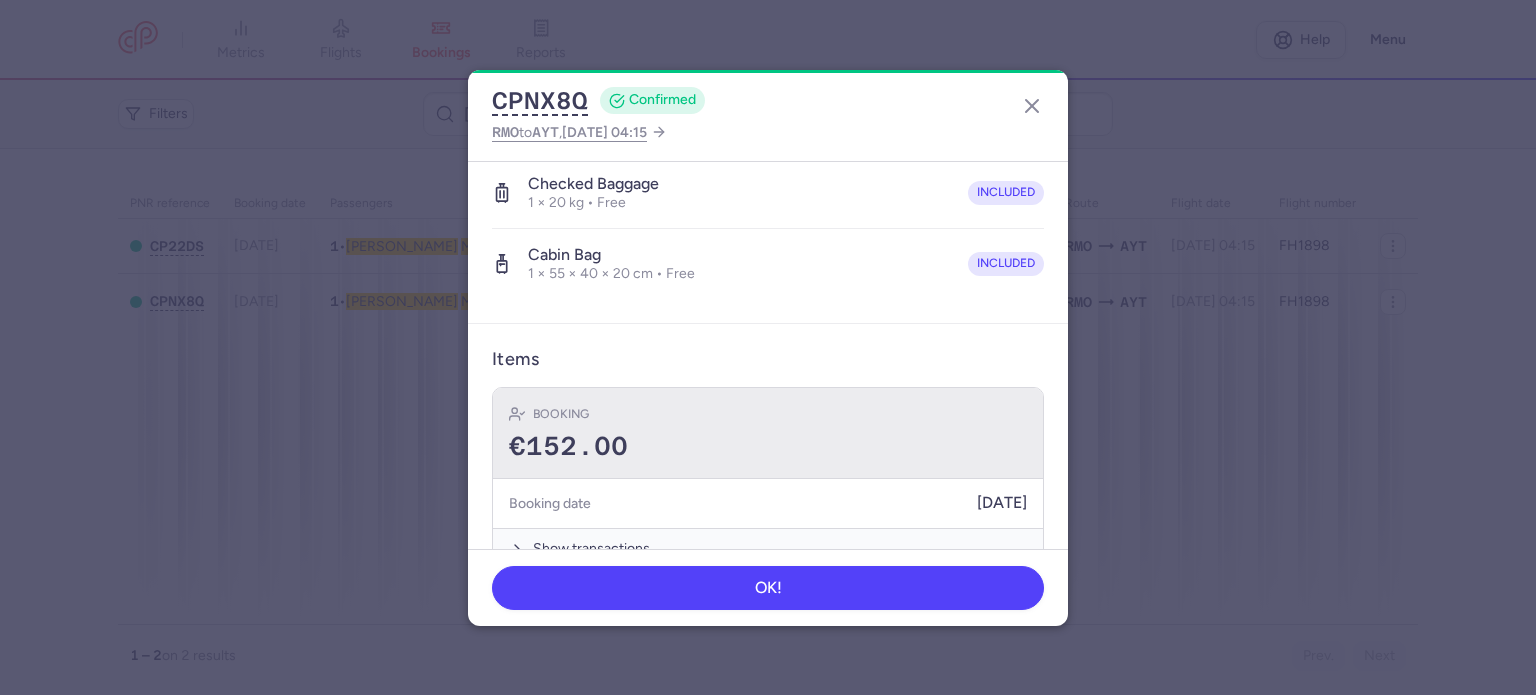 scroll, scrollTop: 400, scrollLeft: 0, axis: vertical 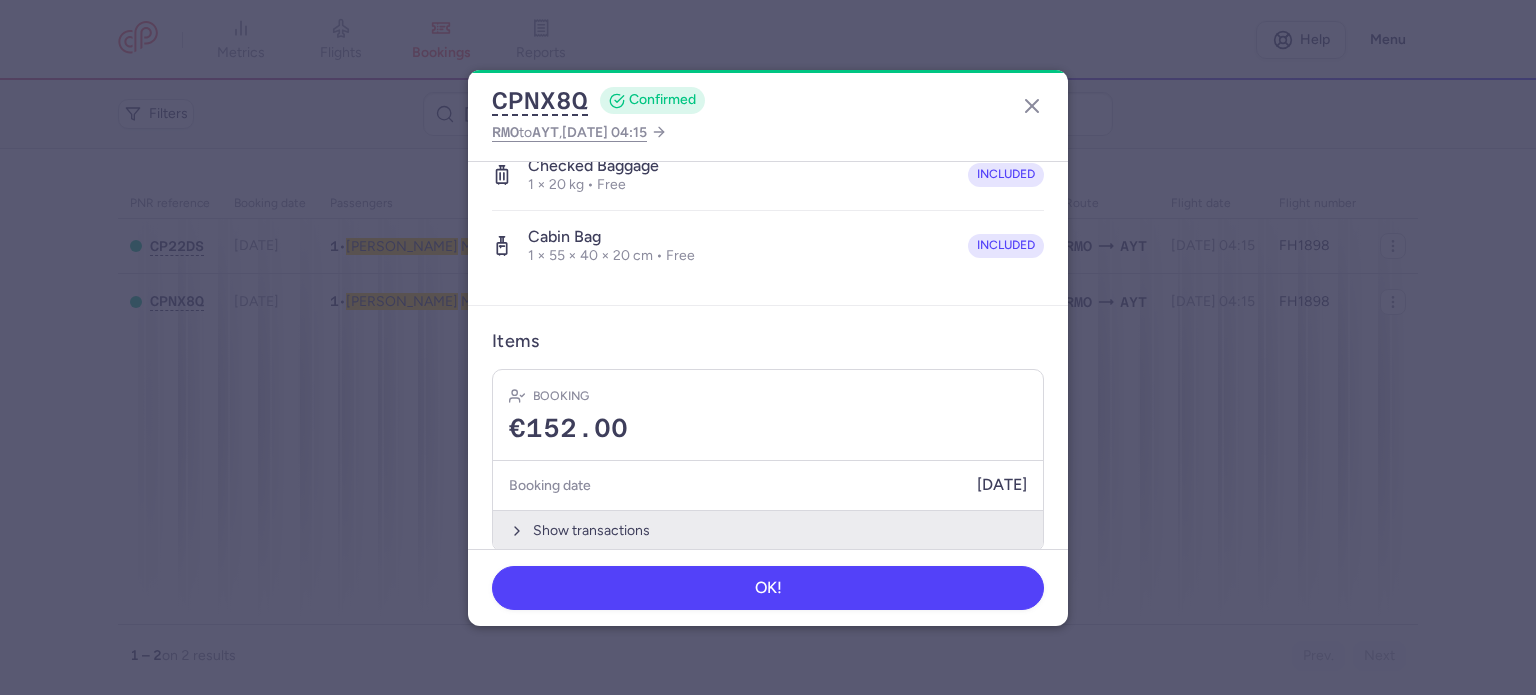 click on "Show transactions" at bounding box center (768, 530) 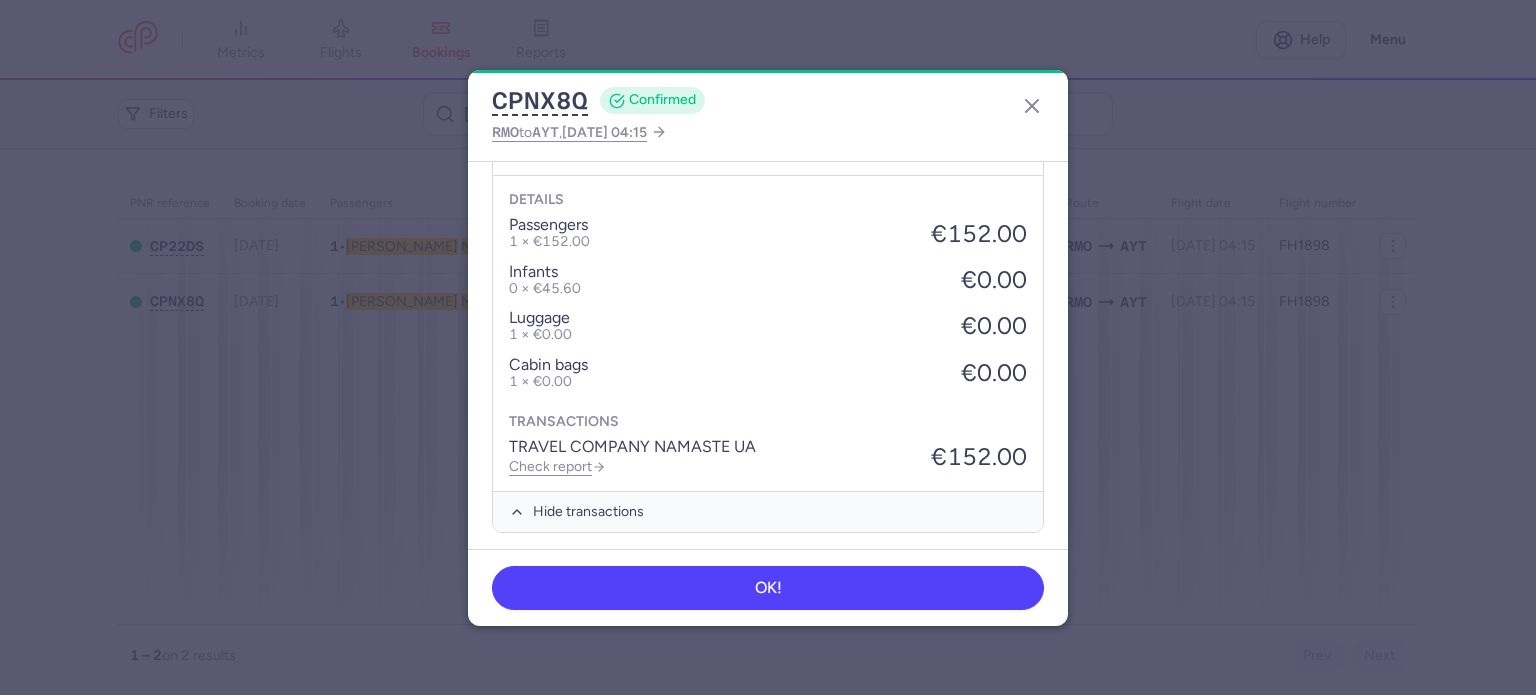 scroll, scrollTop: 739, scrollLeft: 0, axis: vertical 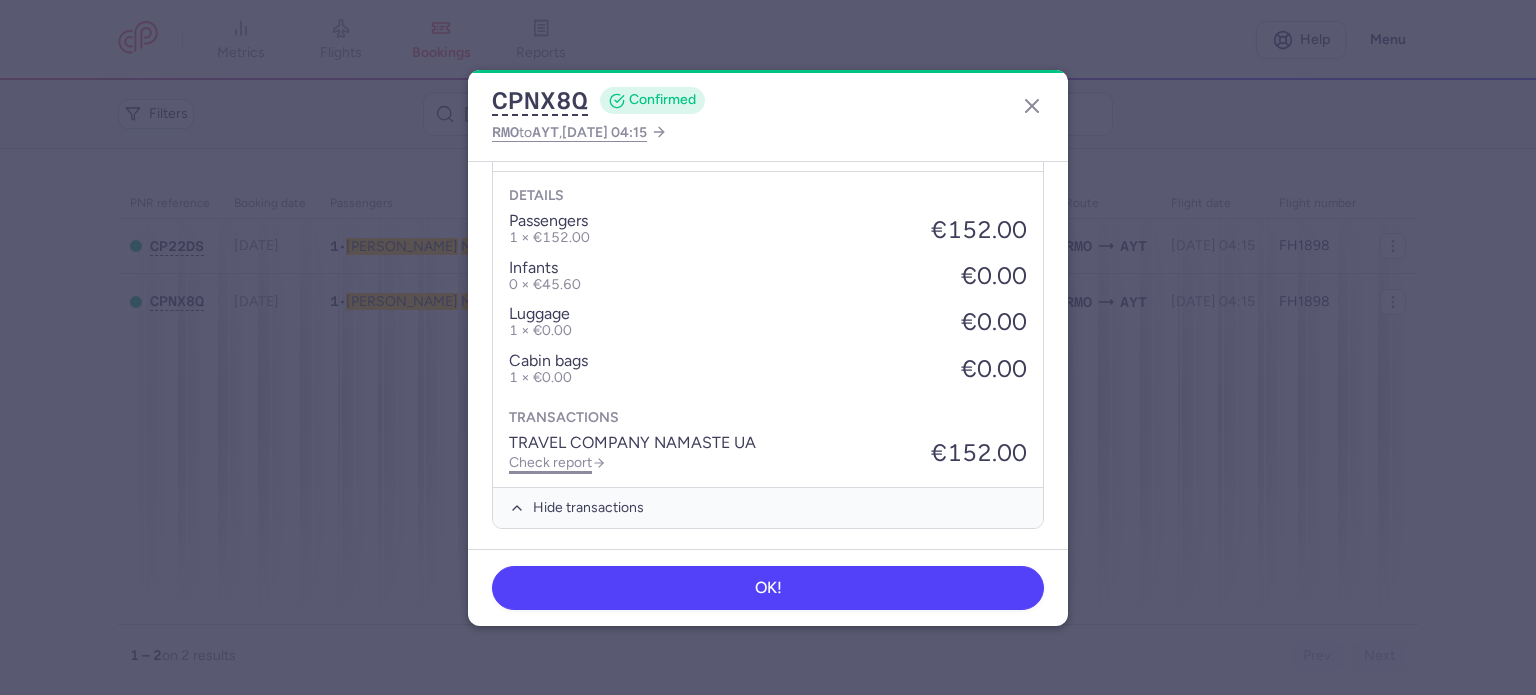 click on "Check report" 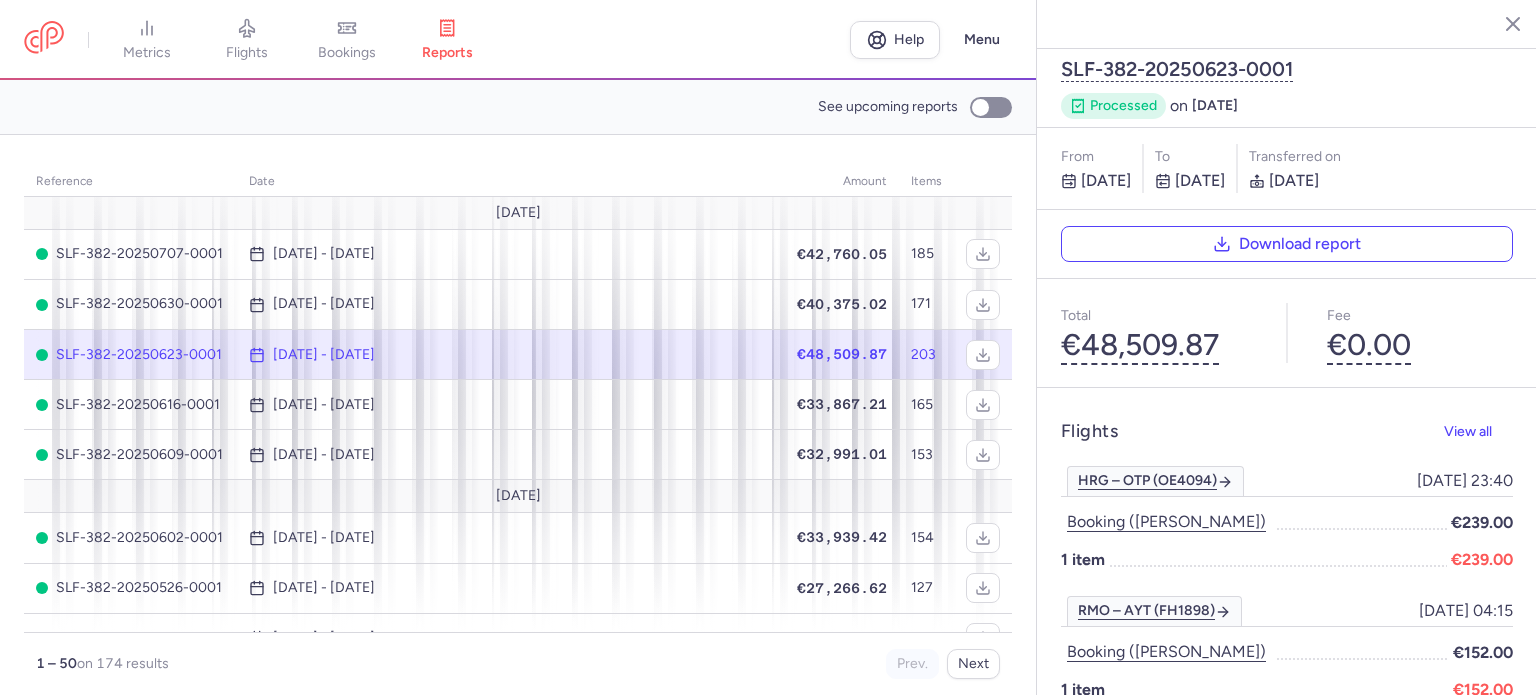 click 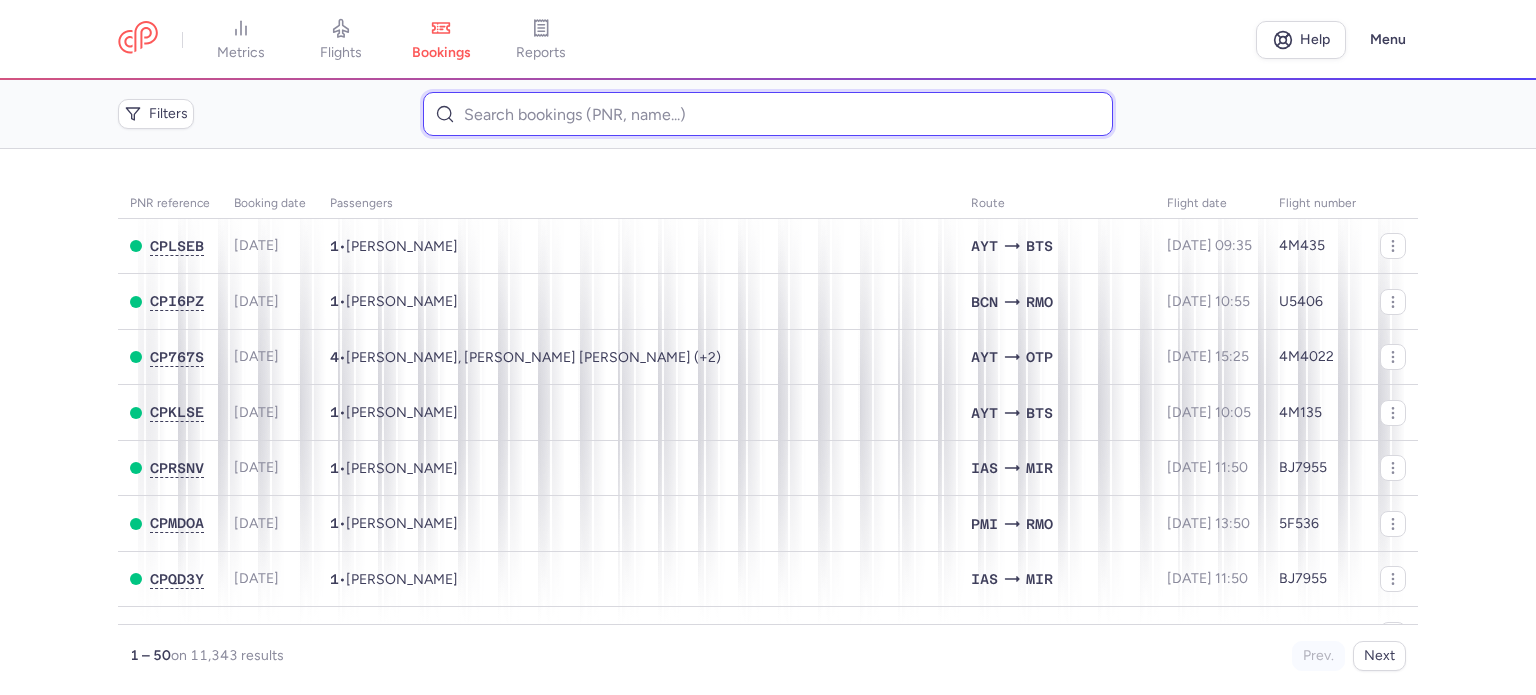 click at bounding box center [767, 114] 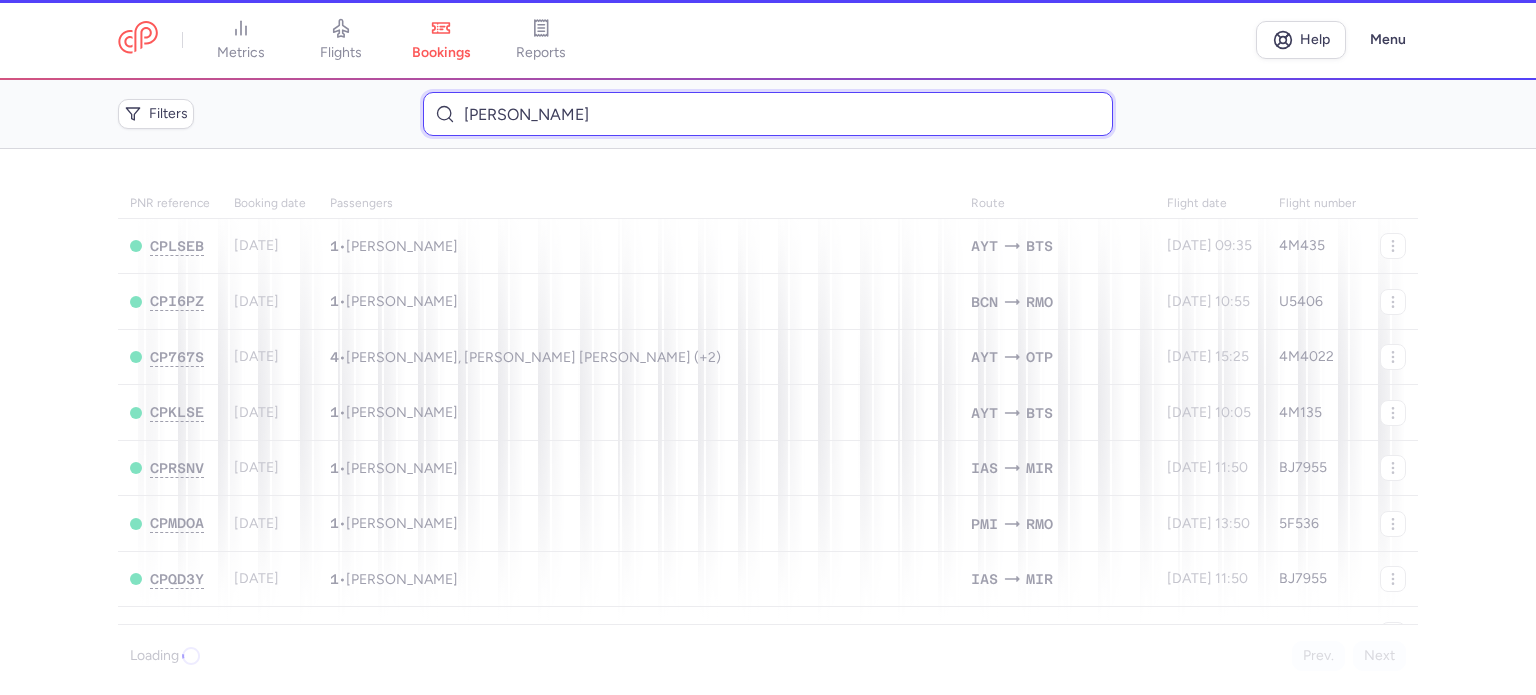 type on "[PERSON_NAME]" 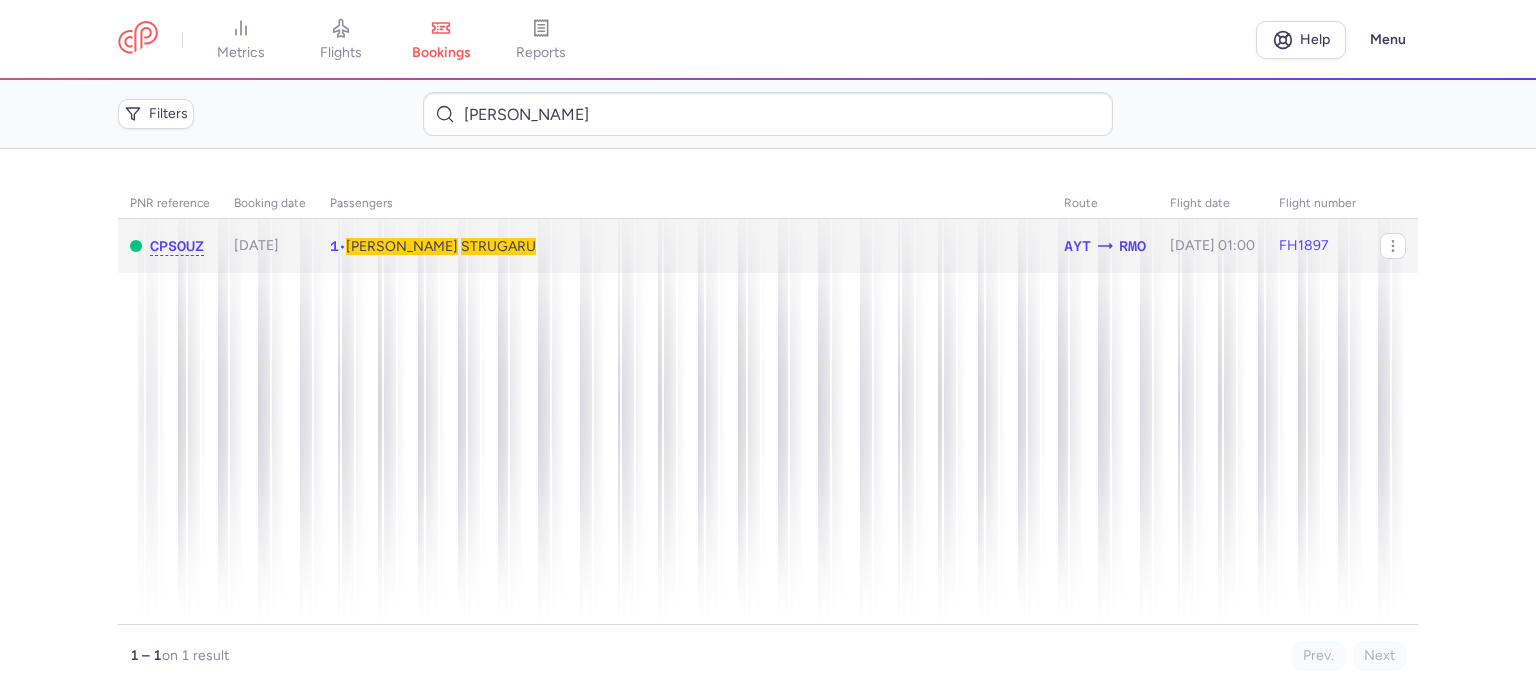 click on "STRUGARU" at bounding box center [498, 246] 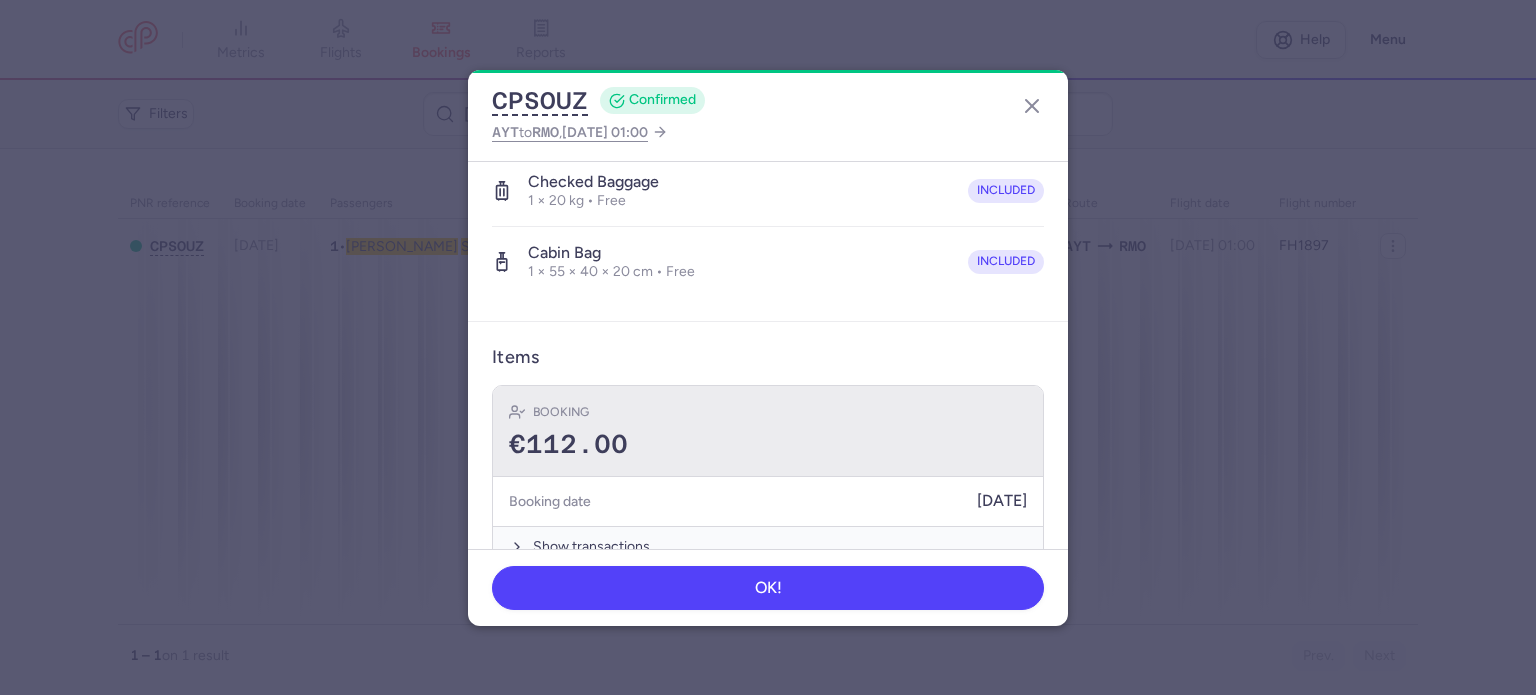 scroll, scrollTop: 423, scrollLeft: 0, axis: vertical 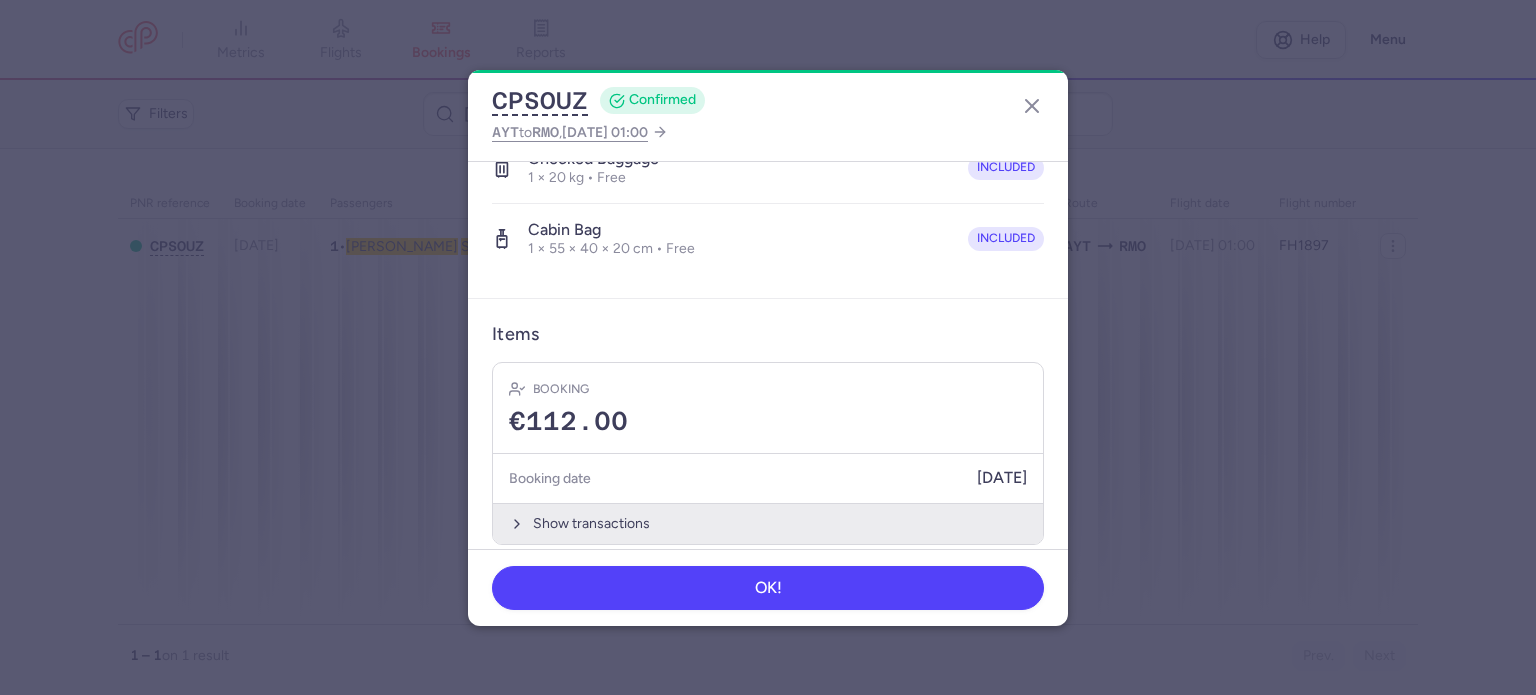 click on "Show transactions" at bounding box center (768, 523) 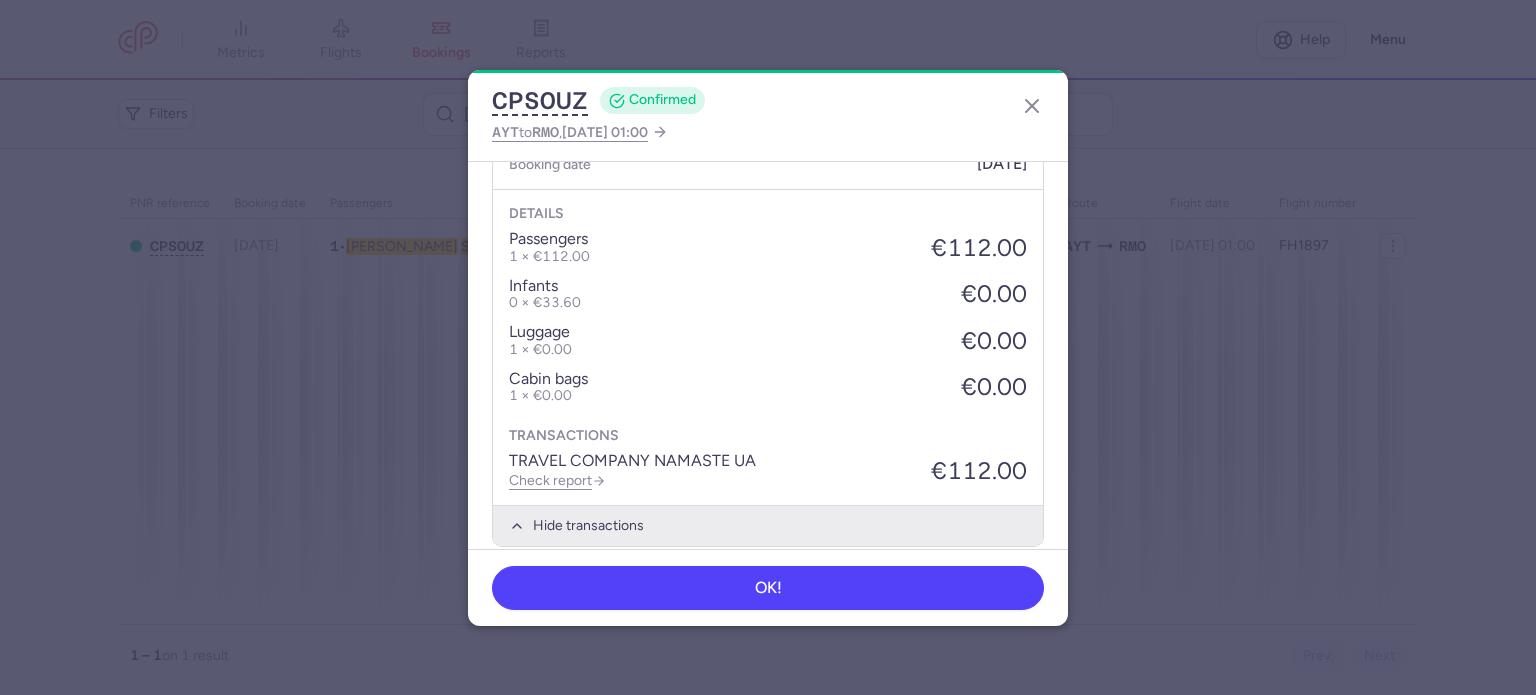 scroll, scrollTop: 739, scrollLeft: 0, axis: vertical 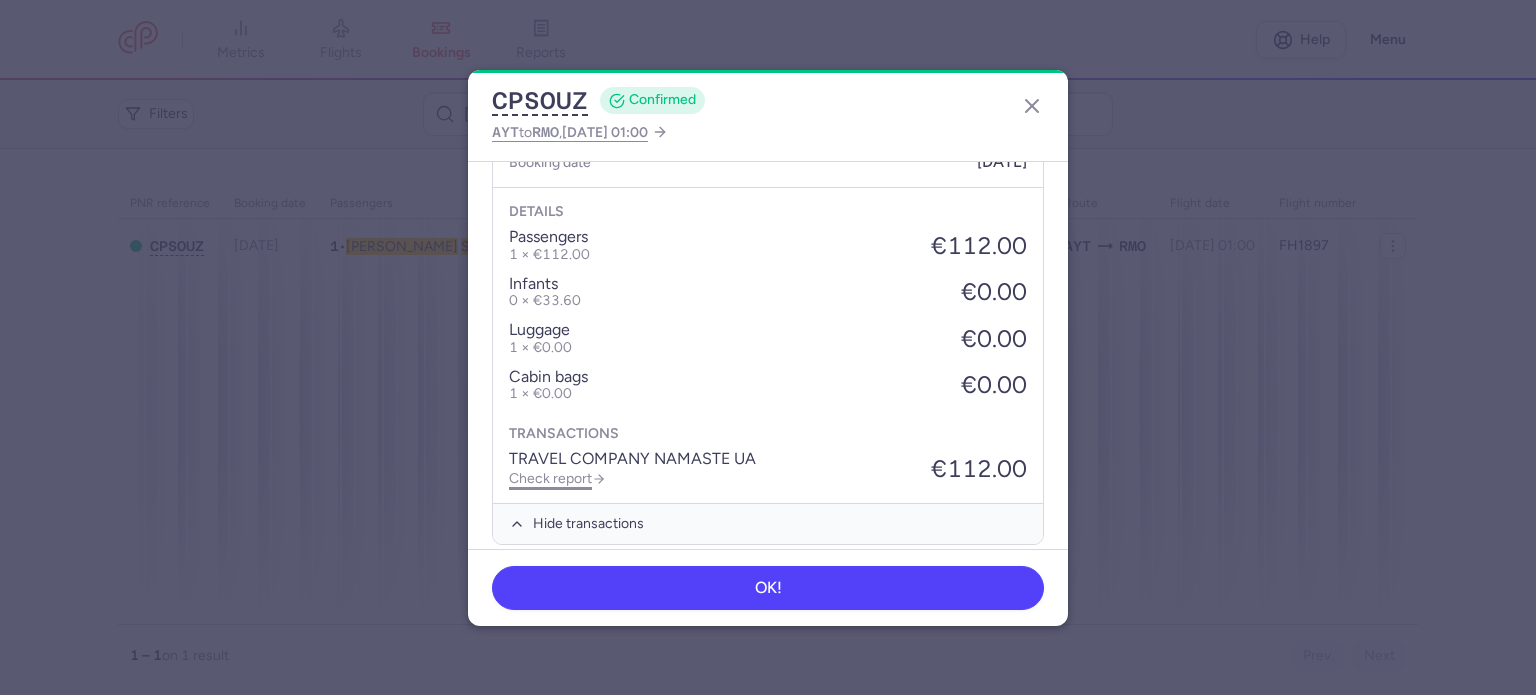 click on "Check report" 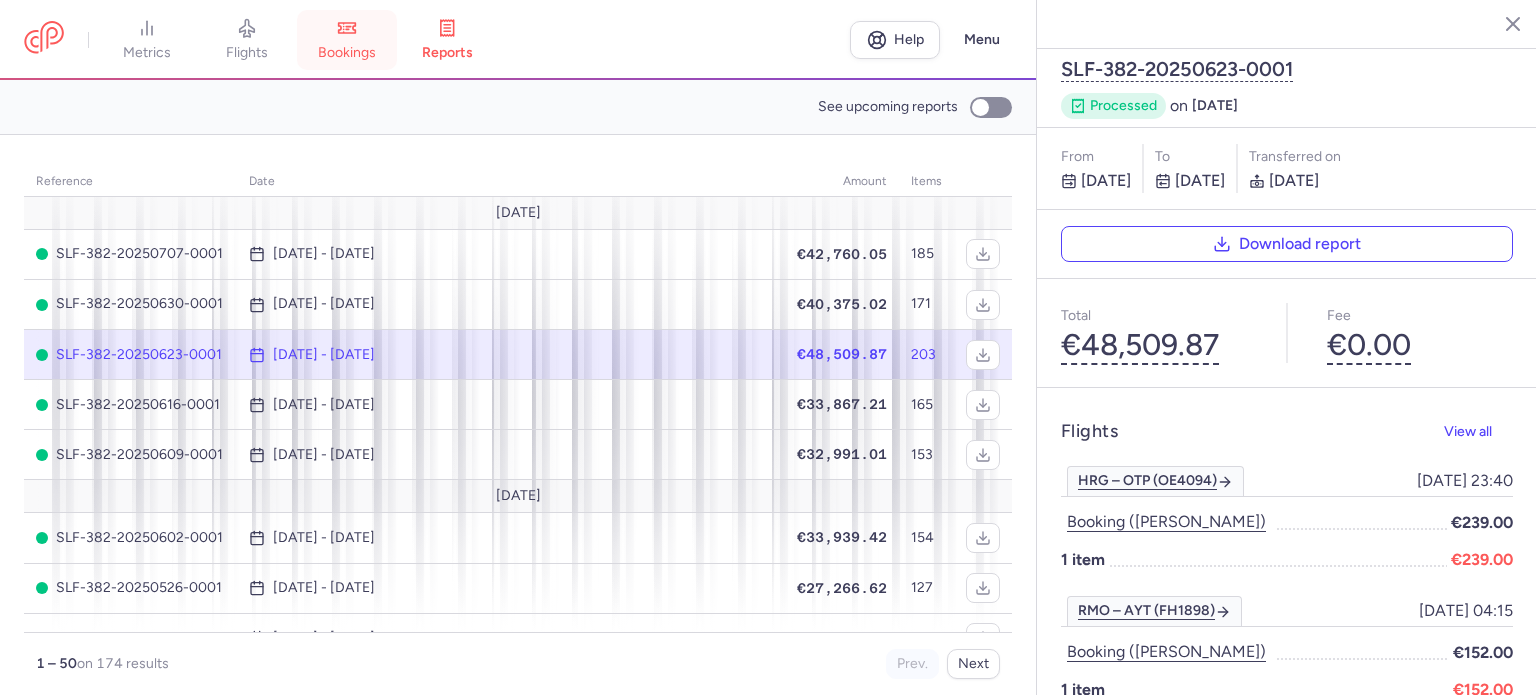 click on "bookings" at bounding box center [347, 53] 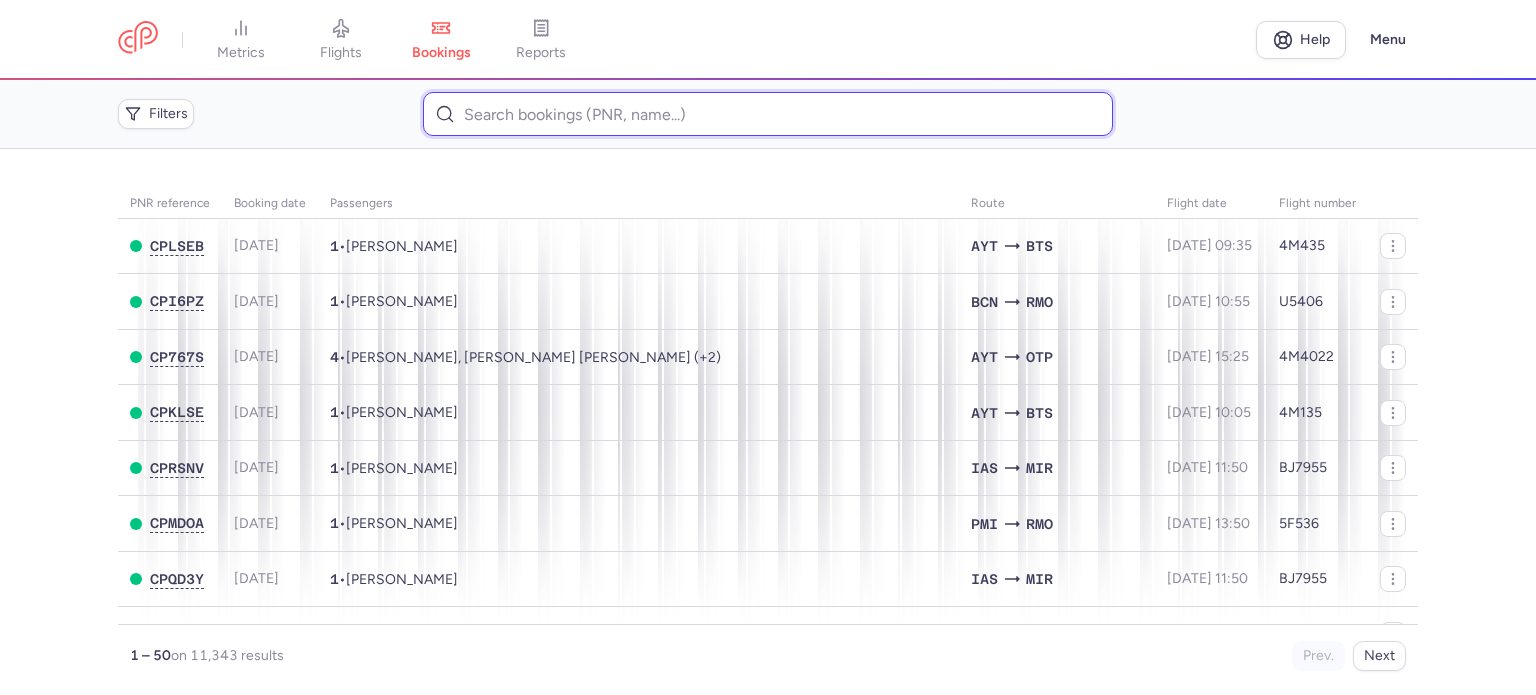paste on "[PERSON_NAME]" 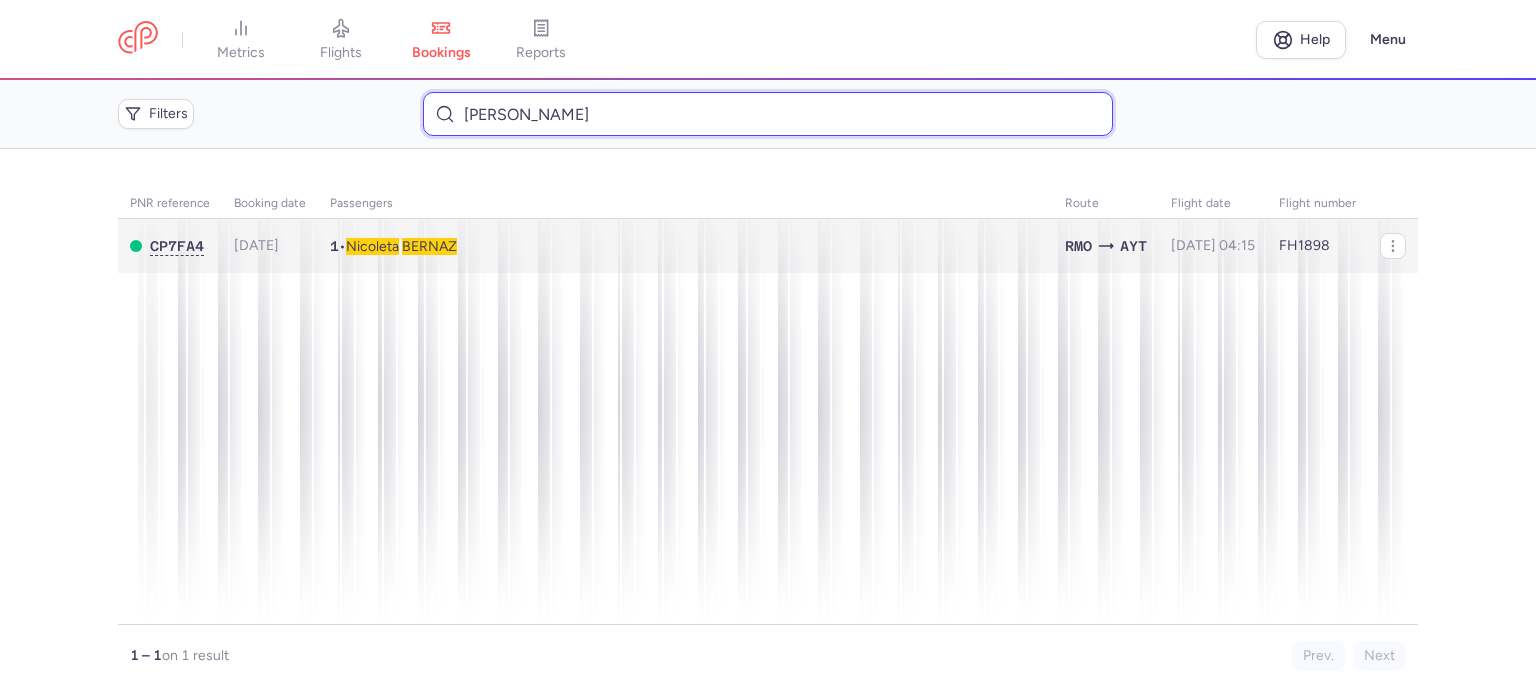 type on "[PERSON_NAME]" 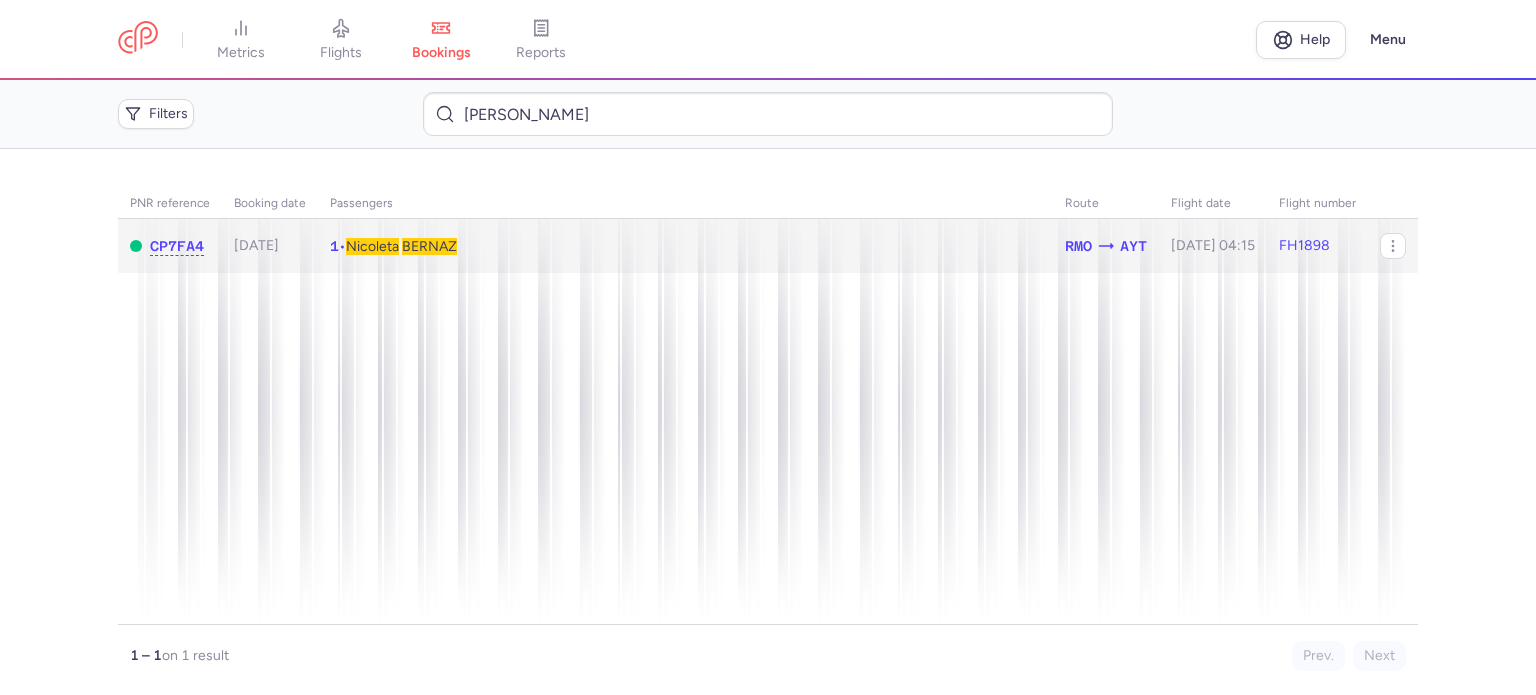 click on "Nicoleta" at bounding box center (372, 246) 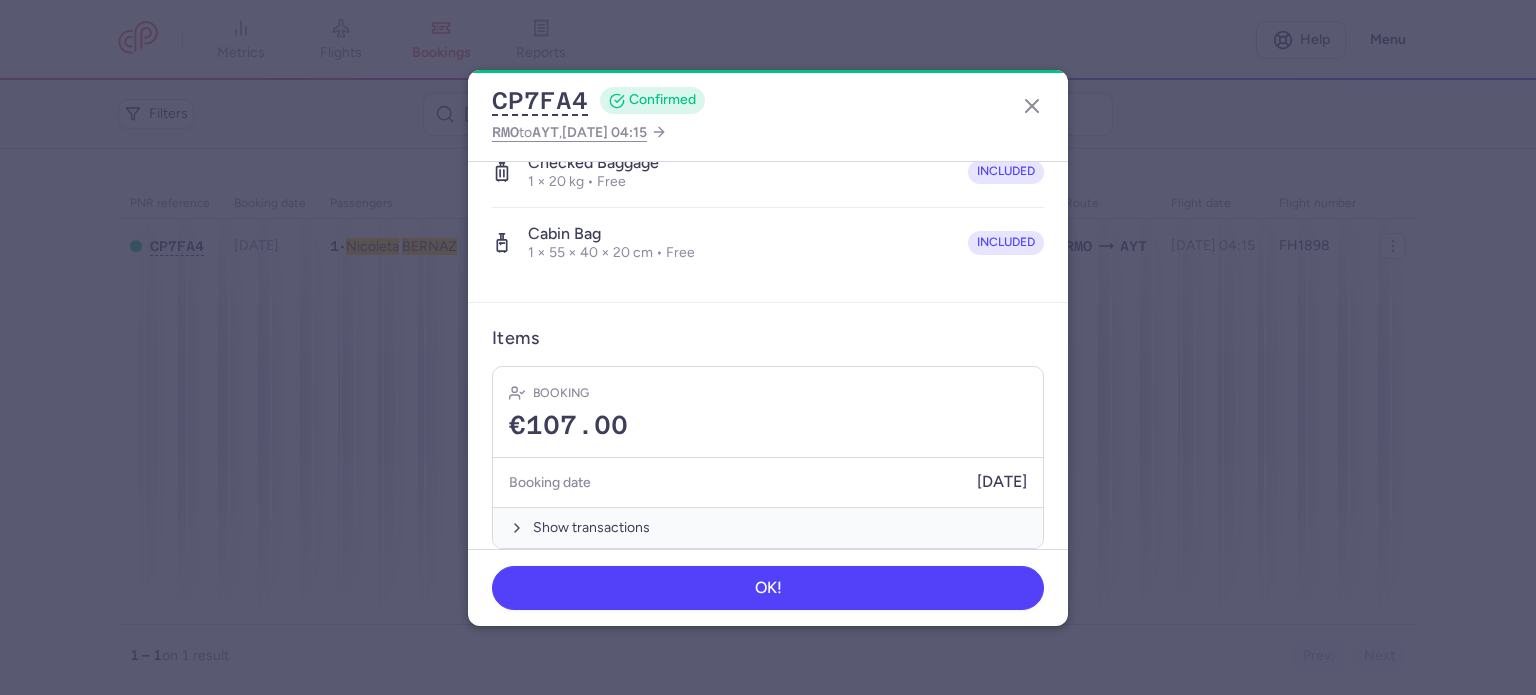 scroll, scrollTop: 423, scrollLeft: 0, axis: vertical 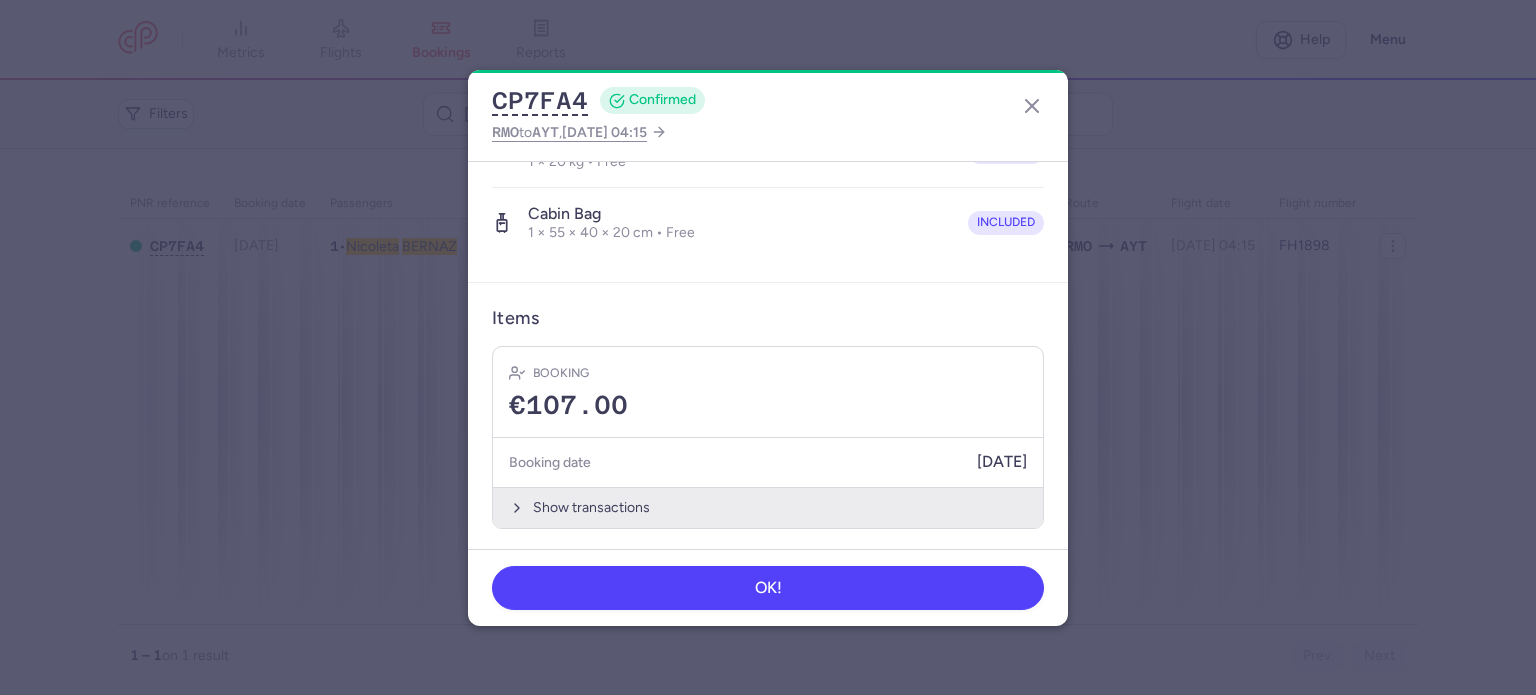 click on "Show transactions" at bounding box center (768, 507) 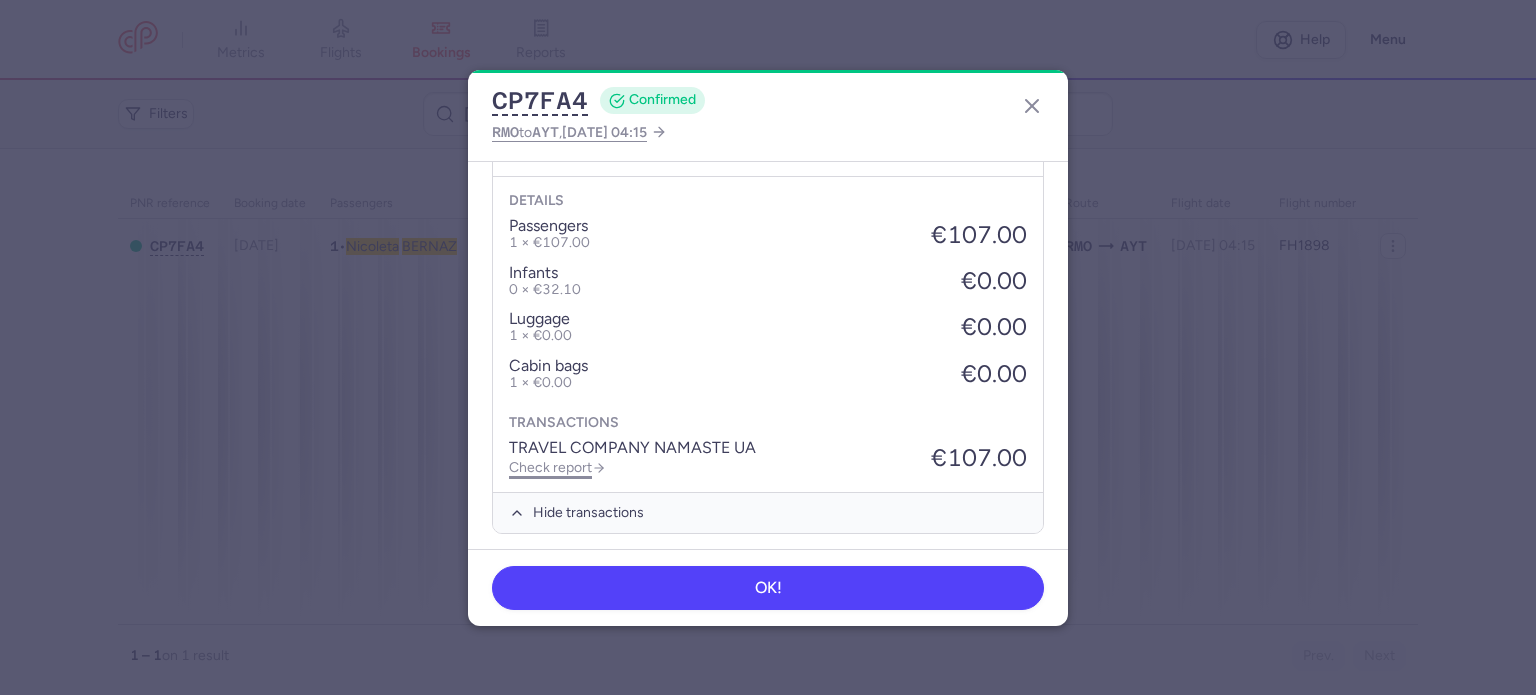 scroll, scrollTop: 739, scrollLeft: 0, axis: vertical 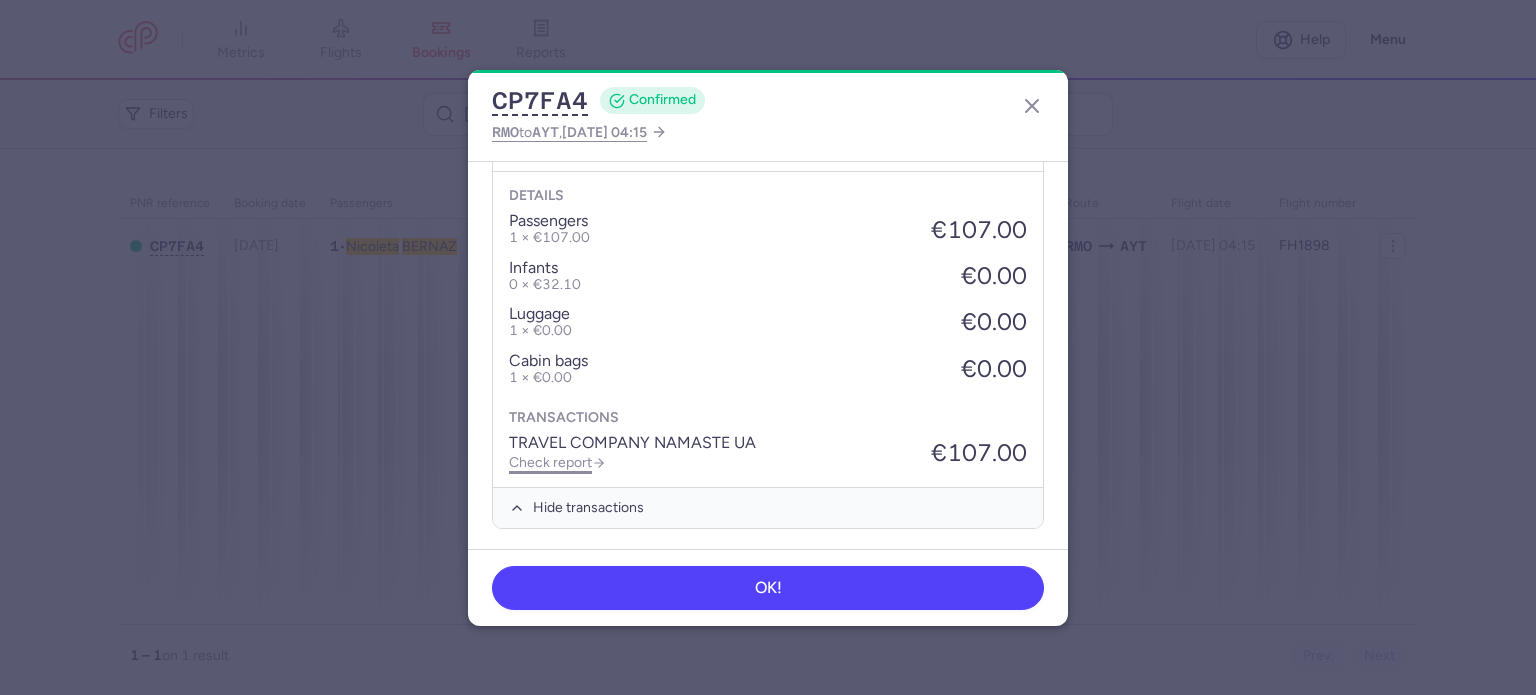 click on "Check report" 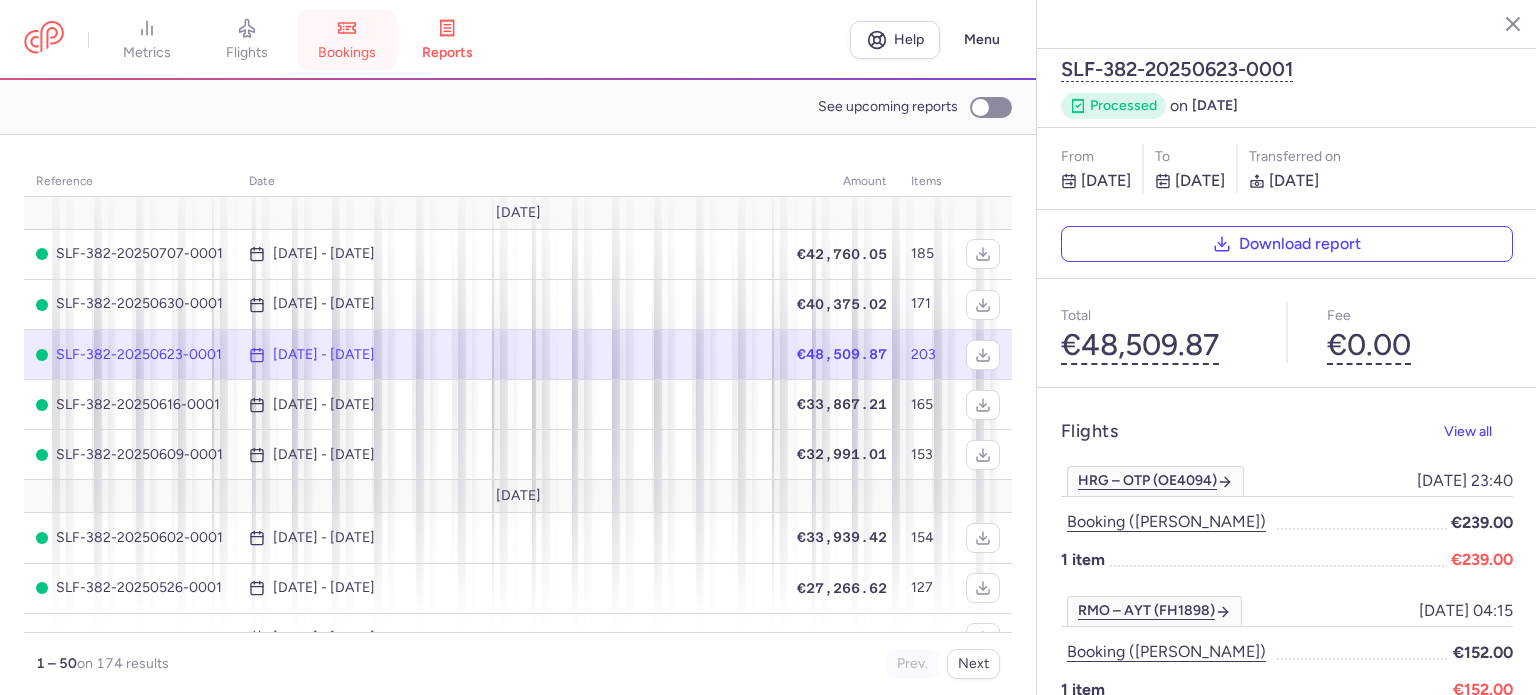 click on "bookings" at bounding box center (347, 53) 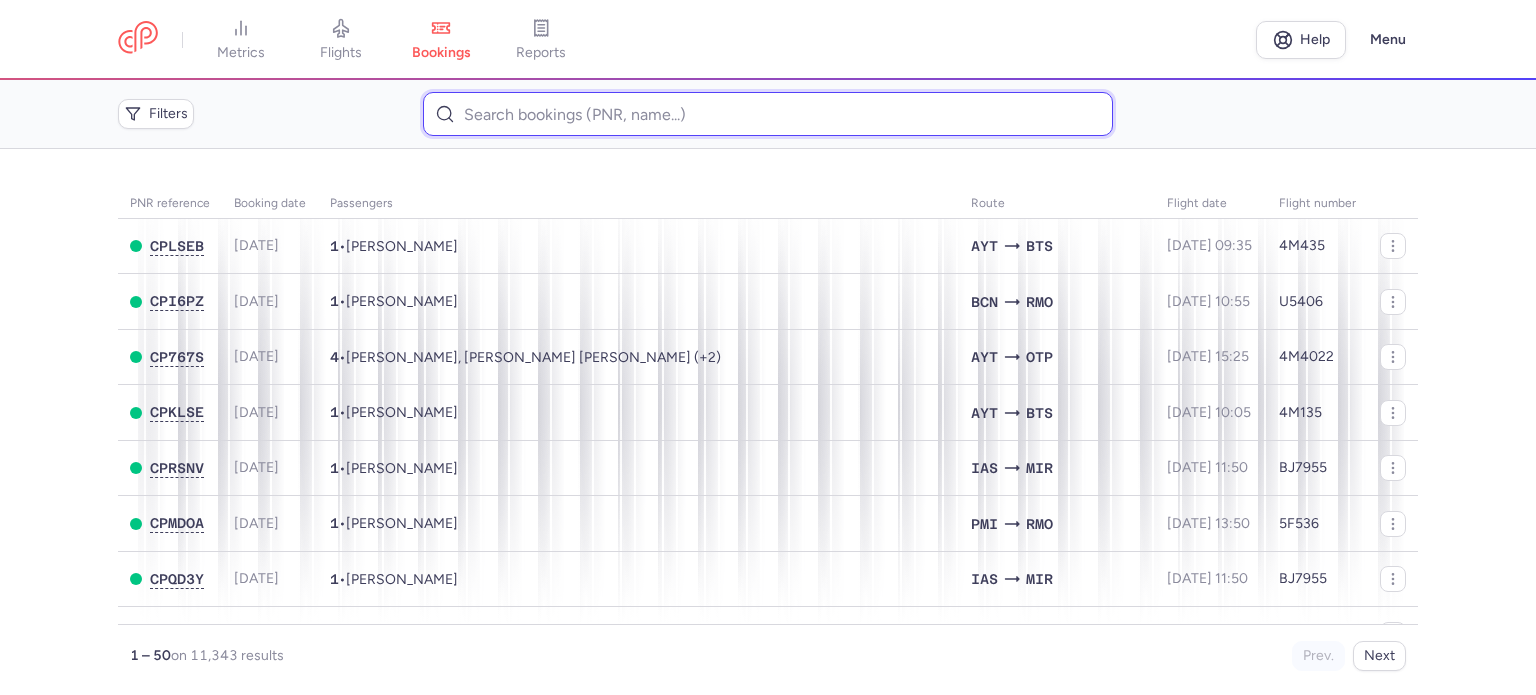click at bounding box center [767, 114] 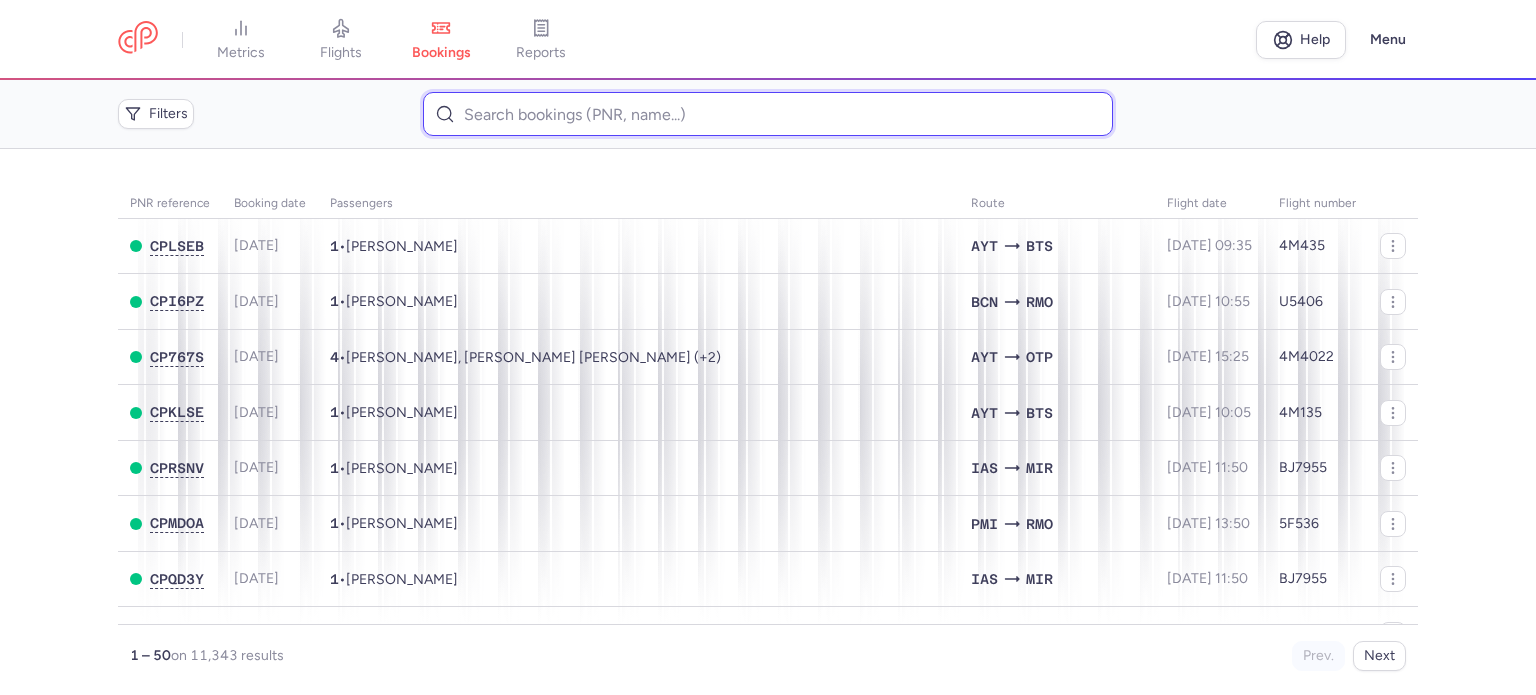click at bounding box center (767, 114) 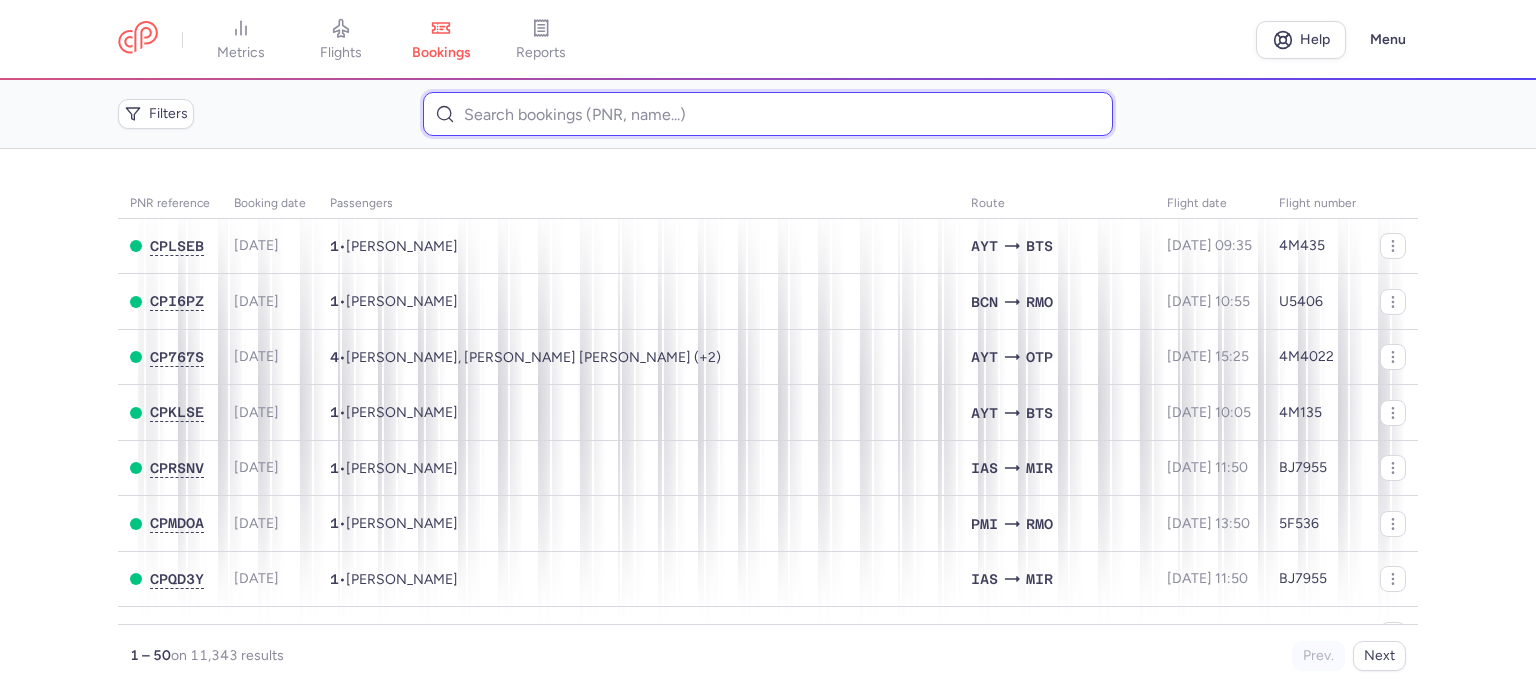 paste on "[PERSON_NAME]" 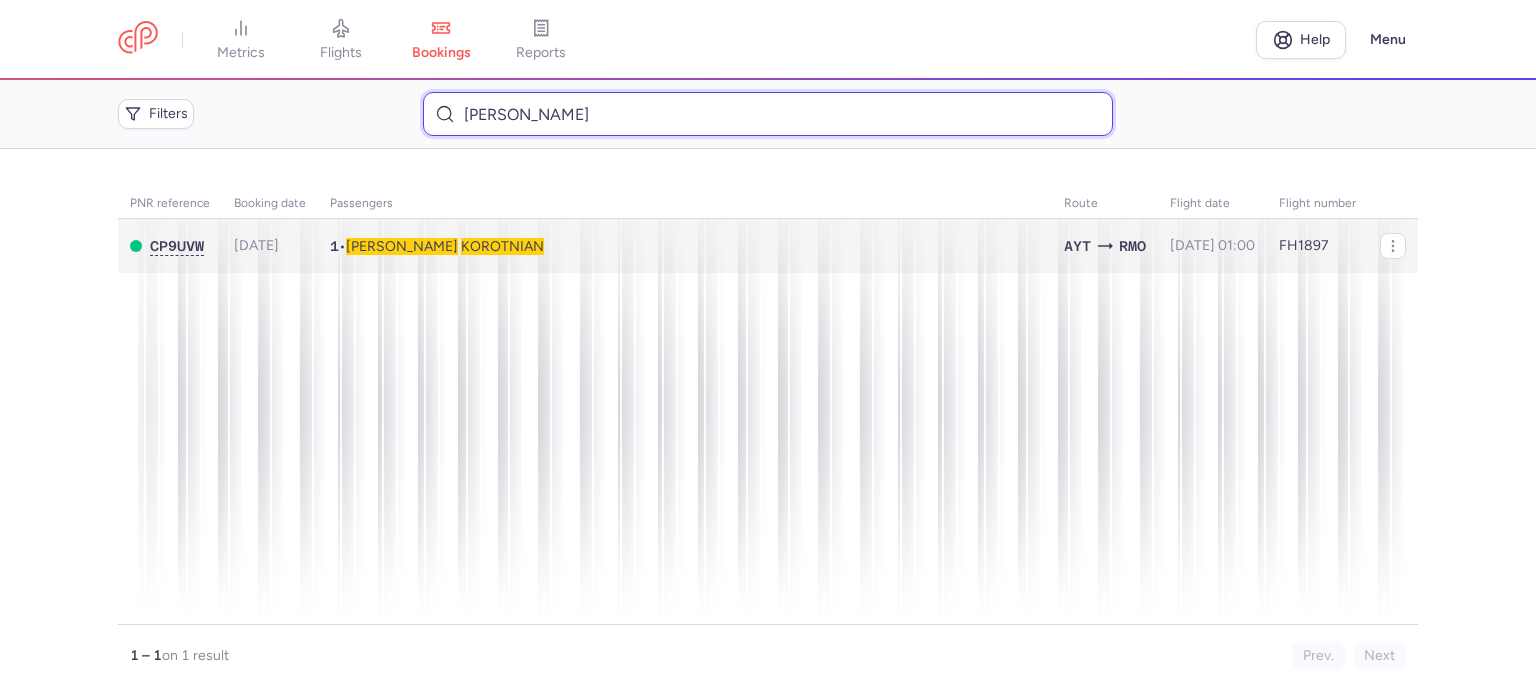 type on "[PERSON_NAME]" 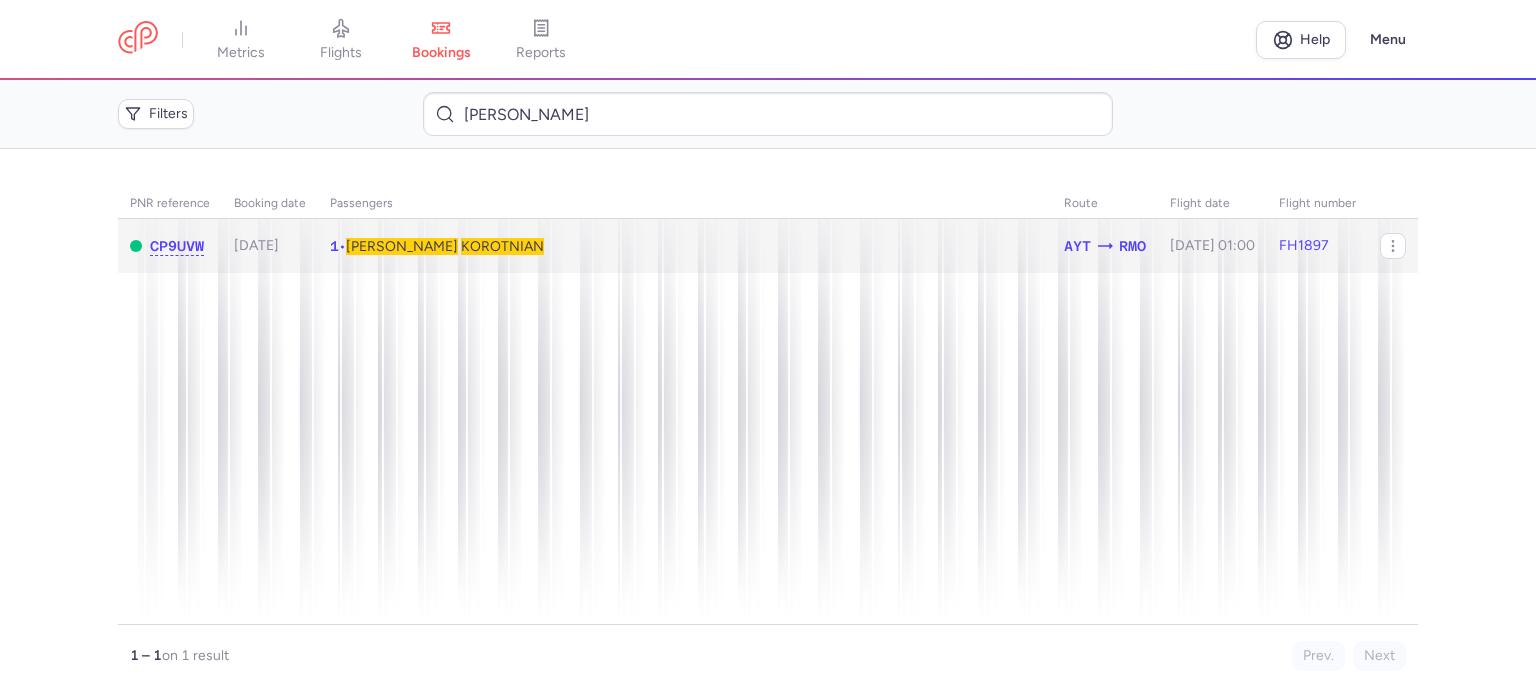 click on "KOROTNIAN" at bounding box center (502, 246) 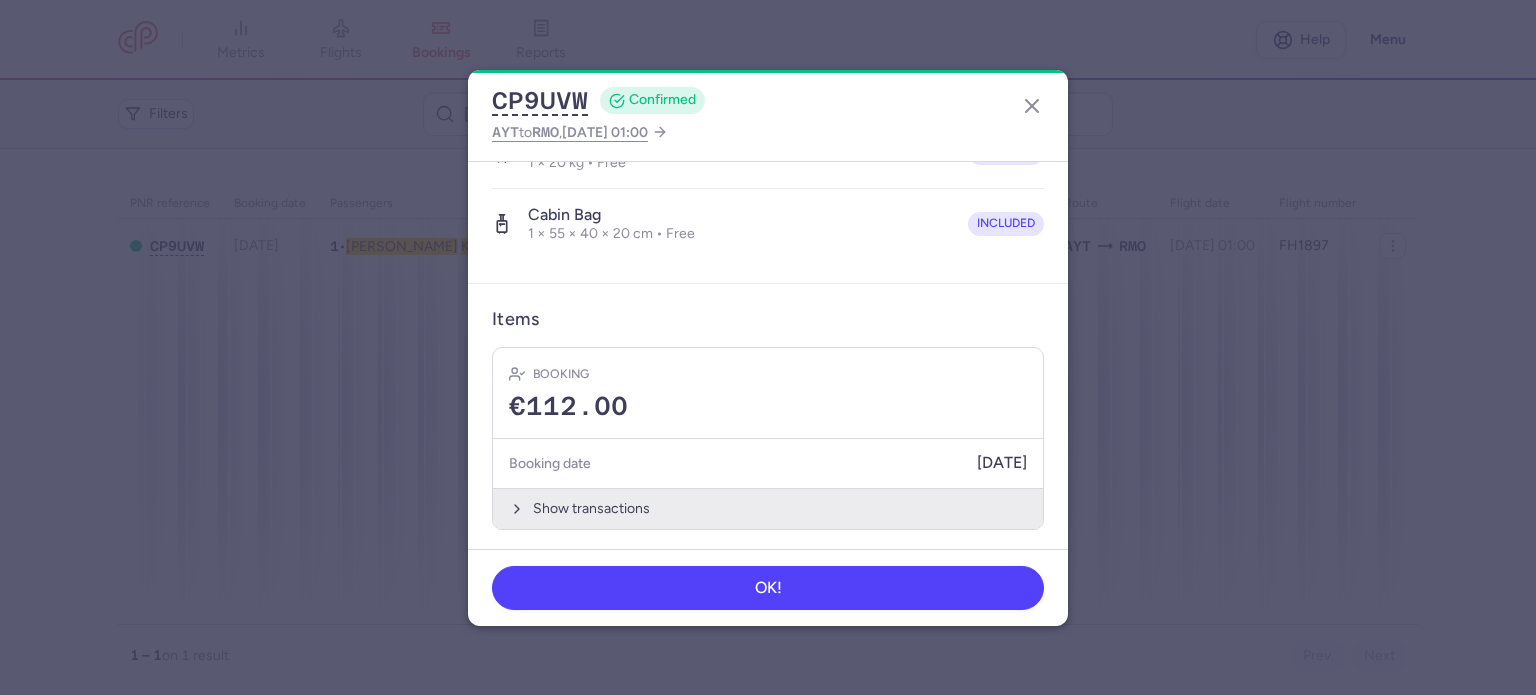 scroll, scrollTop: 423, scrollLeft: 0, axis: vertical 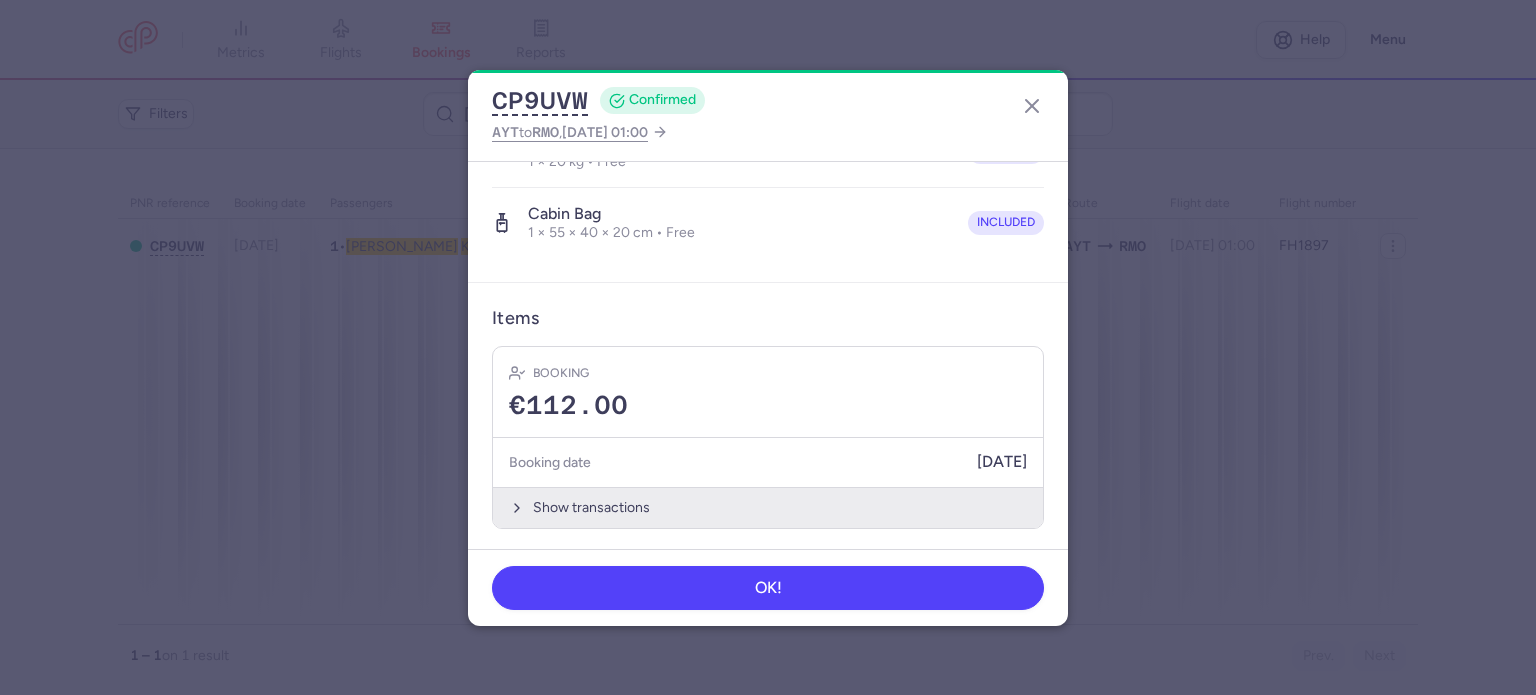 click on "Show transactions" at bounding box center [768, 507] 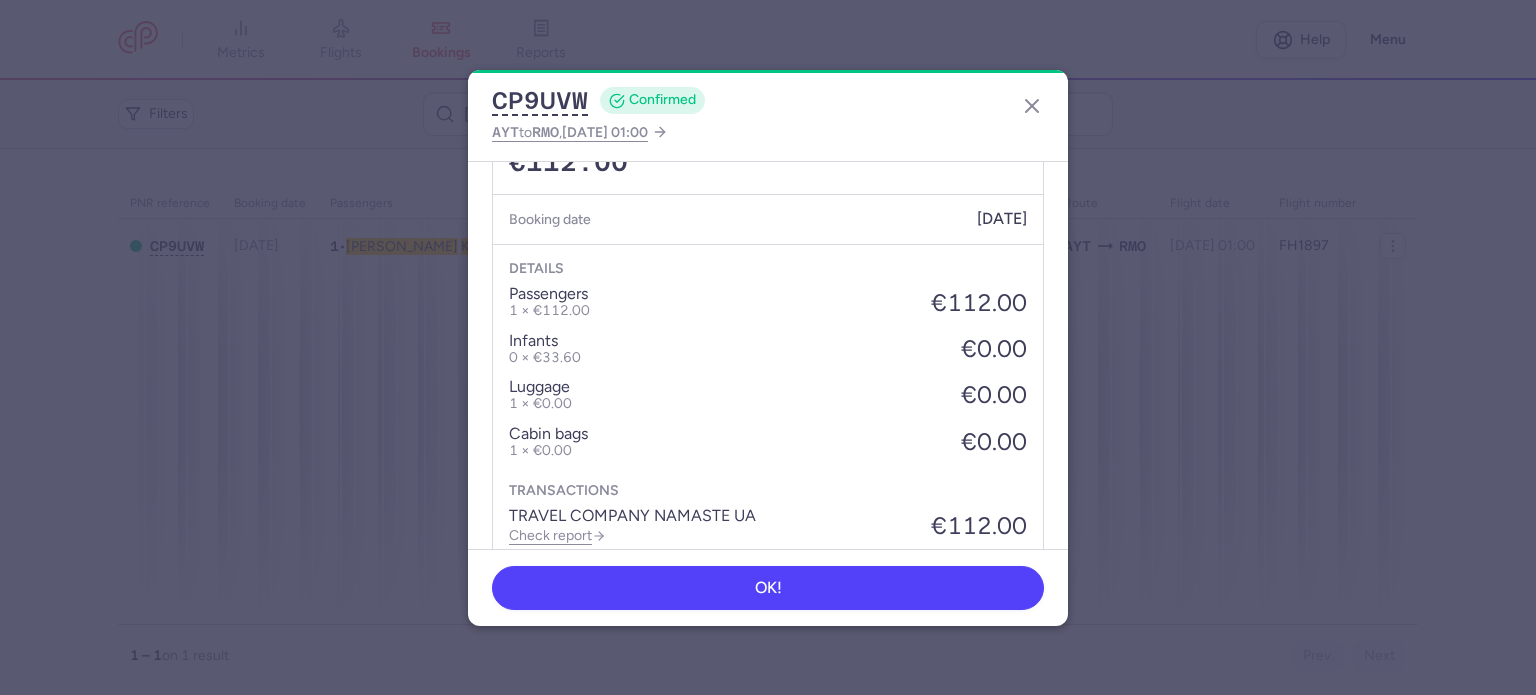 scroll, scrollTop: 739, scrollLeft: 0, axis: vertical 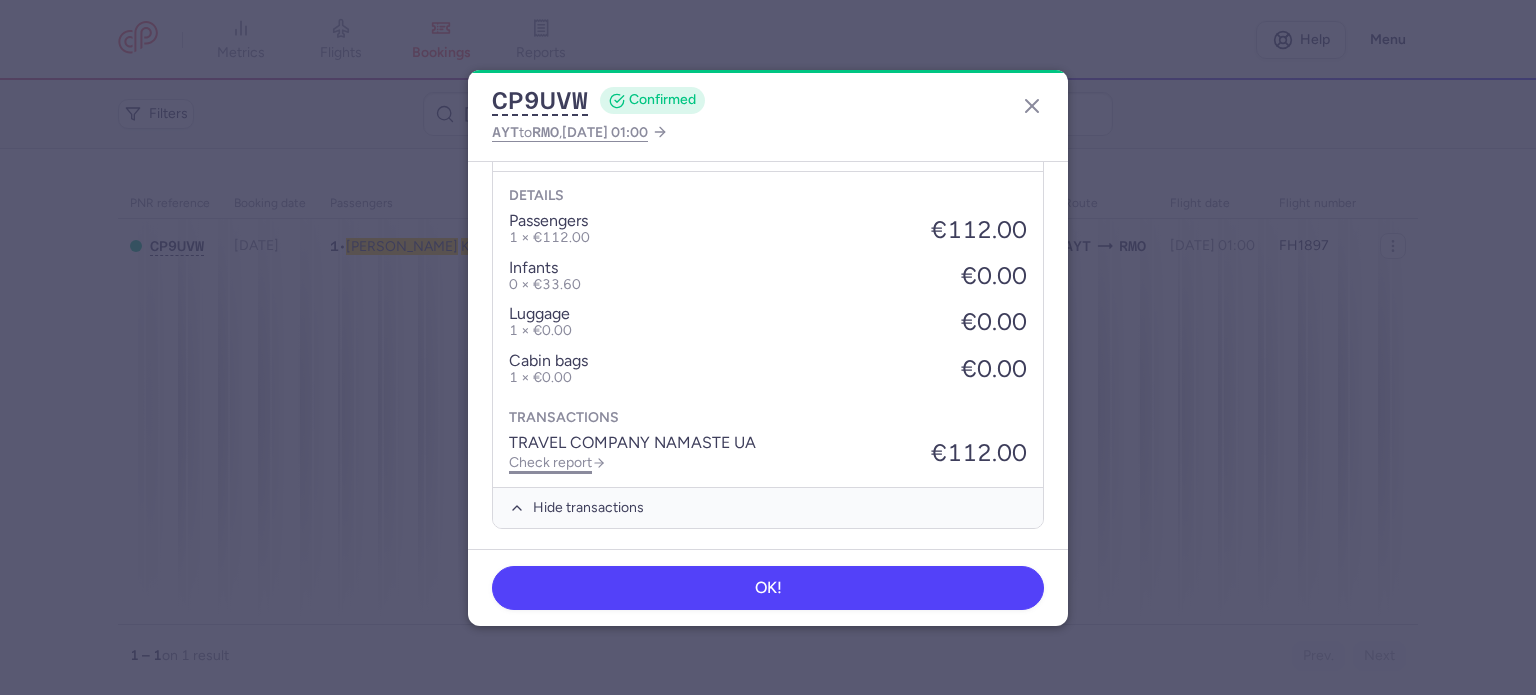 click on "Check report" 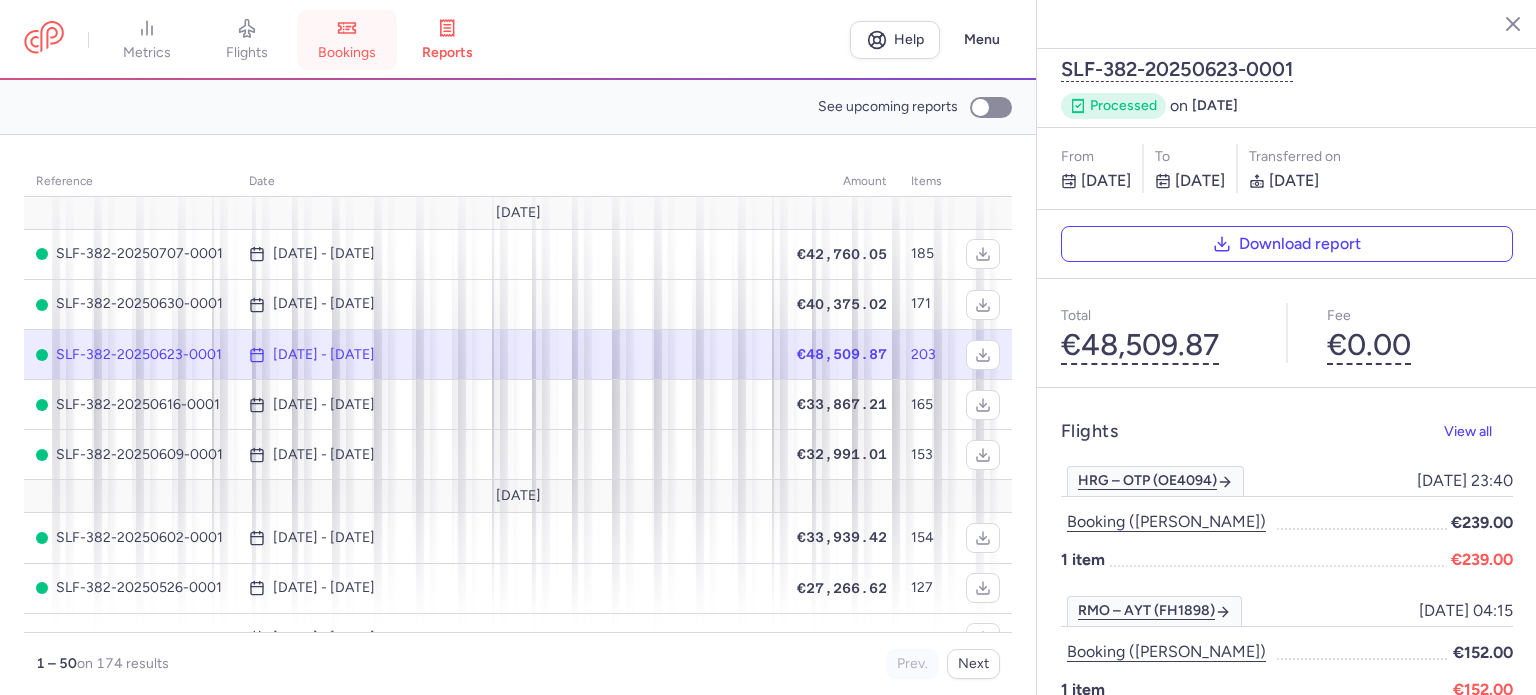 click on "bookings" at bounding box center (347, 40) 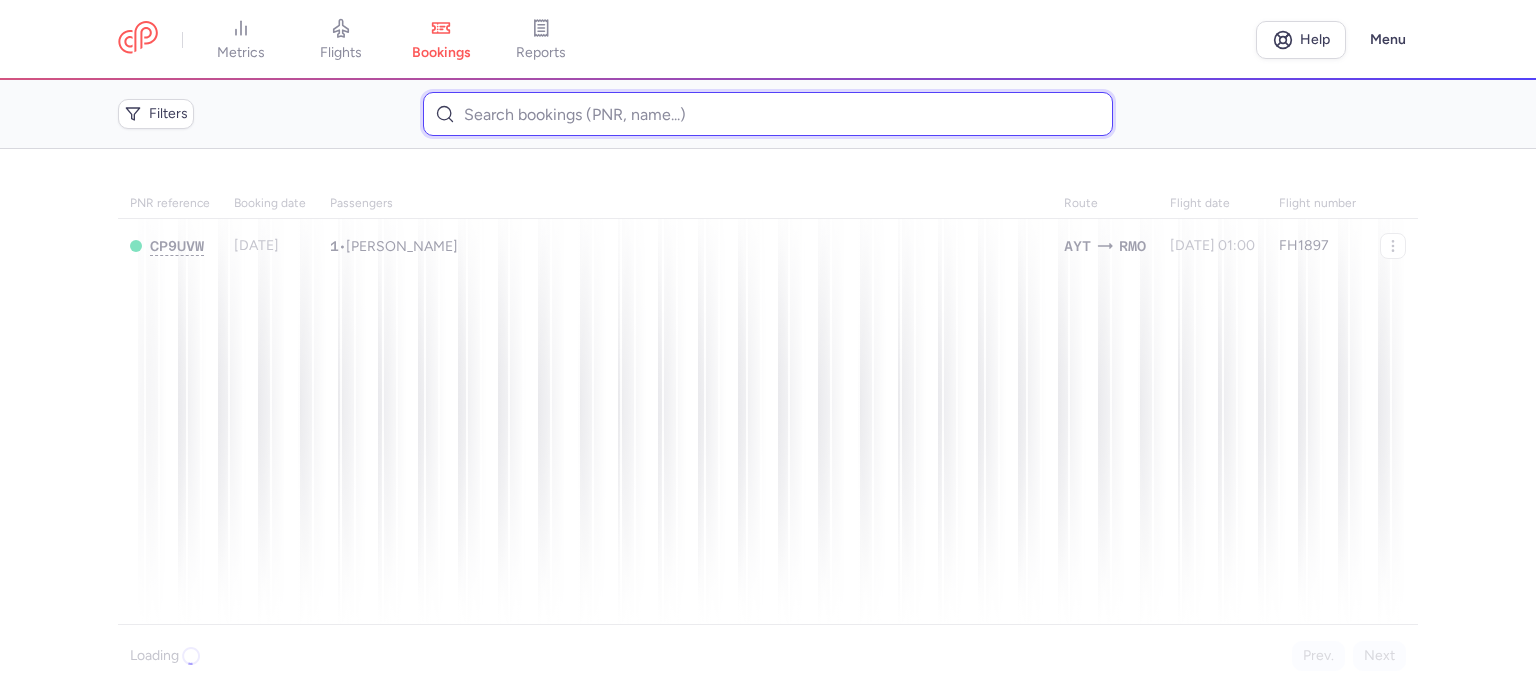 paste on "PIKULSKII 	[PERSON_NAME]" 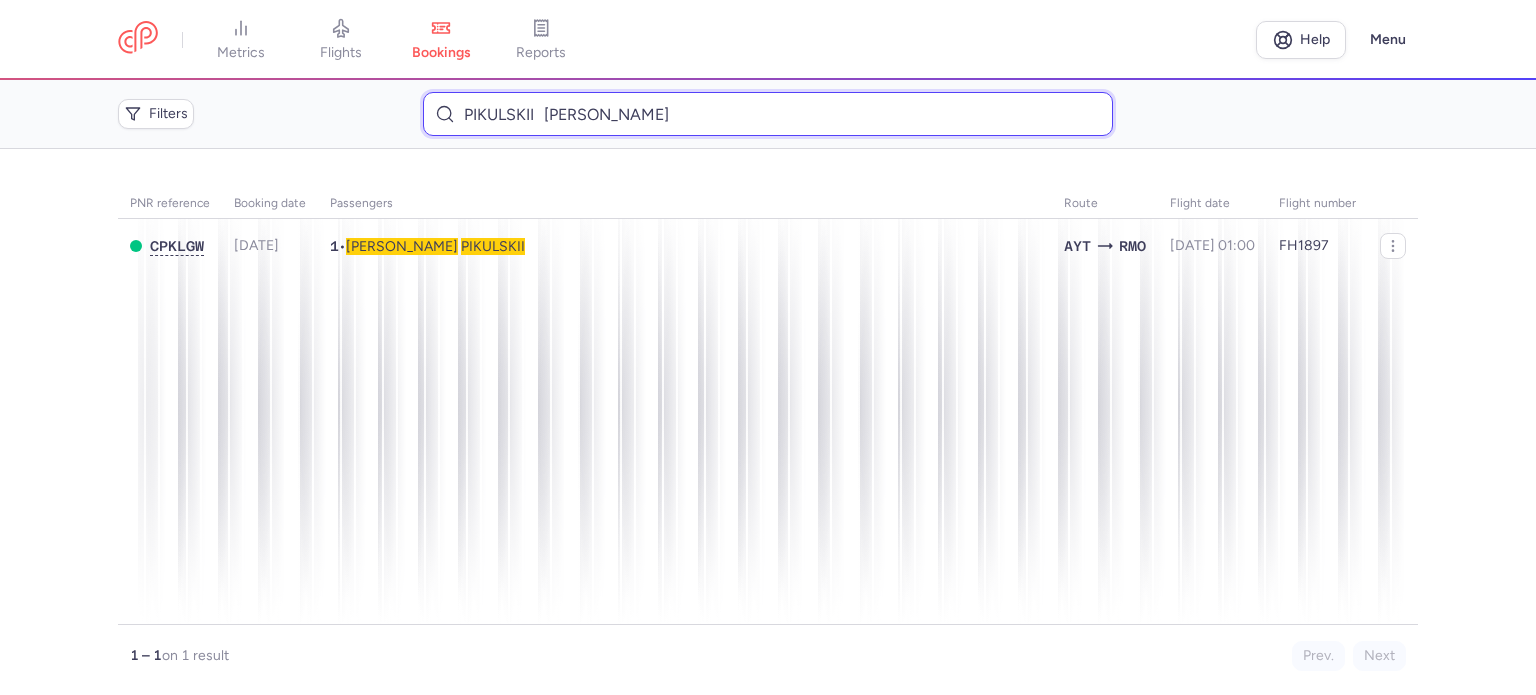 type on "PIKULSKII 	[PERSON_NAME]" 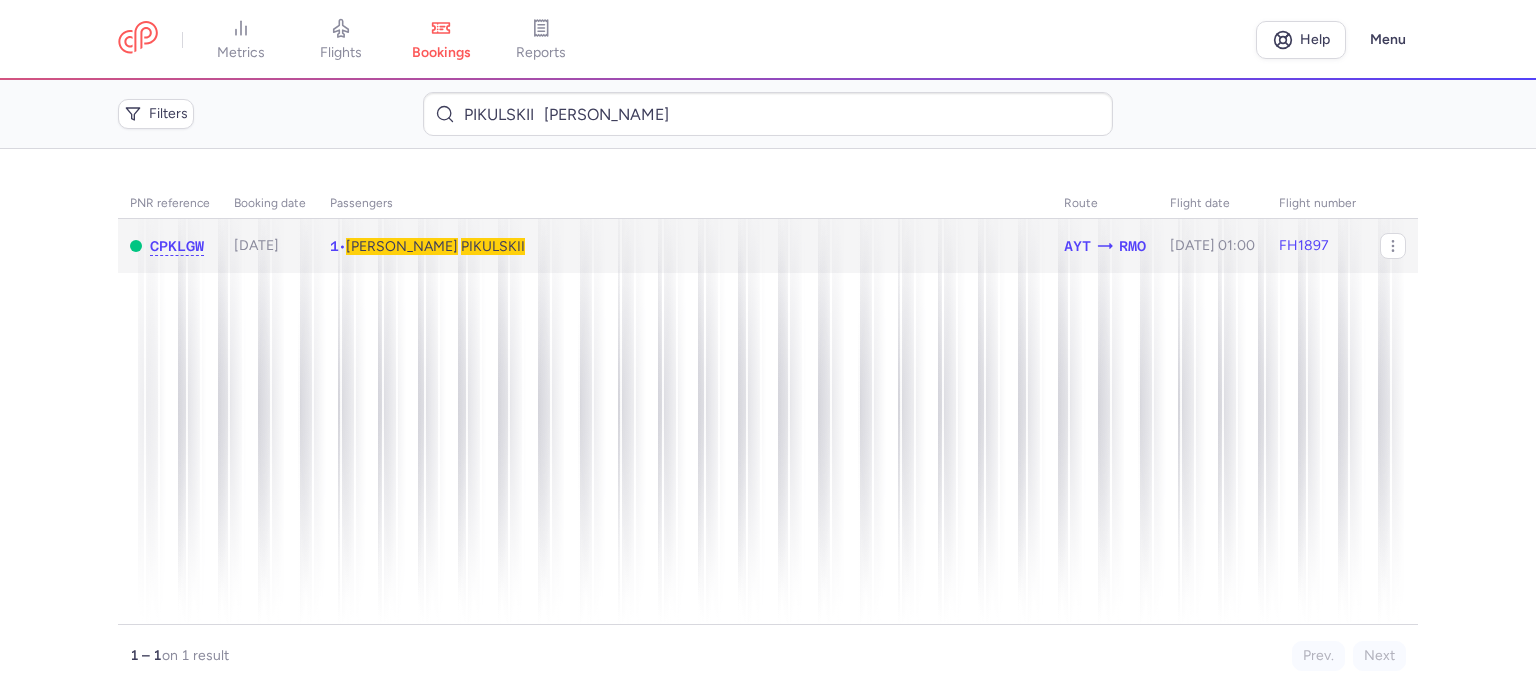 click on "PIKULSKII" at bounding box center [493, 246] 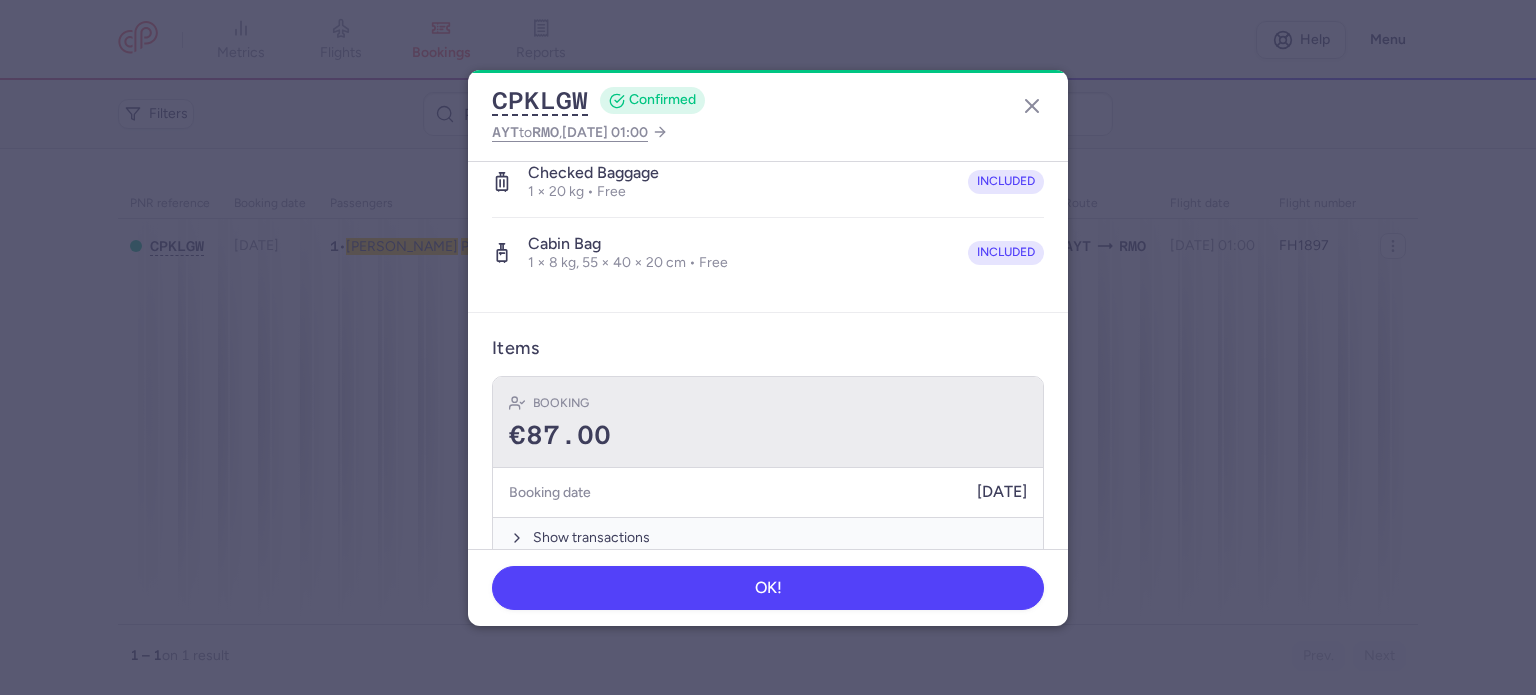 scroll, scrollTop: 400, scrollLeft: 0, axis: vertical 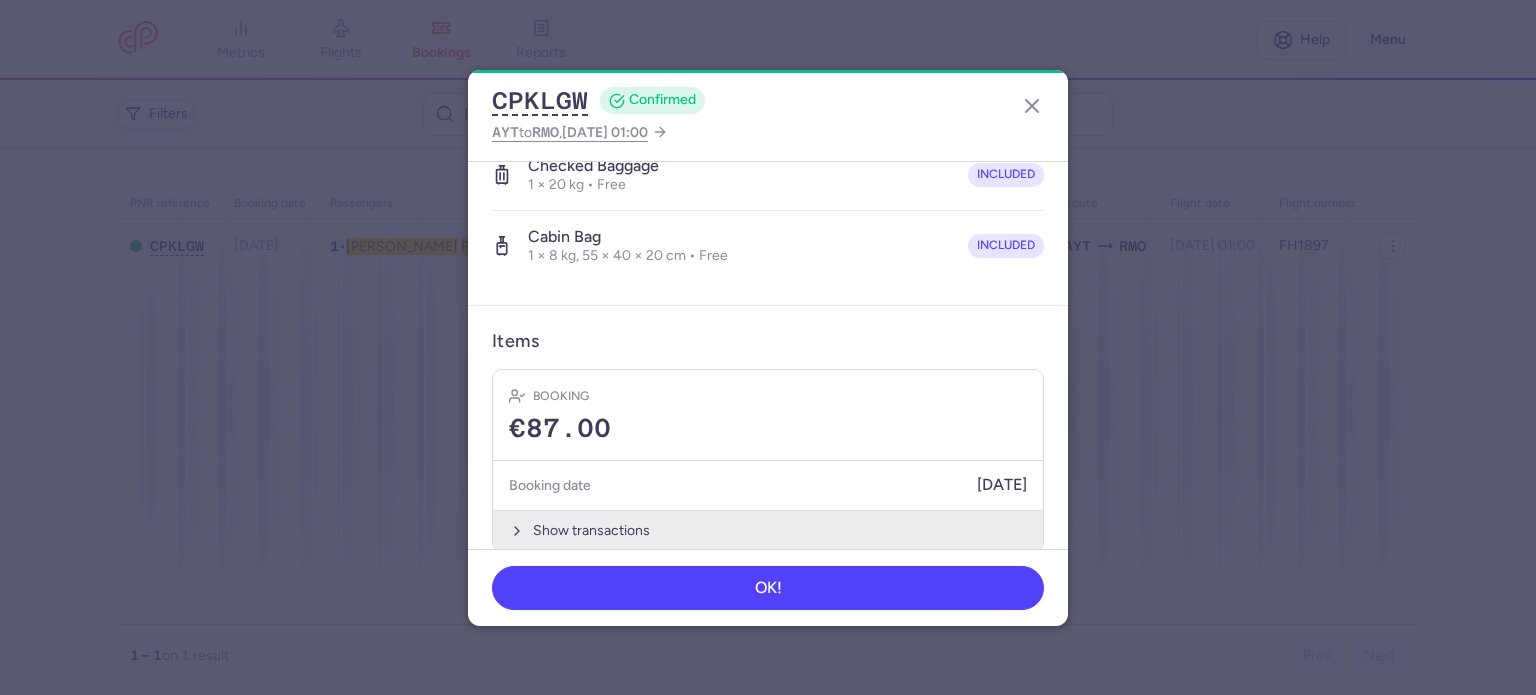click on "Show transactions" at bounding box center [768, 530] 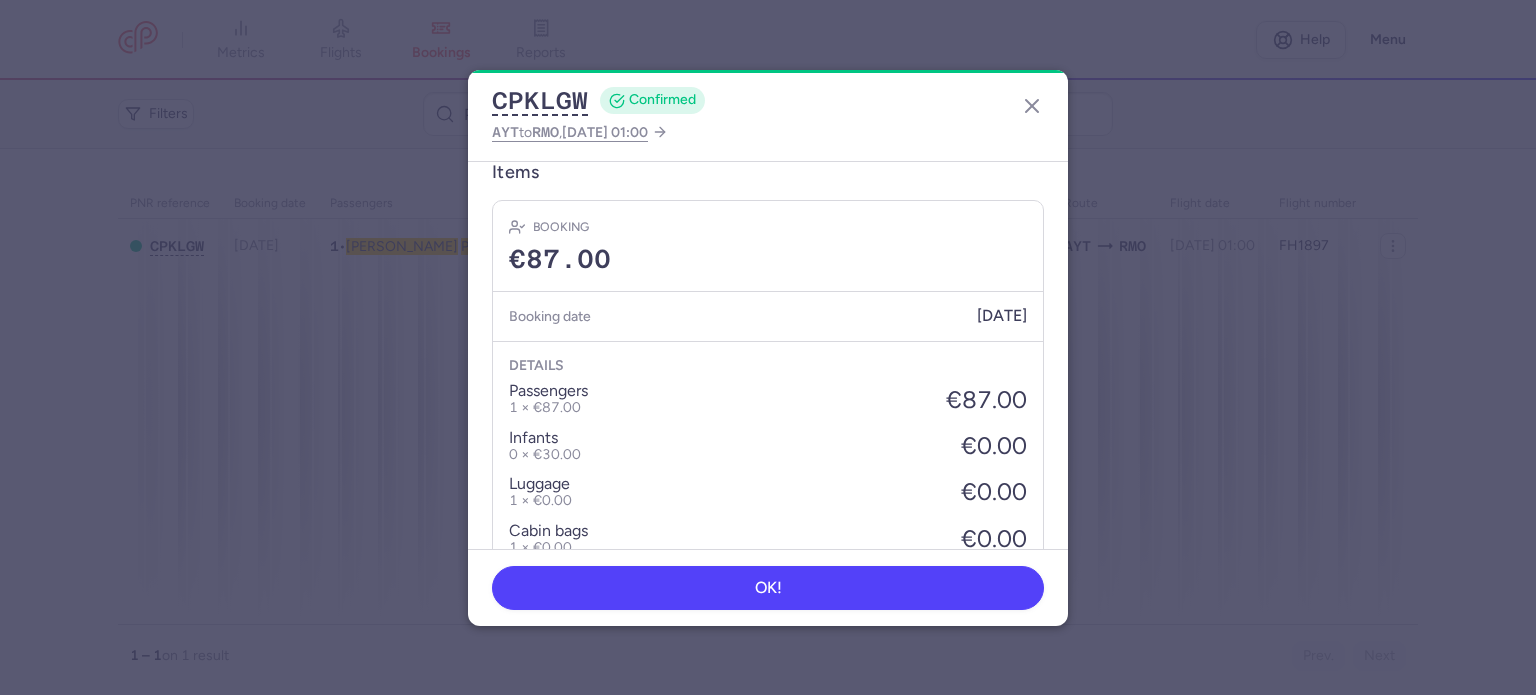 scroll, scrollTop: 700, scrollLeft: 0, axis: vertical 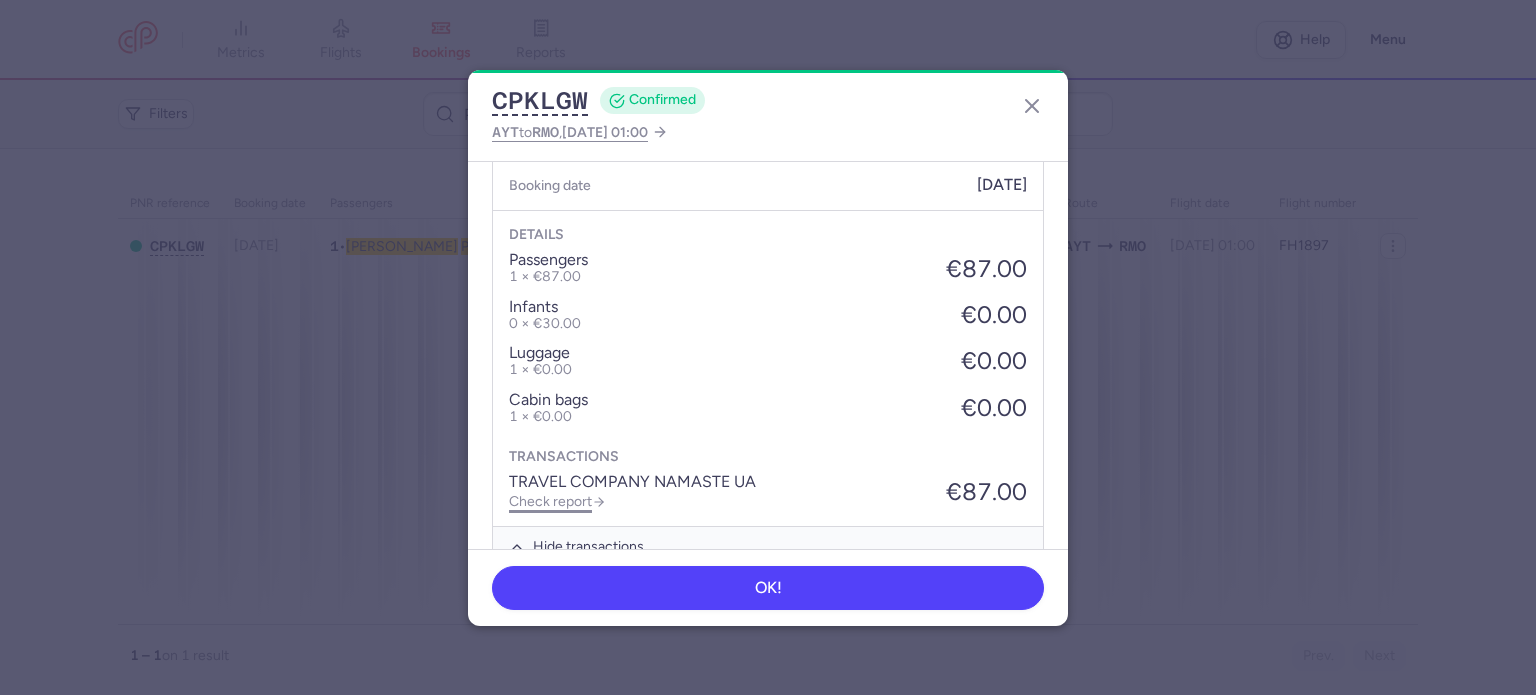 click on "Check report" 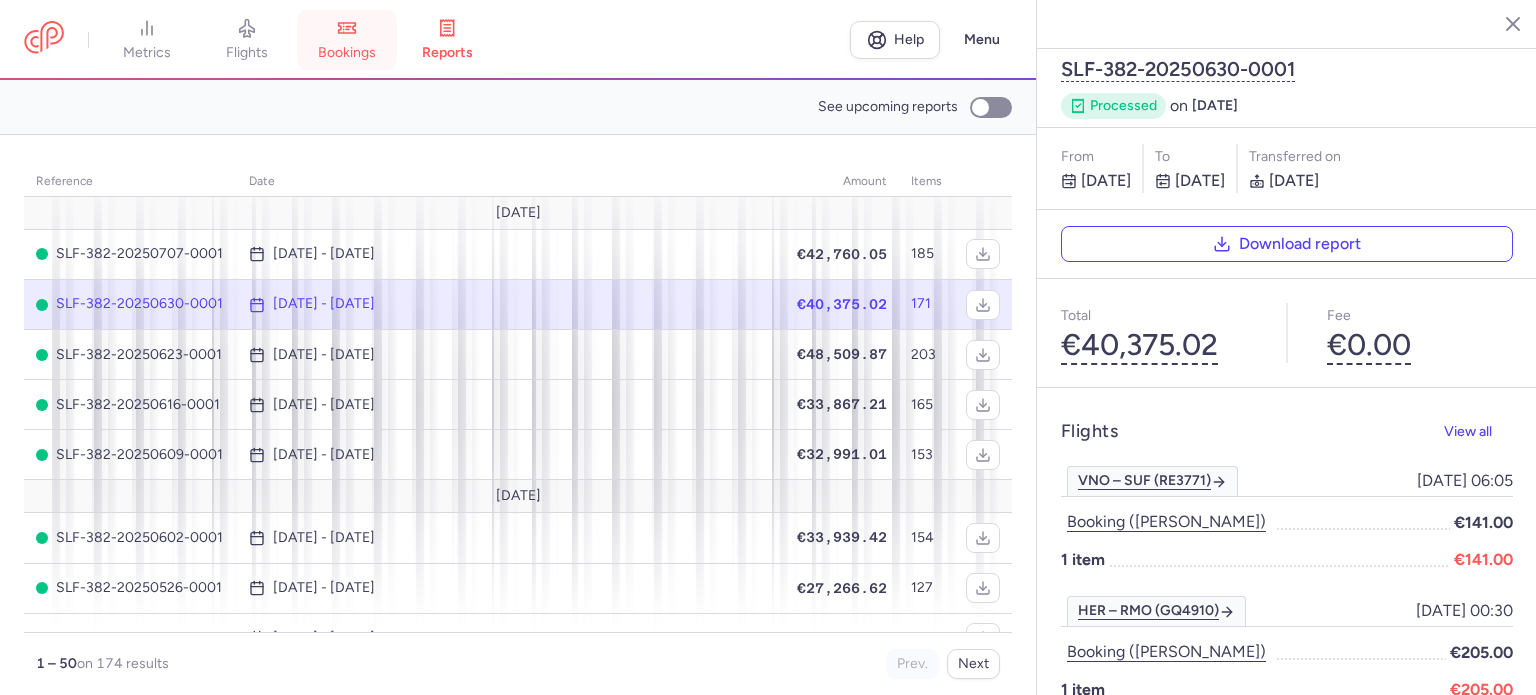 click on "bookings" at bounding box center (347, 53) 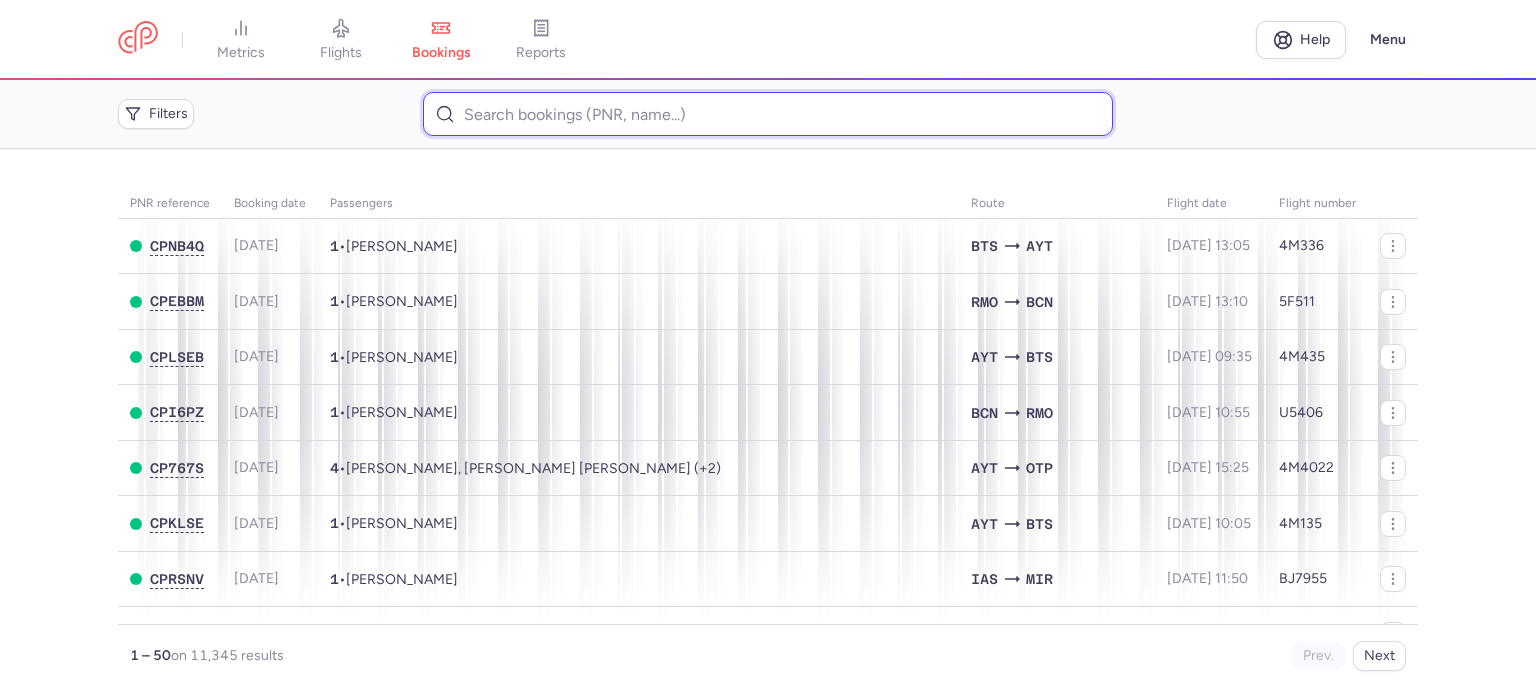 paste on "[PERSON_NAME] 	CREZENTEMA" 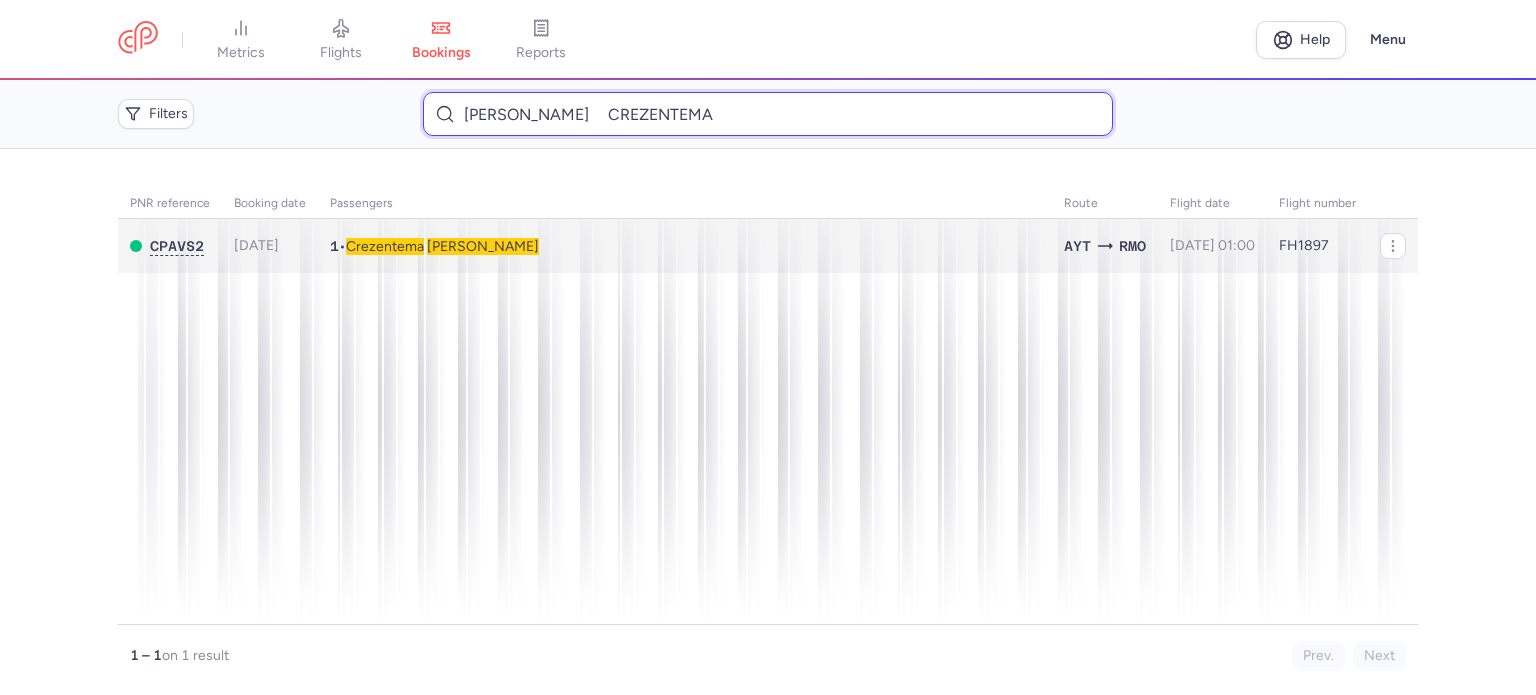 type on "[PERSON_NAME] 	CREZENTEMA" 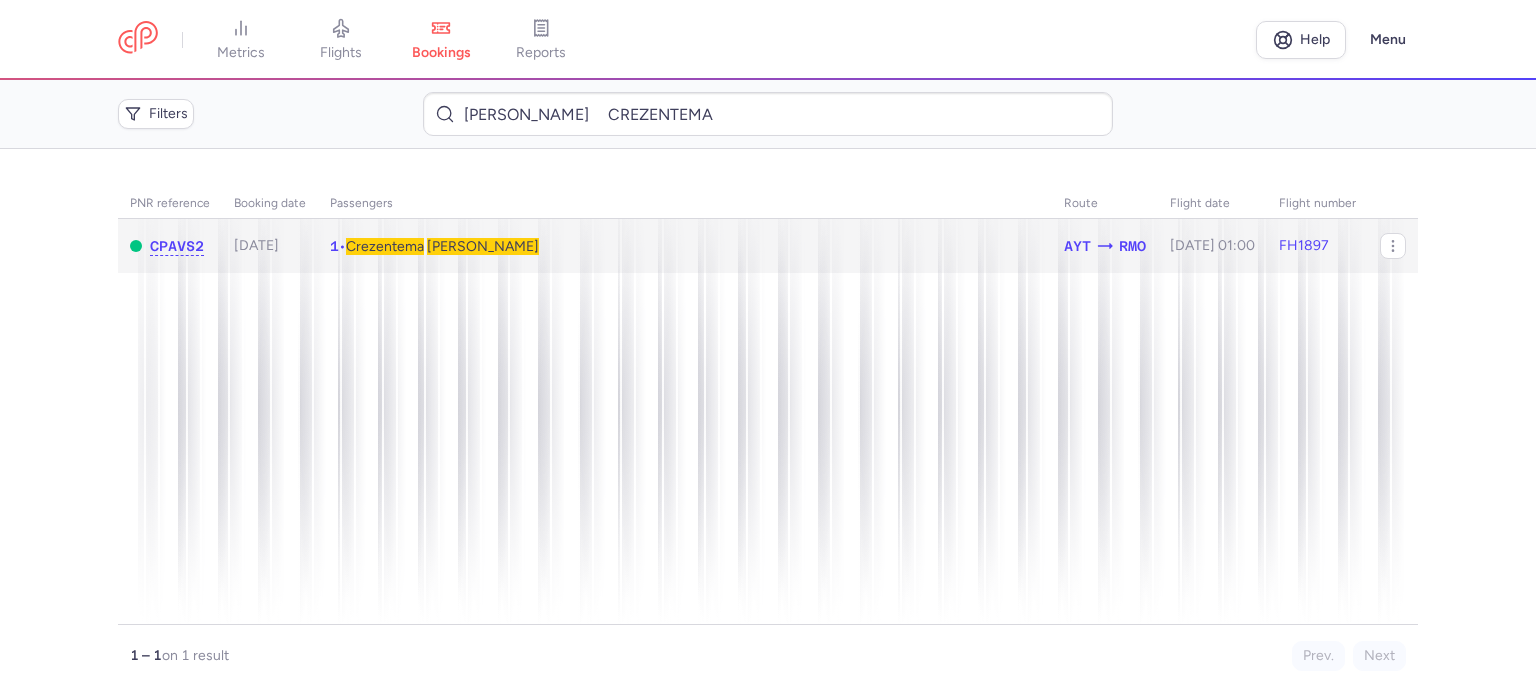click on "Crezentema" at bounding box center [385, 246] 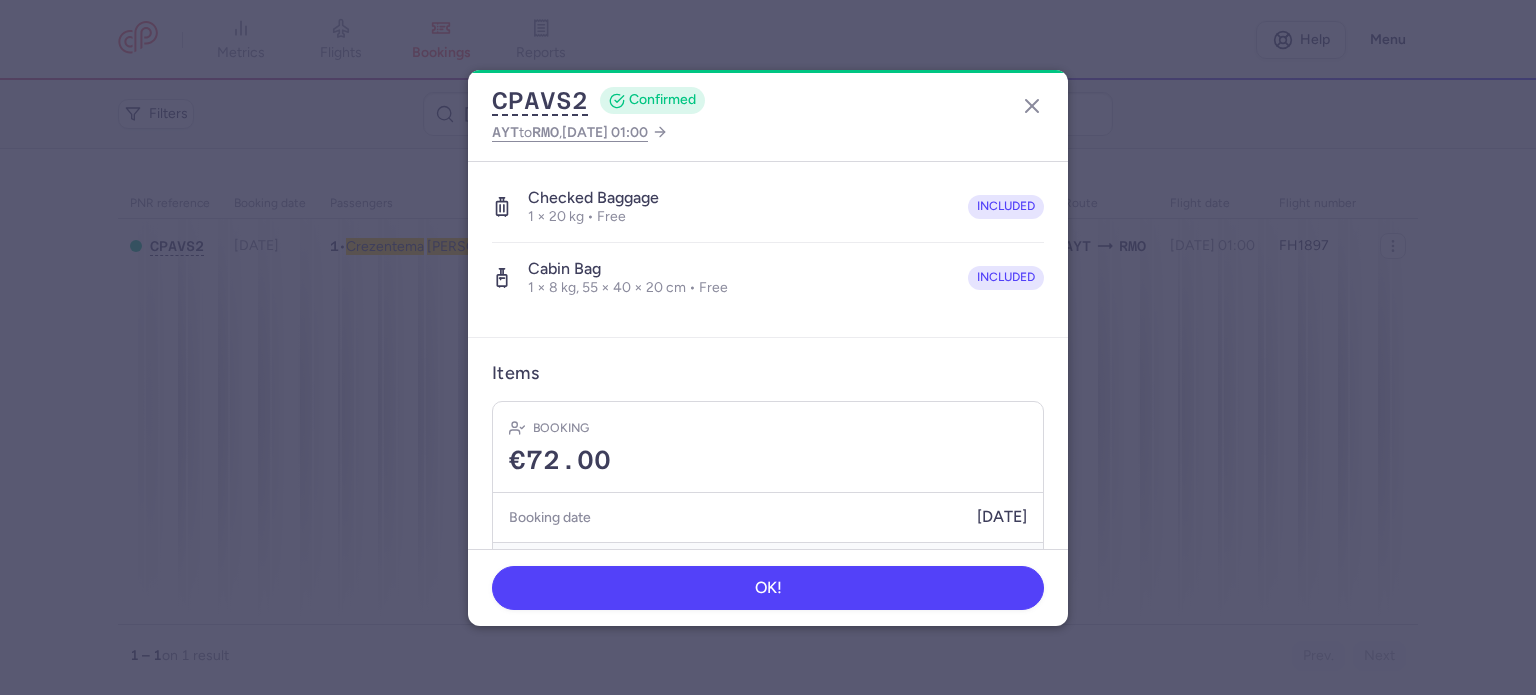 scroll, scrollTop: 423, scrollLeft: 0, axis: vertical 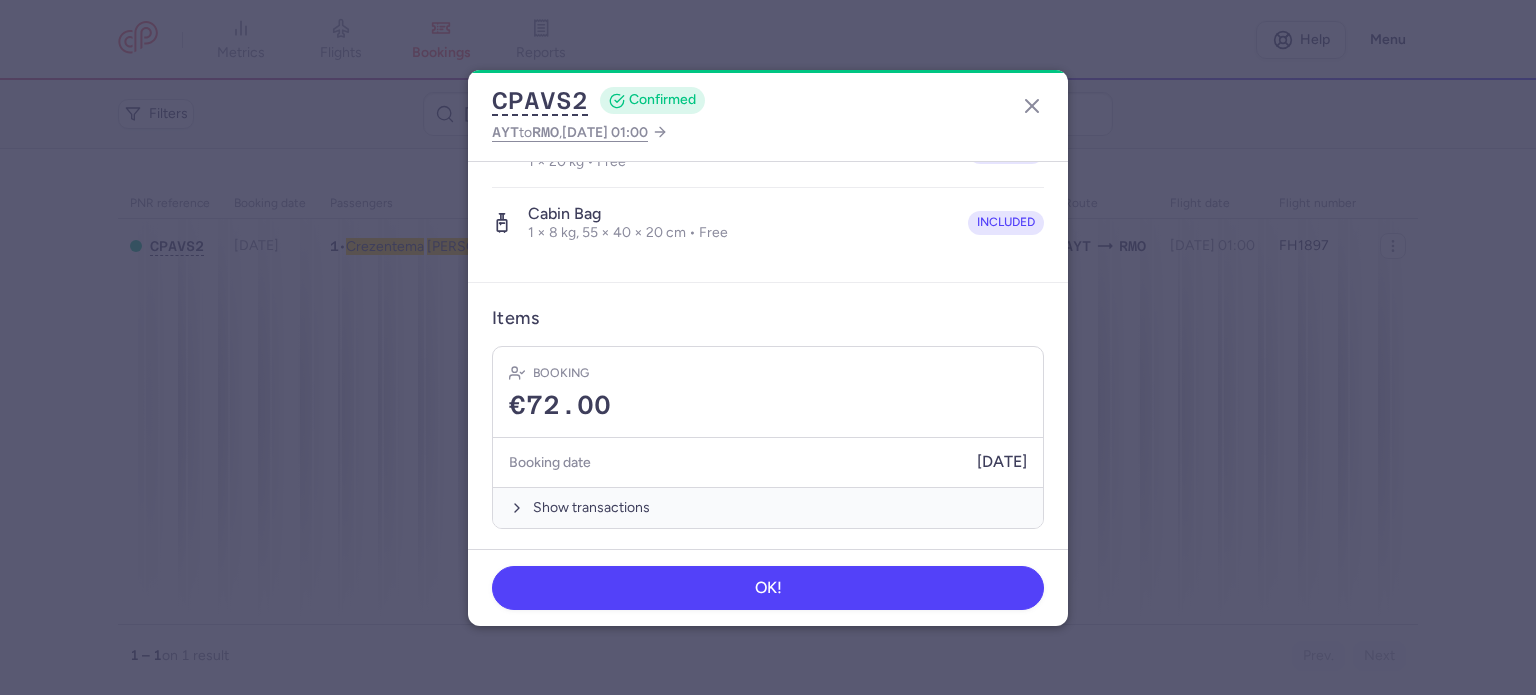 drag, startPoint x: 592, startPoint y: 507, endPoint x: 608, endPoint y: 470, distance: 40.311287 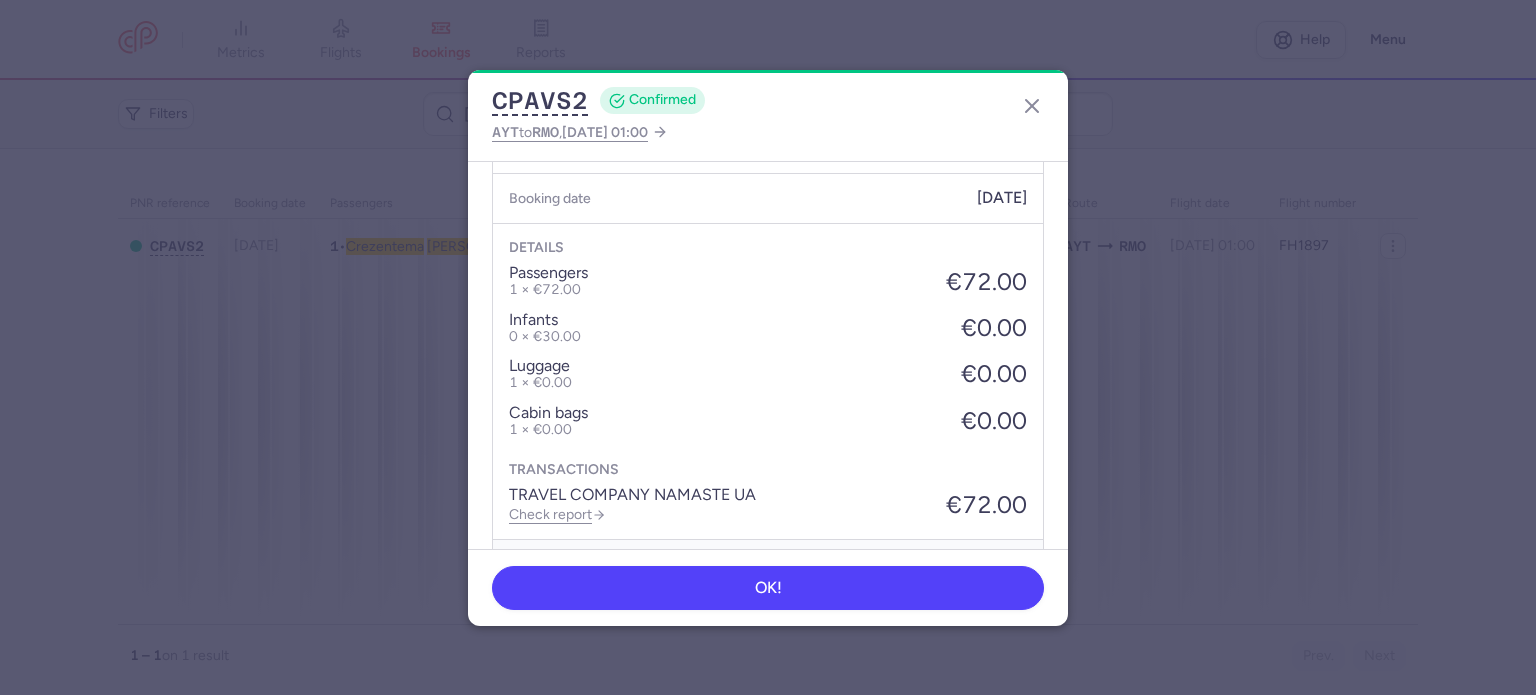 scroll, scrollTop: 739, scrollLeft: 0, axis: vertical 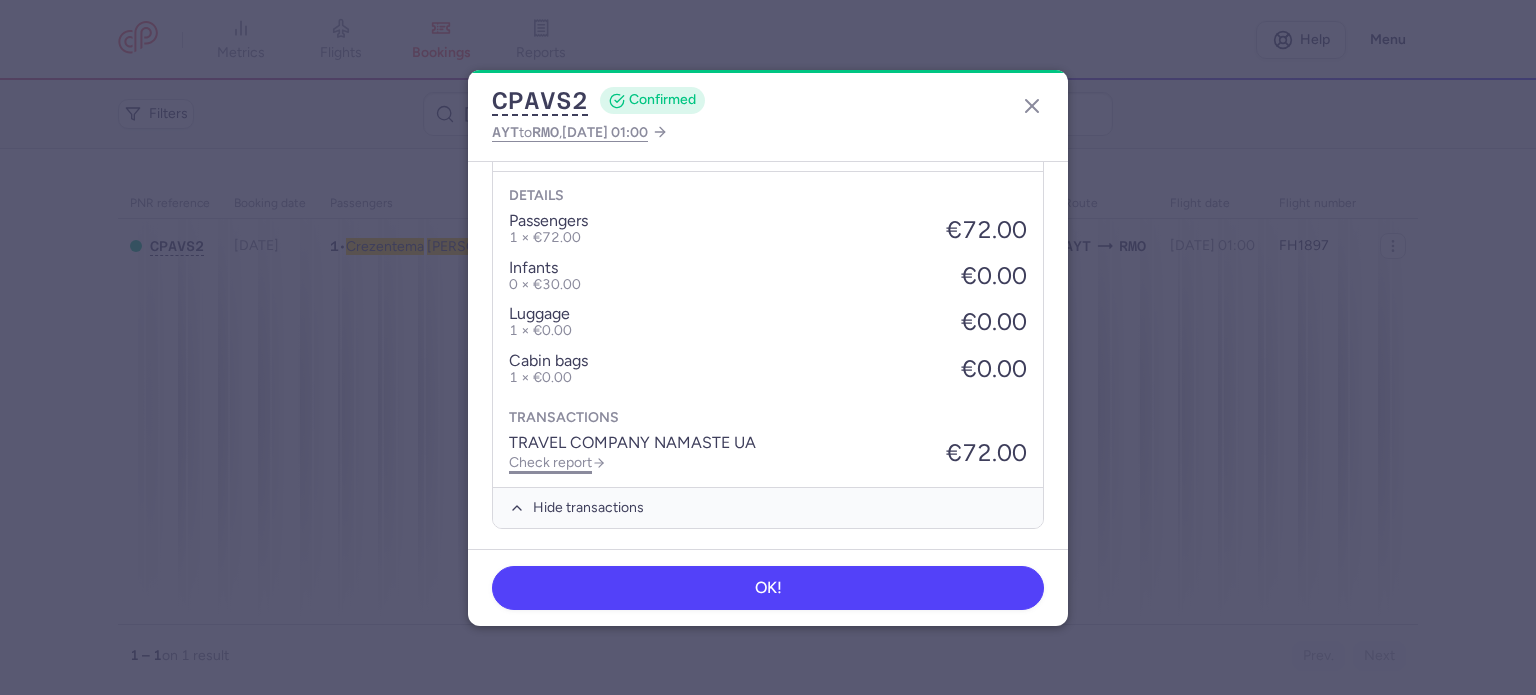 click on "Check report" 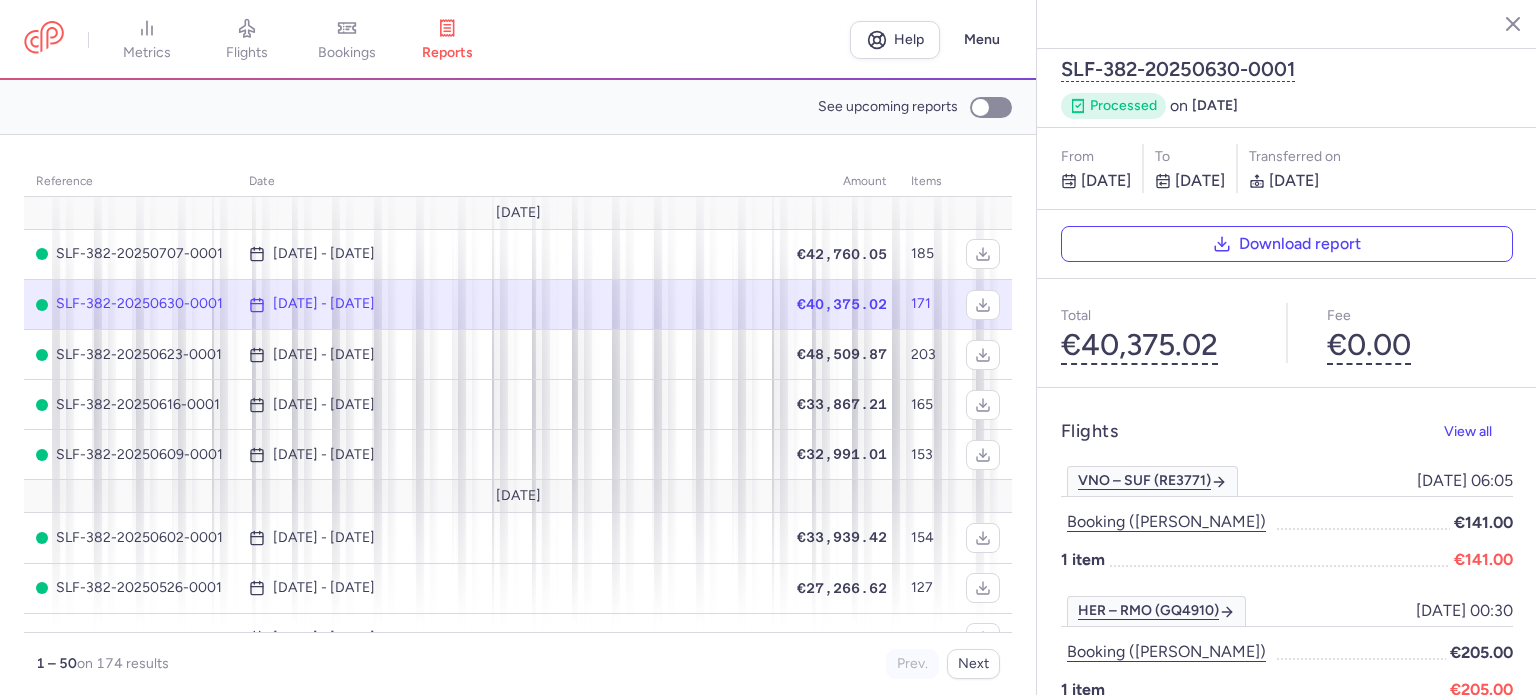 click 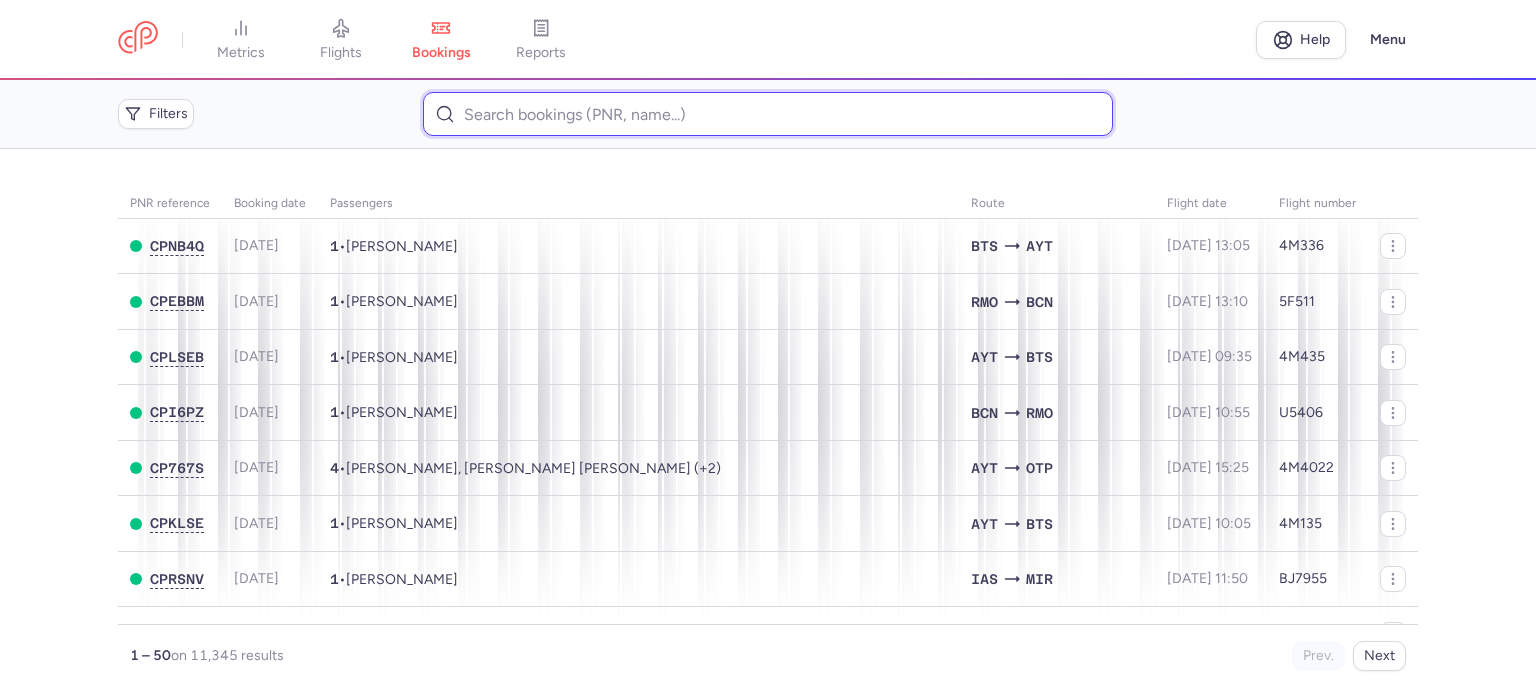 click at bounding box center [767, 114] 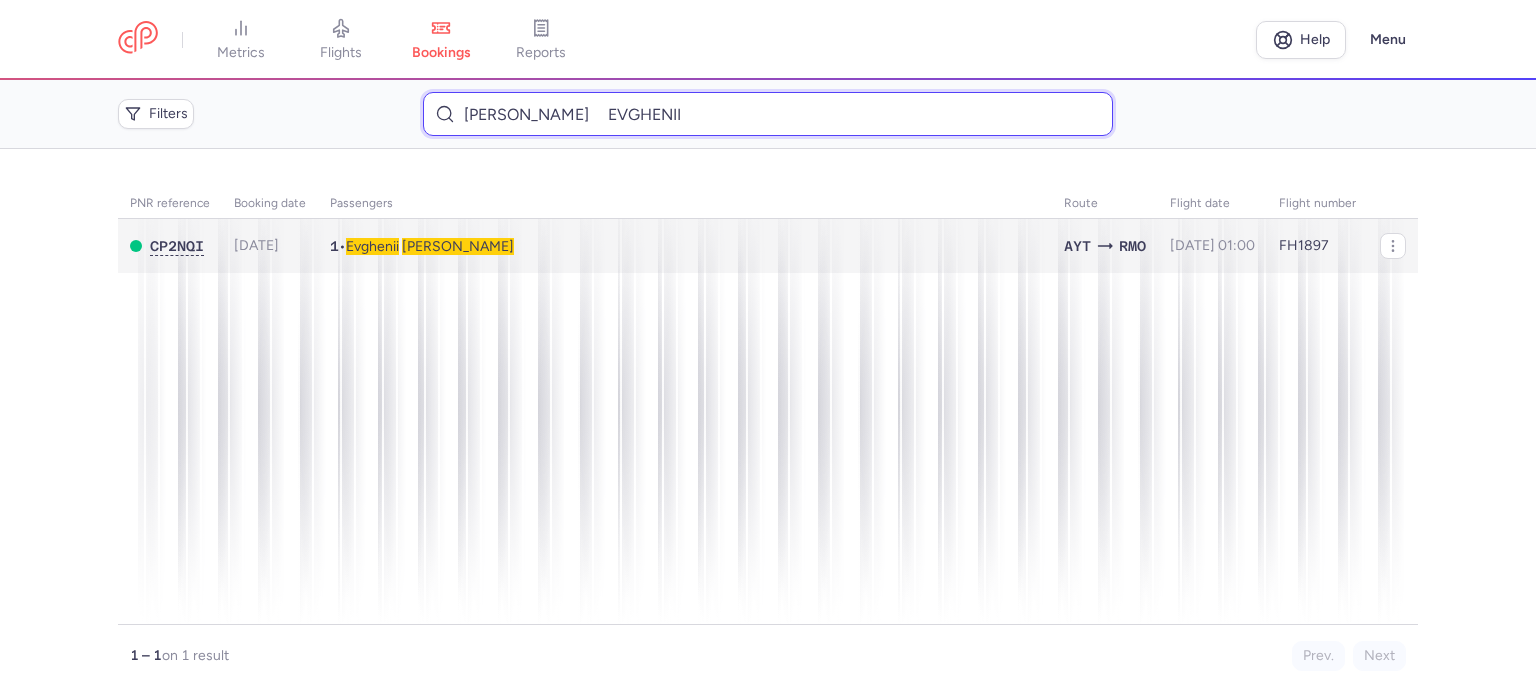 type on "[PERSON_NAME] 	EVGHENII" 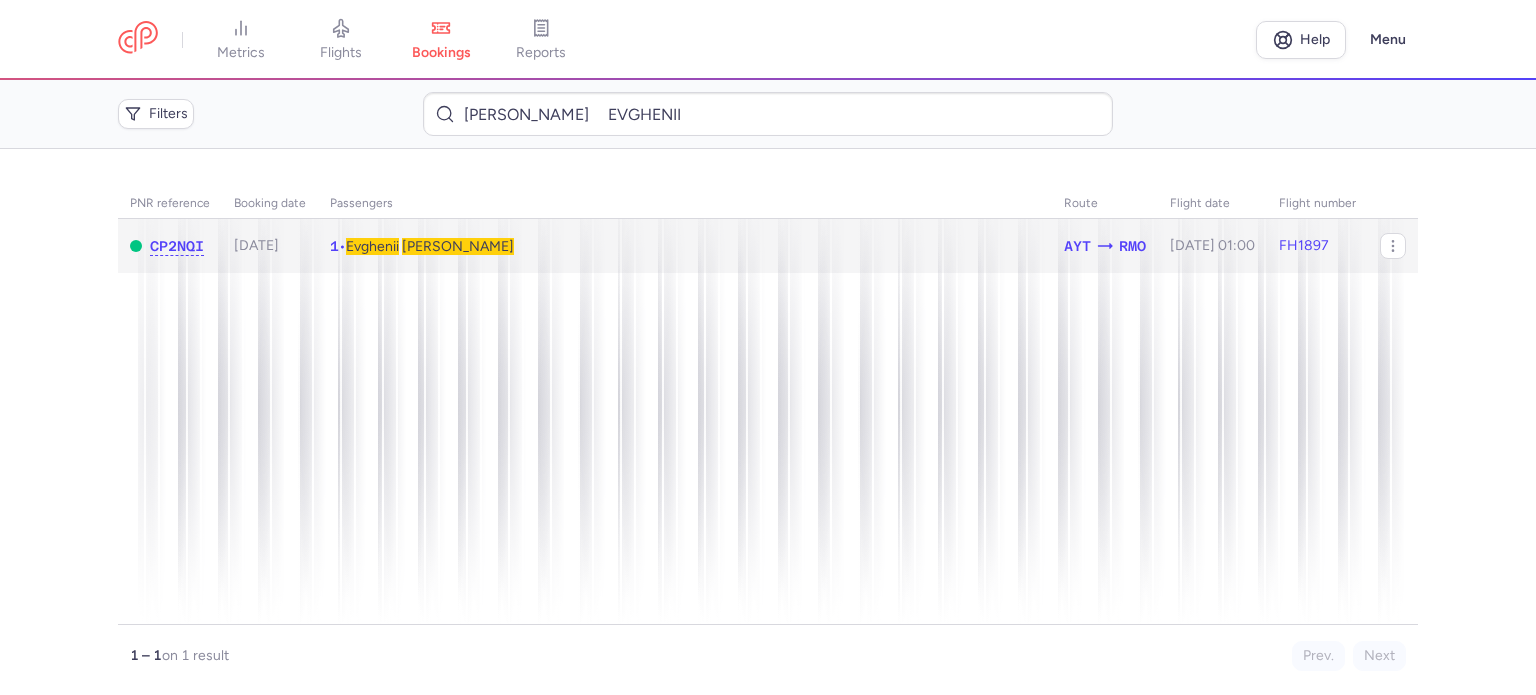 click on "[PERSON_NAME]" at bounding box center (458, 246) 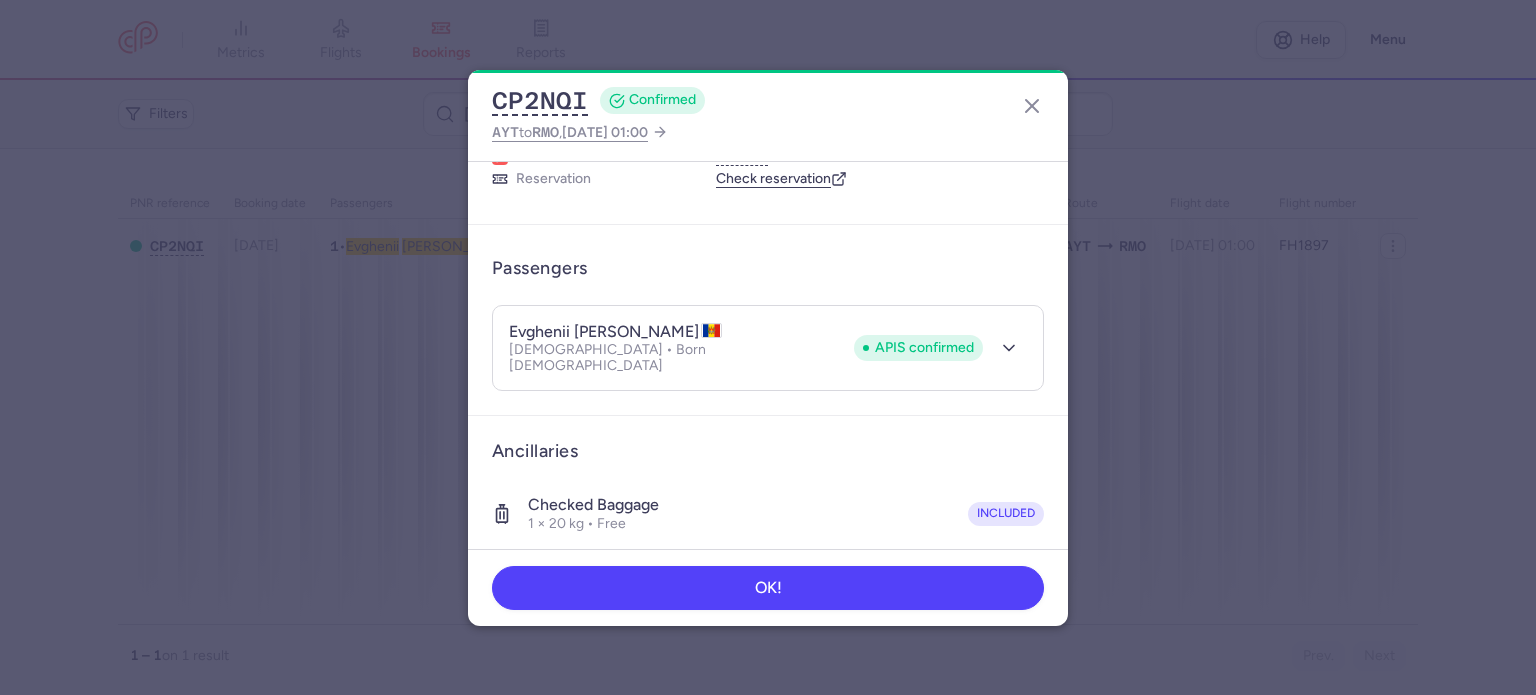 scroll, scrollTop: 423, scrollLeft: 0, axis: vertical 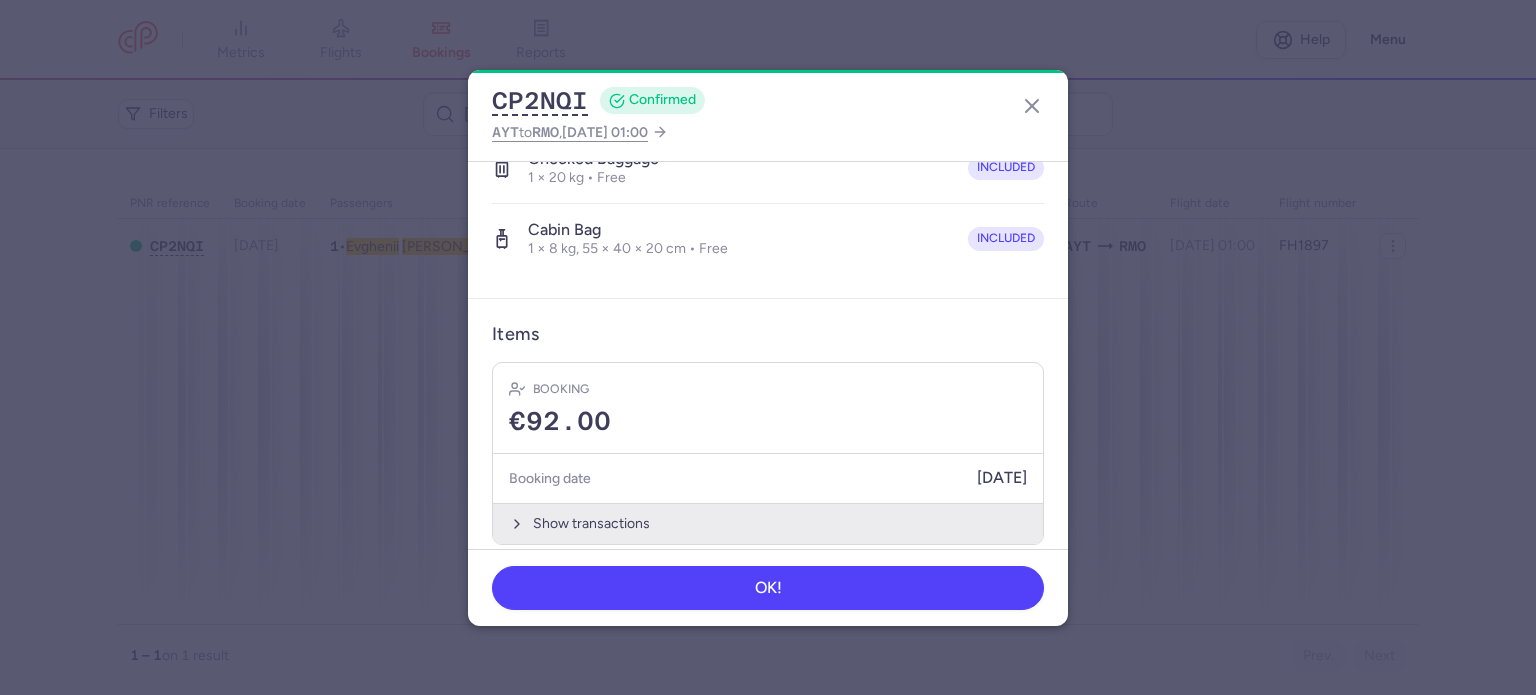 click on "Show transactions" at bounding box center [768, 523] 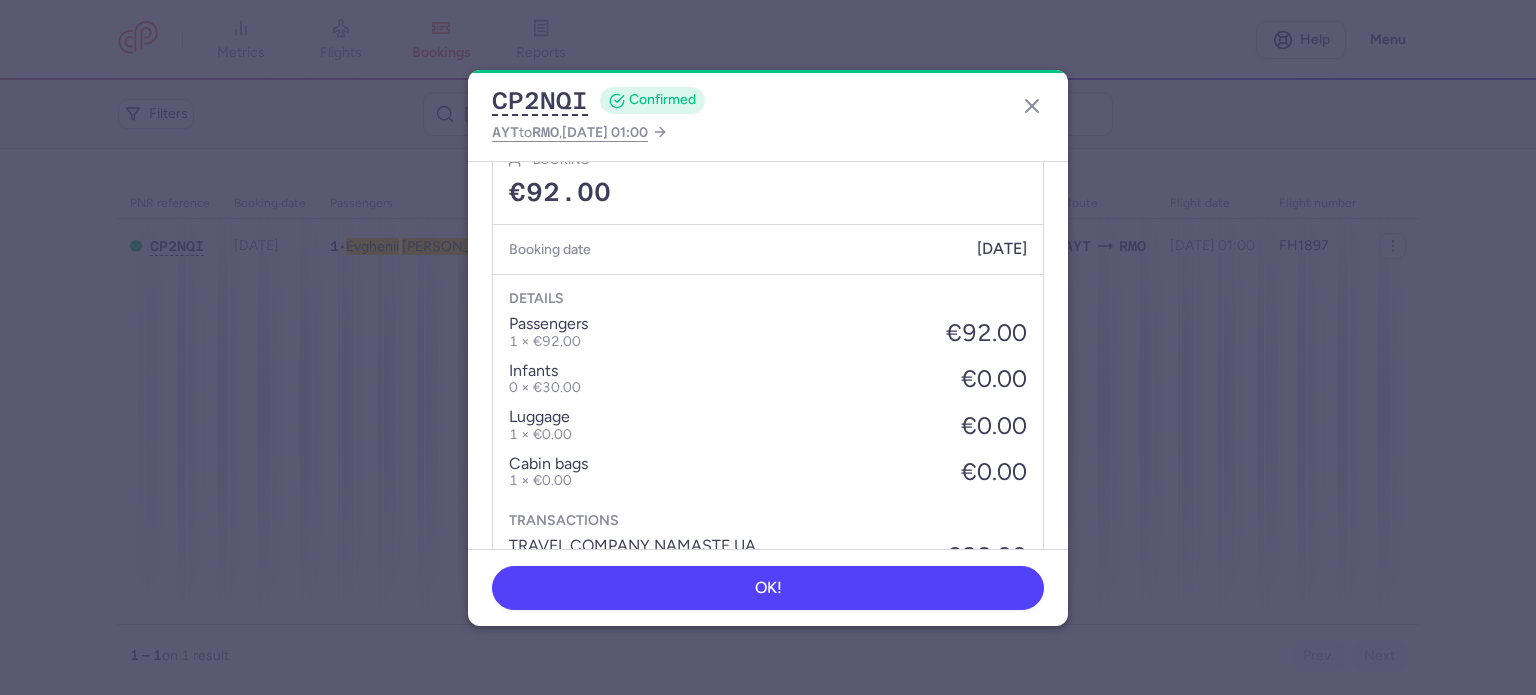 scroll, scrollTop: 739, scrollLeft: 0, axis: vertical 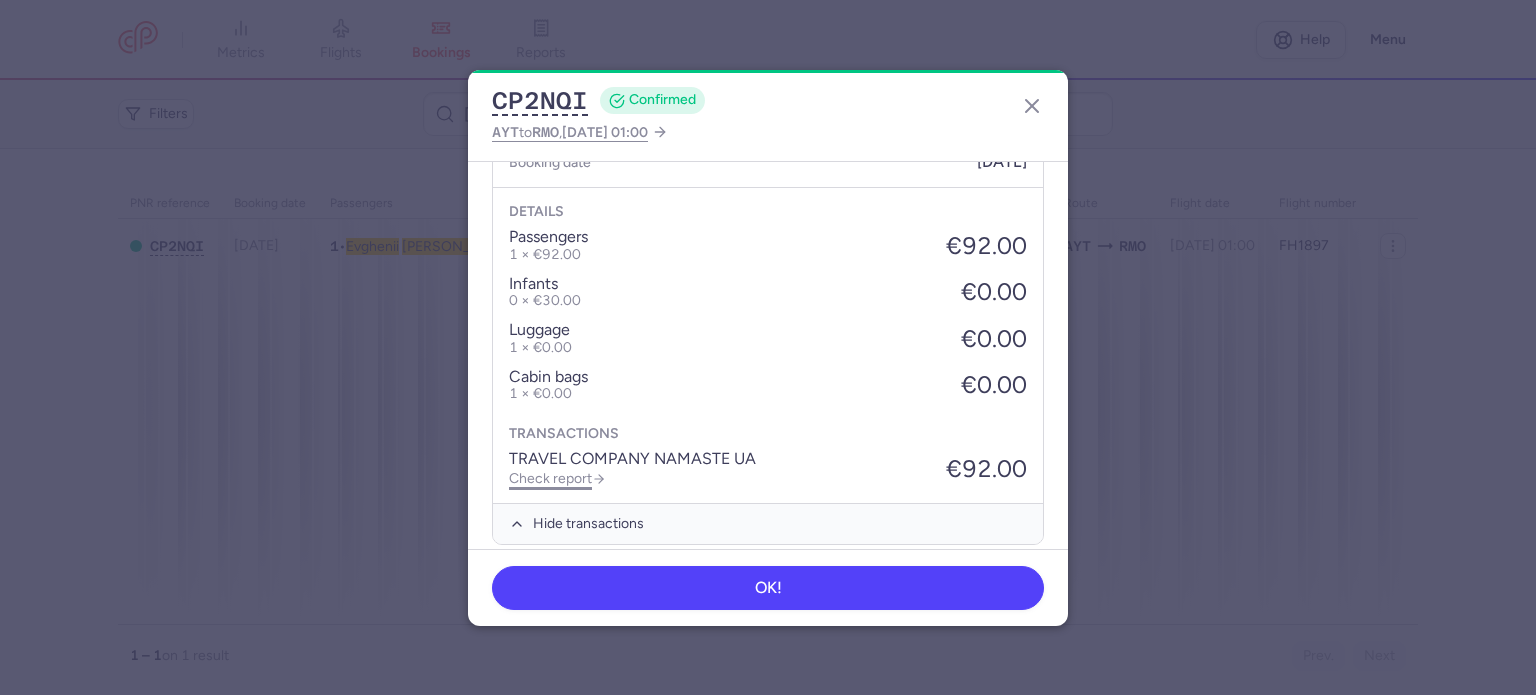 click on "Check report" 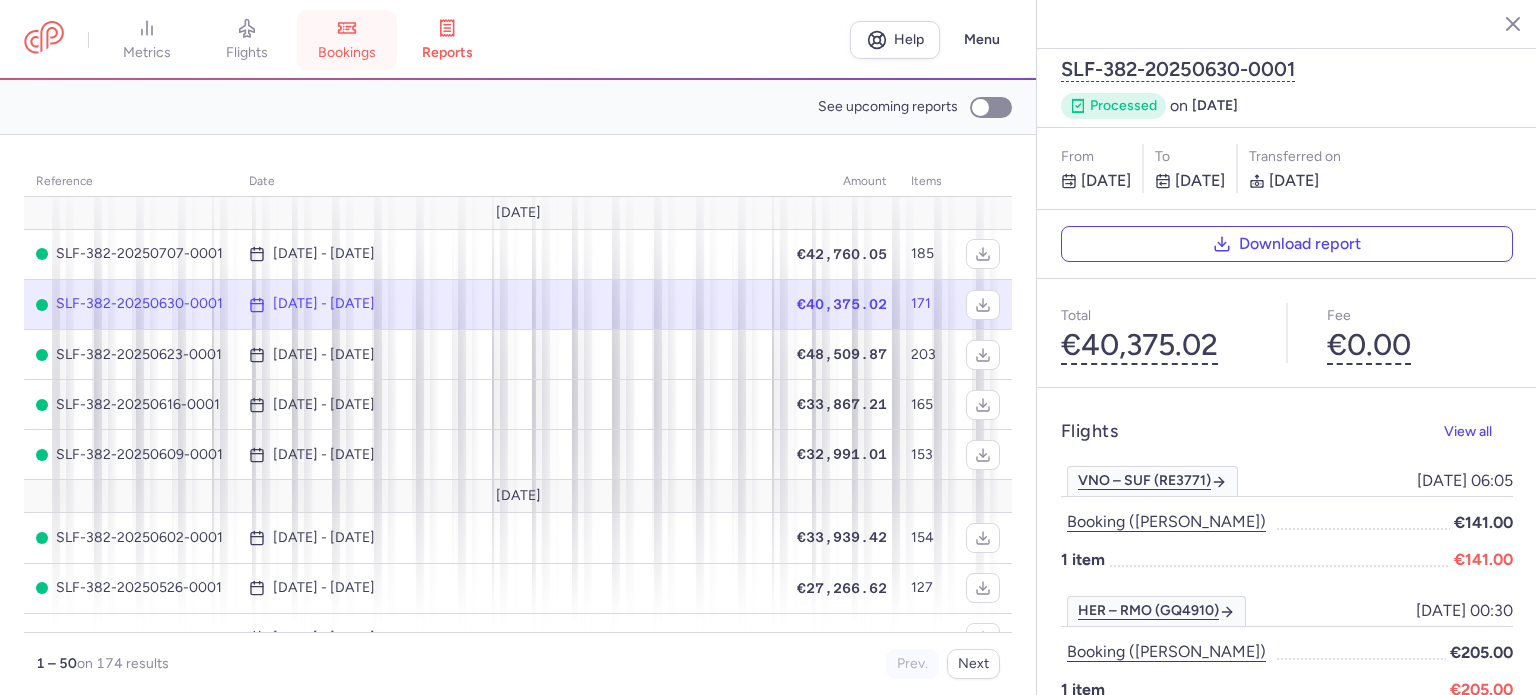 click 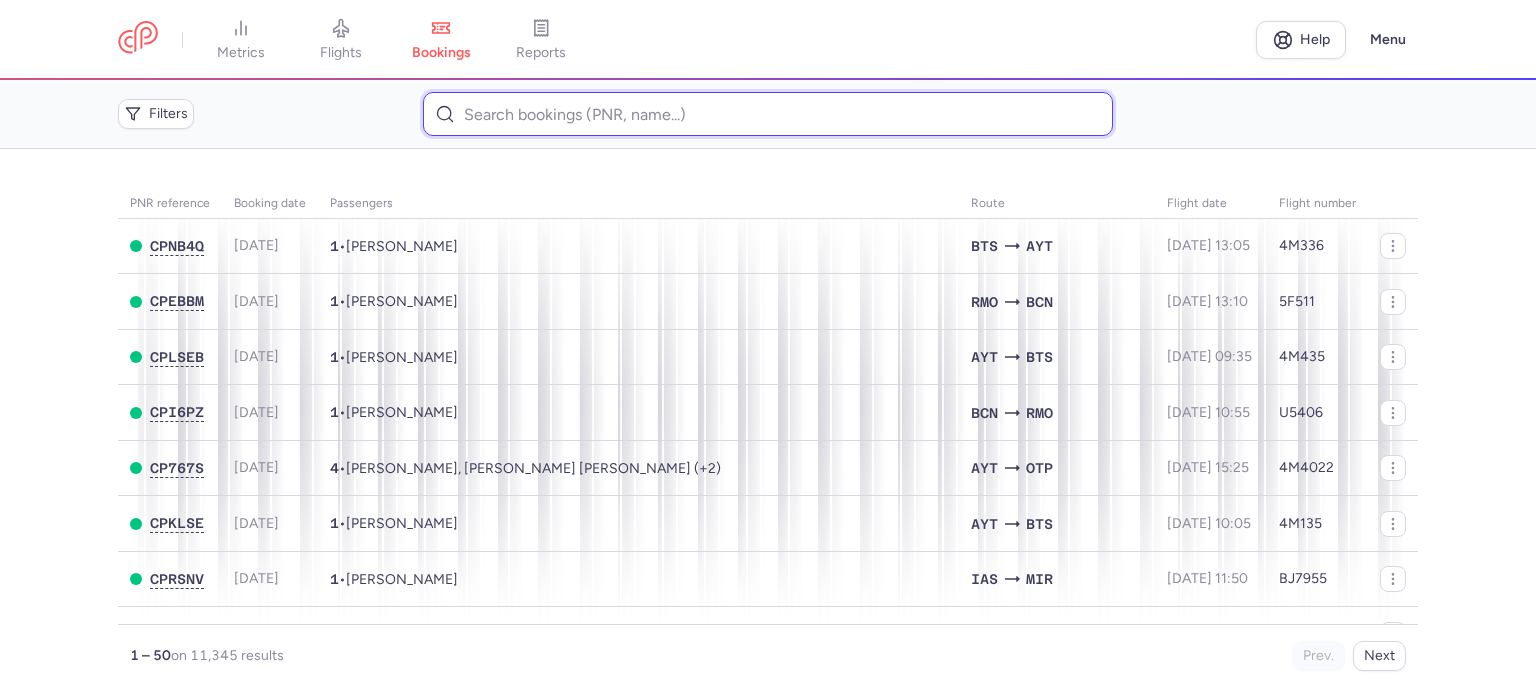 paste on "[PERSON_NAME]" 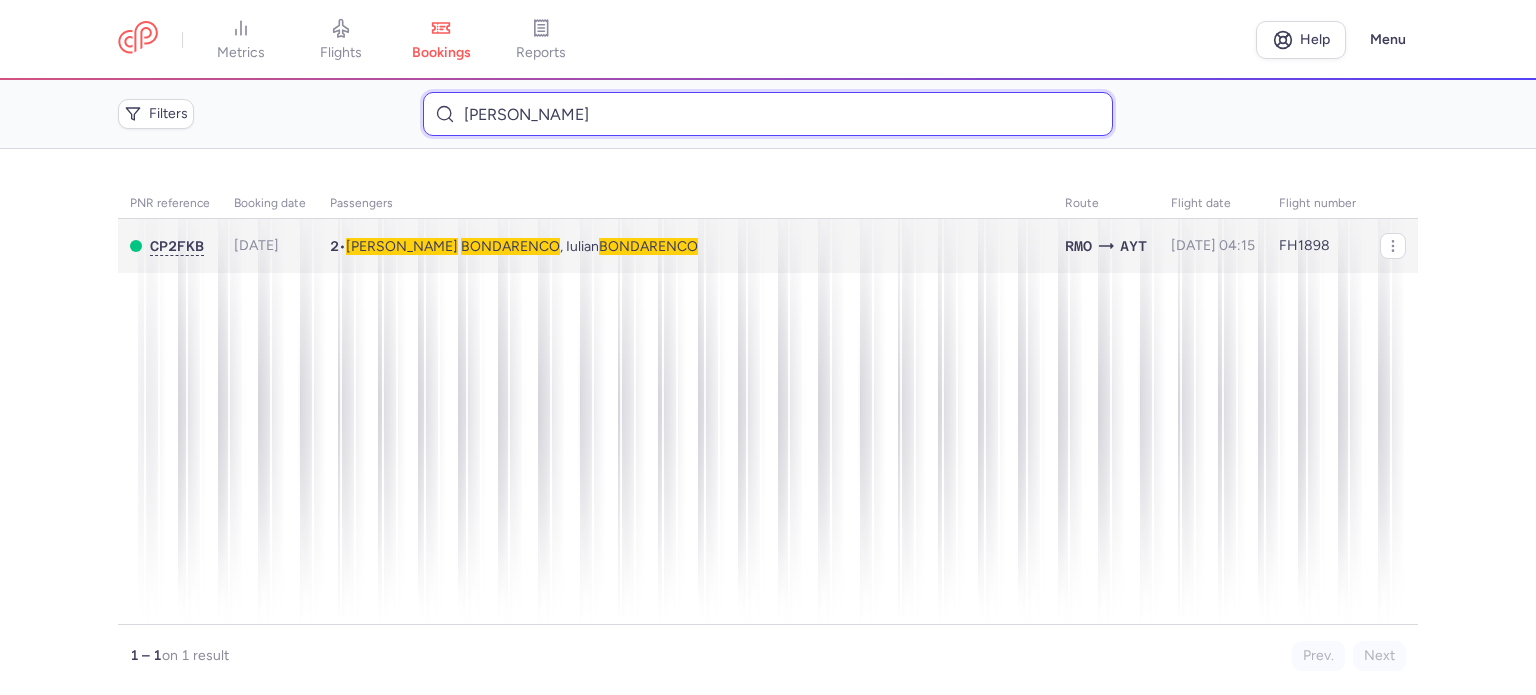 type on "[PERSON_NAME]" 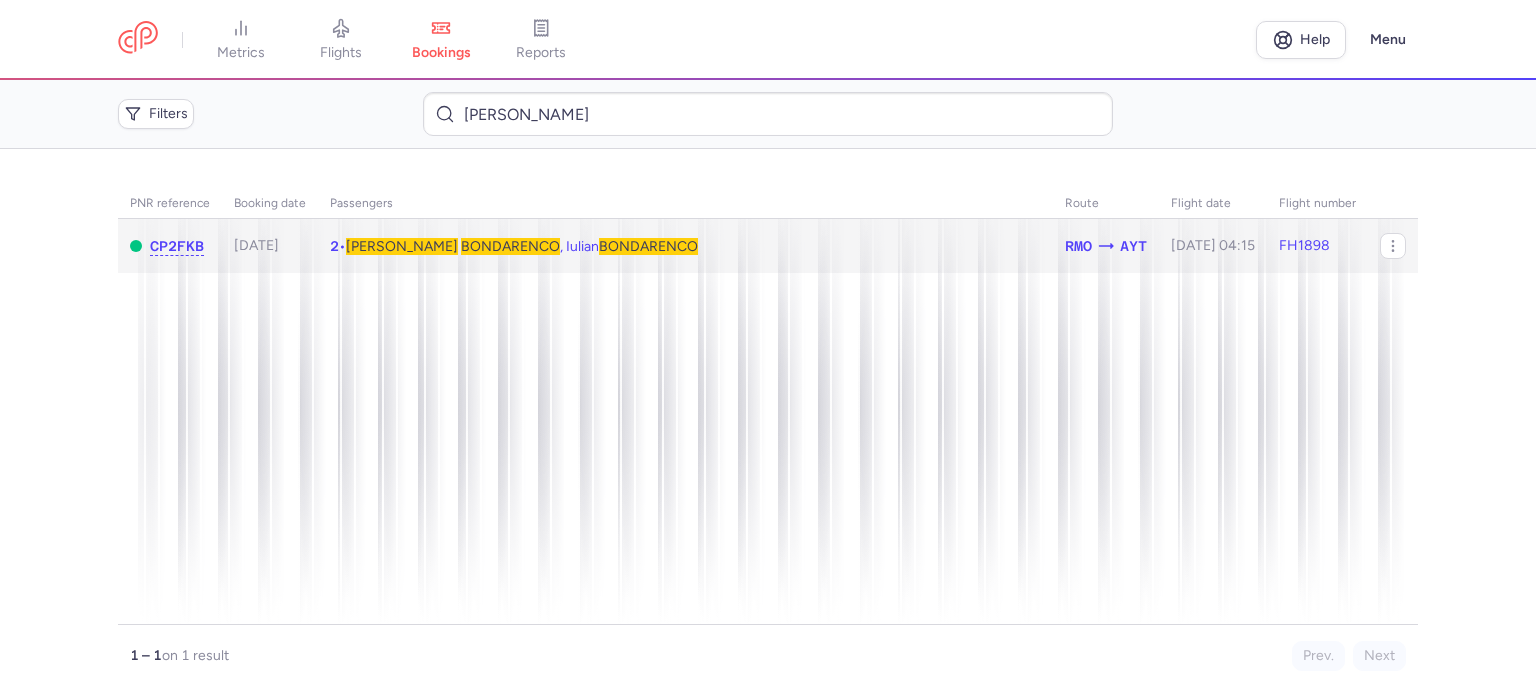 click on "BONDARENCO" at bounding box center [510, 246] 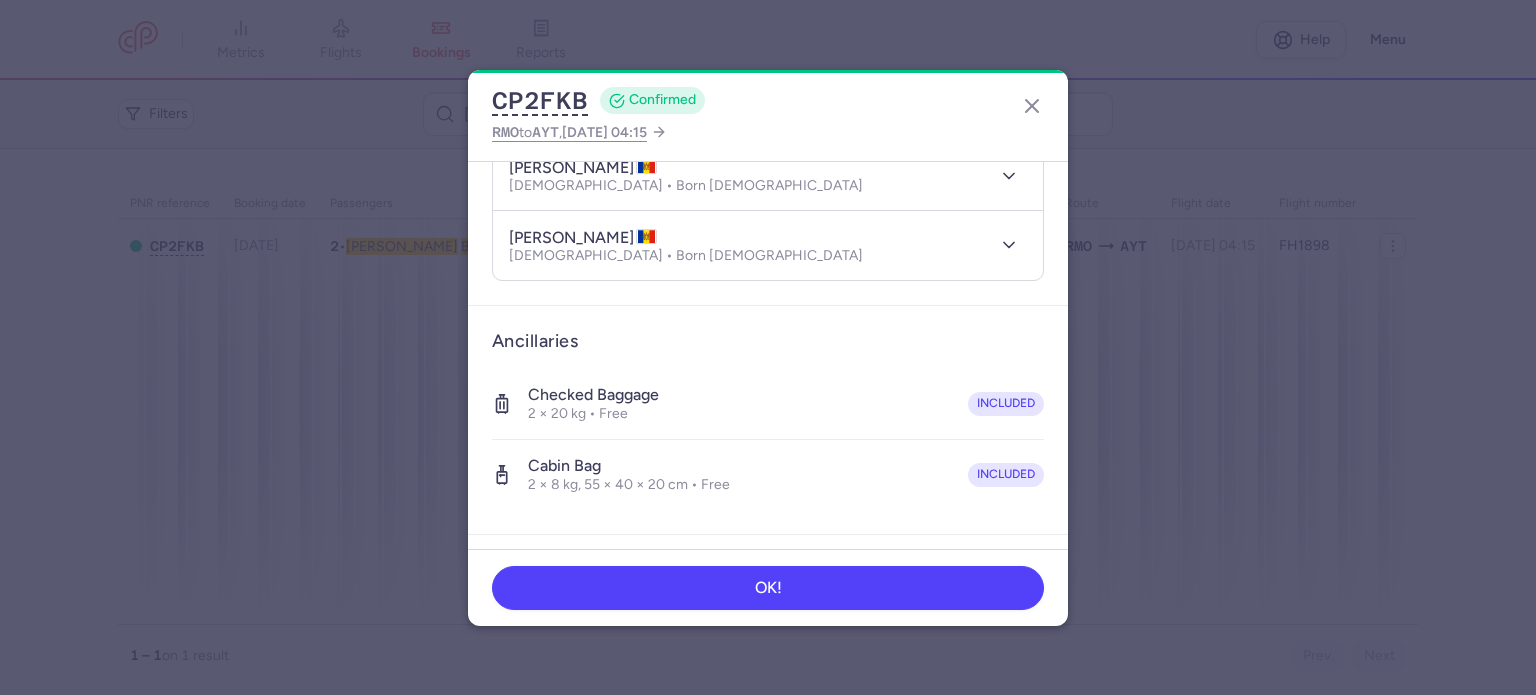 scroll, scrollTop: 492, scrollLeft: 0, axis: vertical 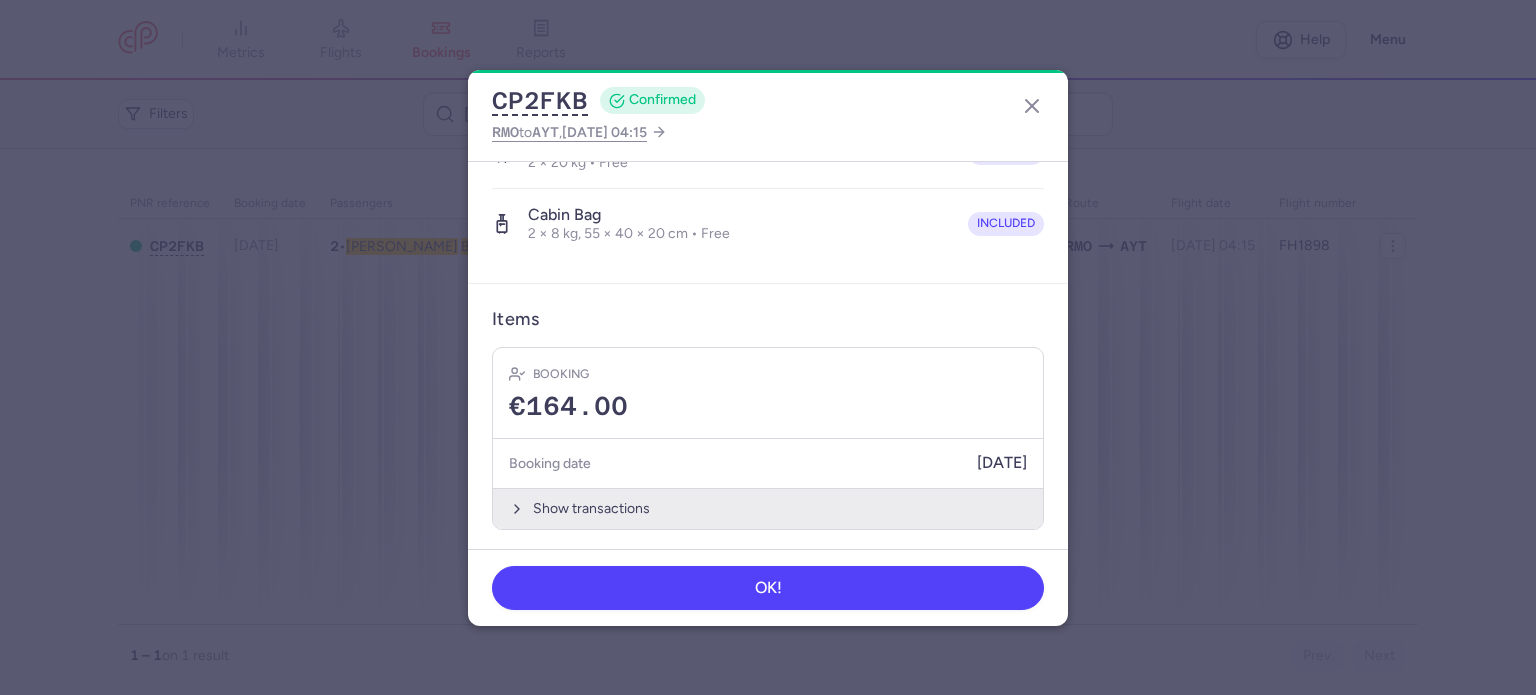 click on "Show transactions" at bounding box center (768, 508) 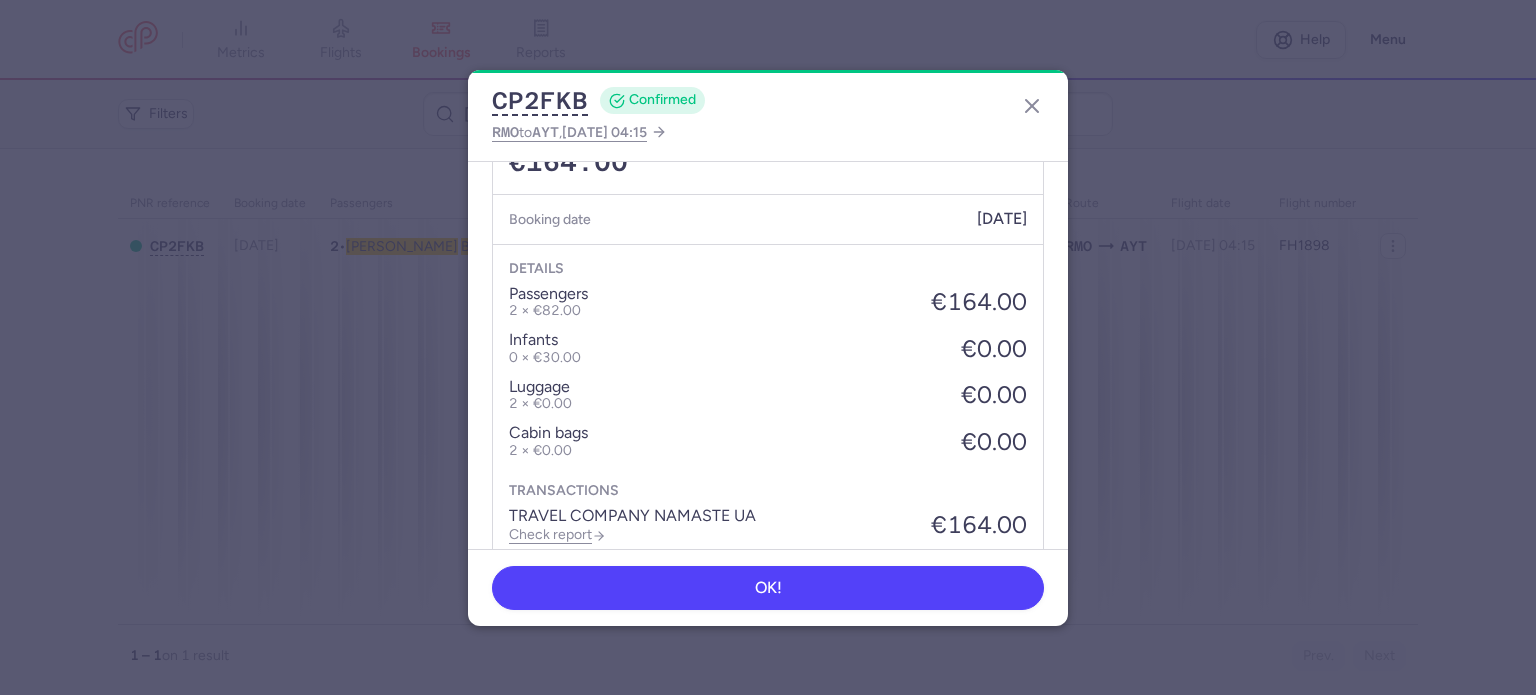 scroll, scrollTop: 808, scrollLeft: 0, axis: vertical 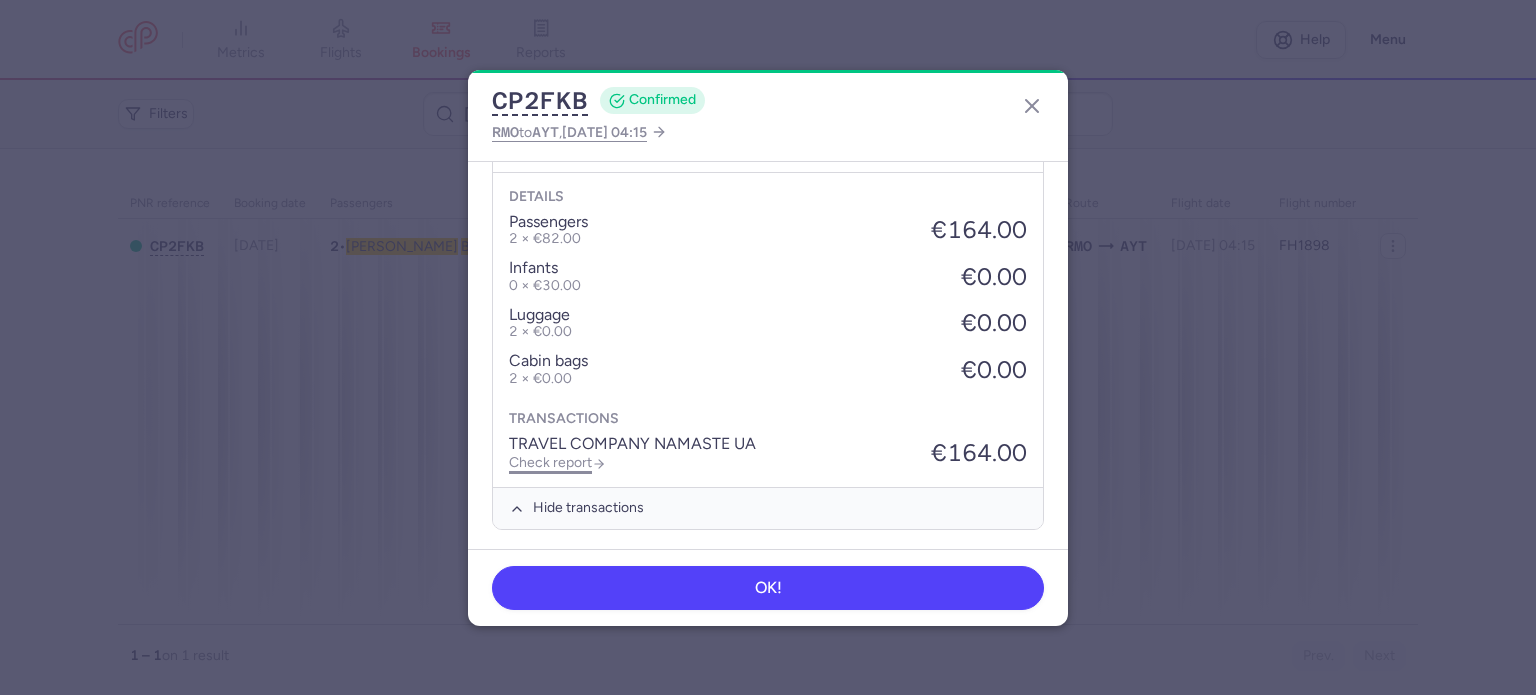 click on "Check report" 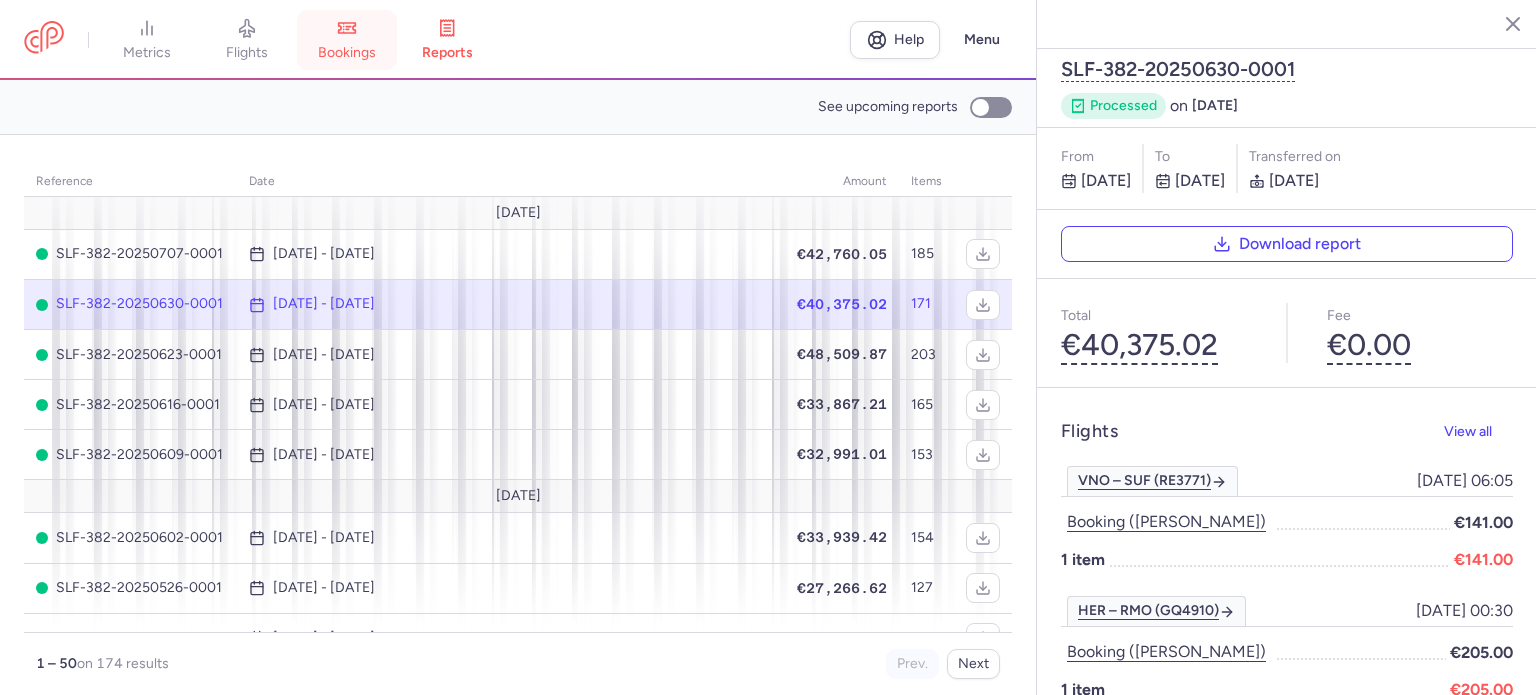 click on "bookings" at bounding box center [347, 40] 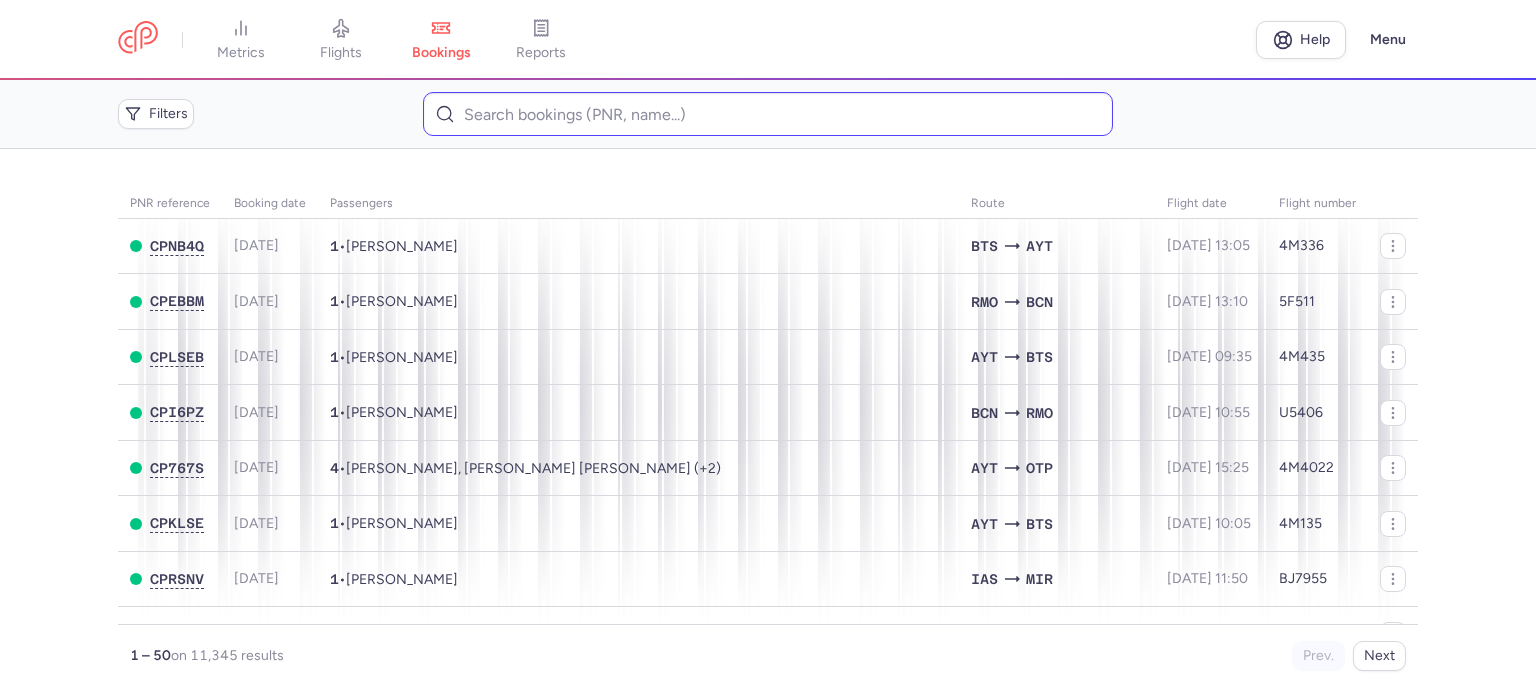 drag, startPoint x: 447, startPoint y: 82, endPoint x: 434, endPoint y: 135, distance: 54.571056 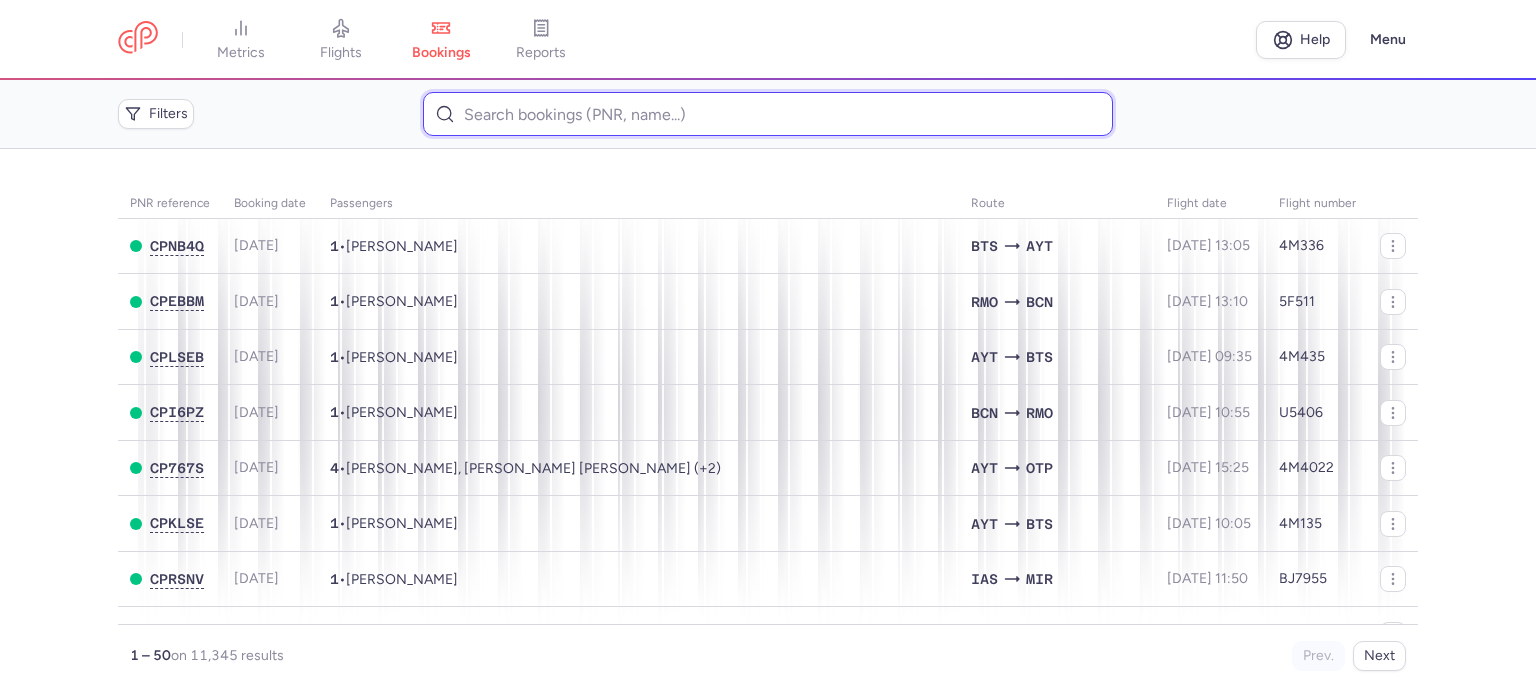 paste on "BIDIAK 	[PERSON_NAME]" 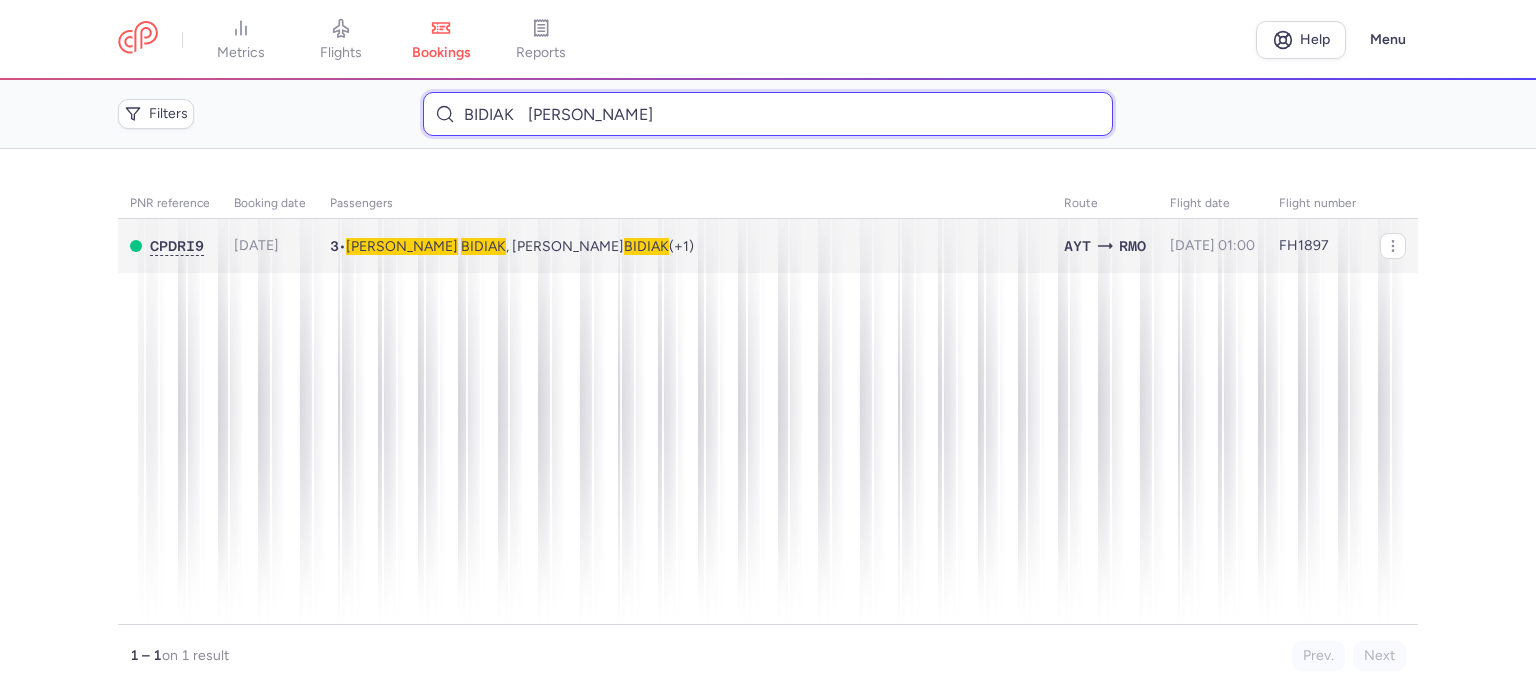 type on "BIDIAK 	[PERSON_NAME]" 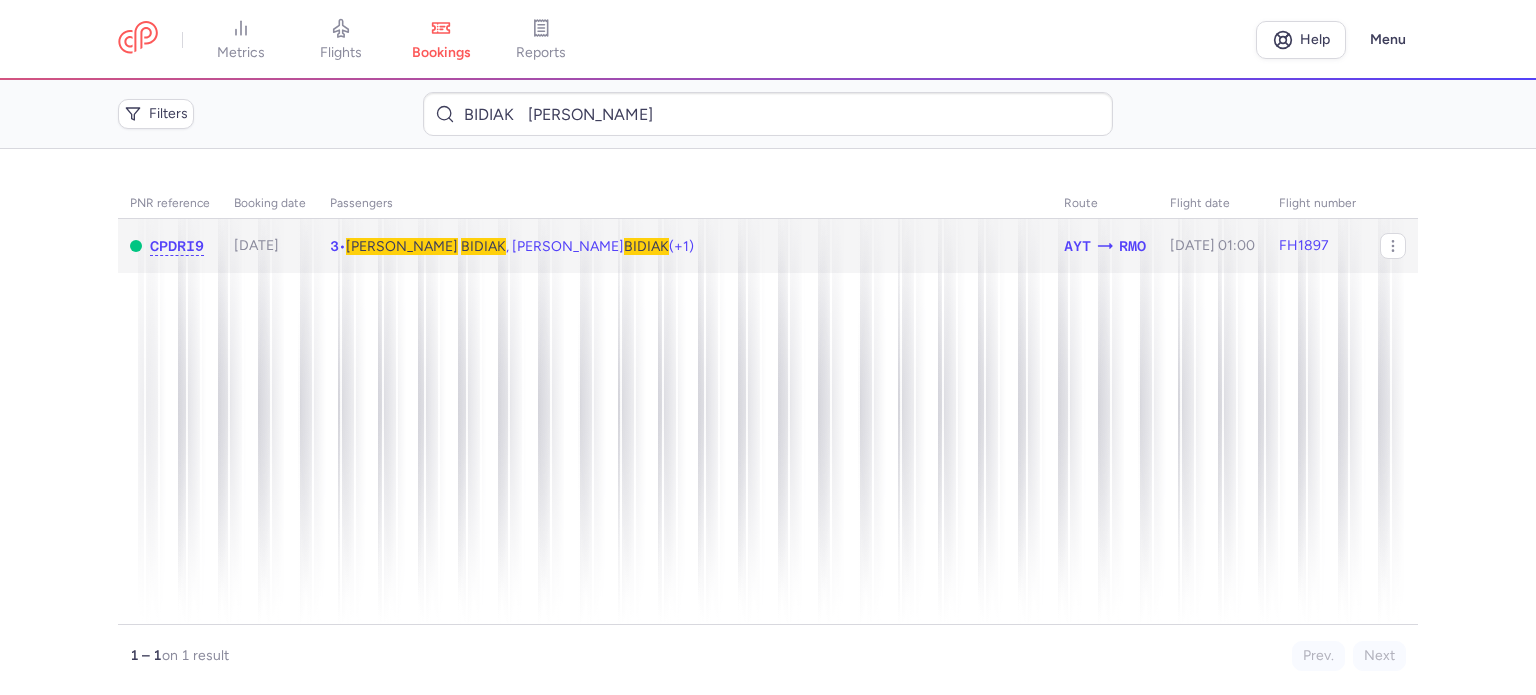 click on "BIDIAK" at bounding box center [483, 246] 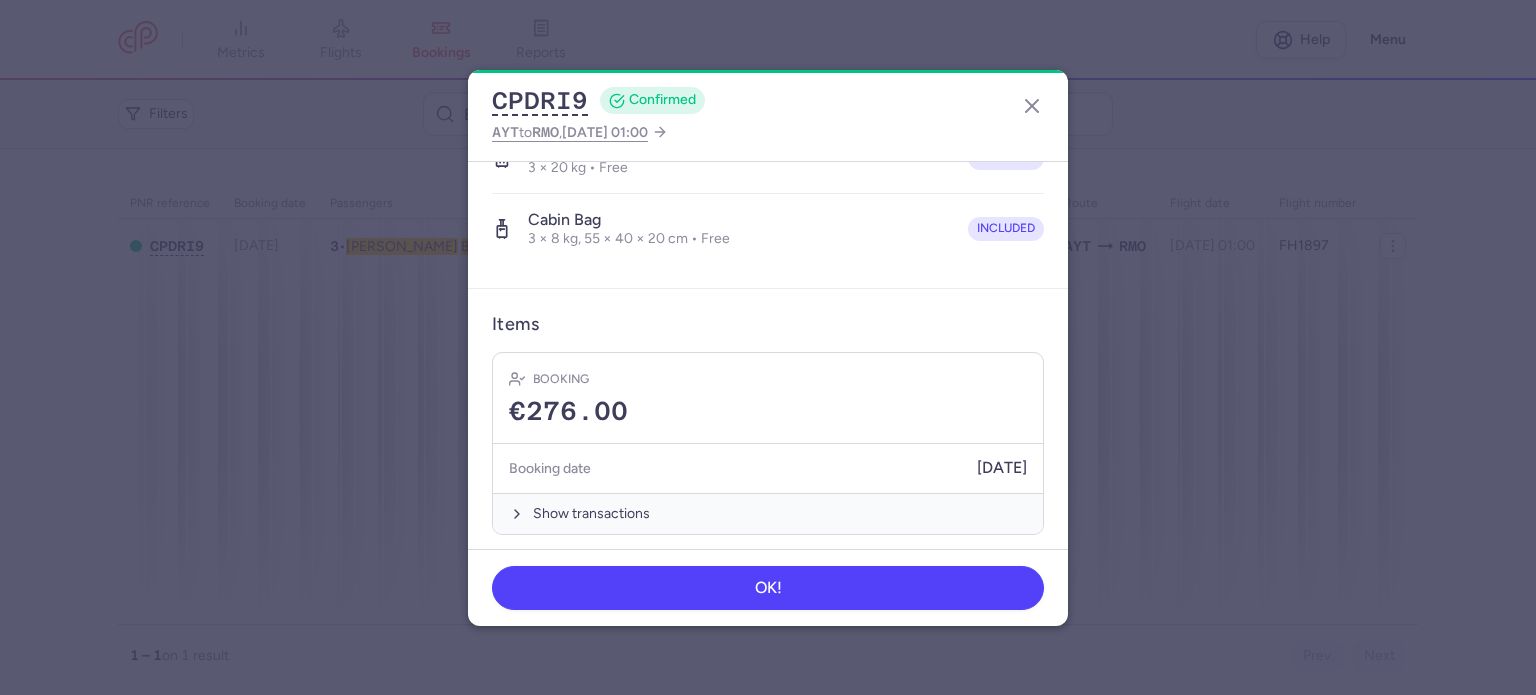 scroll, scrollTop: 561, scrollLeft: 0, axis: vertical 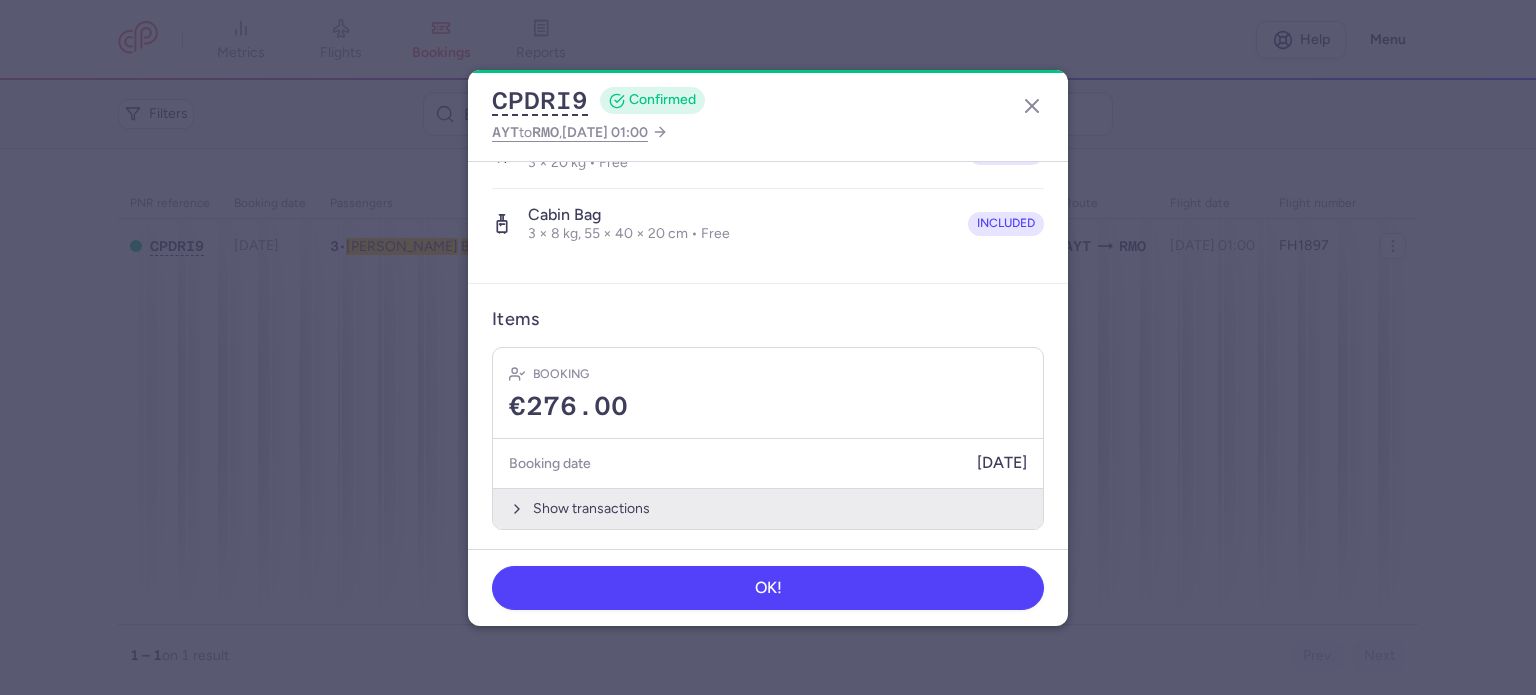 click on "Show transactions" at bounding box center [768, 508] 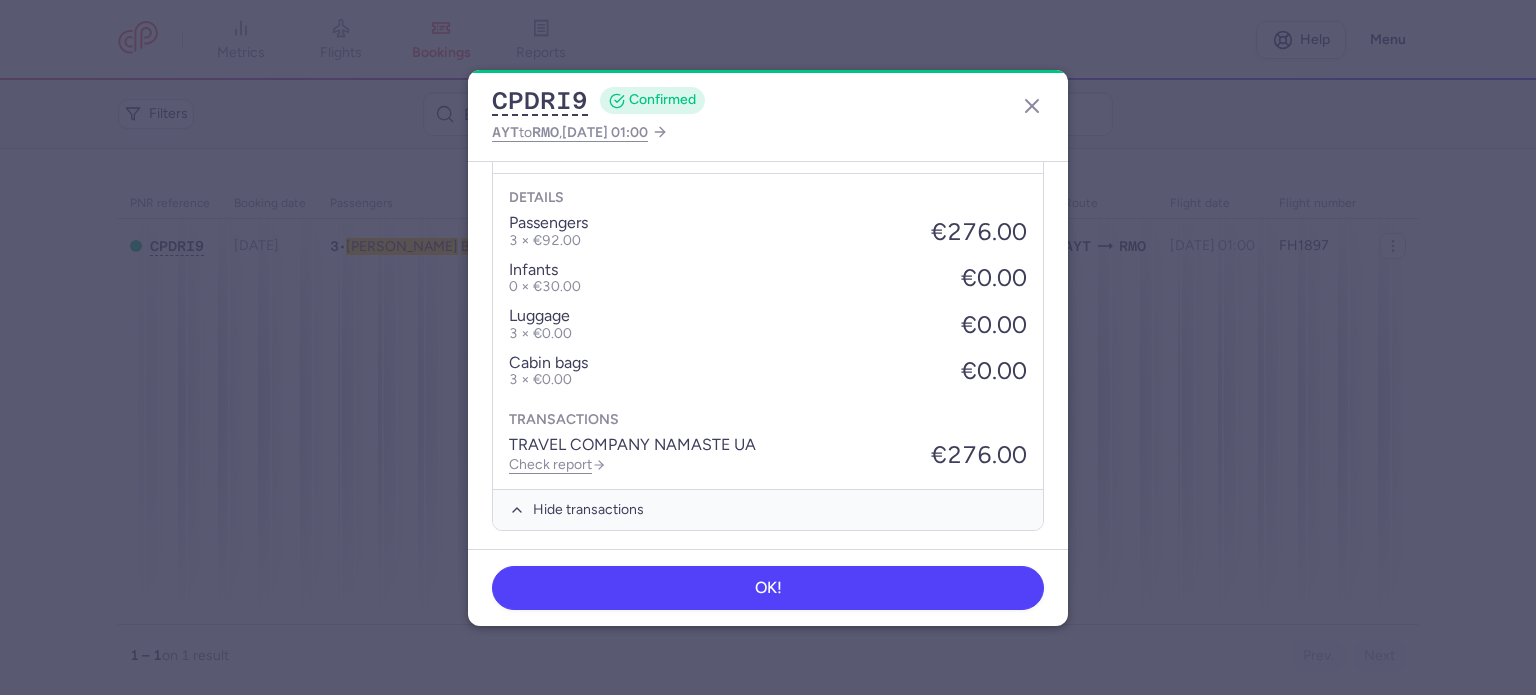 scroll, scrollTop: 876, scrollLeft: 0, axis: vertical 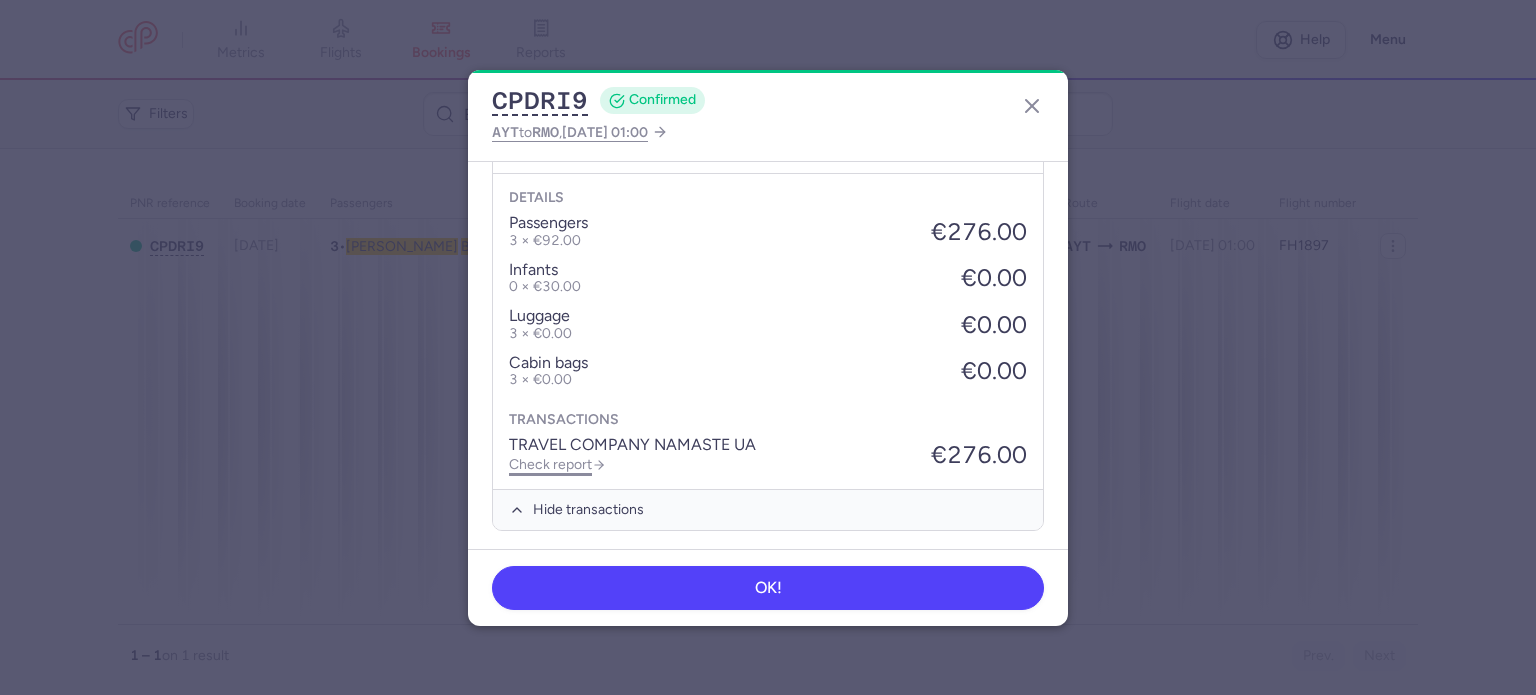 click on "Check report" 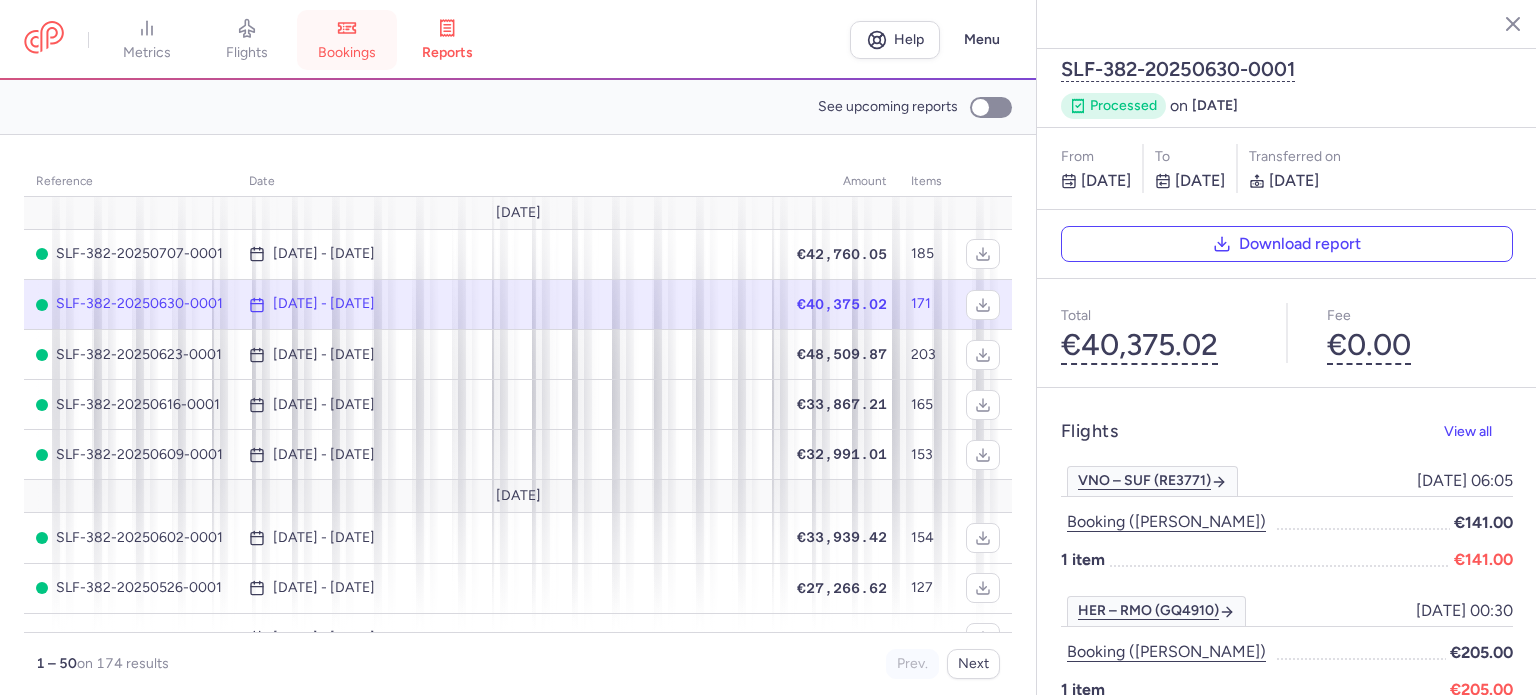 click 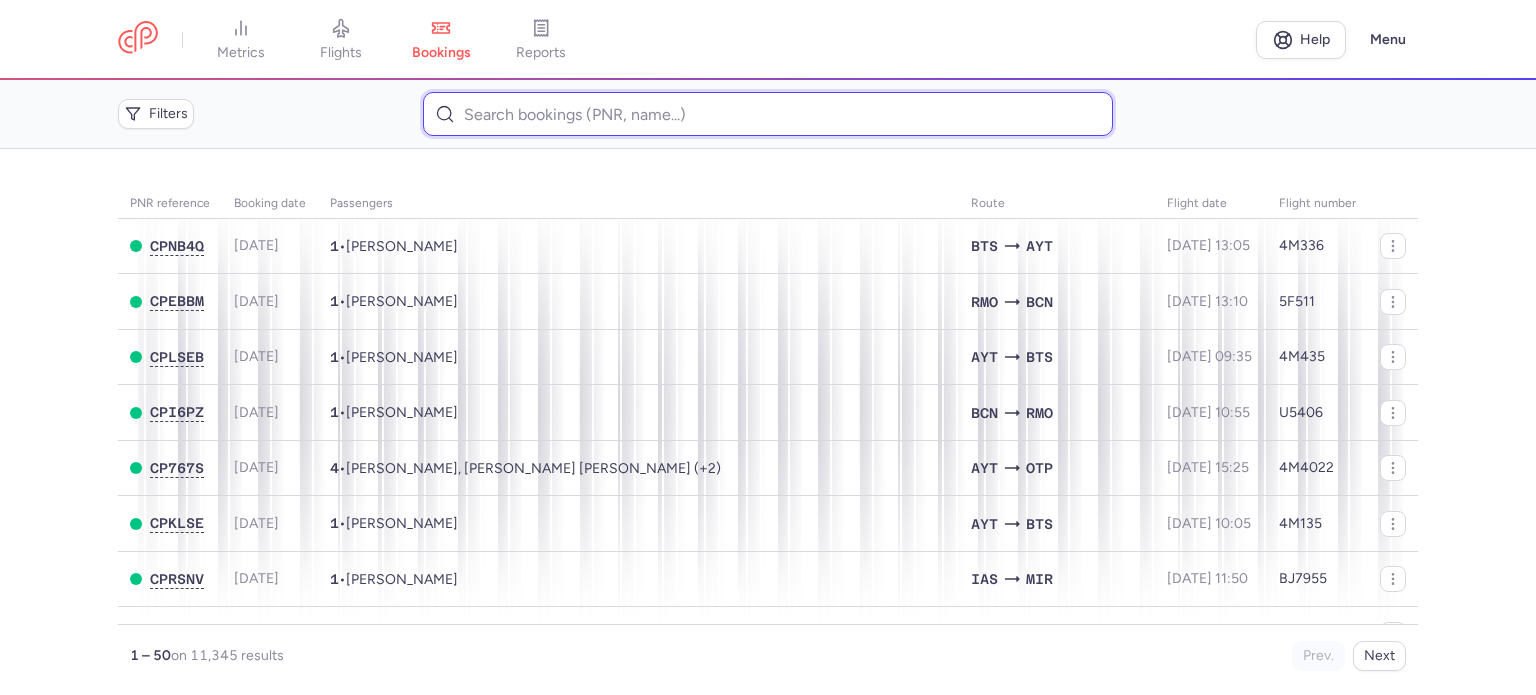 click at bounding box center (767, 114) 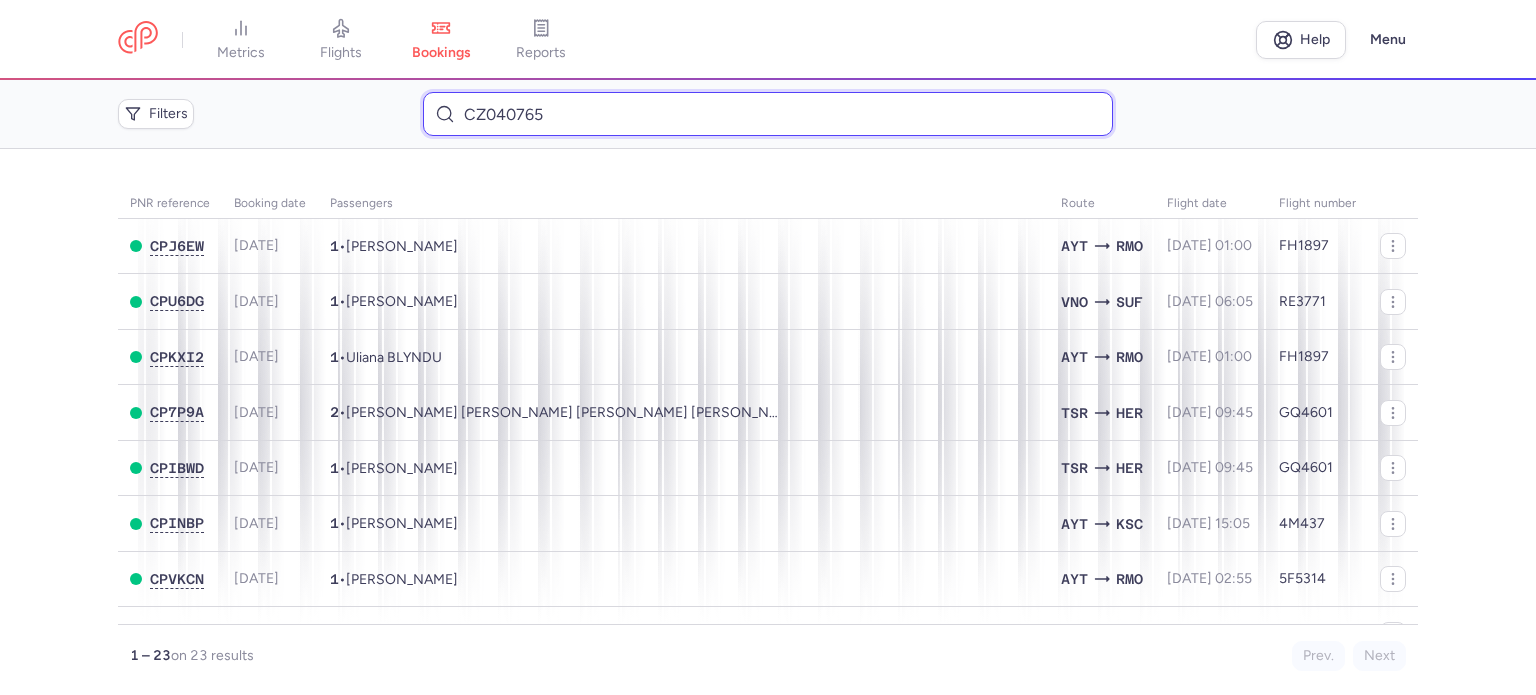 drag, startPoint x: 564, startPoint y: 109, endPoint x: 473, endPoint y: 83, distance: 94.641426 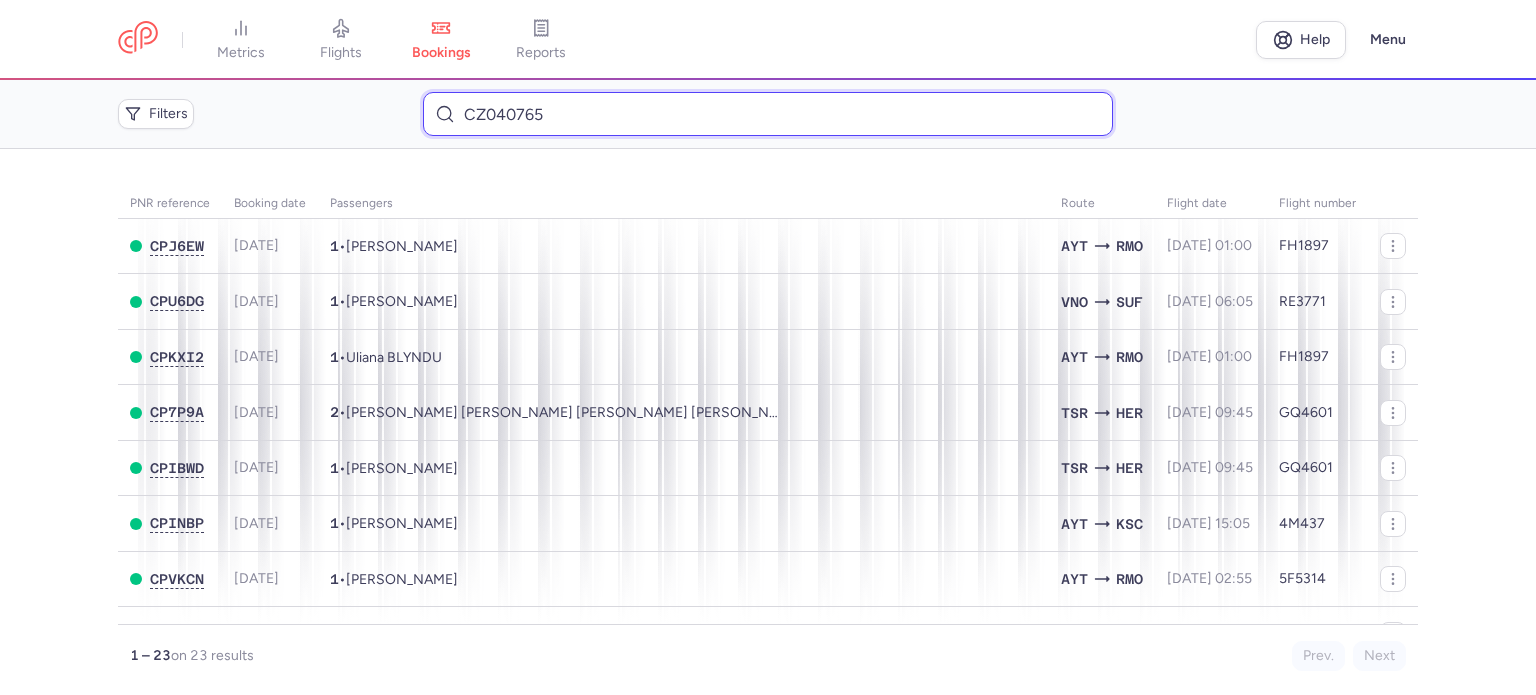 paste on "[PERSON_NAME]" 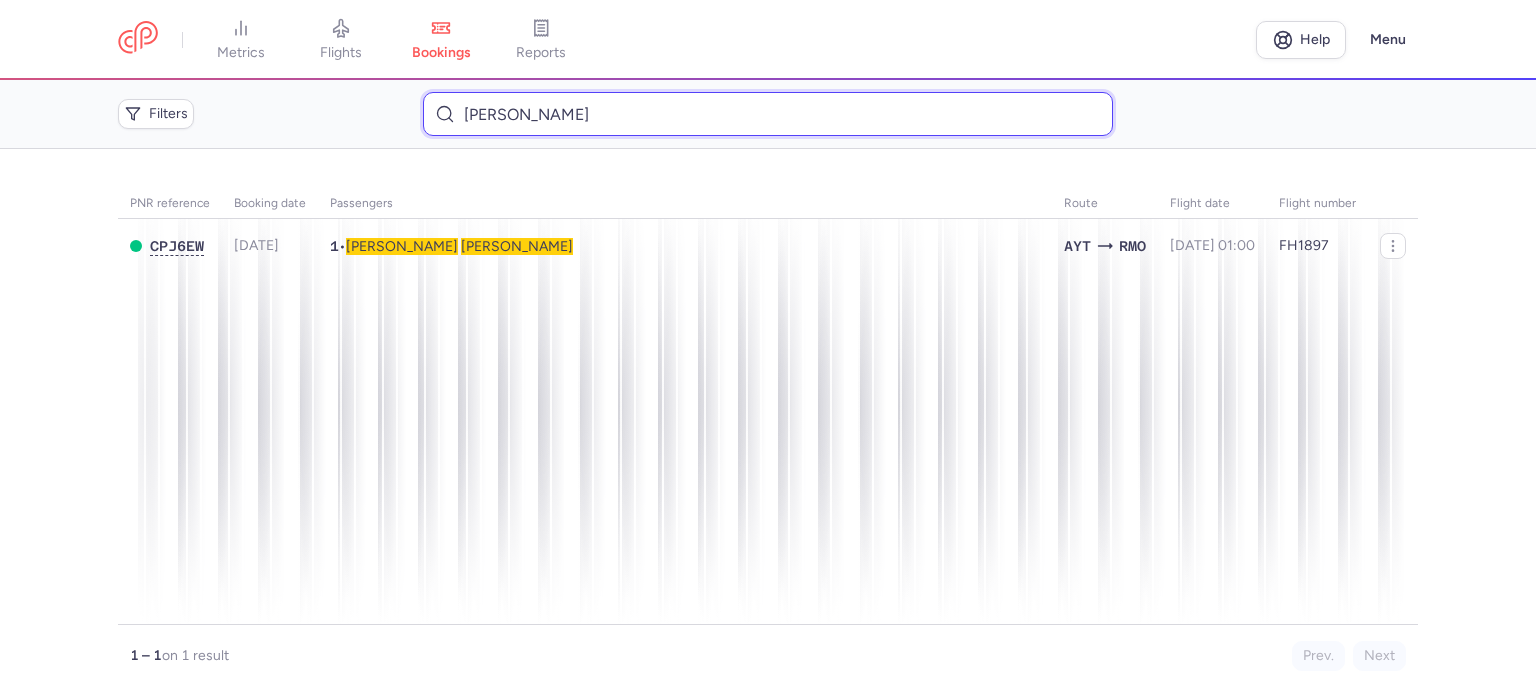 type on "[PERSON_NAME]" 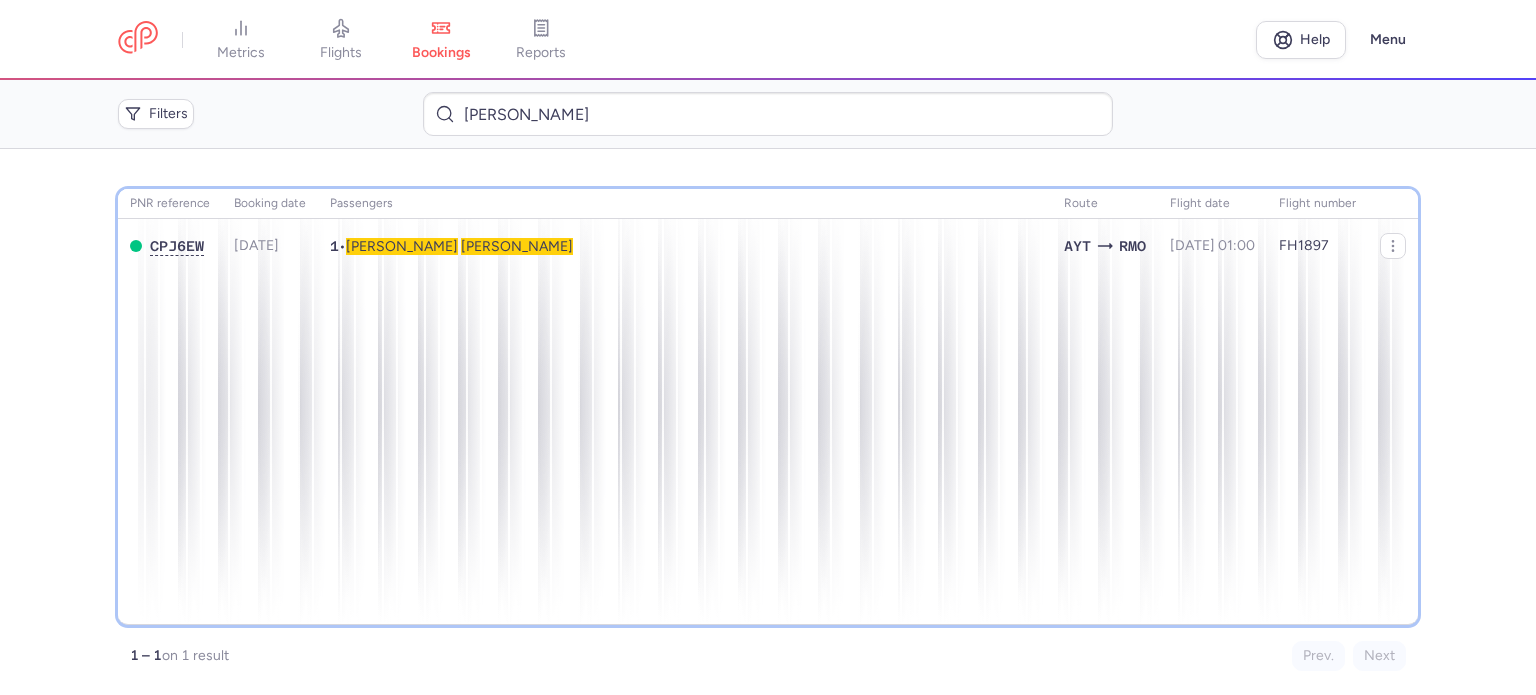 click on "Passengers" 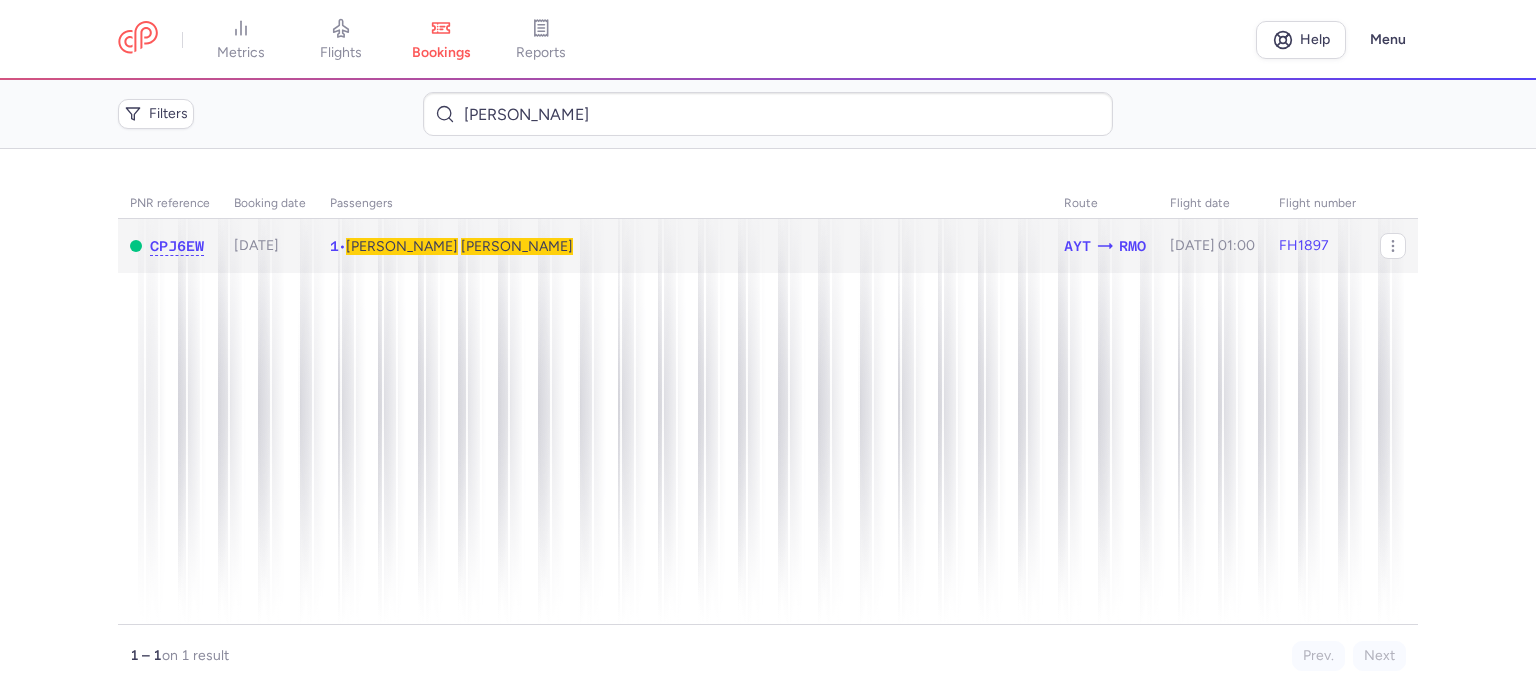 click on "[PERSON_NAME]" at bounding box center (517, 246) 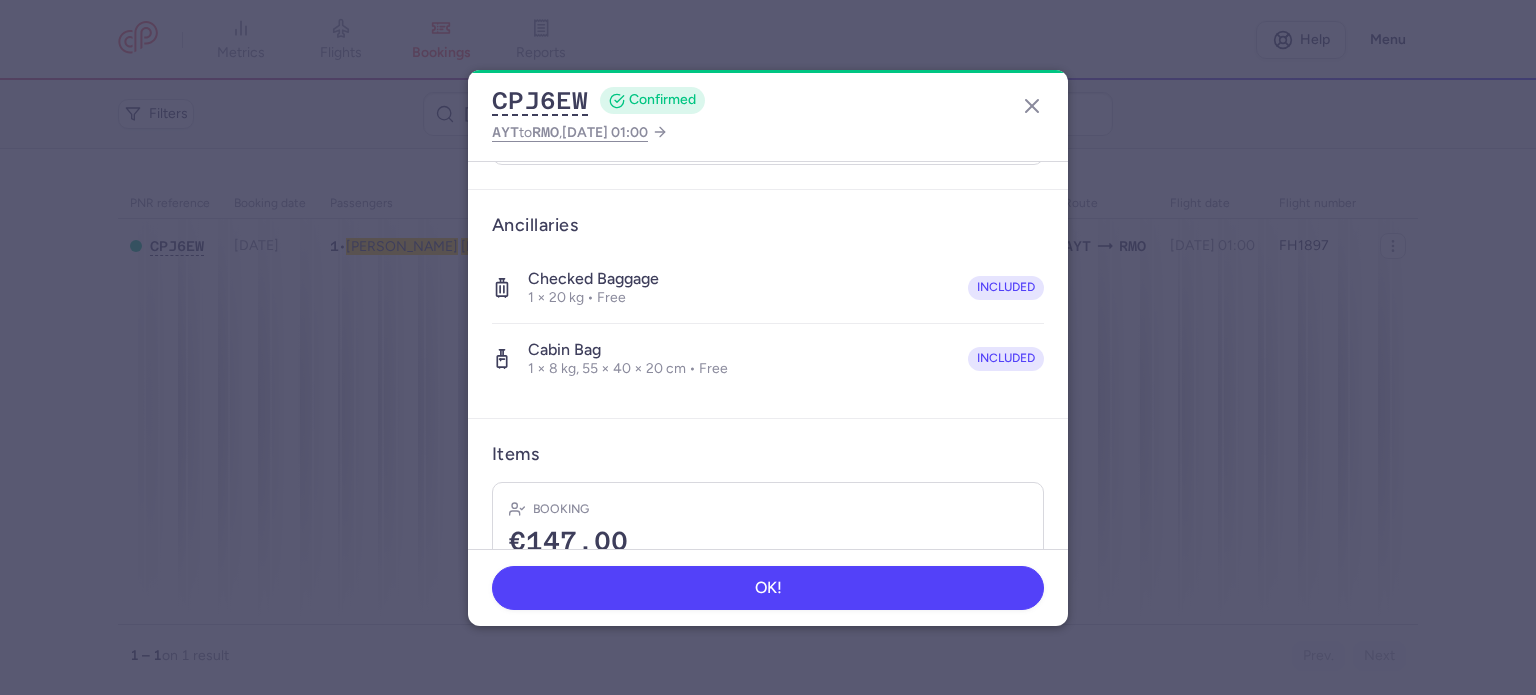 scroll, scrollTop: 423, scrollLeft: 0, axis: vertical 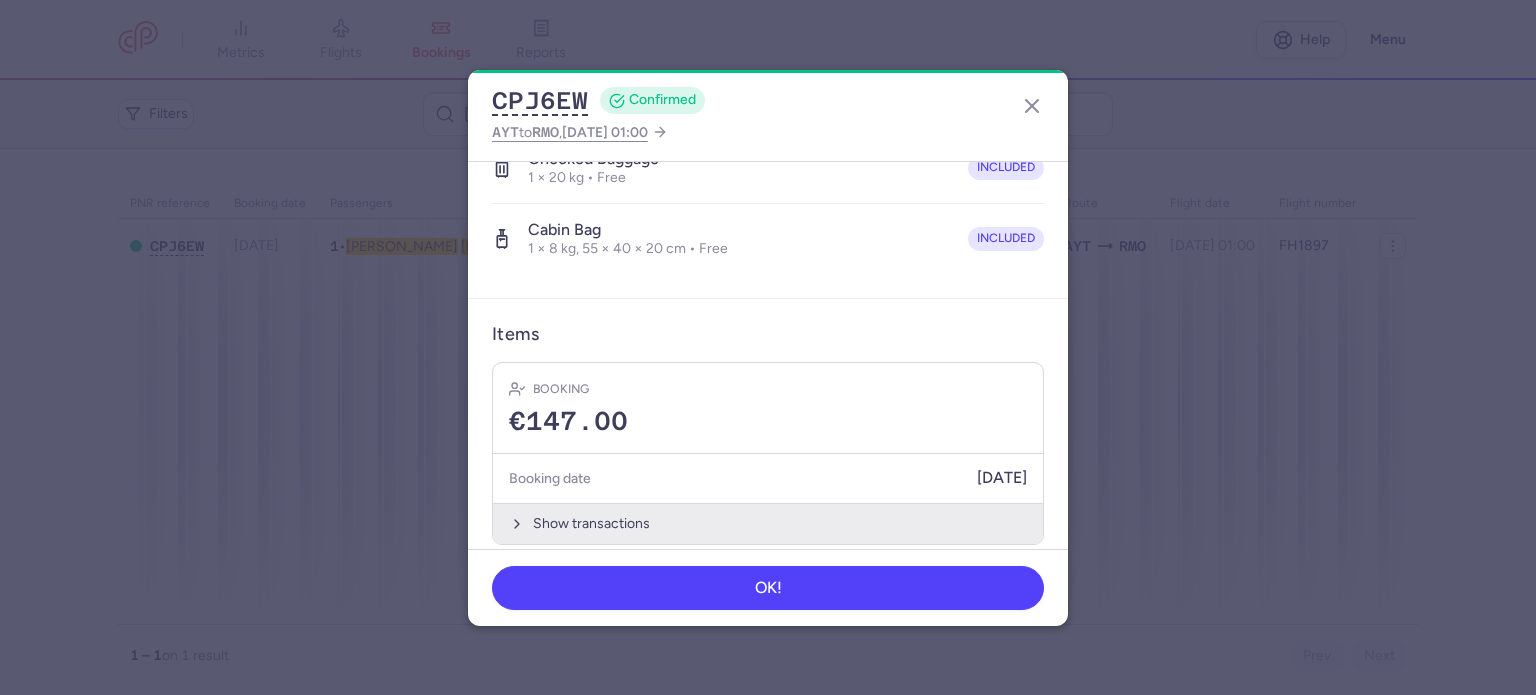 click on "Show transactions" at bounding box center [768, 523] 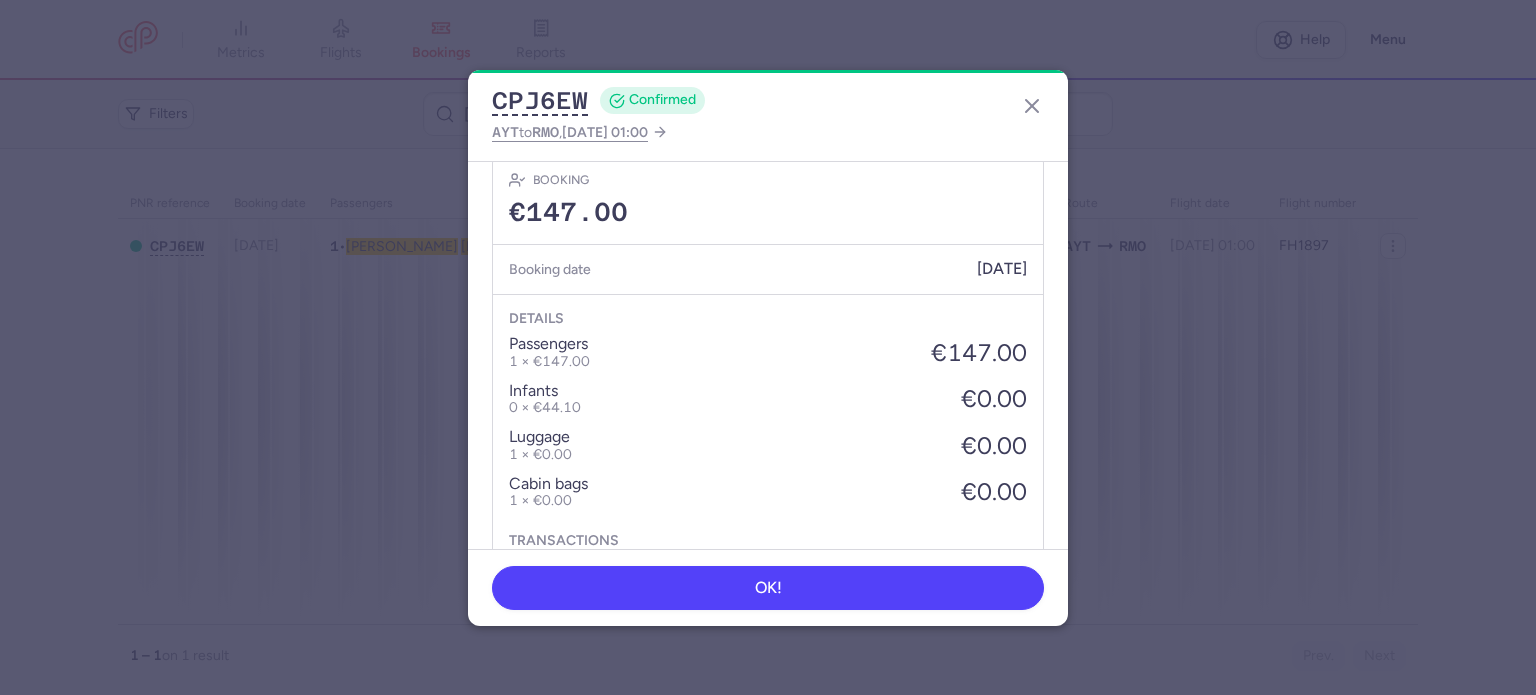 scroll, scrollTop: 739, scrollLeft: 0, axis: vertical 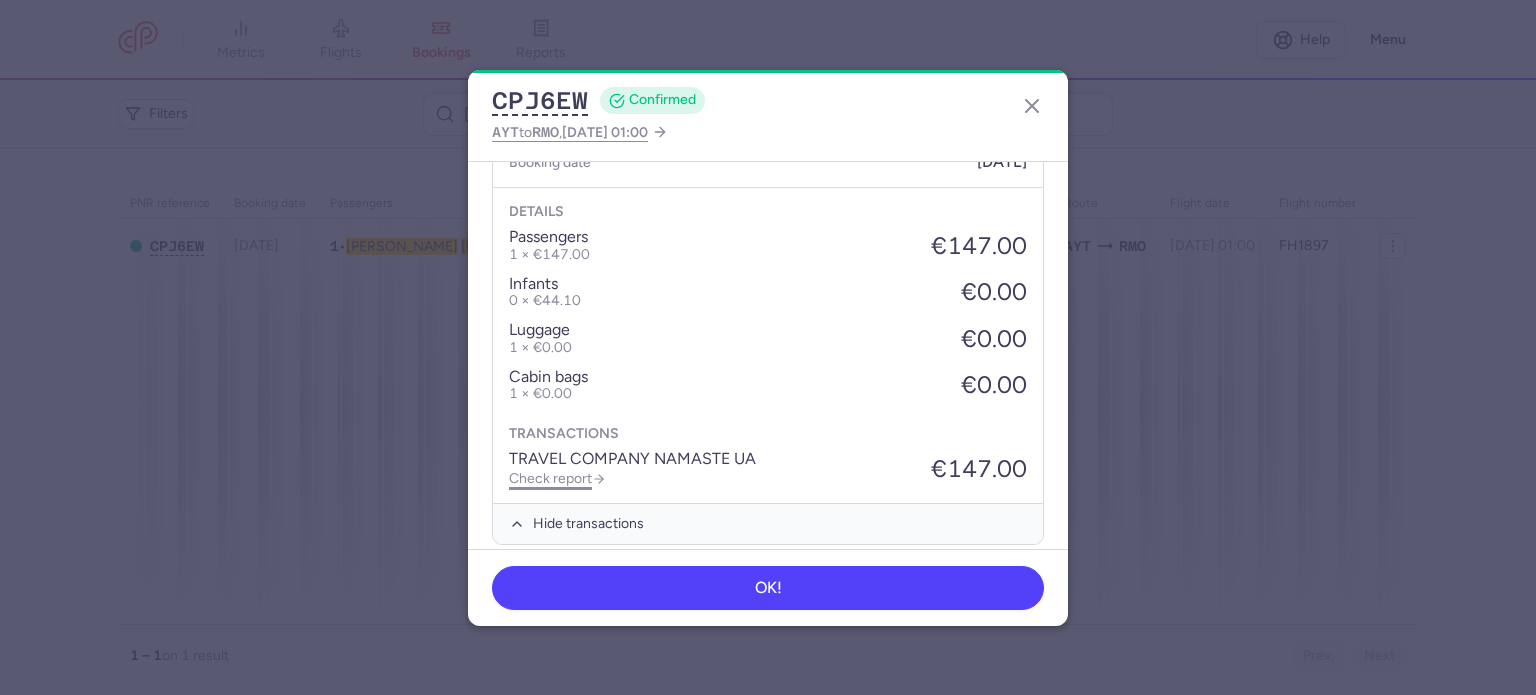 click on "Check report" 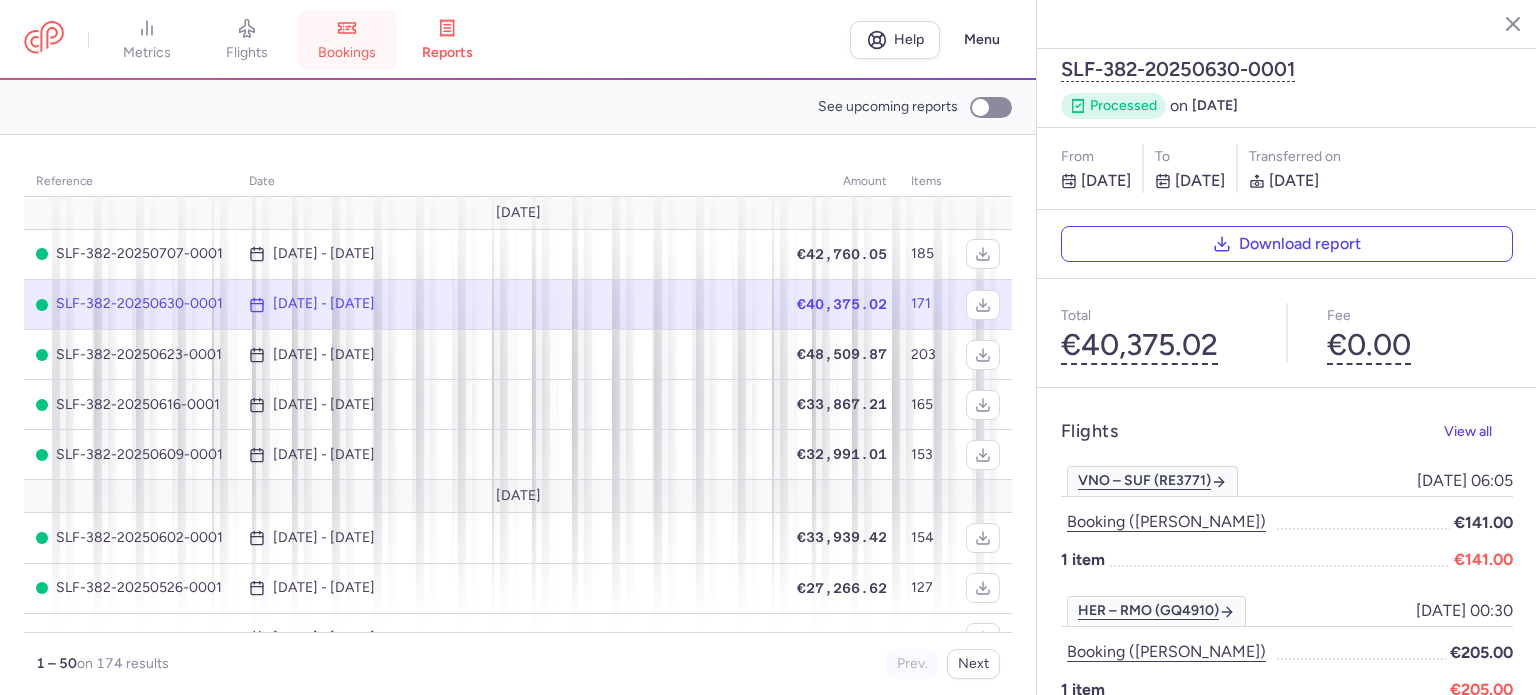 click on "bookings" at bounding box center (347, 40) 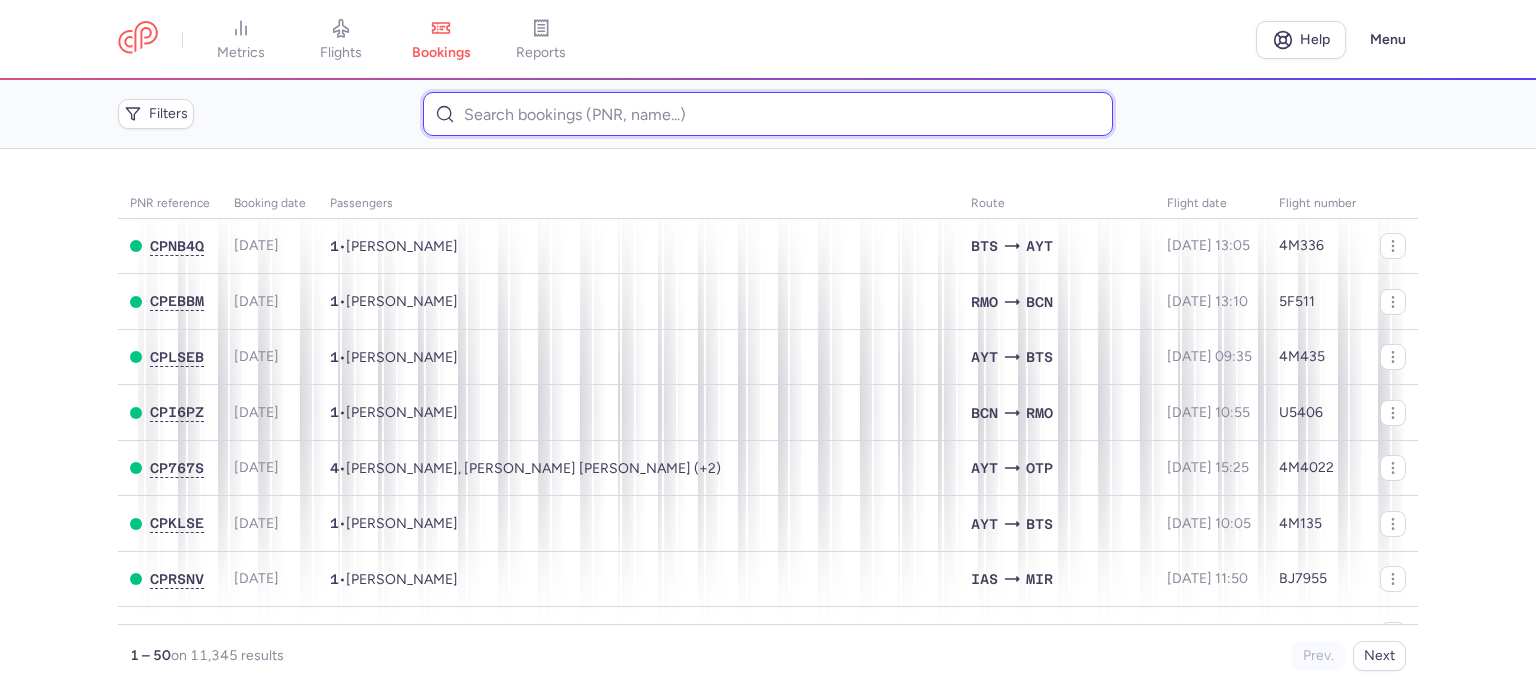 click at bounding box center [767, 114] 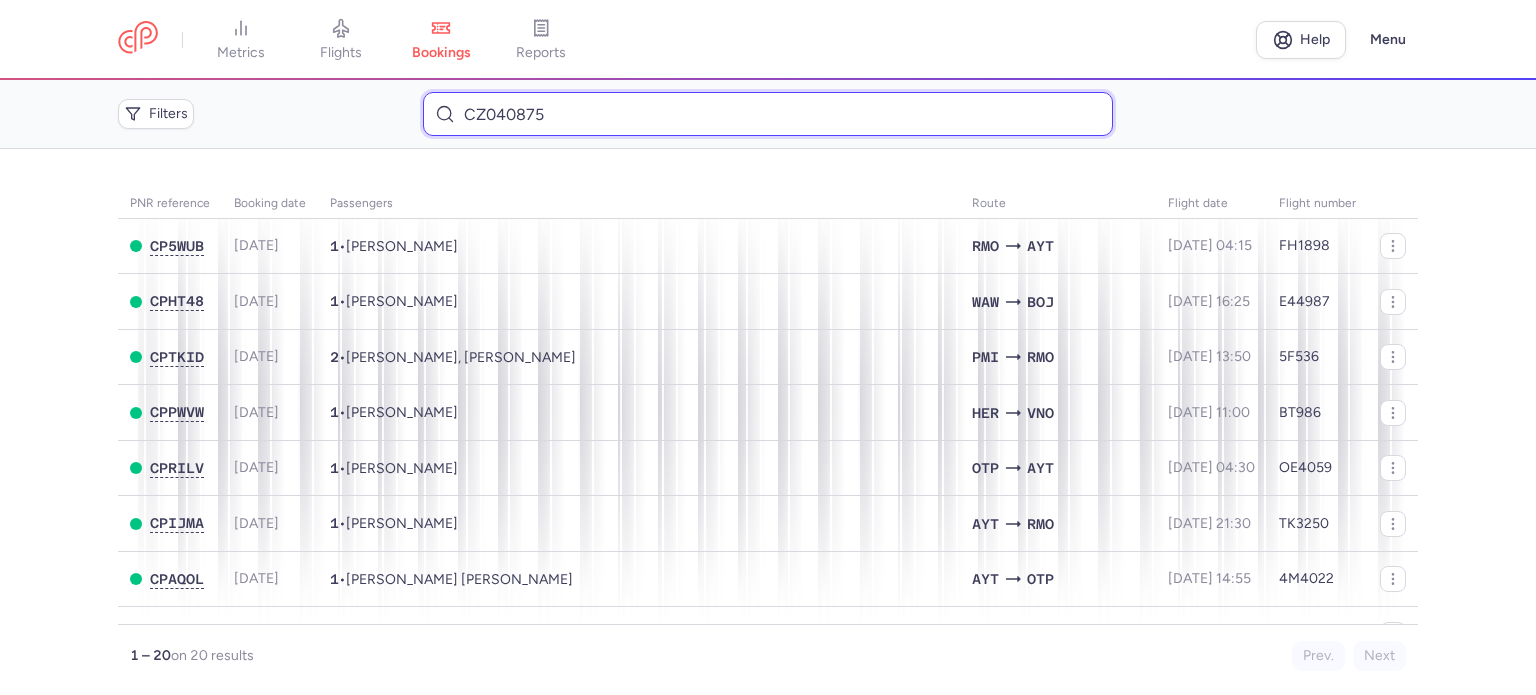 drag, startPoint x: 553, startPoint y: 111, endPoint x: 494, endPoint y: 123, distance: 60.207973 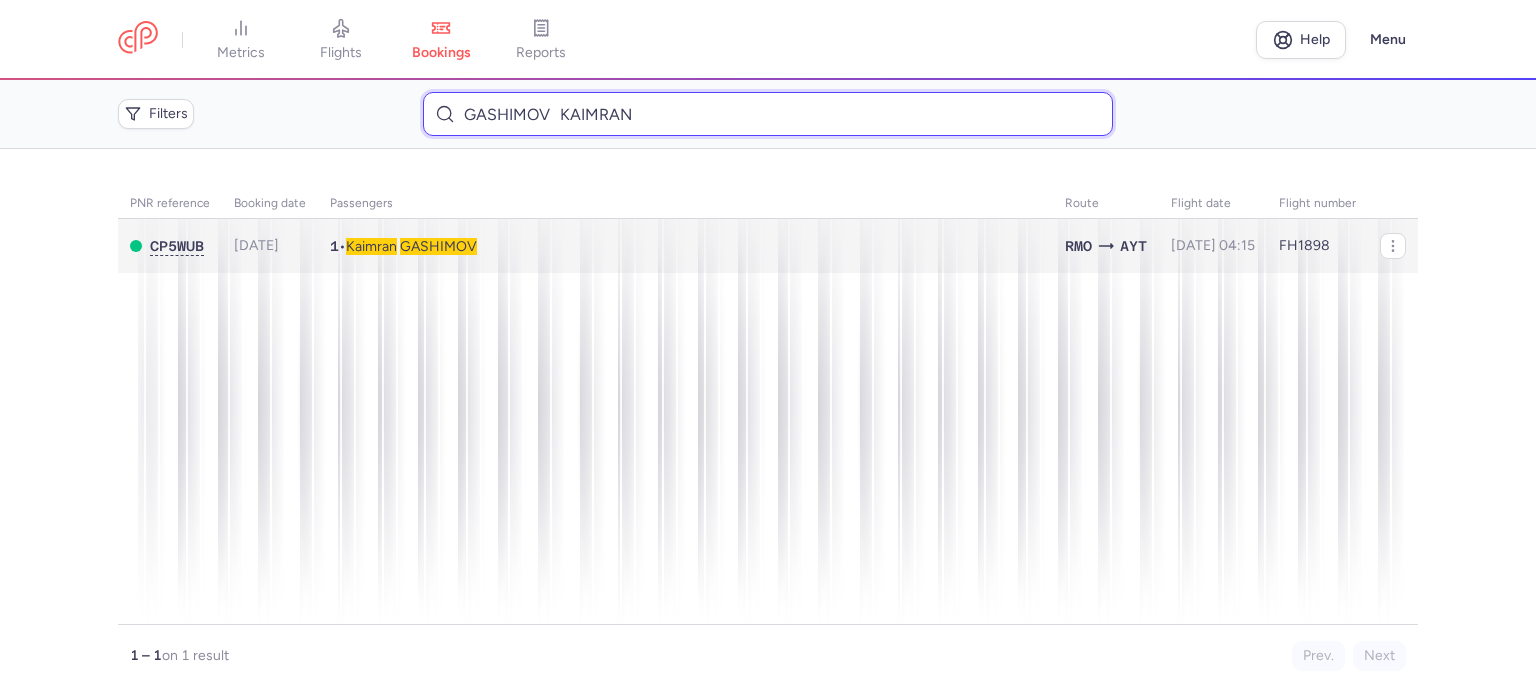 type on "GASHIMOV 	KAIMRAN" 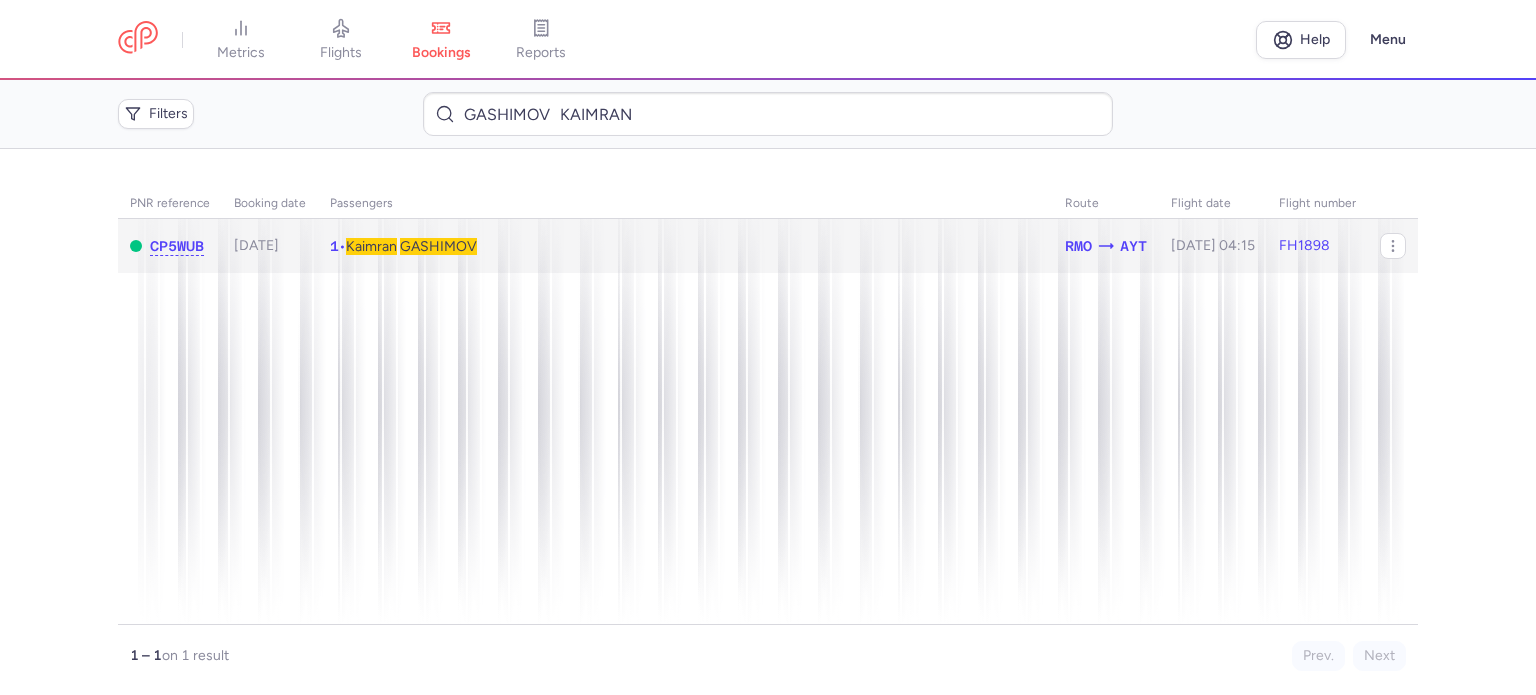 click on "GASHIMOV" at bounding box center [438, 246] 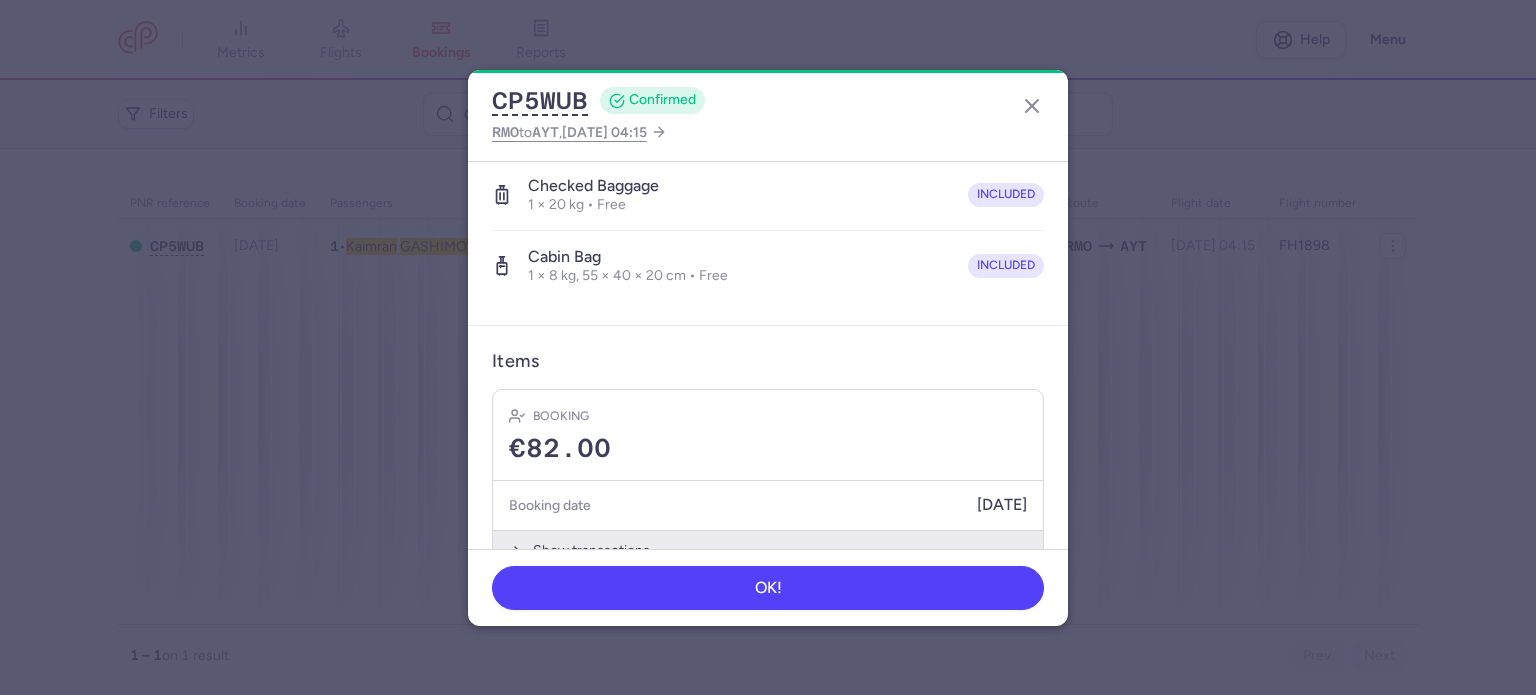 scroll, scrollTop: 423, scrollLeft: 0, axis: vertical 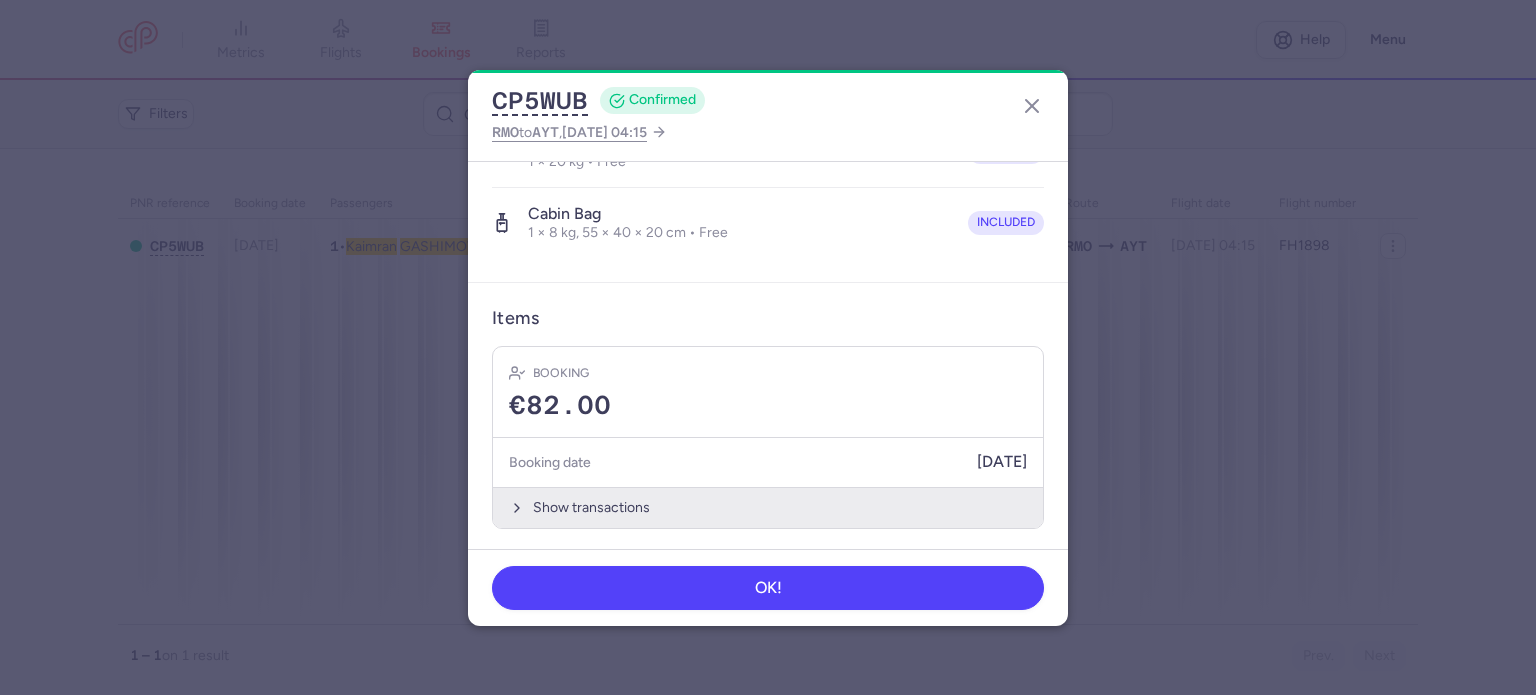 click on "Show transactions" at bounding box center (768, 507) 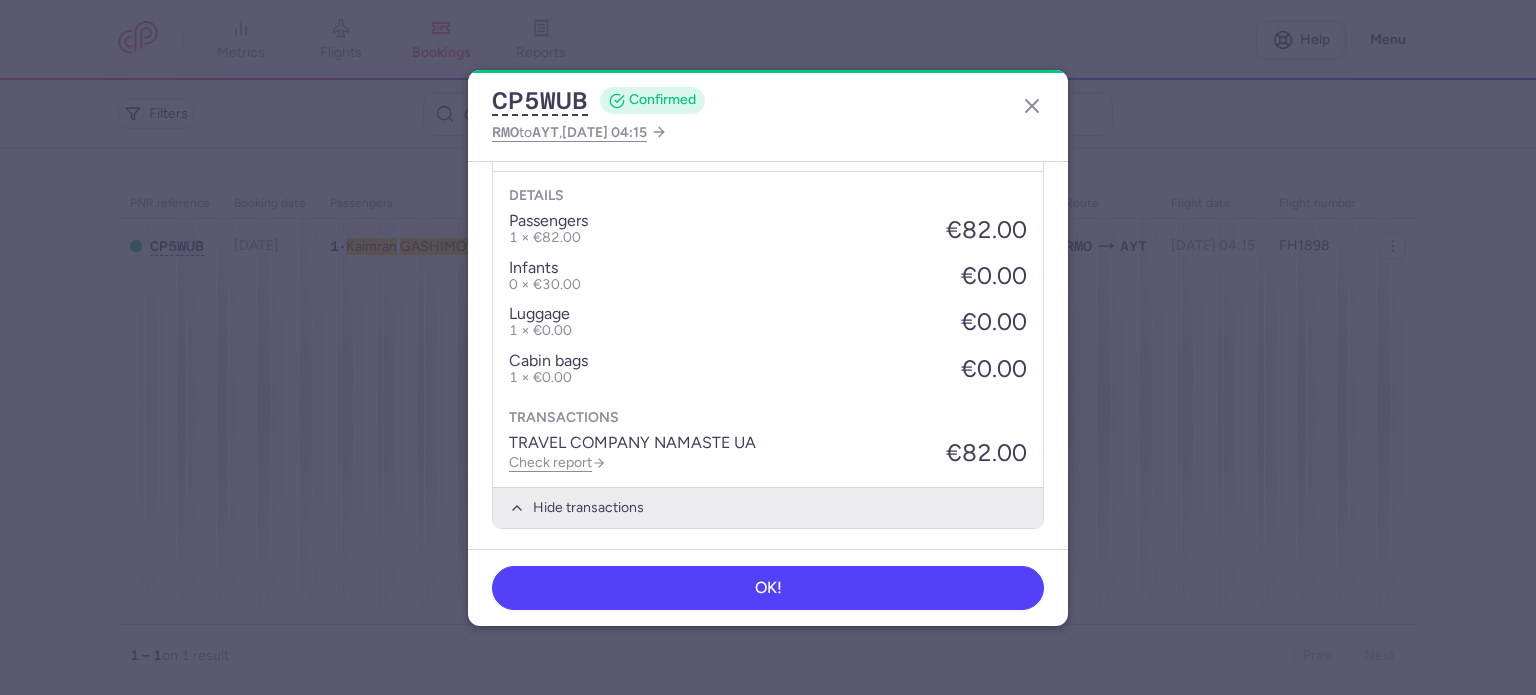 click on "Hide transactions" at bounding box center [768, 507] 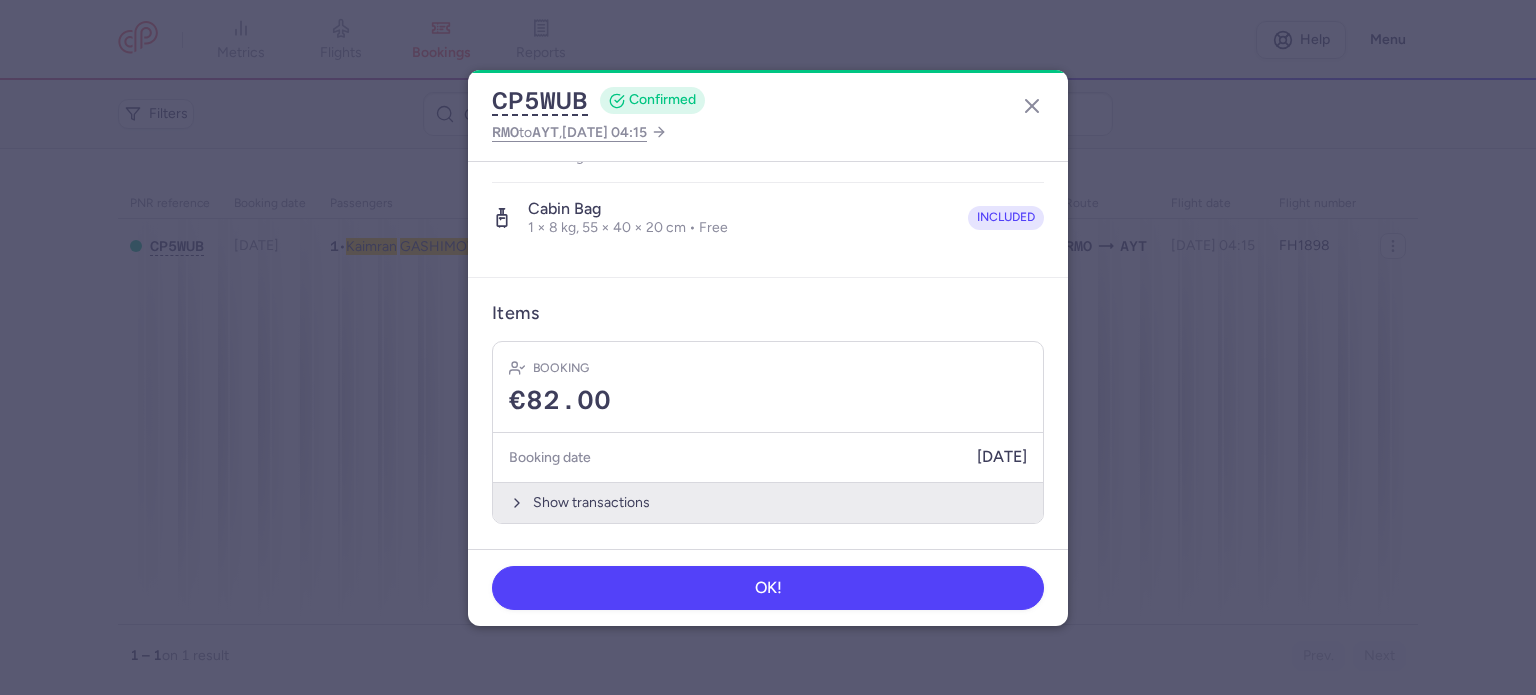 scroll, scrollTop: 423, scrollLeft: 0, axis: vertical 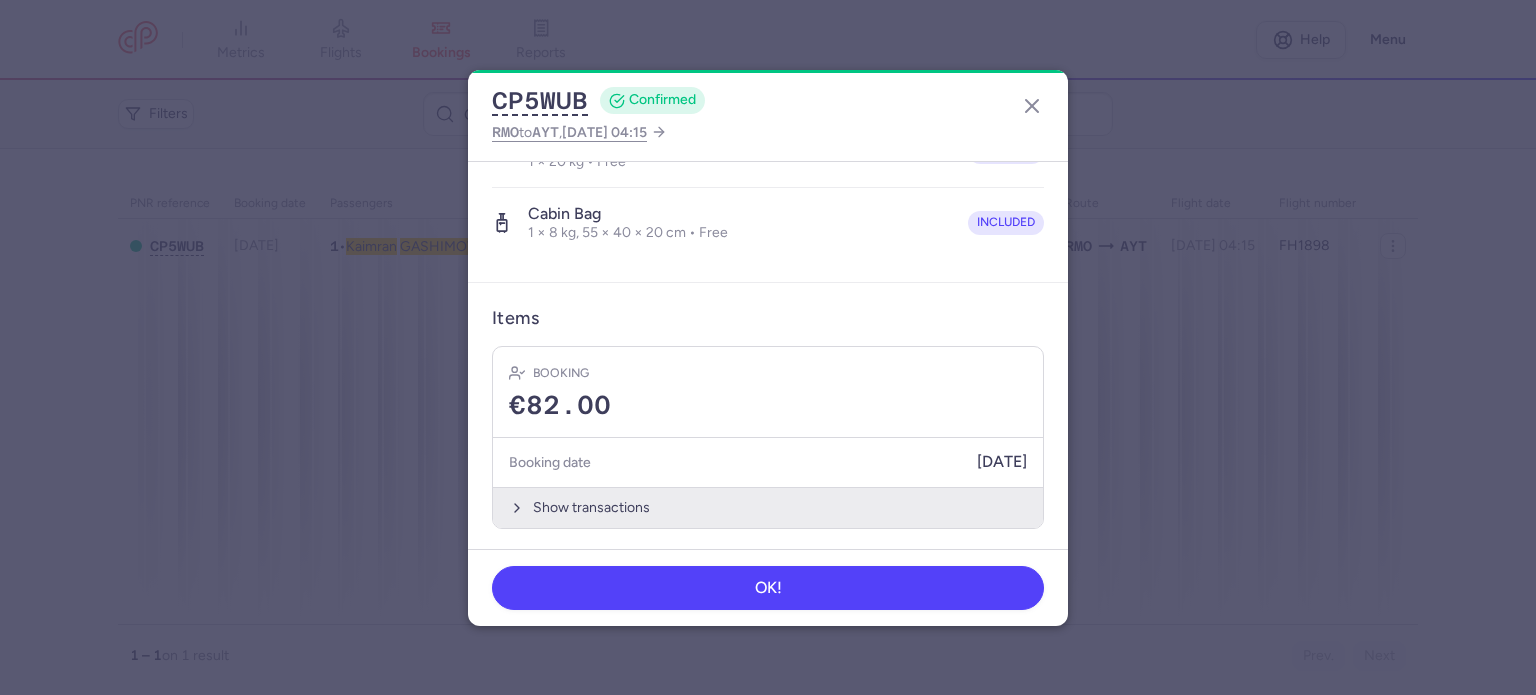 click on "Show transactions" at bounding box center (768, 507) 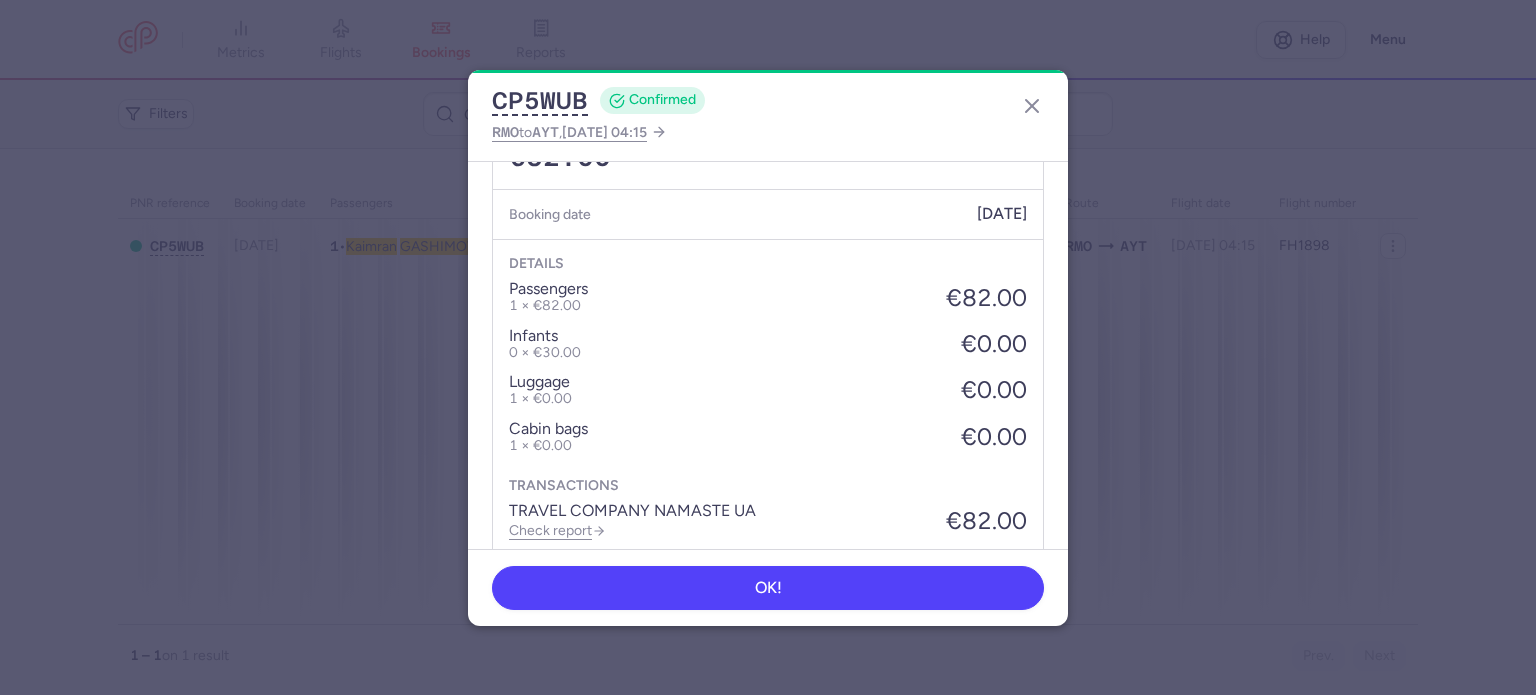 scroll, scrollTop: 739, scrollLeft: 0, axis: vertical 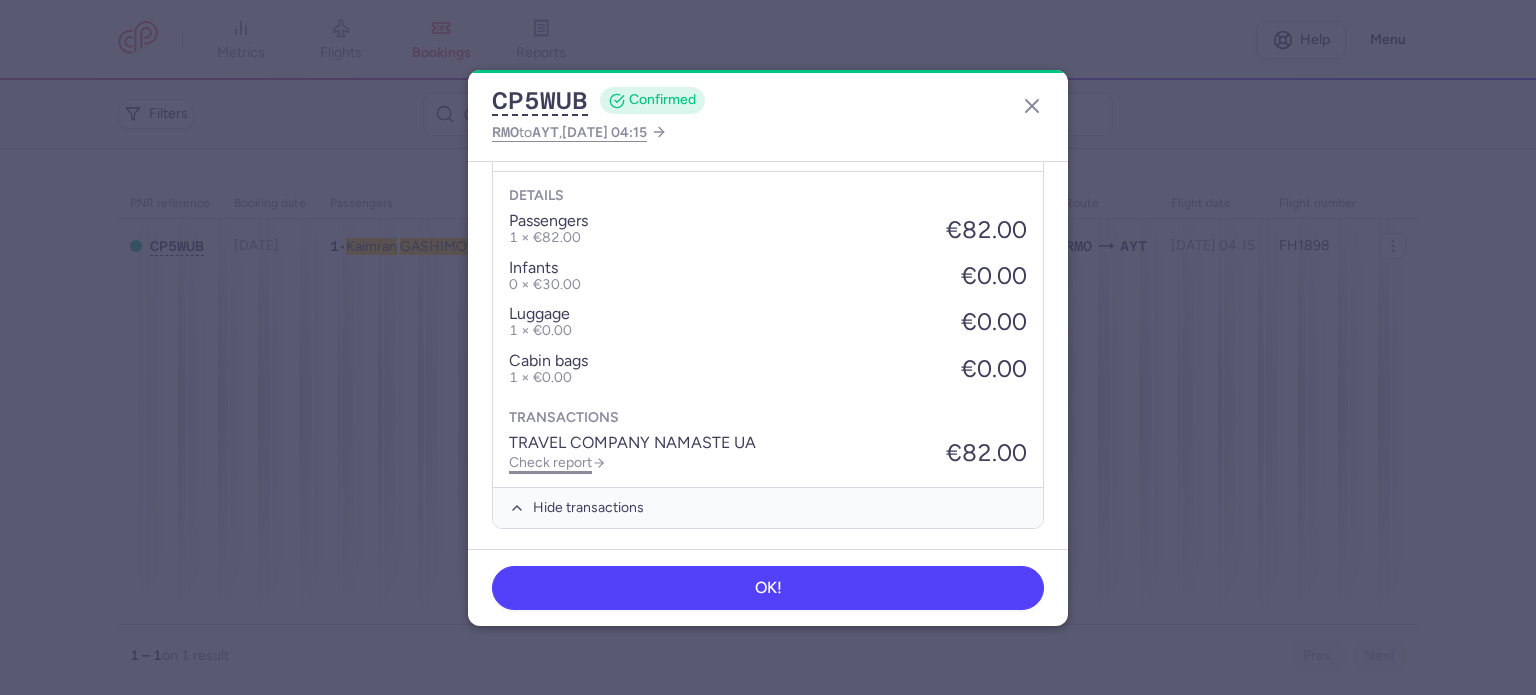 click on "Check report" 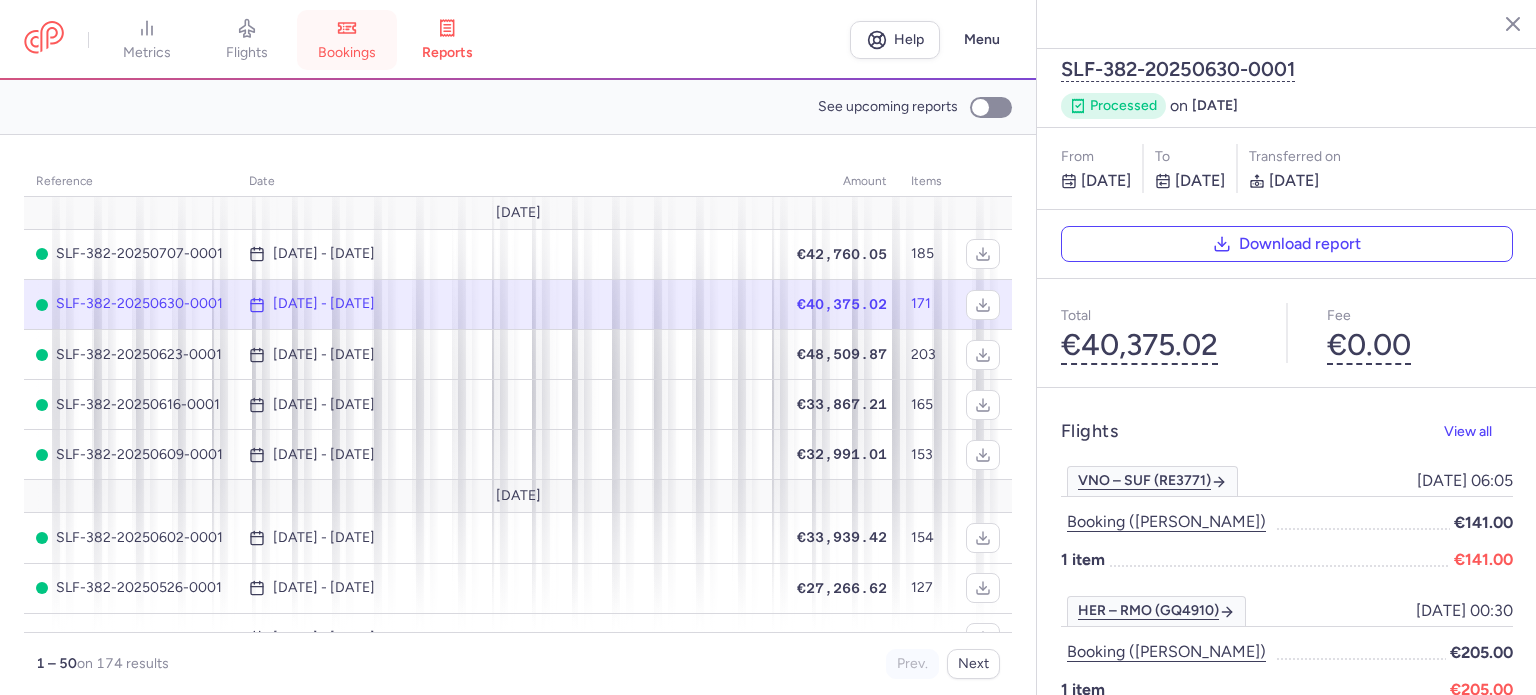 click on "bookings" at bounding box center (347, 40) 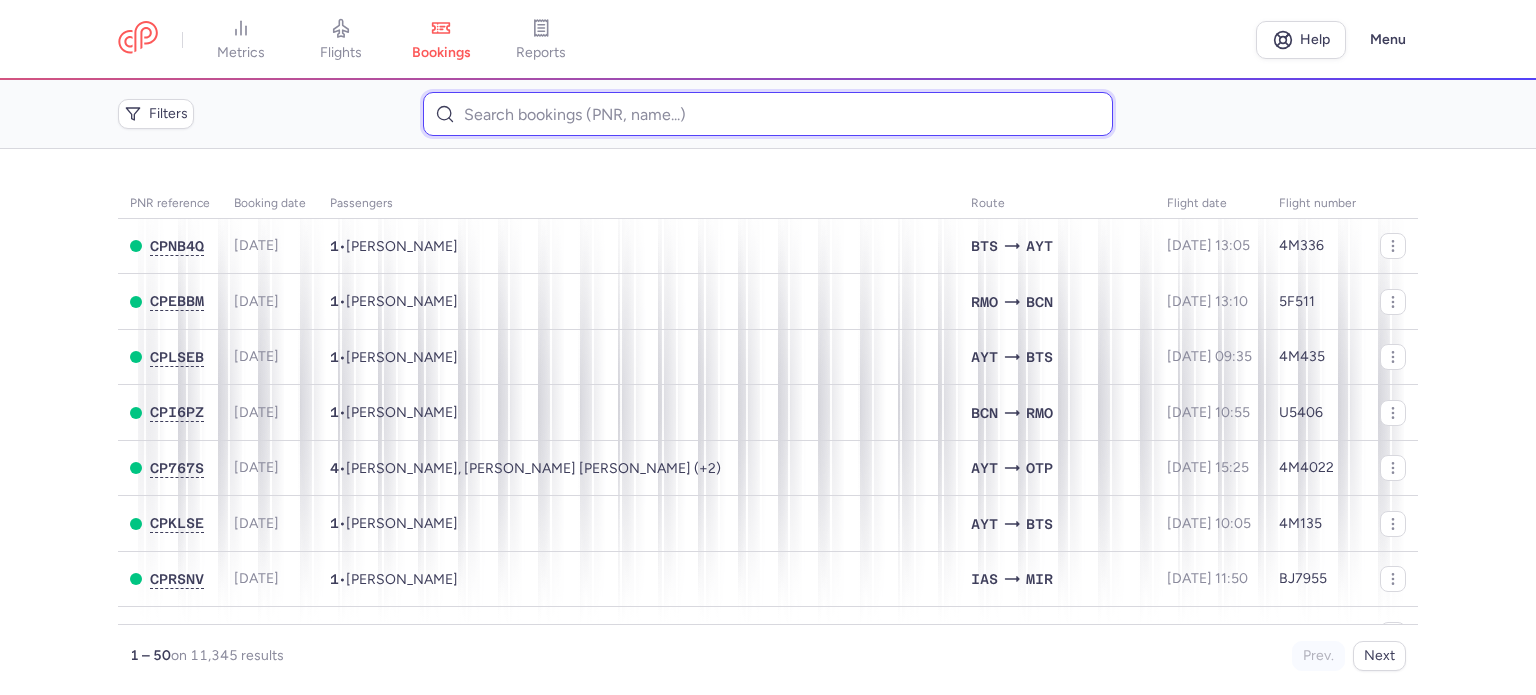 click at bounding box center (767, 114) 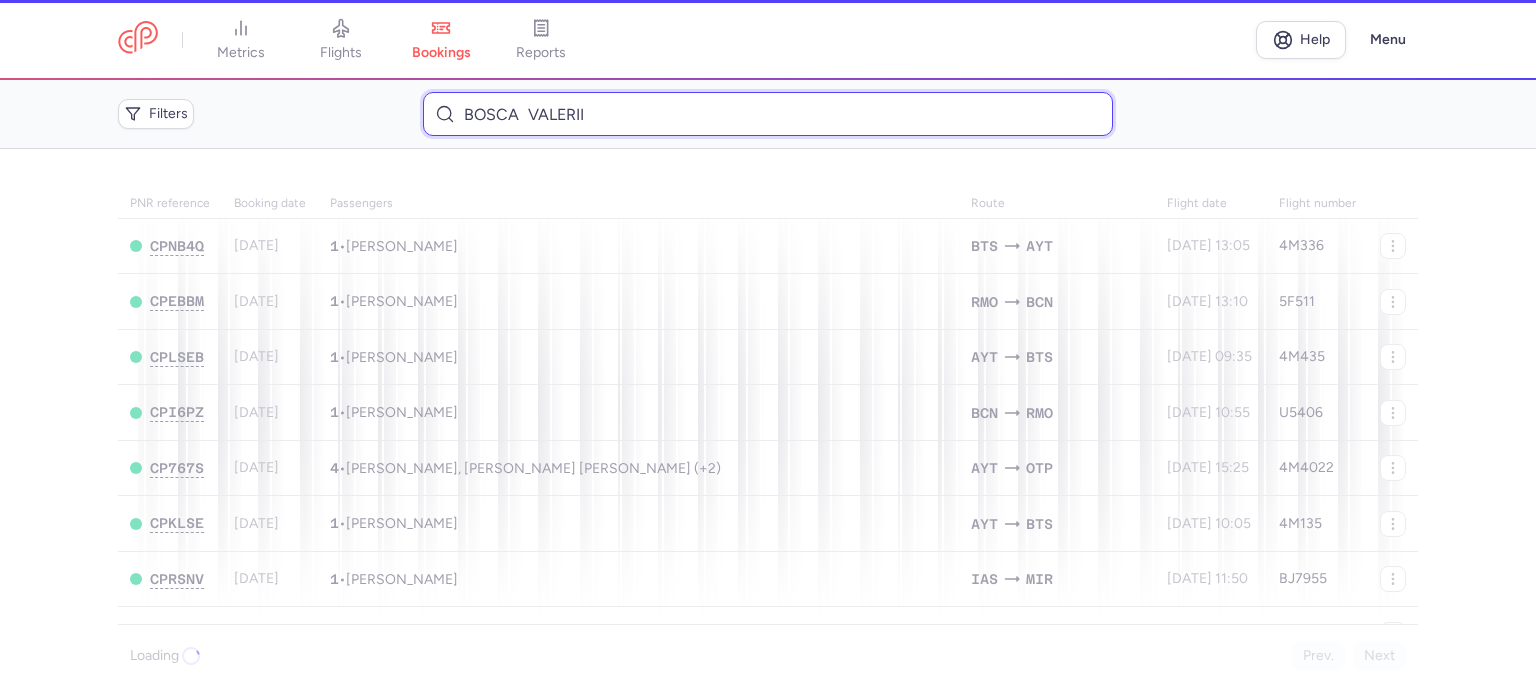 type on "BOSCA 	VALERII" 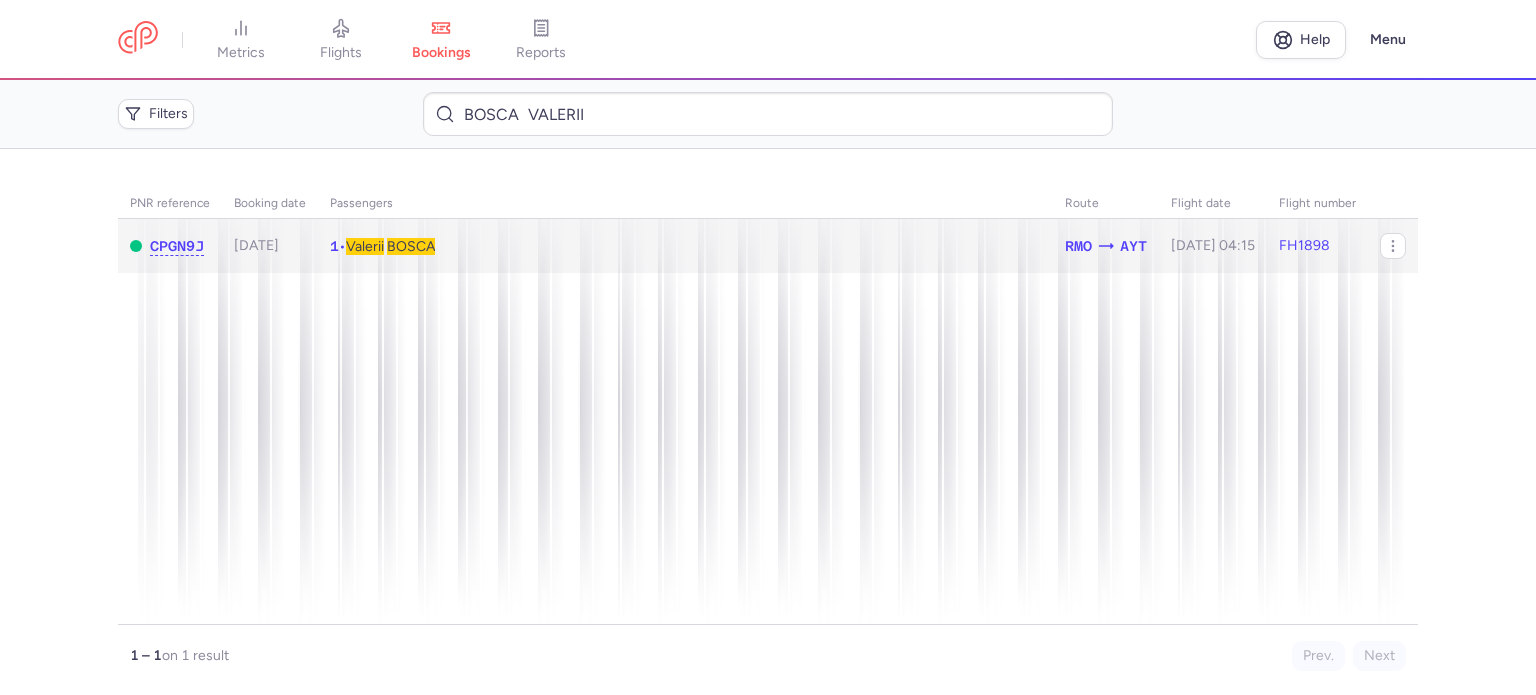 click on "1  •  [PERSON_NAME]" 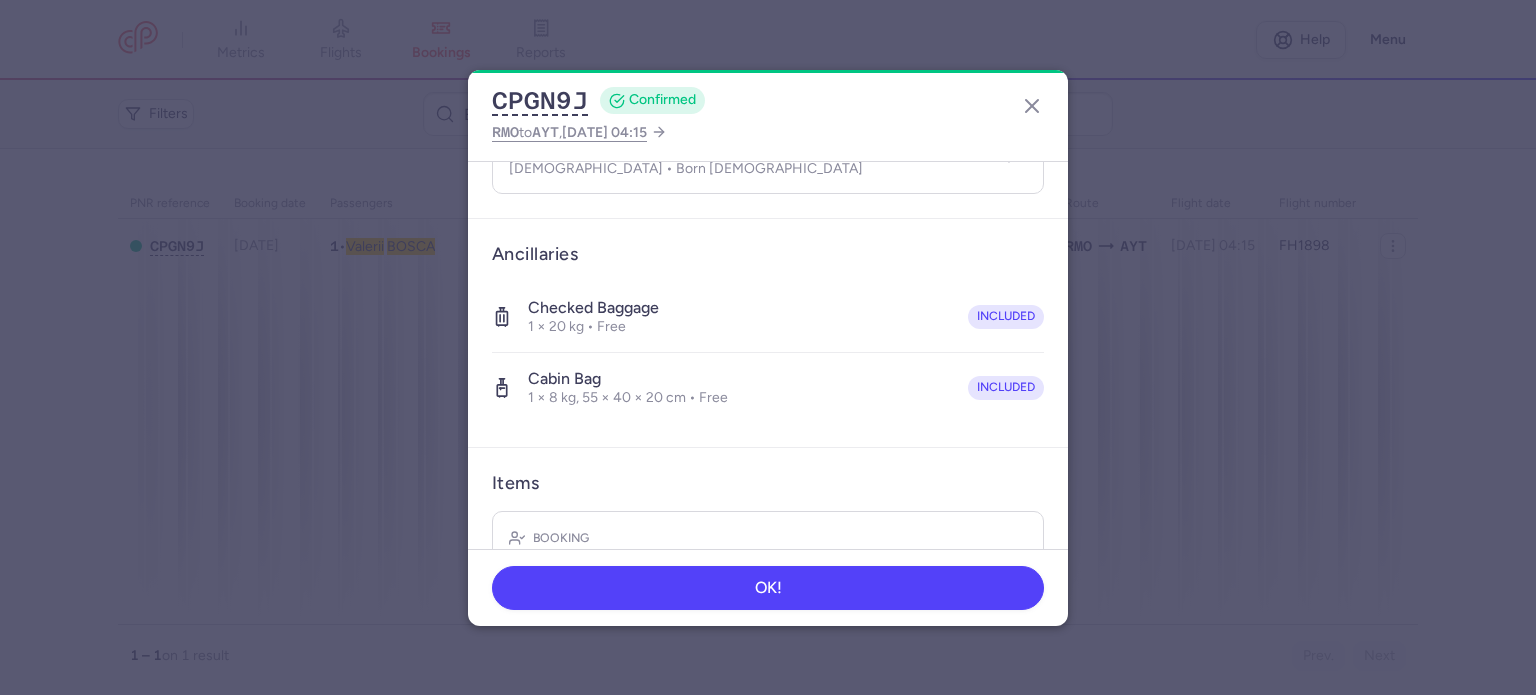 scroll, scrollTop: 423, scrollLeft: 0, axis: vertical 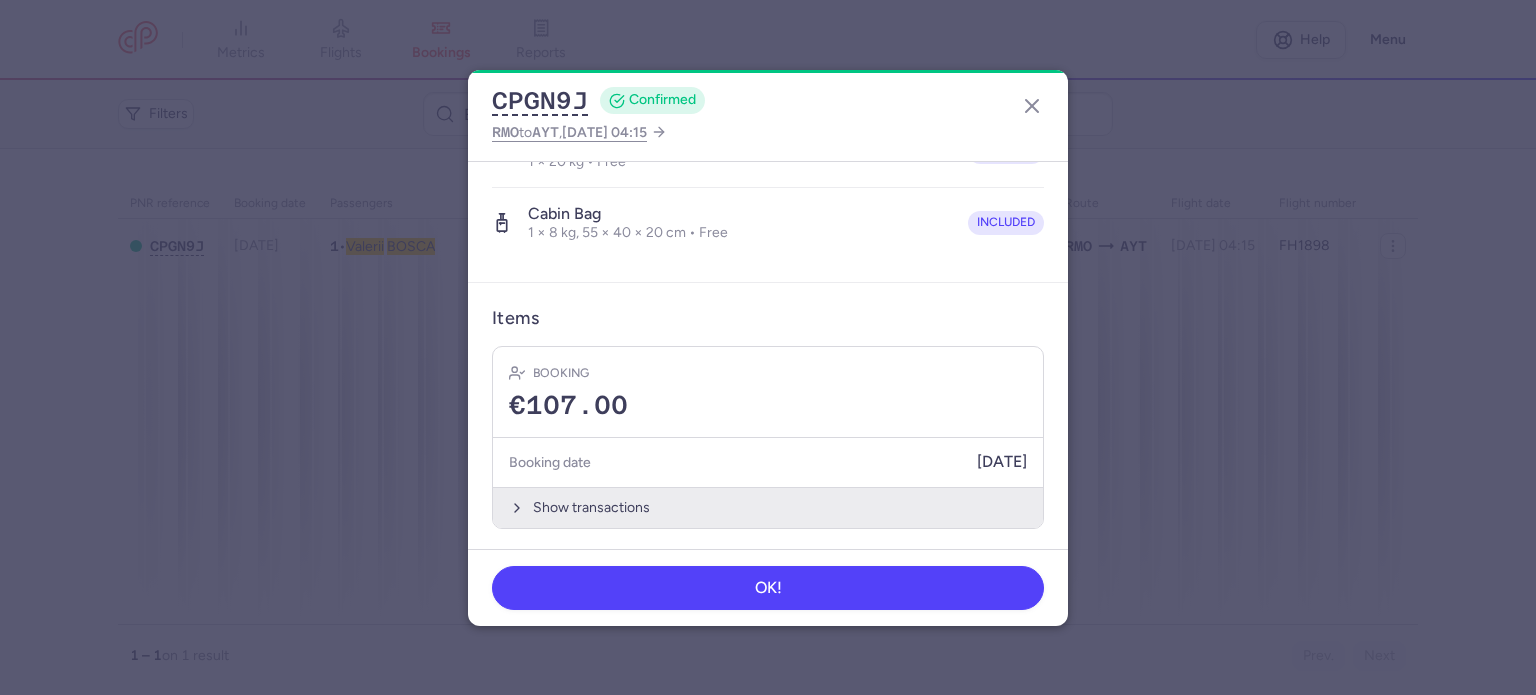 click on "Show transactions" at bounding box center [768, 507] 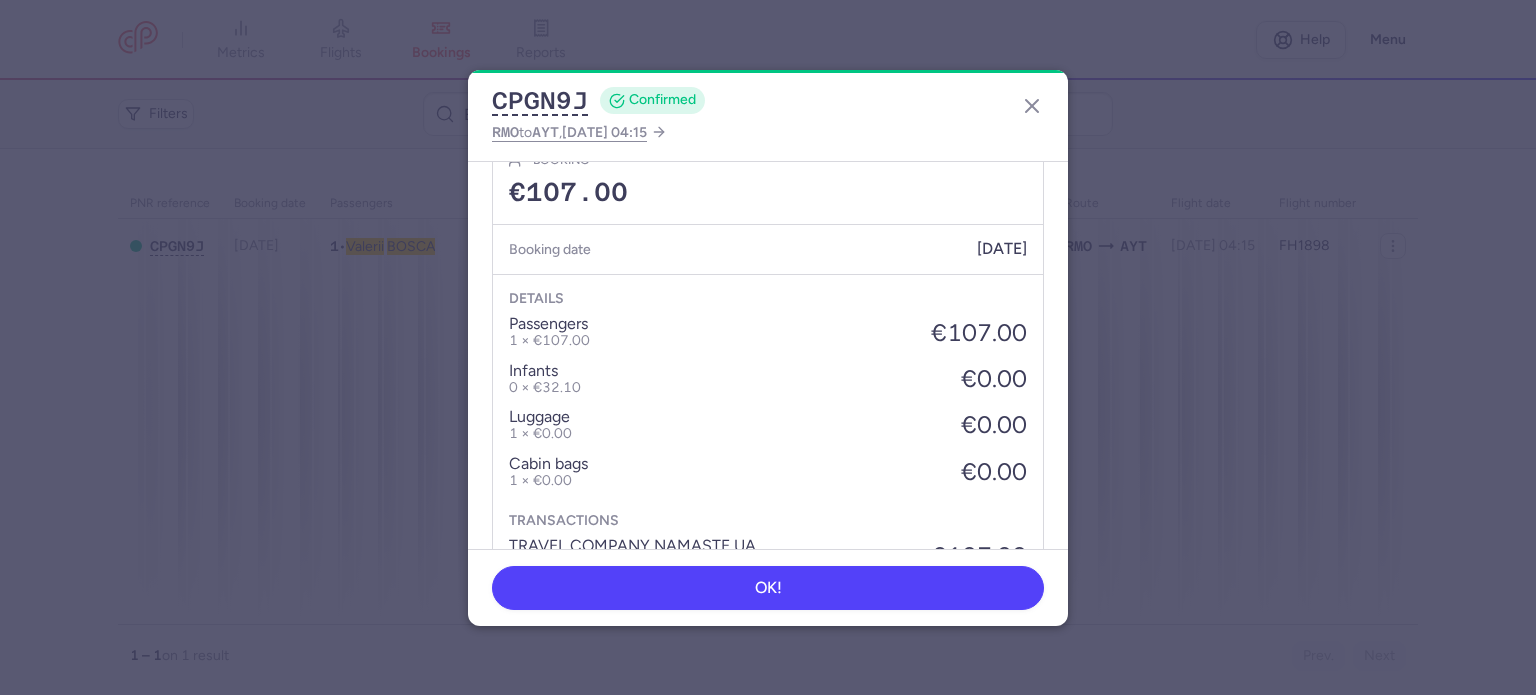 scroll, scrollTop: 739, scrollLeft: 0, axis: vertical 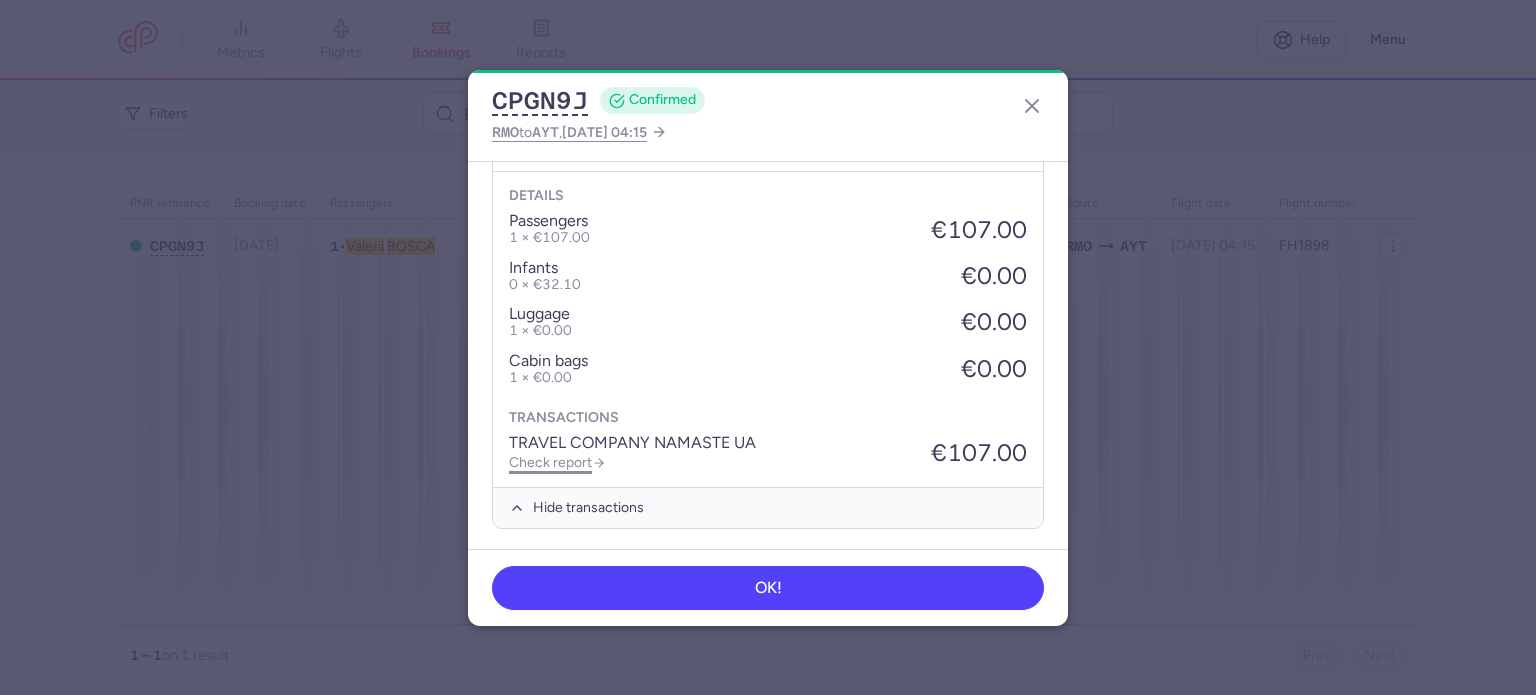 click on "Check report" 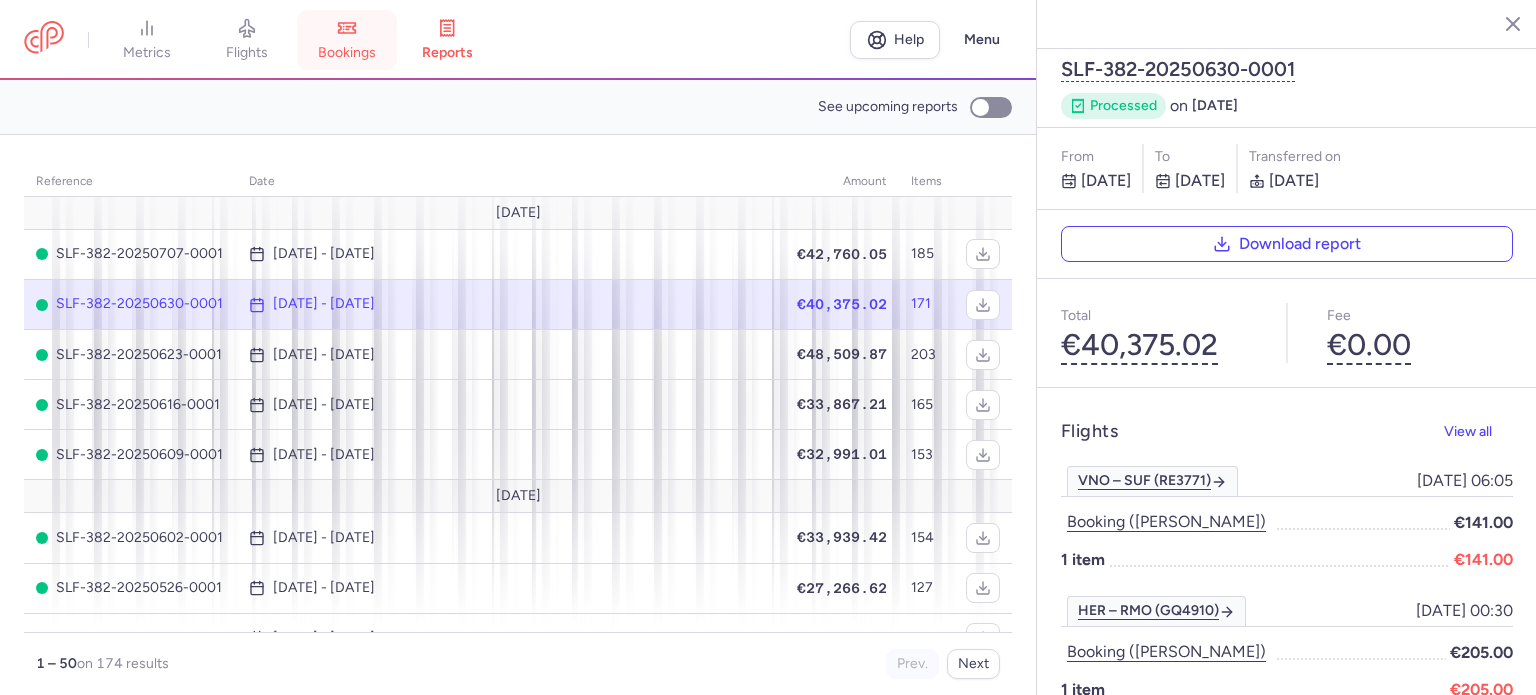 click on "bookings" at bounding box center [347, 40] 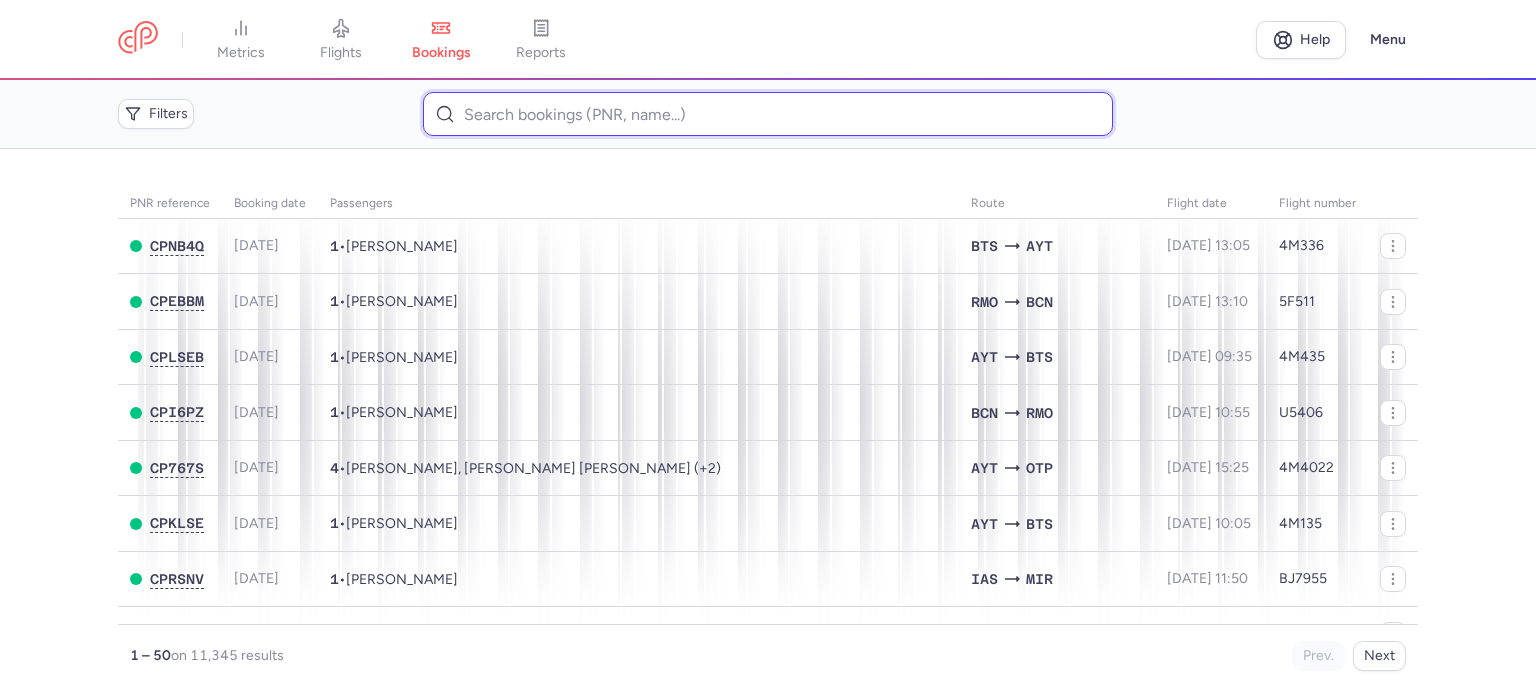 paste on "[PERSON_NAME]" 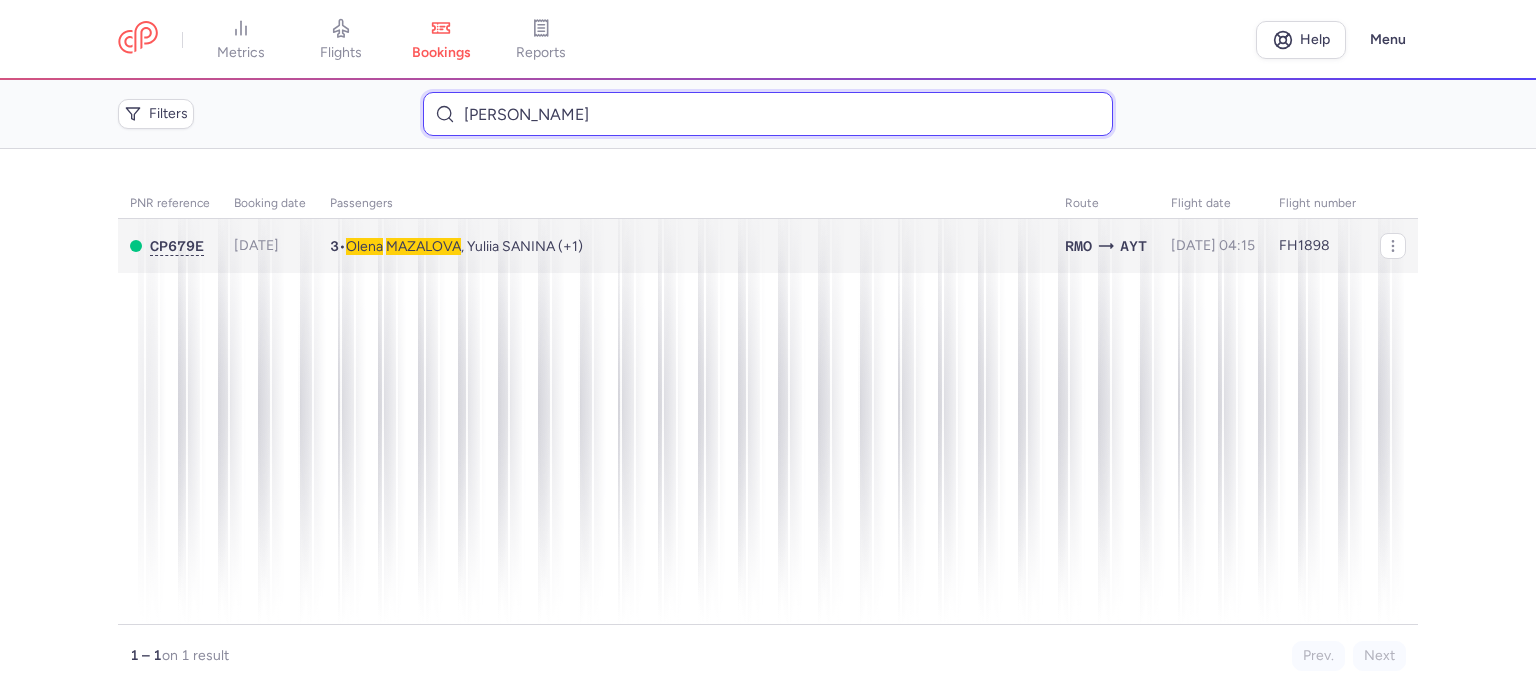type on "[PERSON_NAME]" 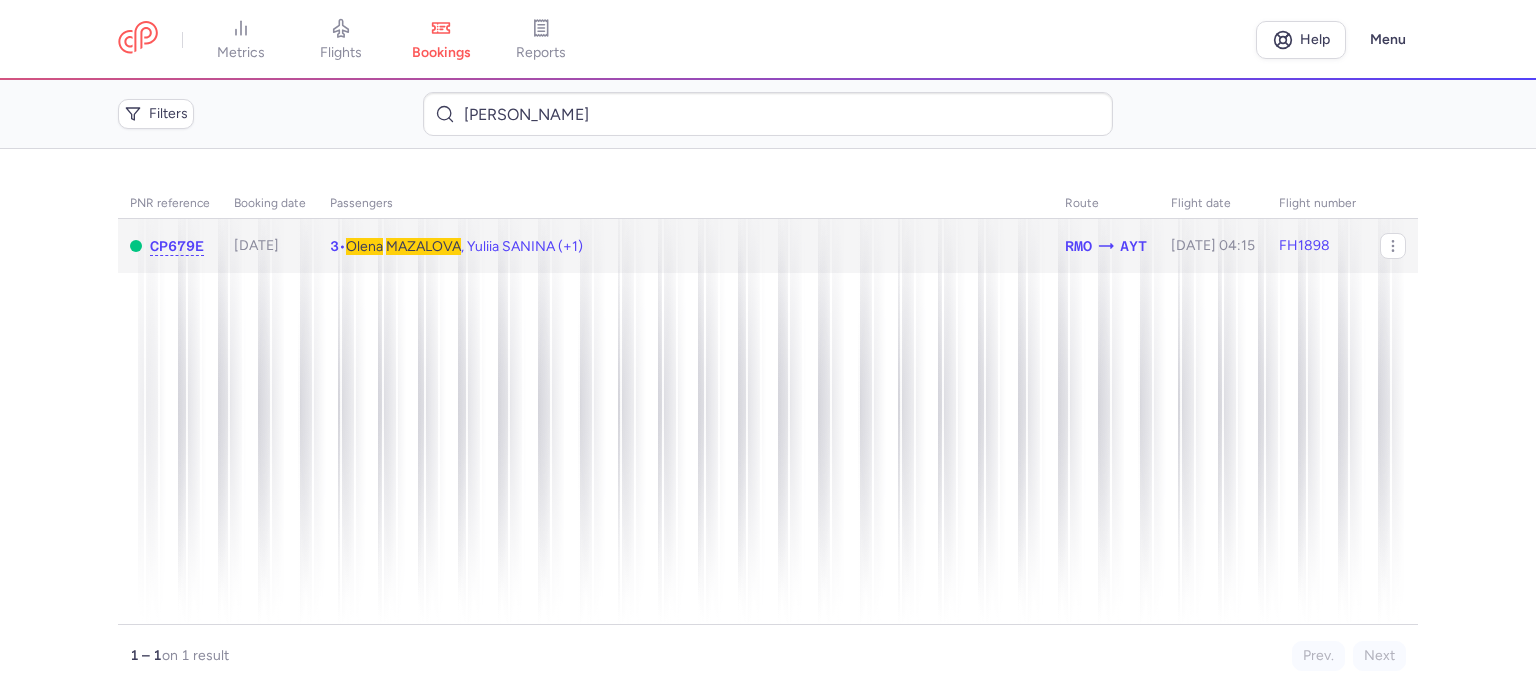 click on "MAZALOVA" at bounding box center [423, 246] 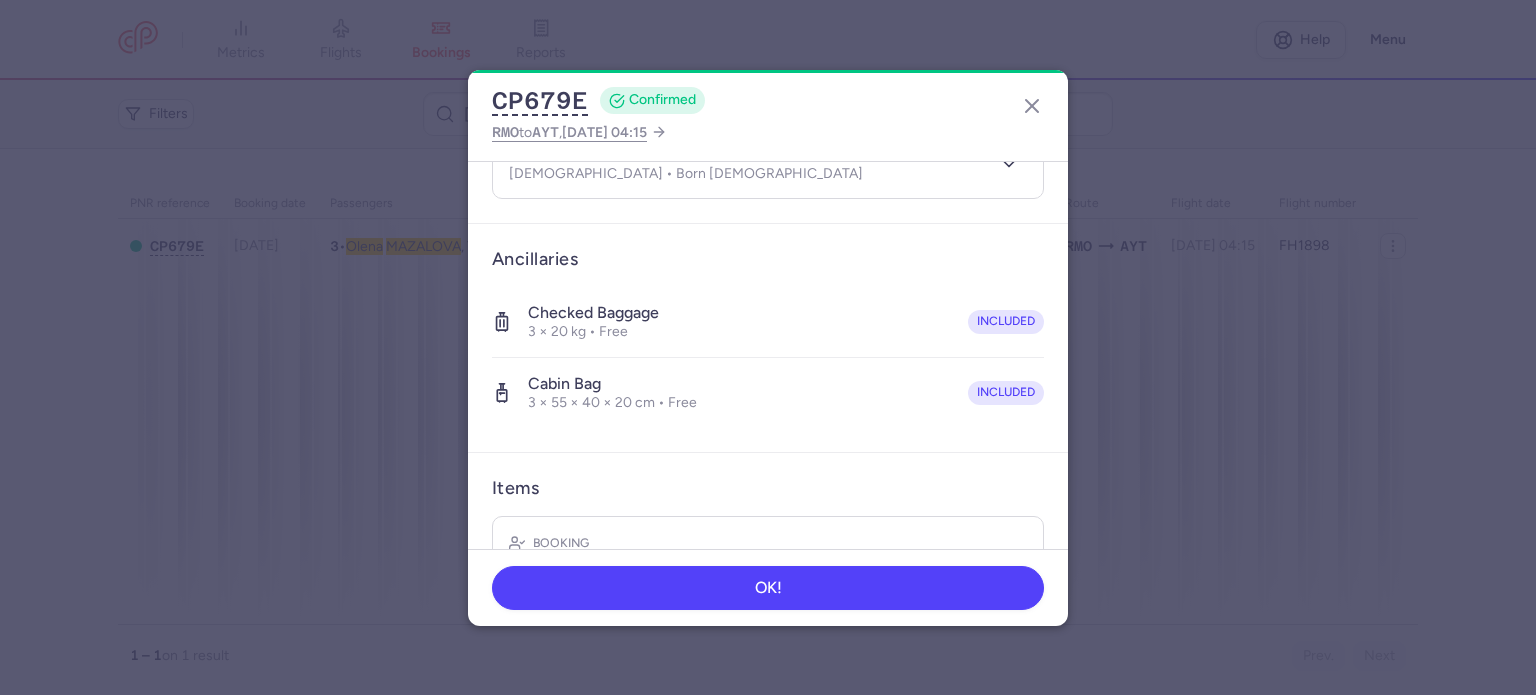 scroll, scrollTop: 561, scrollLeft: 0, axis: vertical 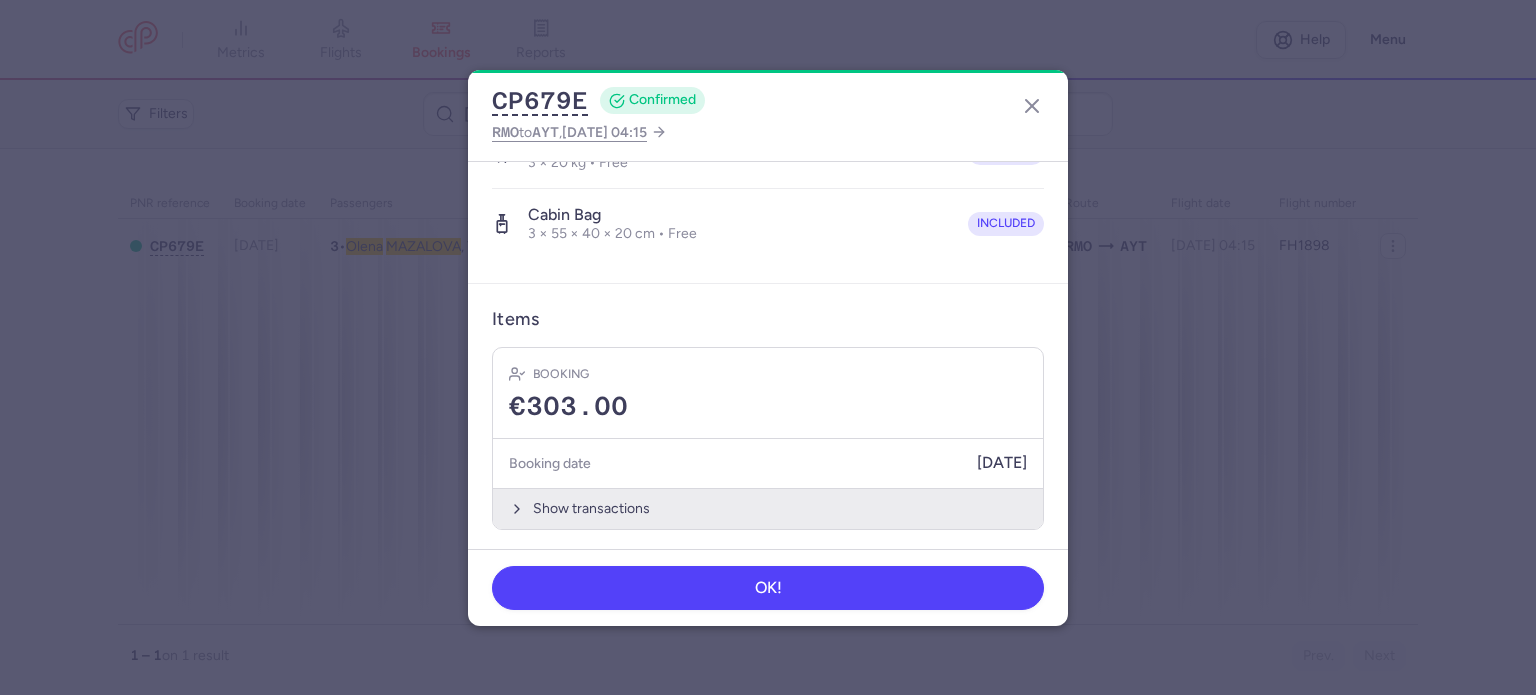 click on "Show transactions" at bounding box center [768, 508] 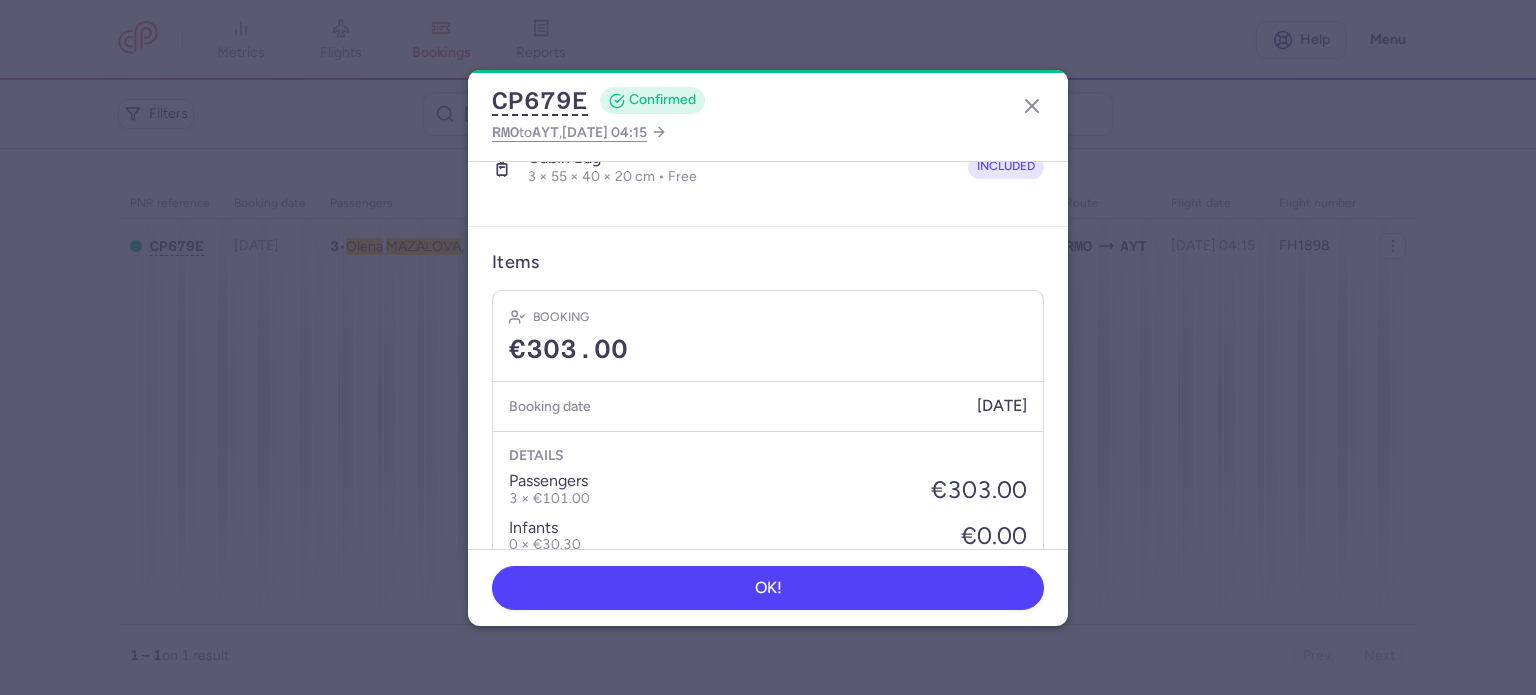 scroll, scrollTop: 876, scrollLeft: 0, axis: vertical 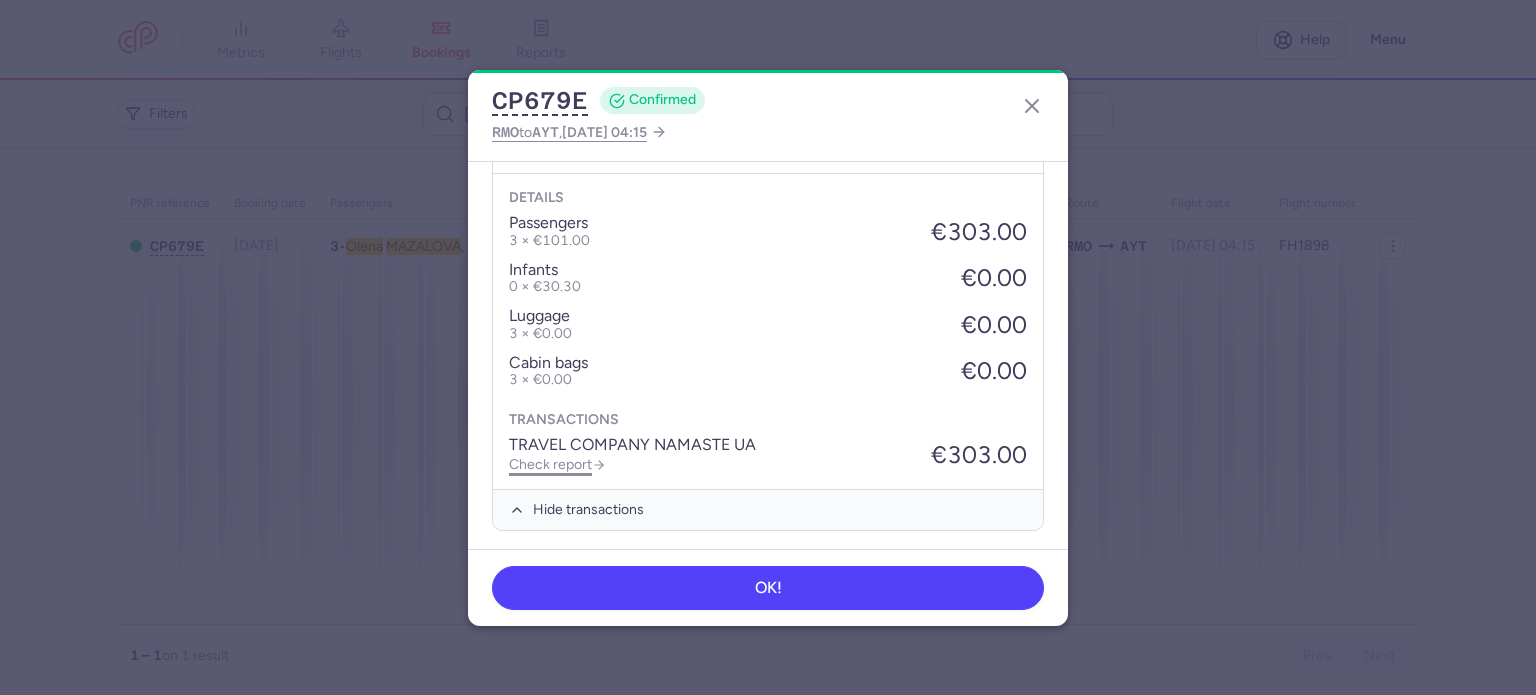 click on "Check report" 